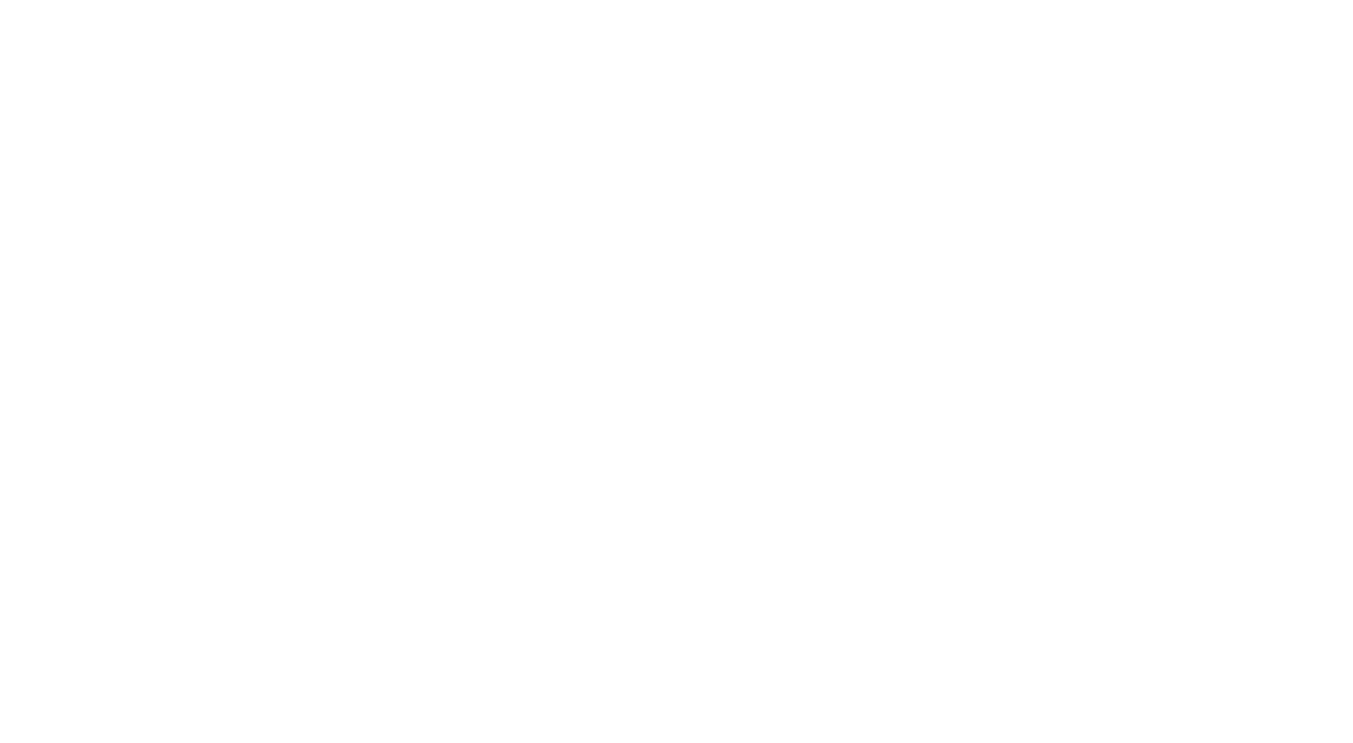 scroll, scrollTop: 0, scrollLeft: 0, axis: both 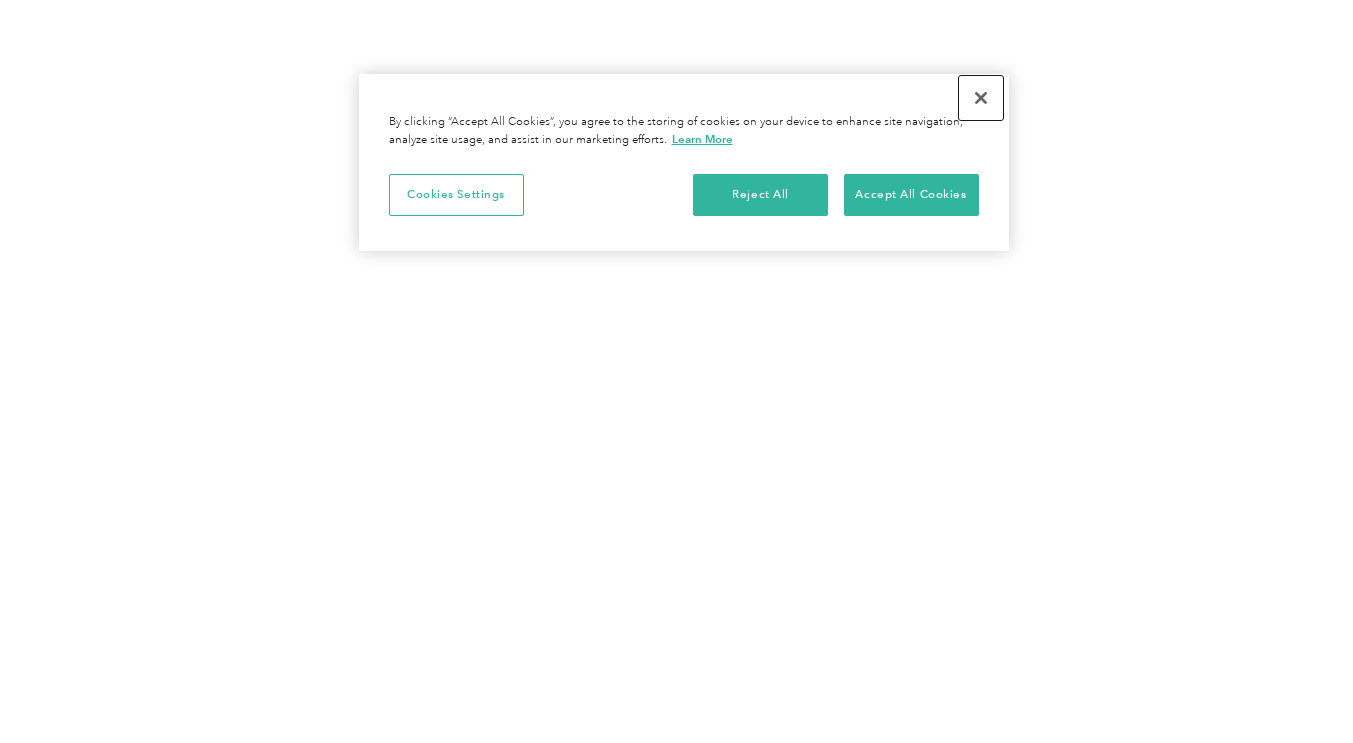 click at bounding box center (981, 98) 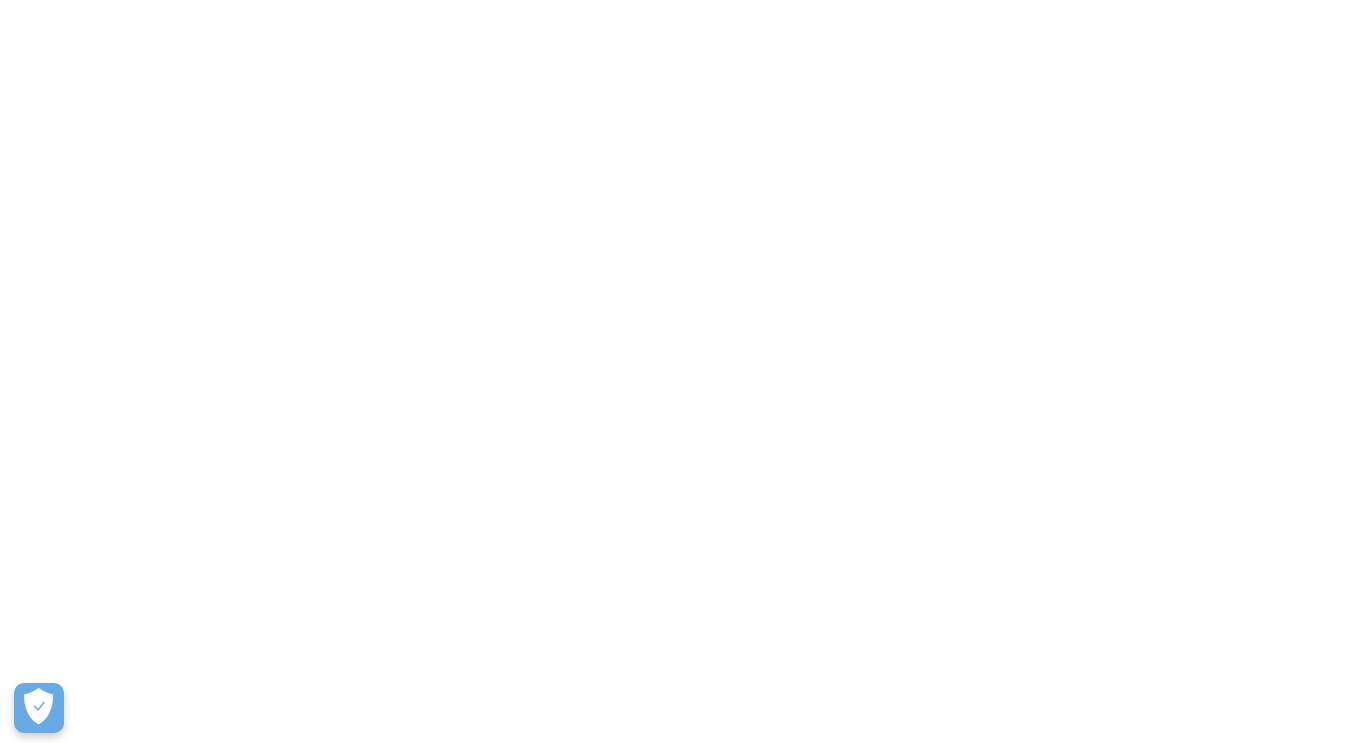 scroll, scrollTop: 0, scrollLeft: 0, axis: both 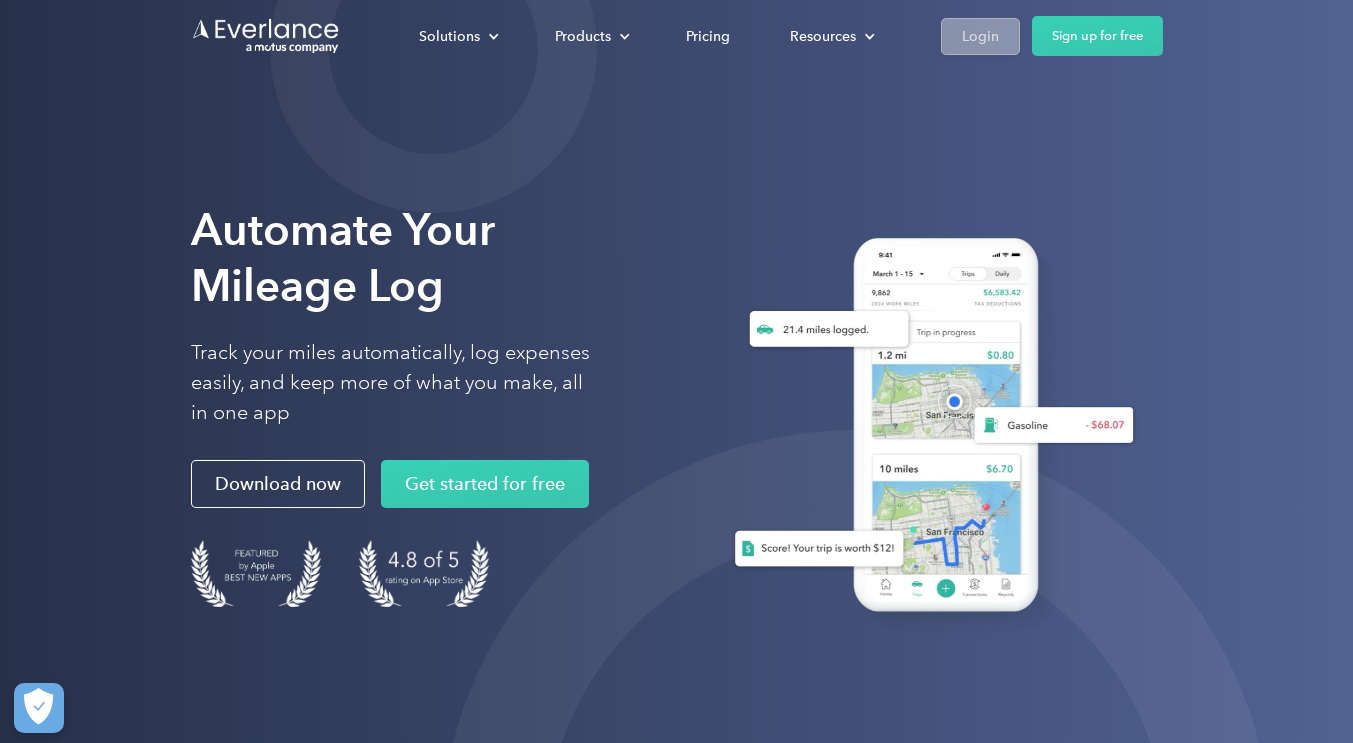 click on "Login" at bounding box center (980, 36) 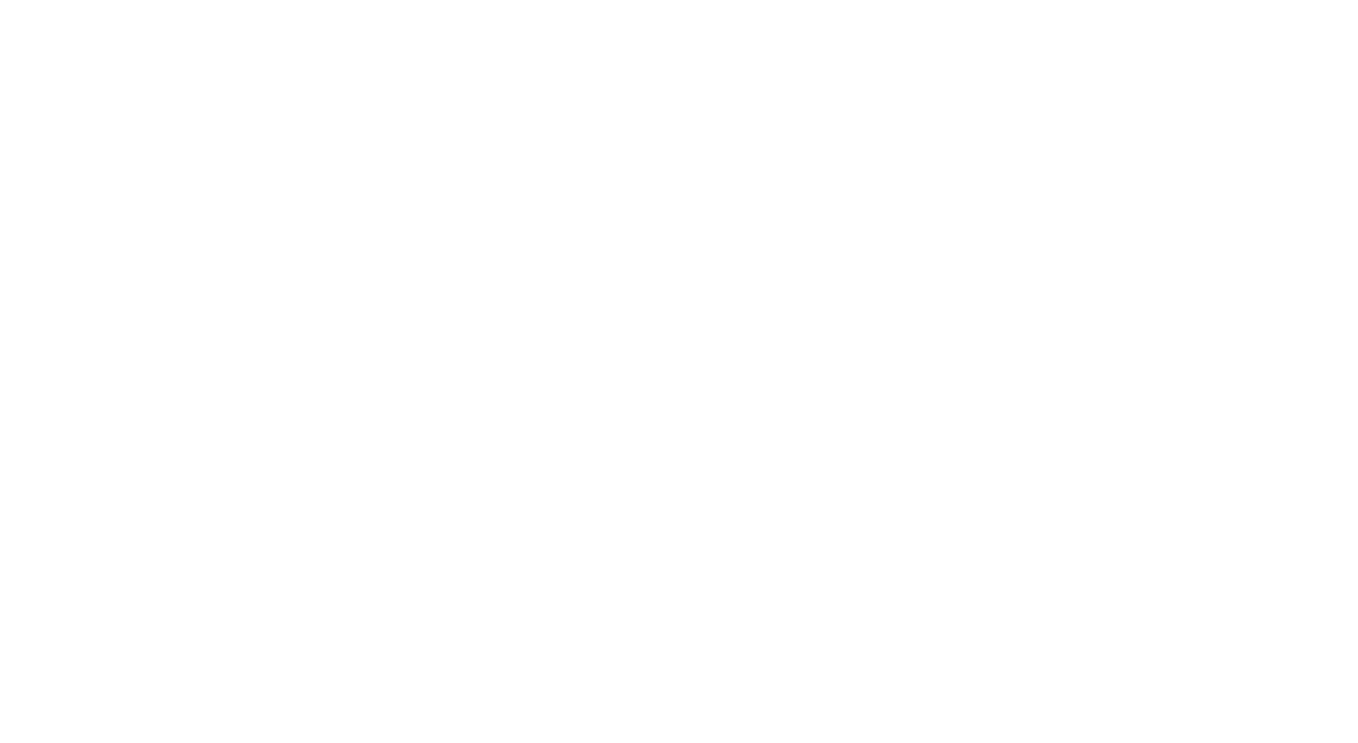 scroll, scrollTop: 0, scrollLeft: 0, axis: both 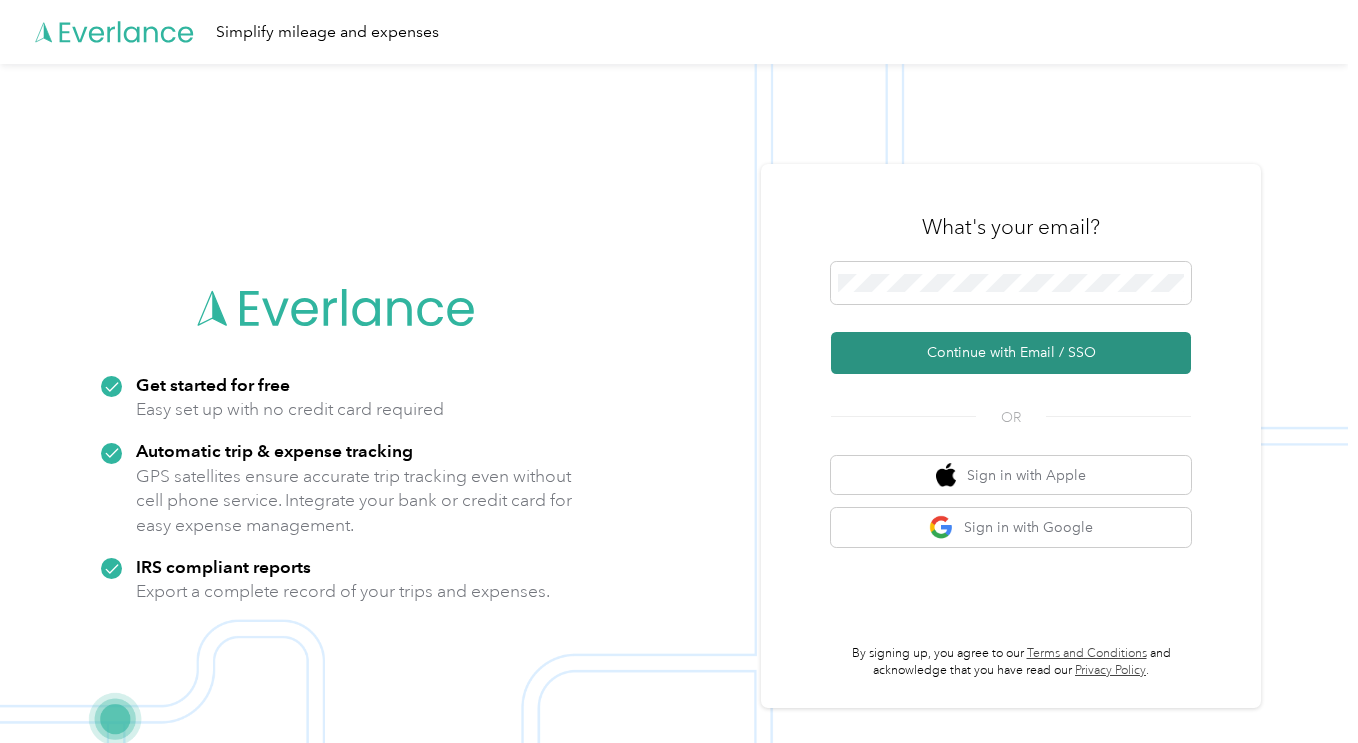 click on "Continue with Email / SSO" at bounding box center (1011, 353) 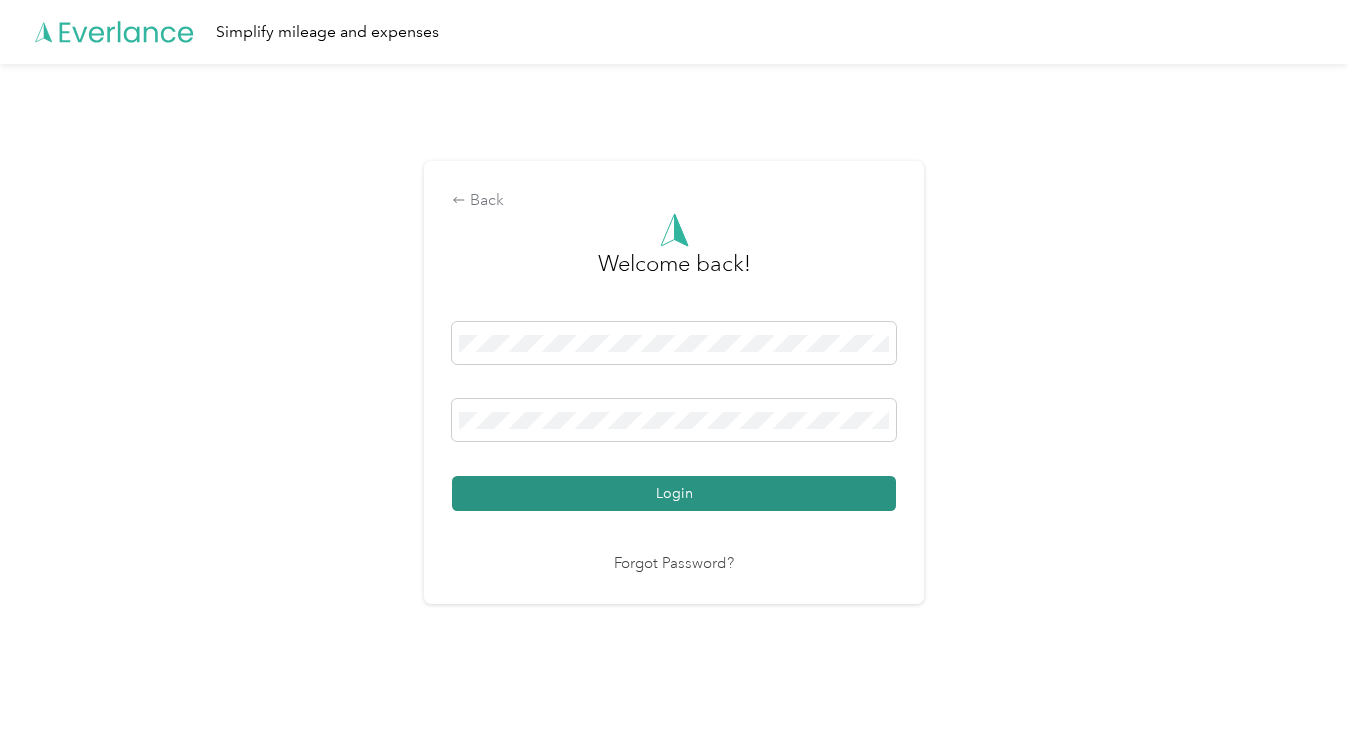 click on "Login" at bounding box center [674, 493] 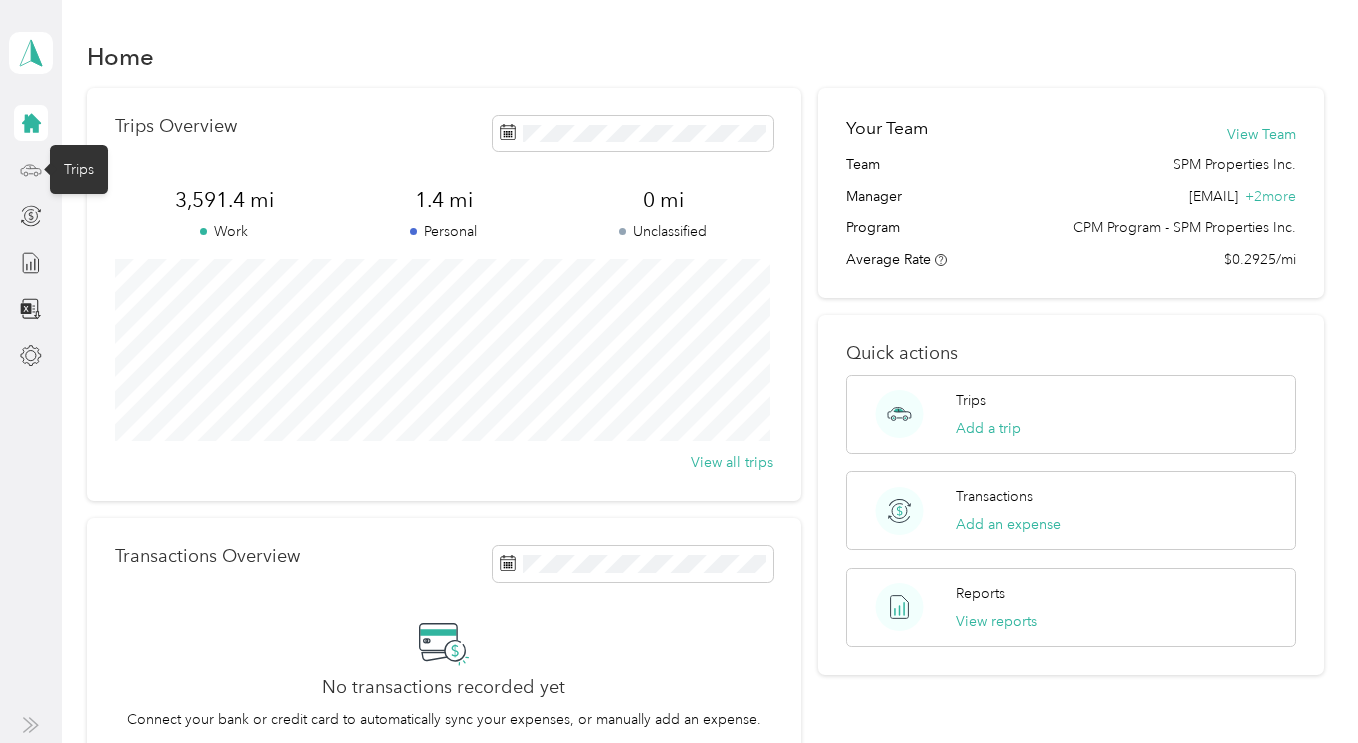 click 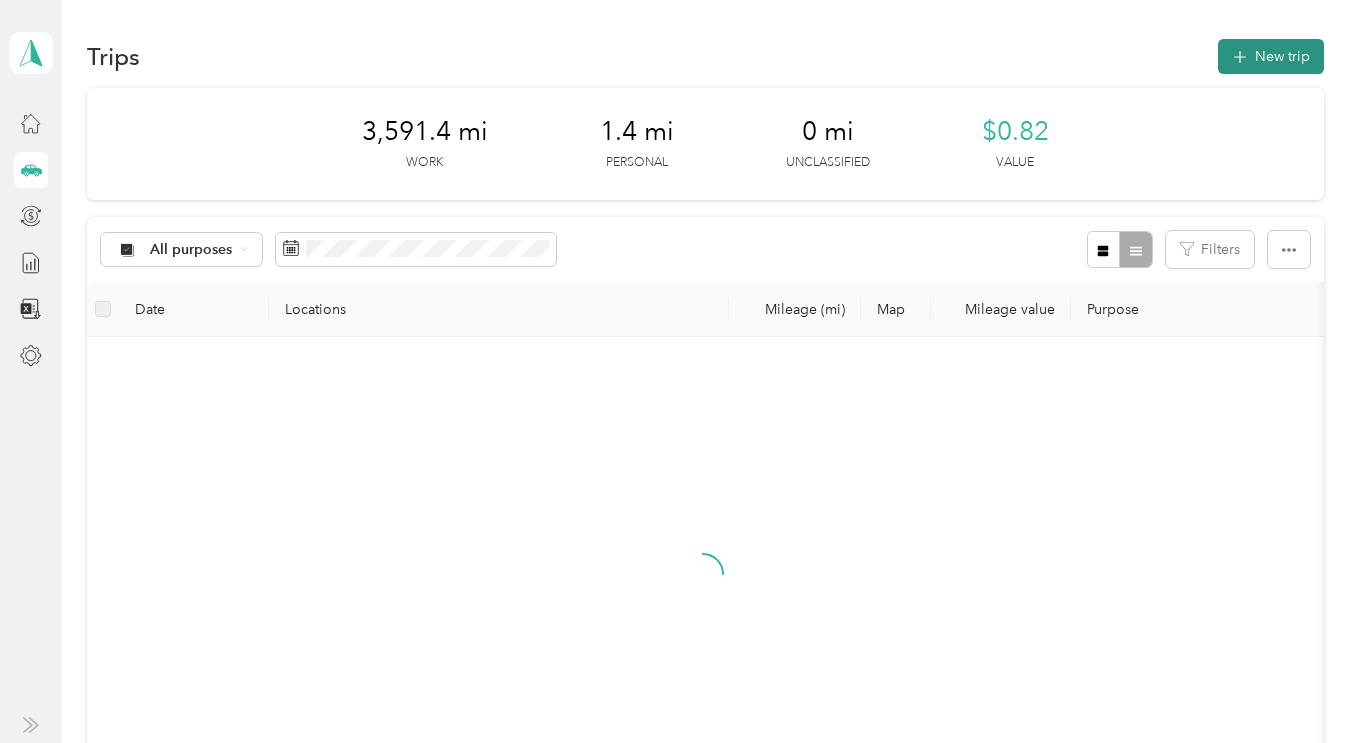 click on "New trip" at bounding box center (1271, 56) 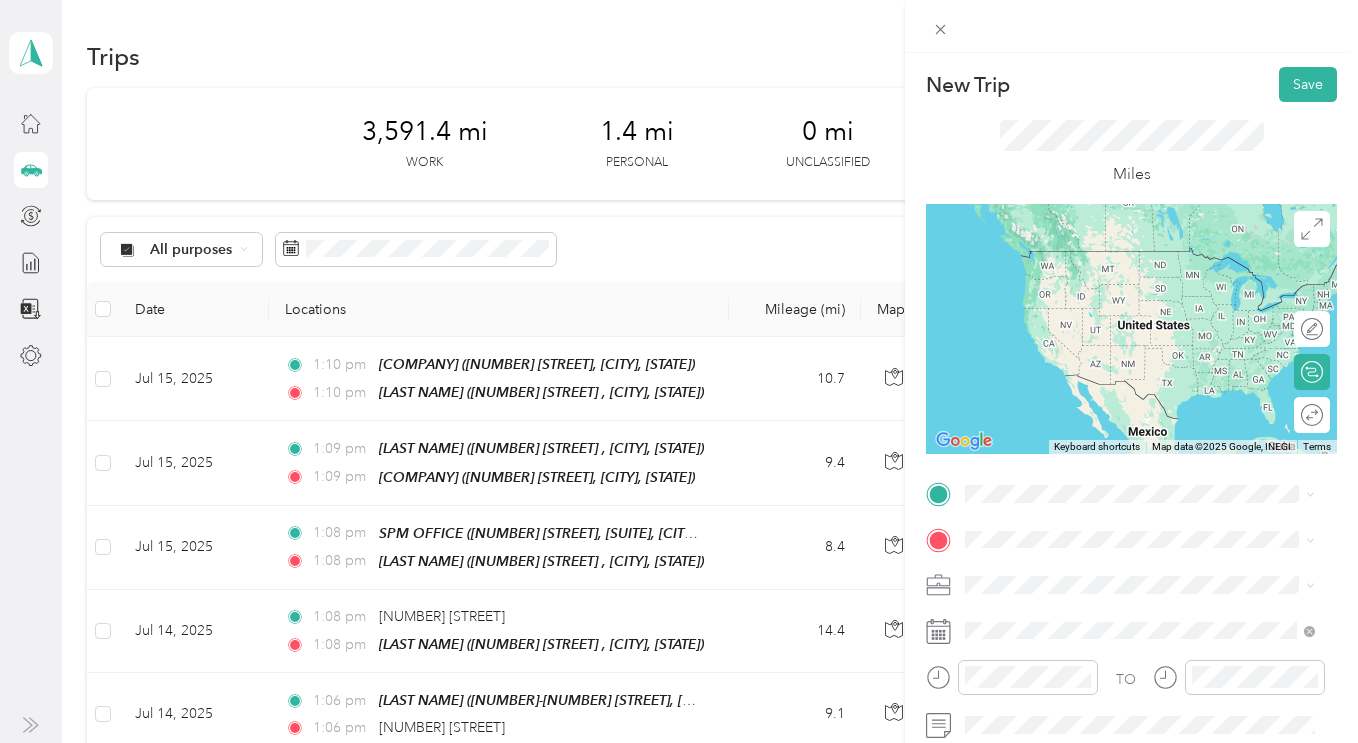 click on "[NUMBER] [STREET], [SUITE], [CITY], [STATE]" at bounding box center (1144, 281) 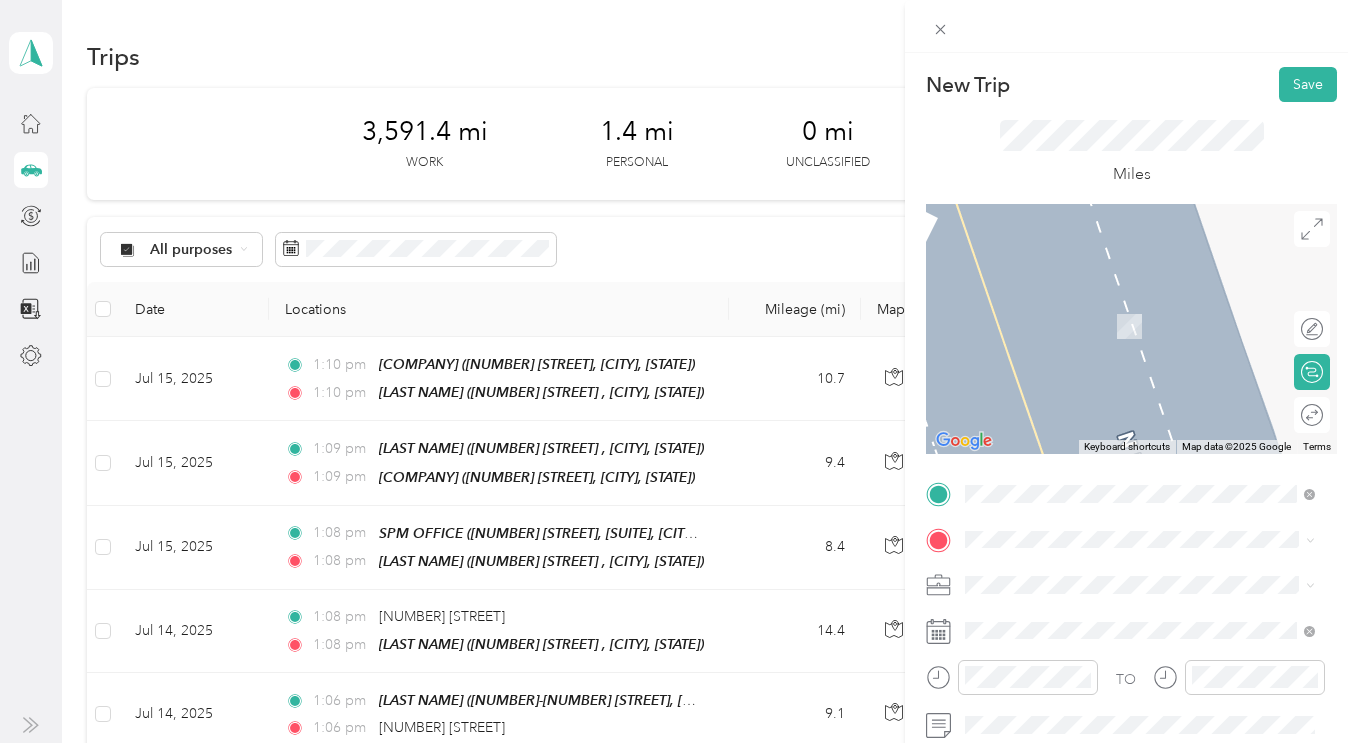 click on "SPM Properties Inc." at bounding box center [1033, 651] 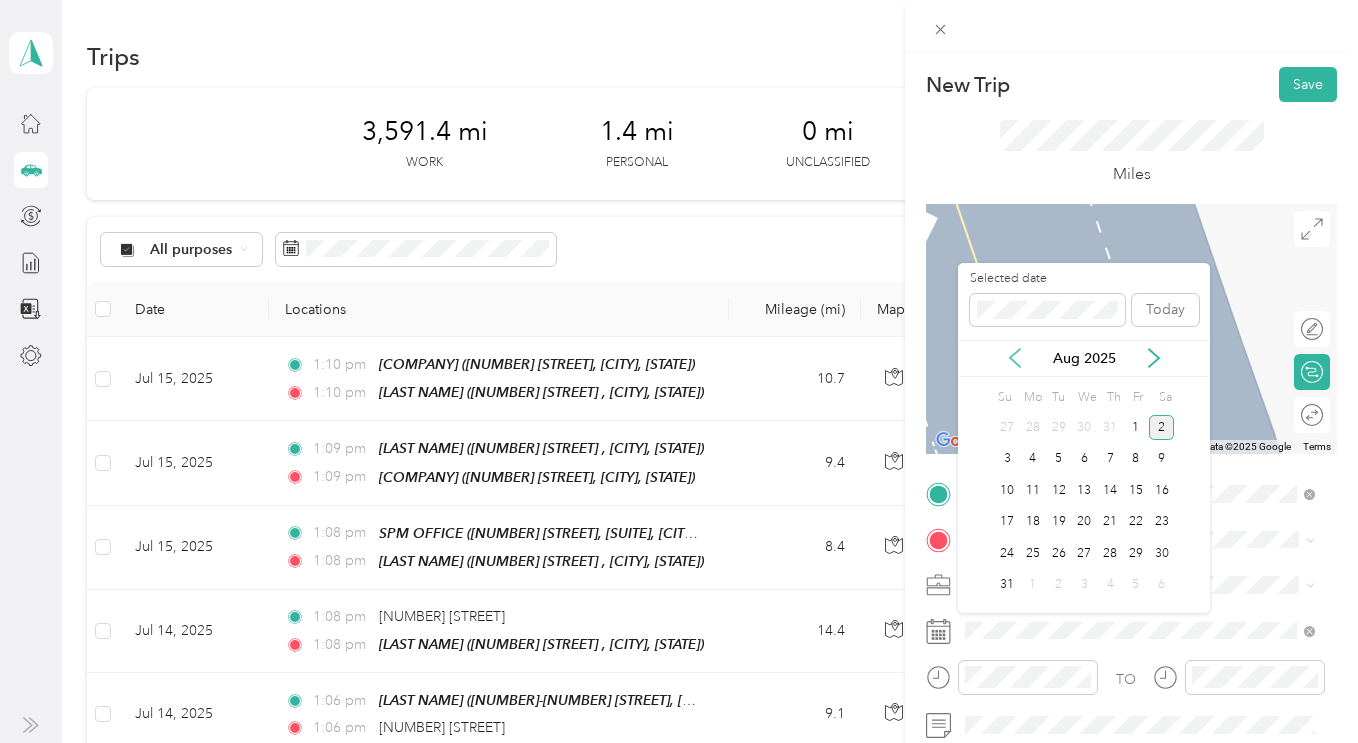 click 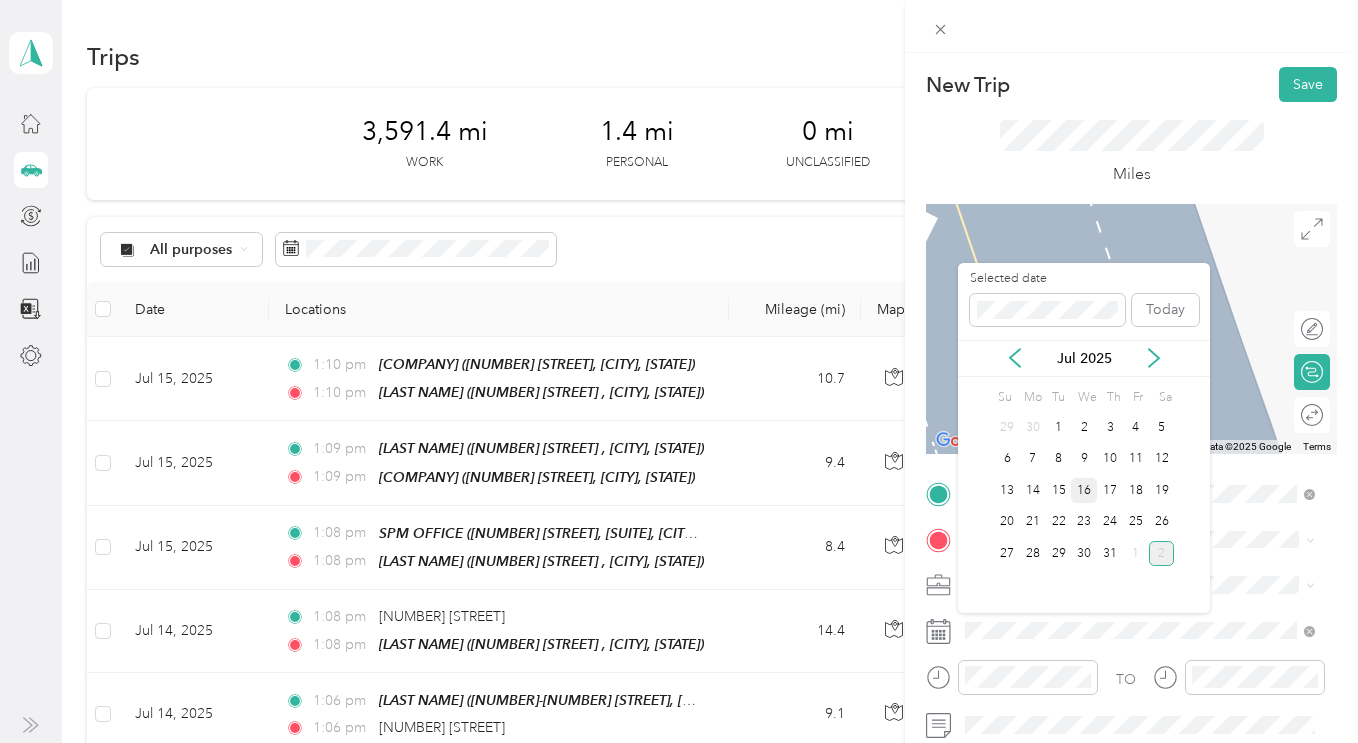click on "16" at bounding box center (1084, 490) 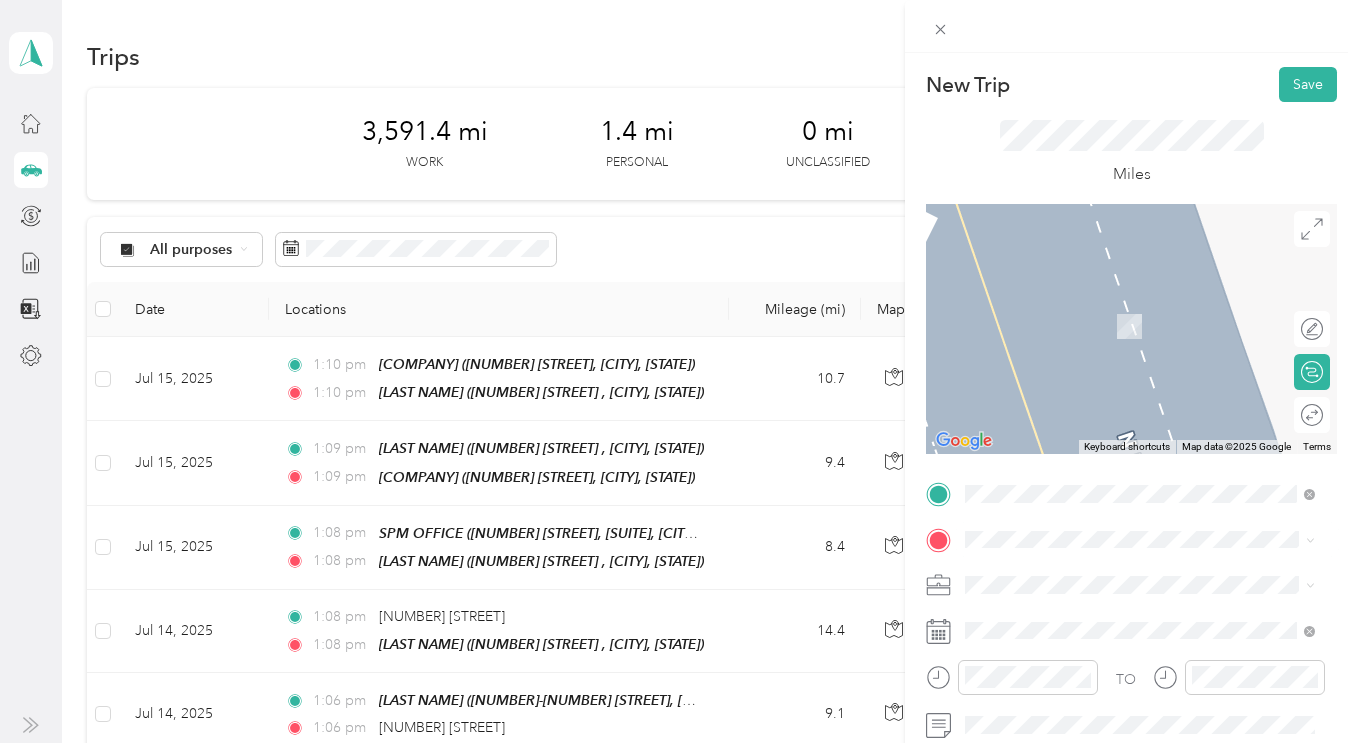 click on "TEAM [STREET] [NUMBER] & [NUMBER] [STREET], [CITY], [STATE]" at bounding box center (1155, 323) 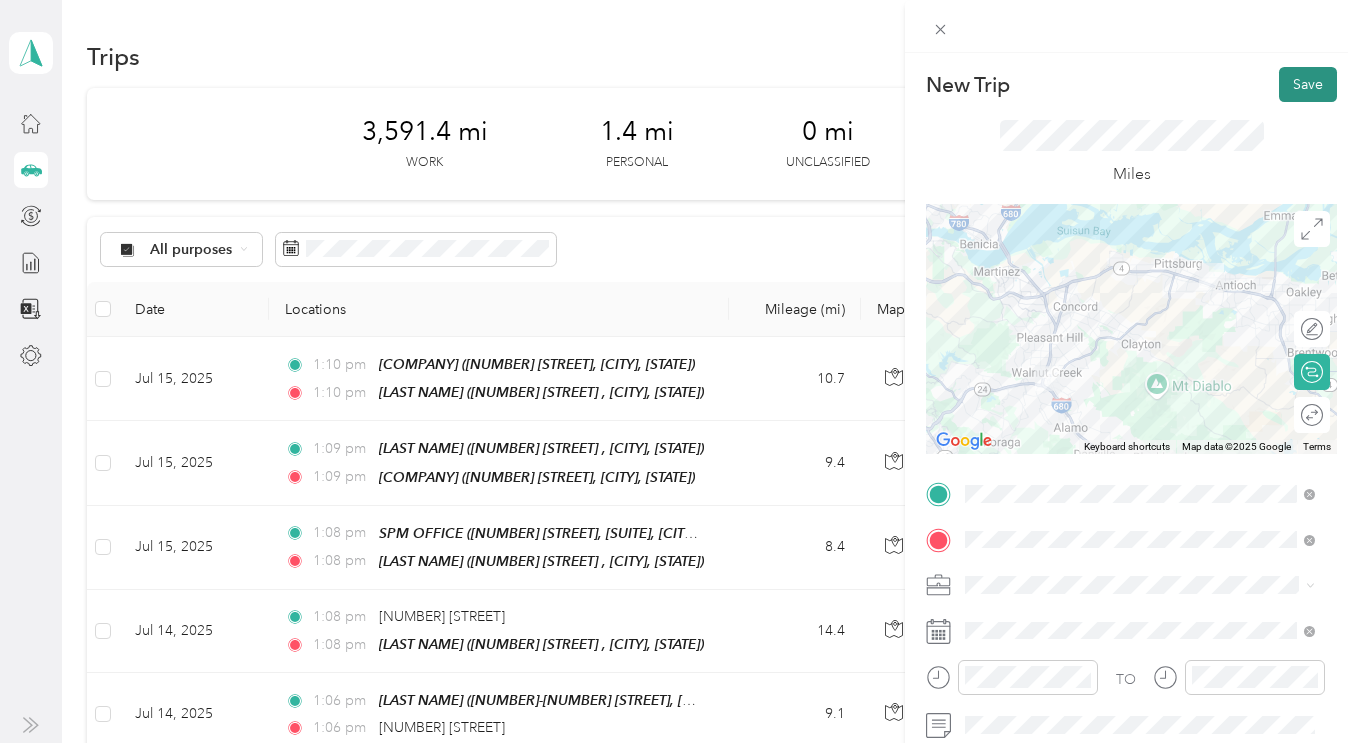 click on "Save" at bounding box center (1308, 84) 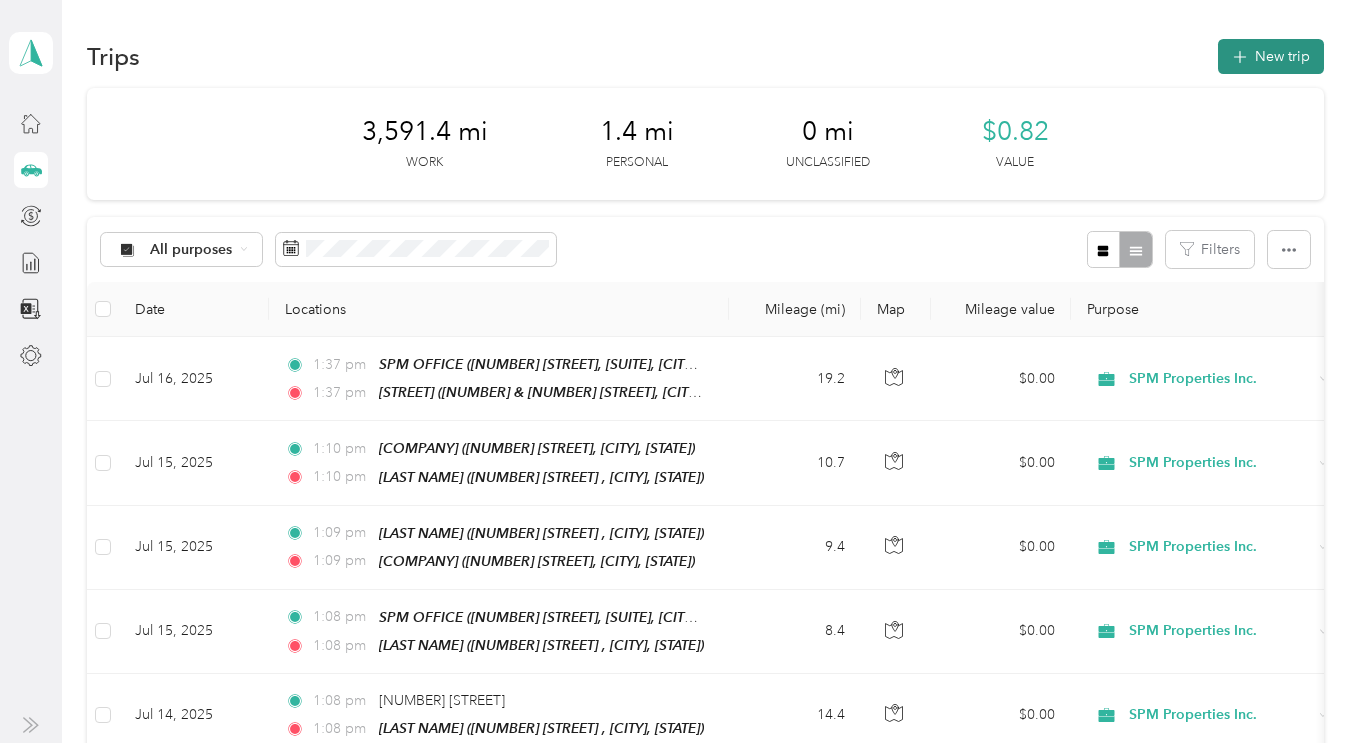 click on "New trip" at bounding box center (1271, 56) 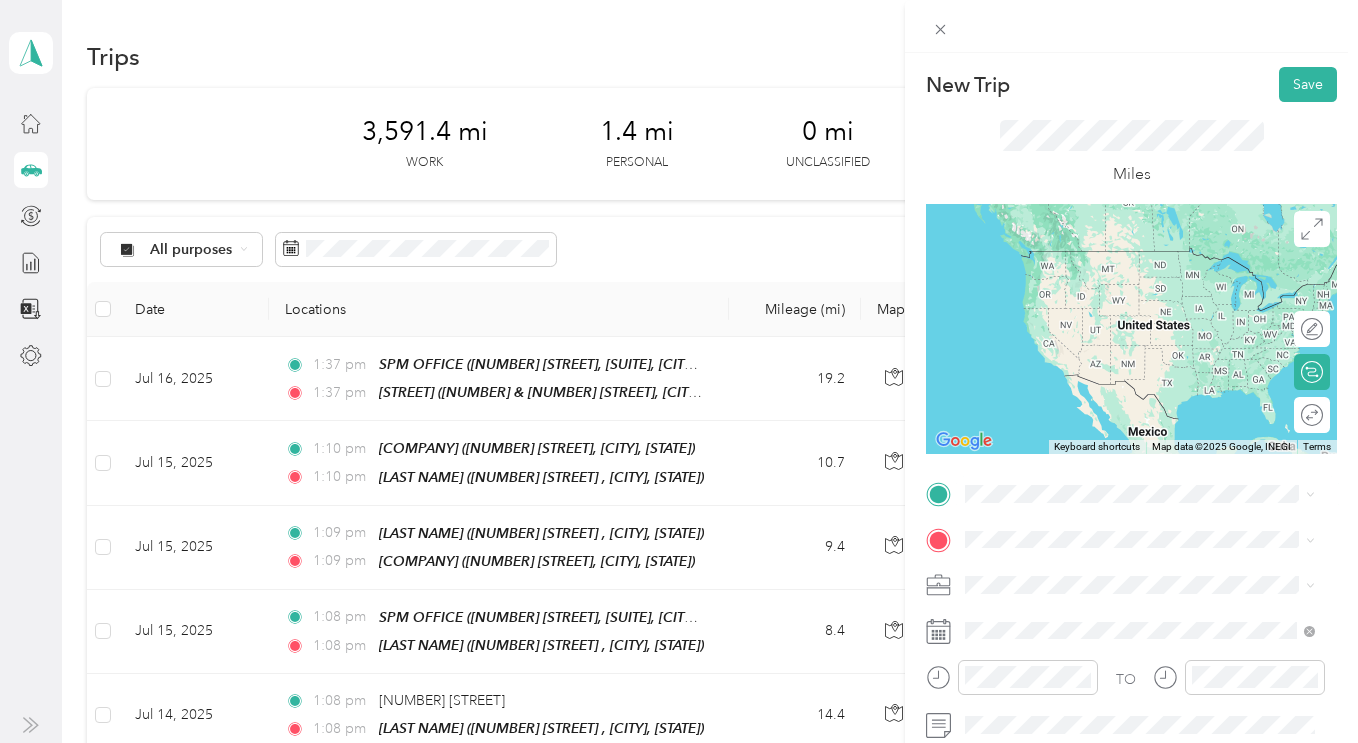 click on "[NUMBER] & [NUMBER] [STREET], [CITY], [STATE]" at bounding box center (1133, 286) 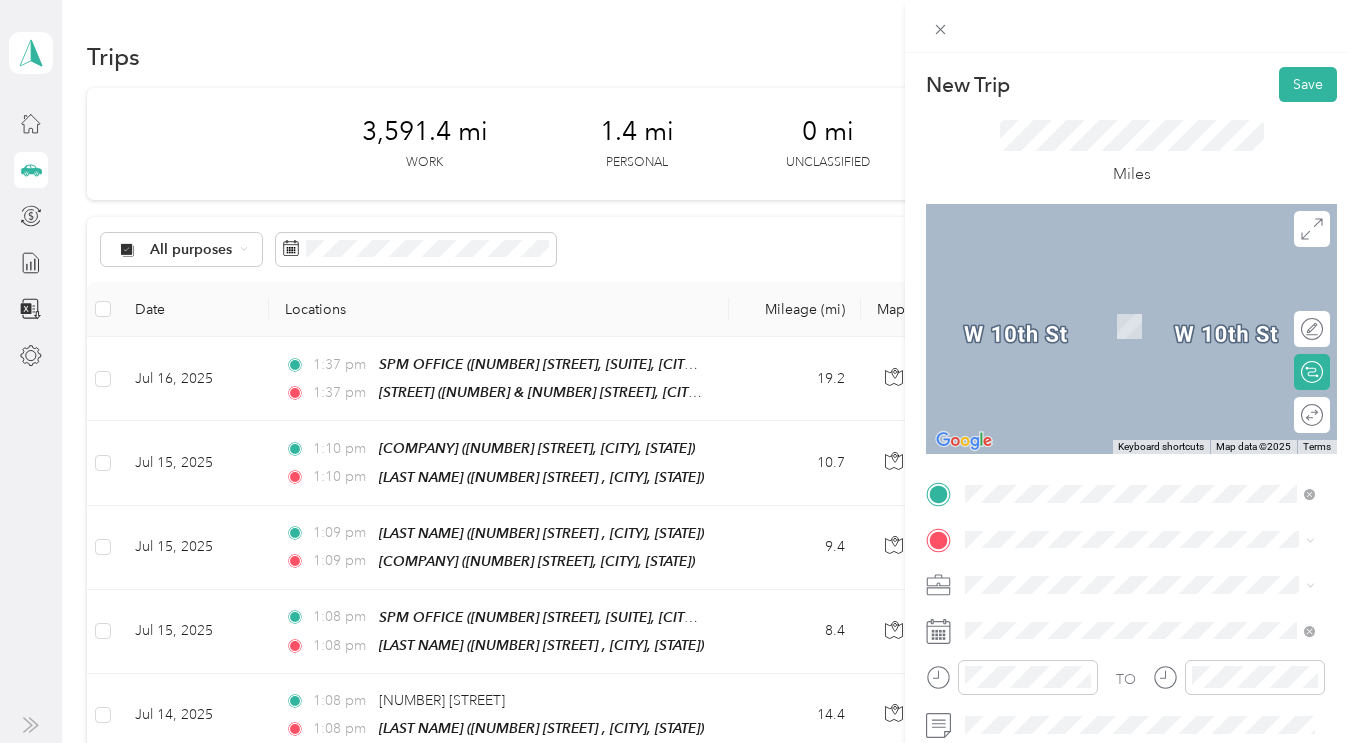 click on "Personal SPM Properties Inc. Personal" at bounding box center [1140, 644] 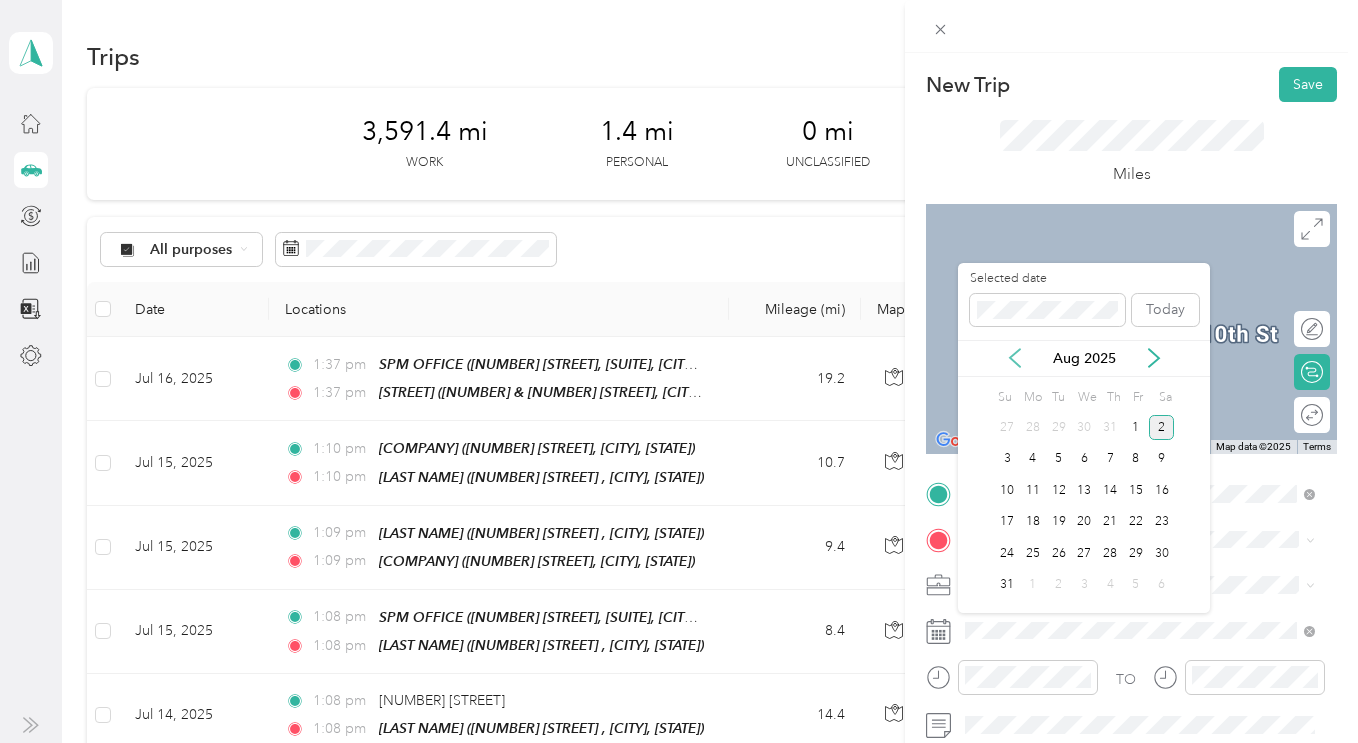 click 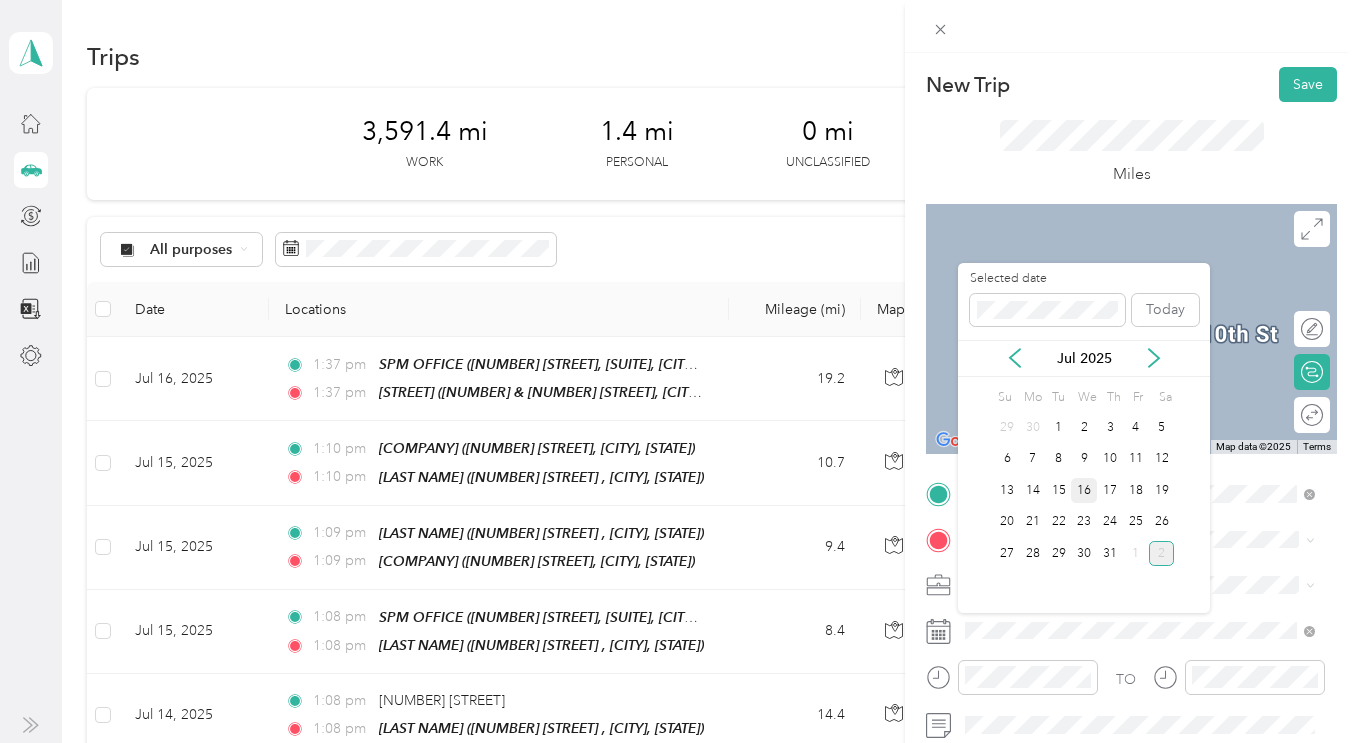 click on "16" at bounding box center [1084, 490] 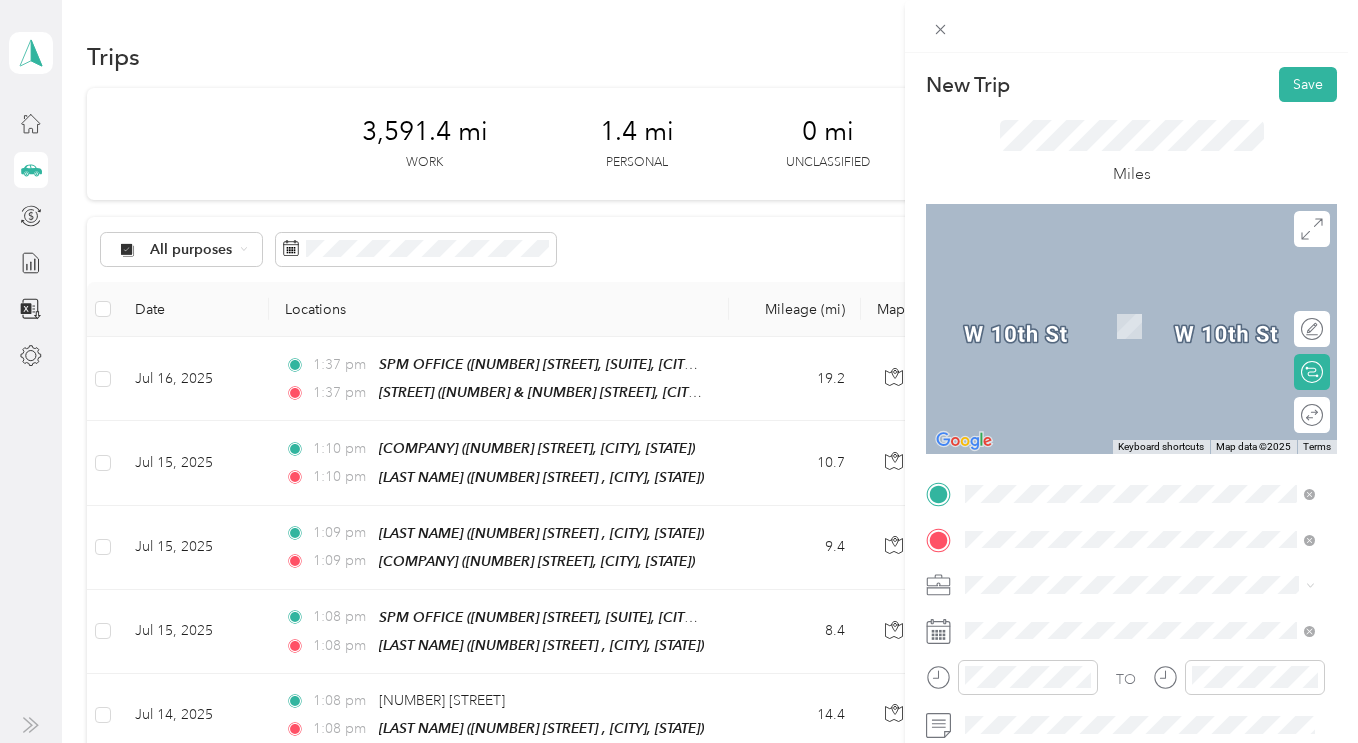 click at bounding box center [1131, 329] 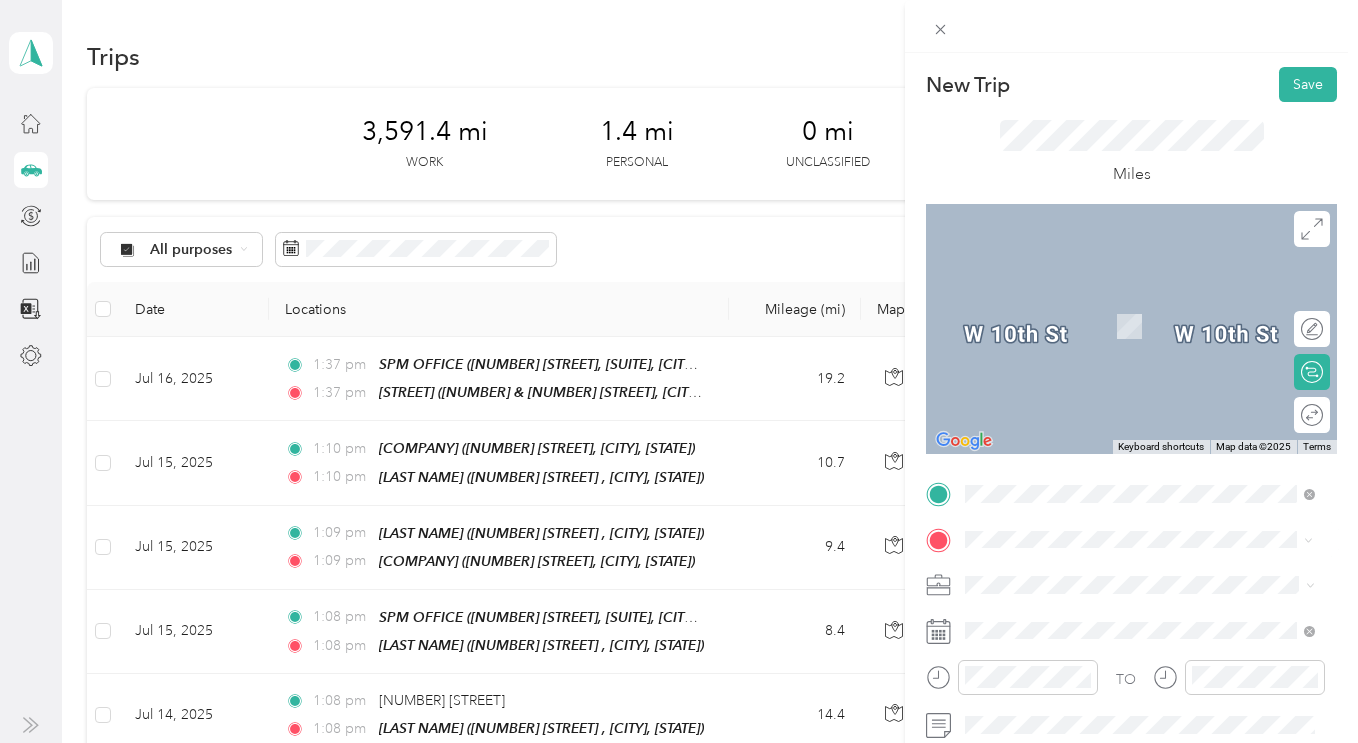 click on "TEAM [LAST NAME] [NUMBER] [STREET], [CITY], [STATE]" at bounding box center [1140, 319] 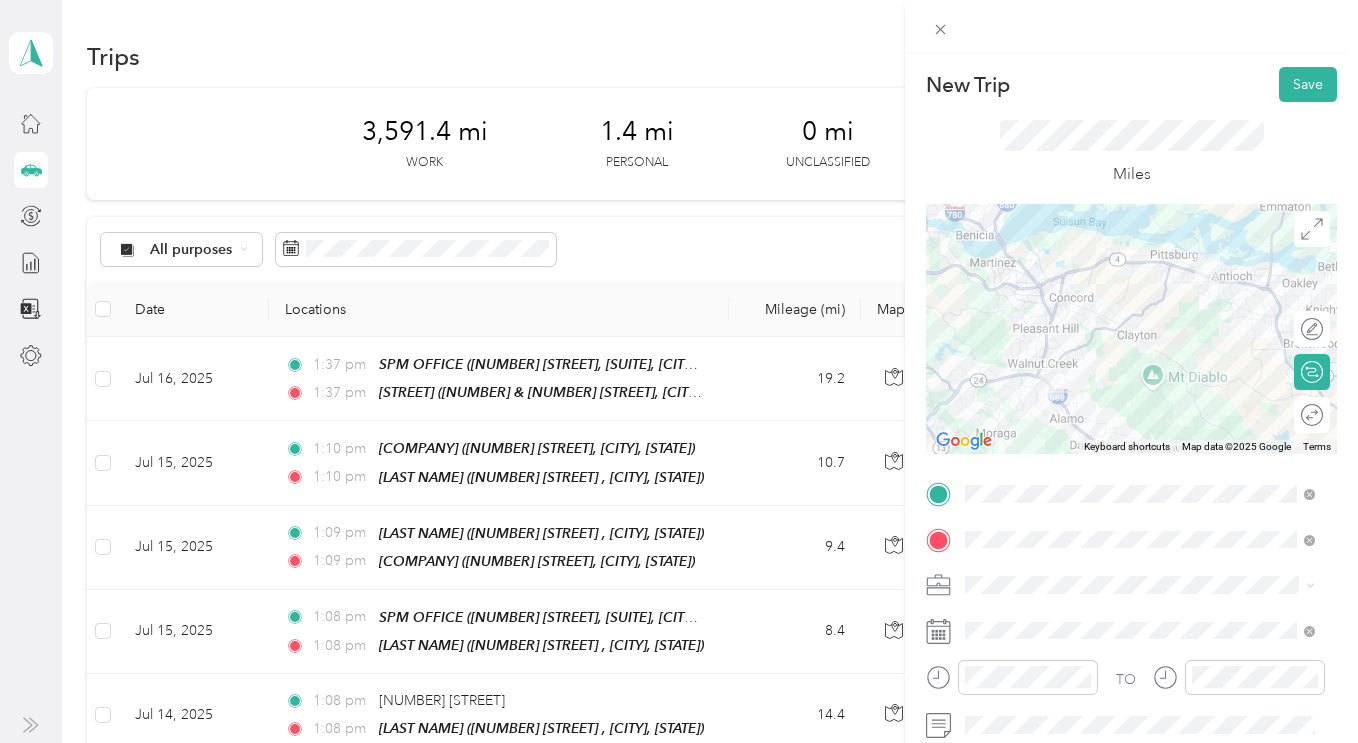 click on "SPM Properties Inc." at bounding box center (1140, 651) 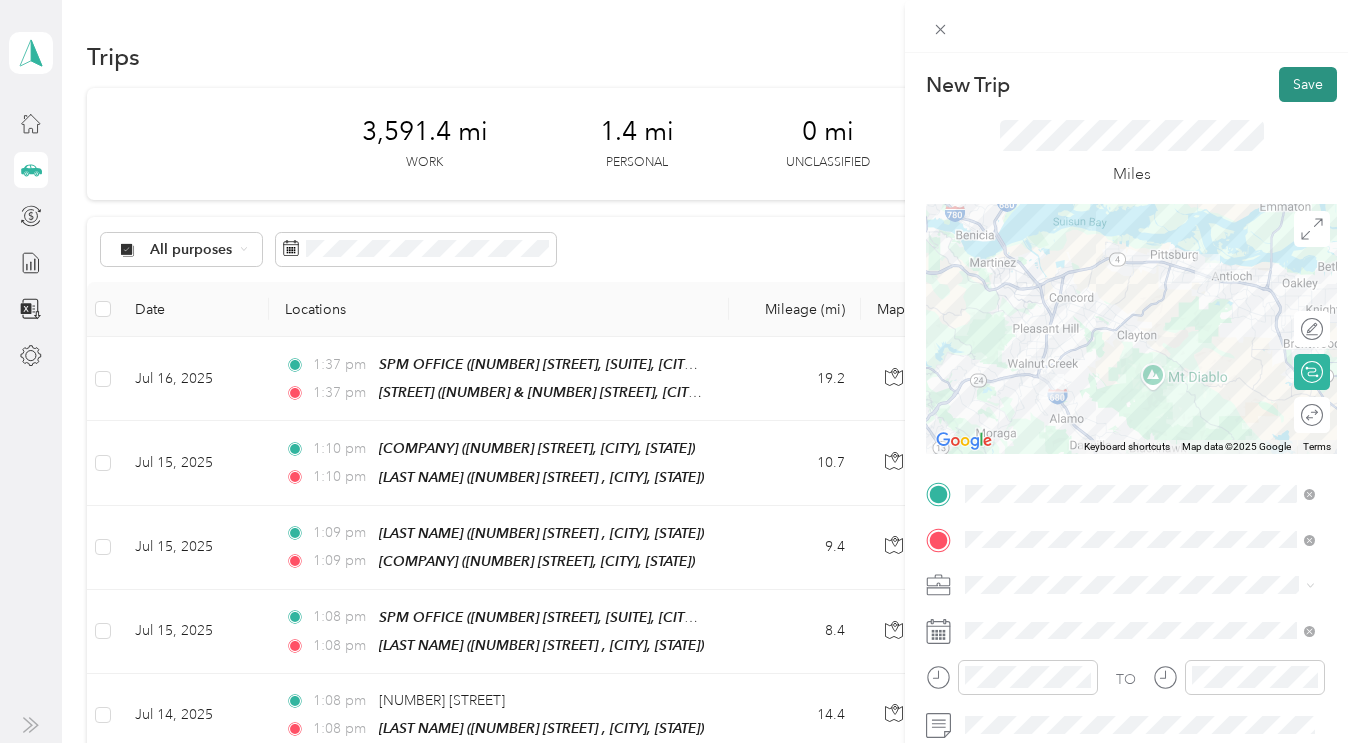 click on "Save" at bounding box center [1308, 84] 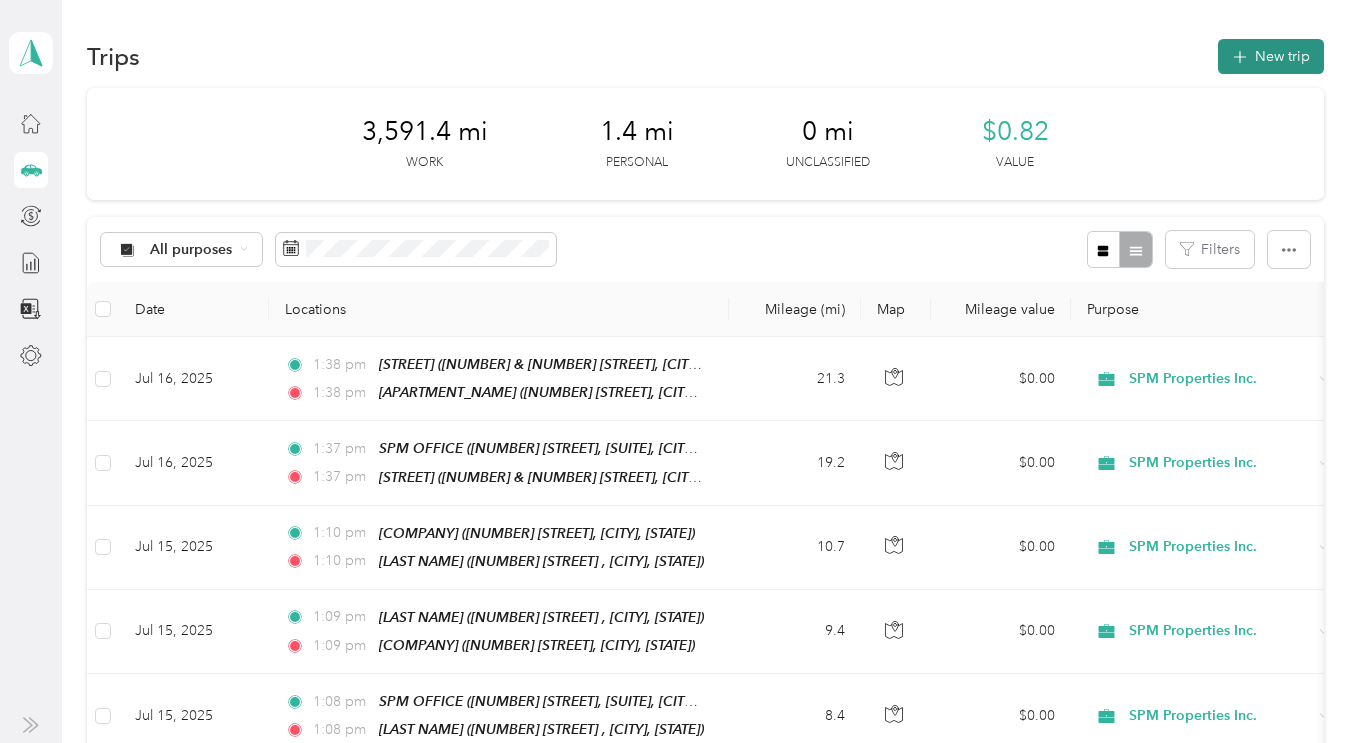 click on "New trip" at bounding box center [1271, 56] 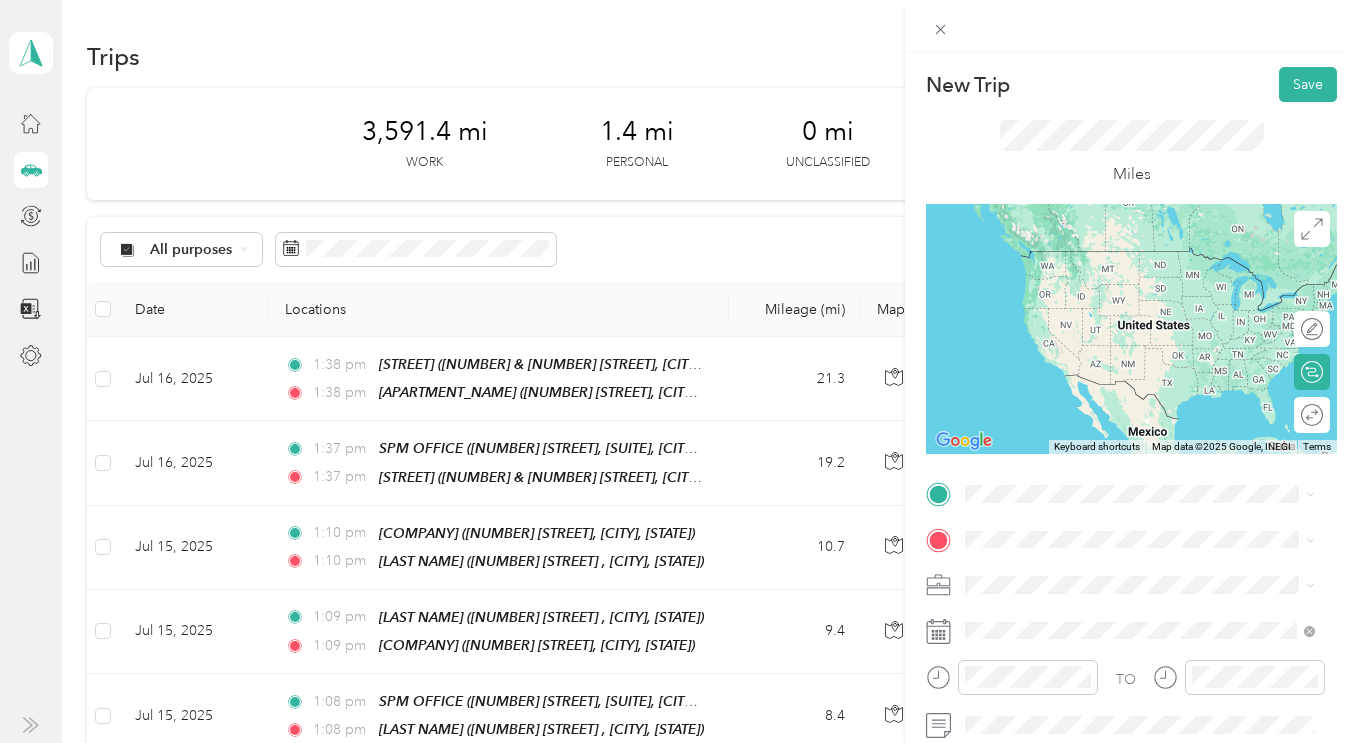 click on "TEAM [LAST NAME] [NUMBER] [STREET], [CITY], [STATE]" at bounding box center [1117, 262] 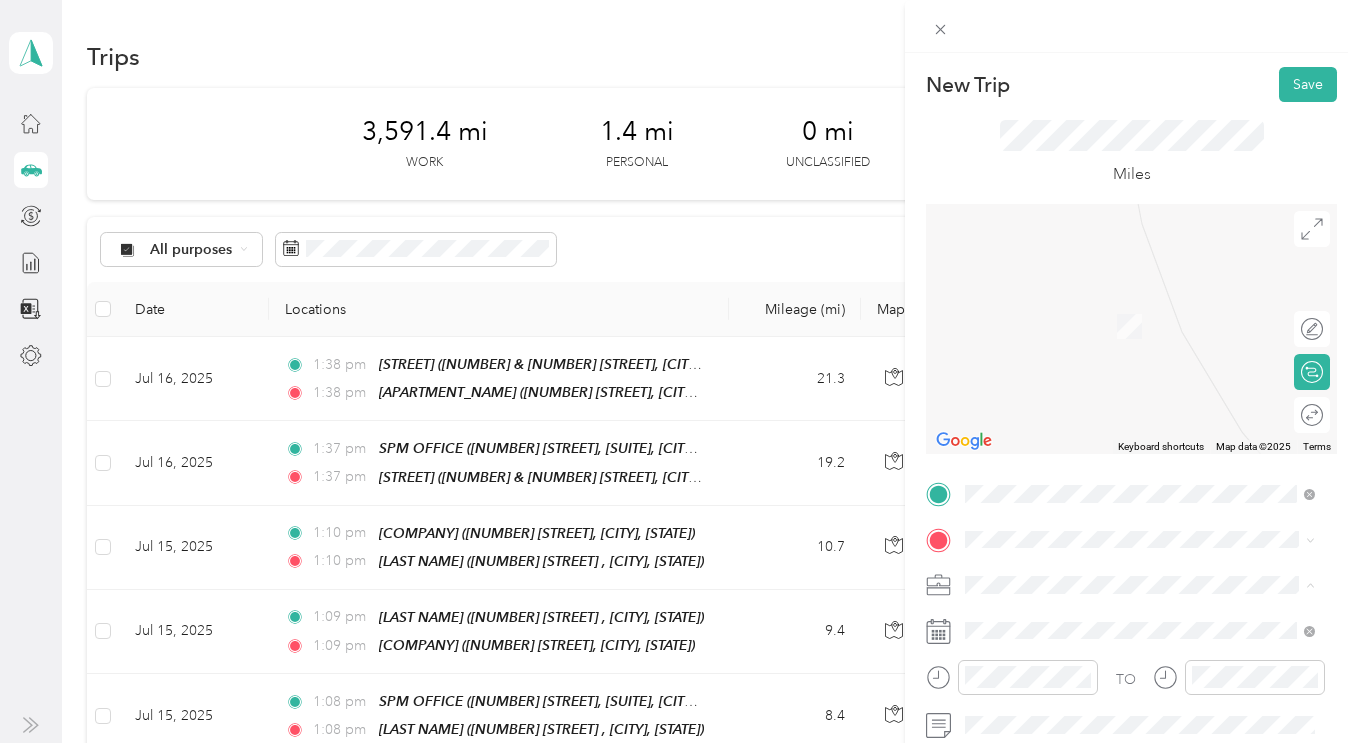 click on "SPM Properties Inc." at bounding box center [1140, 655] 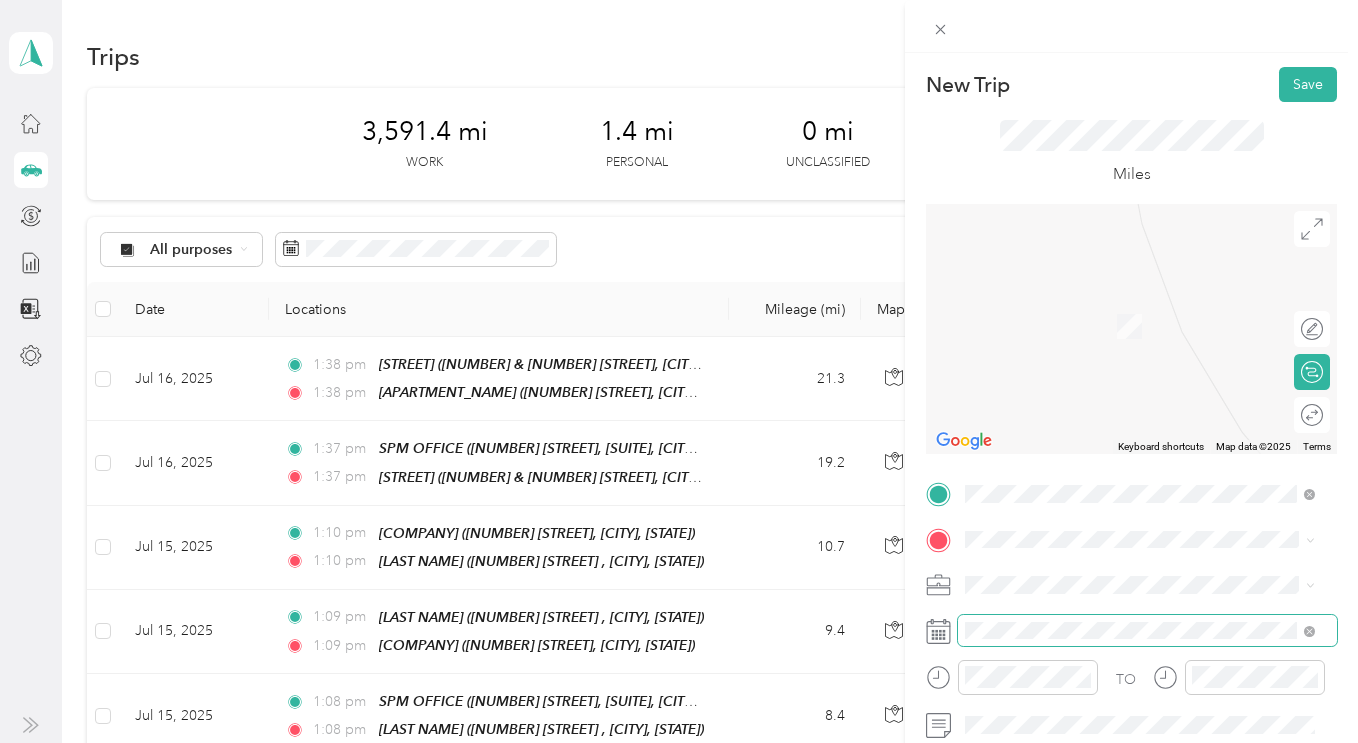 click at bounding box center (1147, 631) 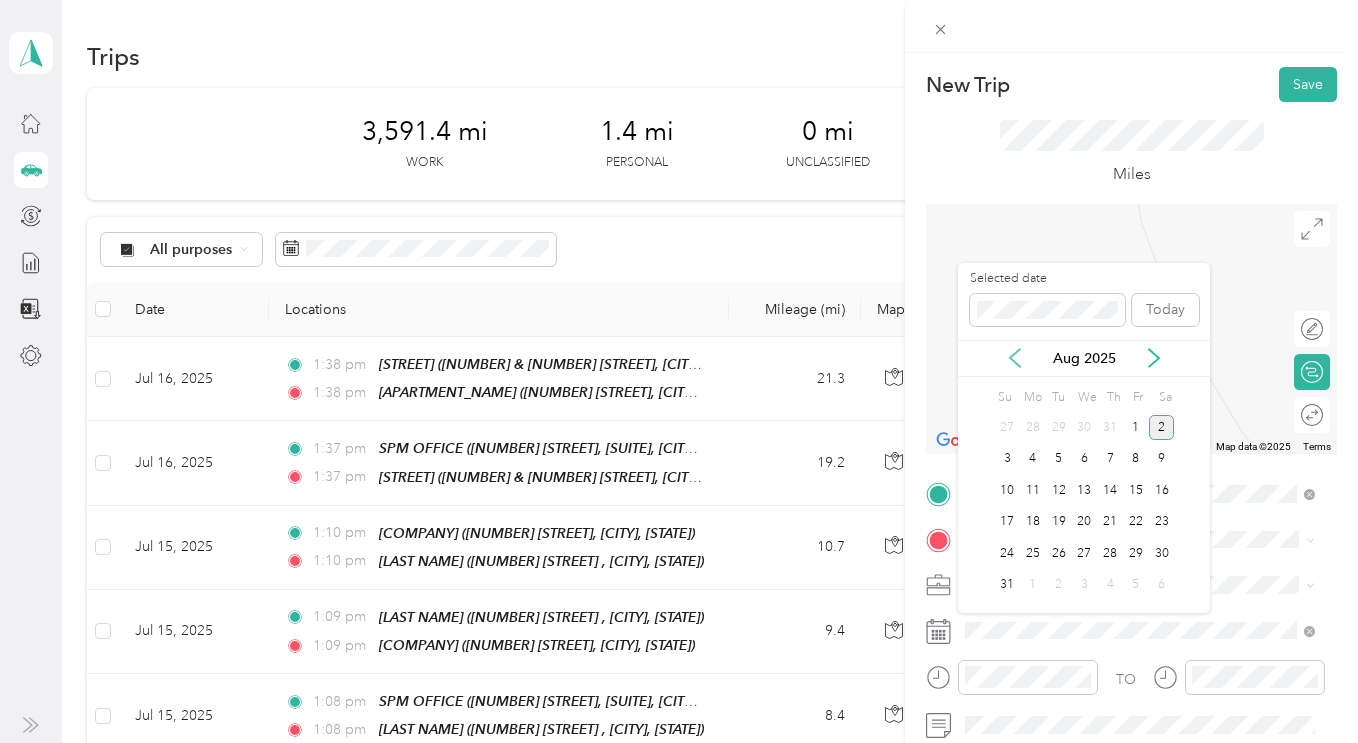 click 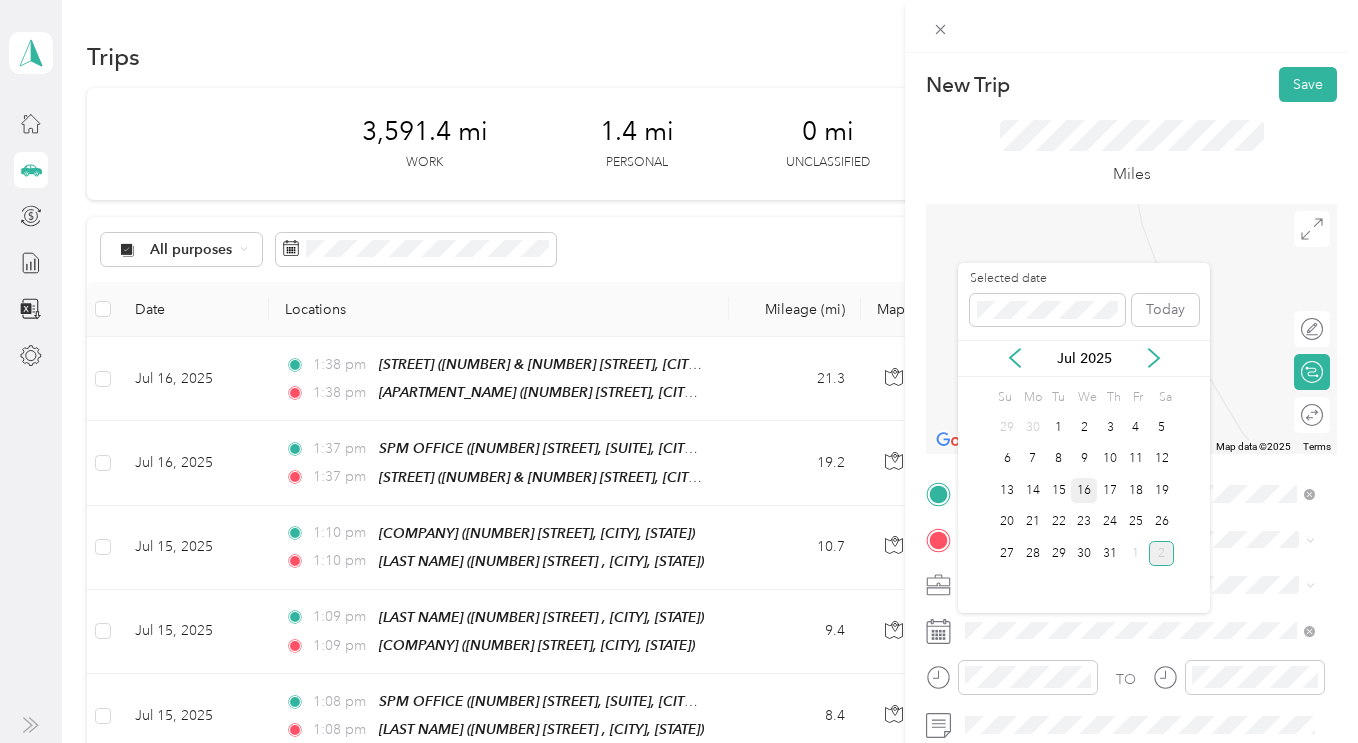 click on "16" at bounding box center [1084, 490] 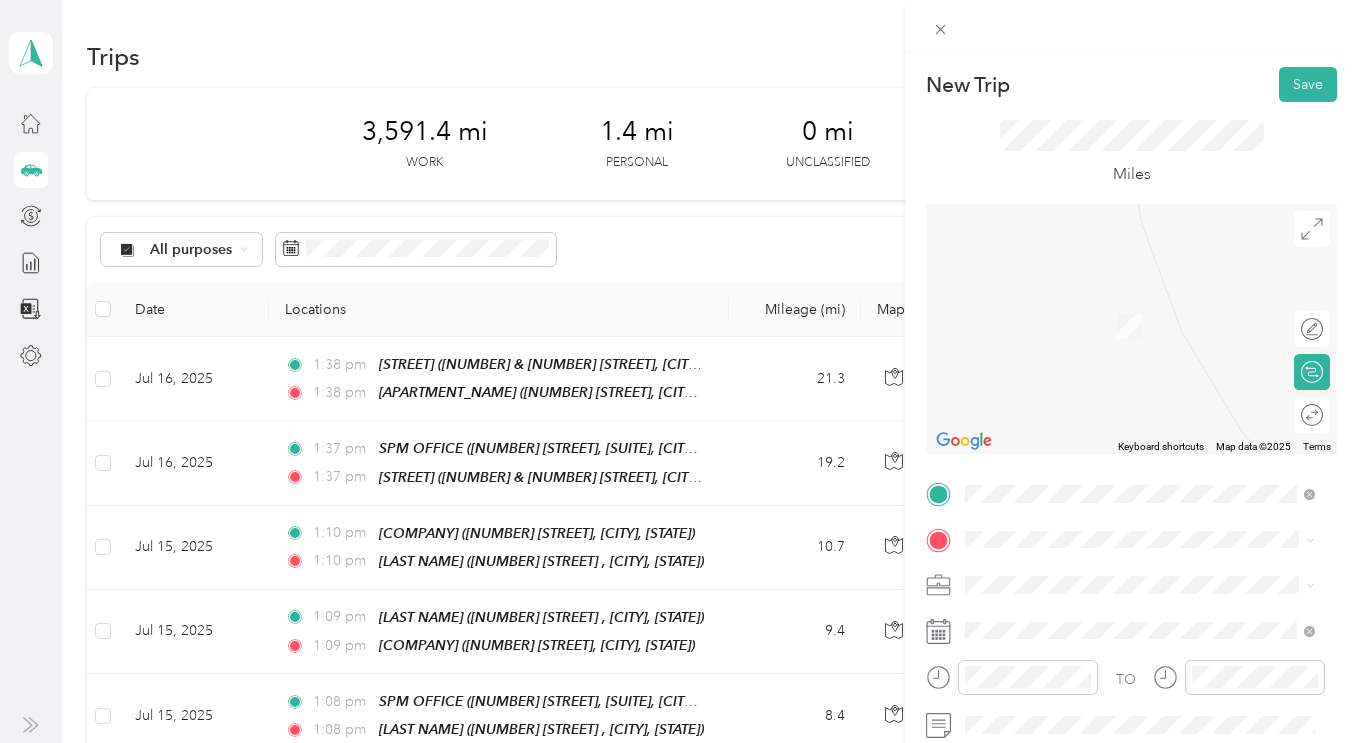 click on "TEAM [STREET] PROPERTY [NUMBER] [STREET], [CITY] , [STATE]" at bounding box center [1140, 308] 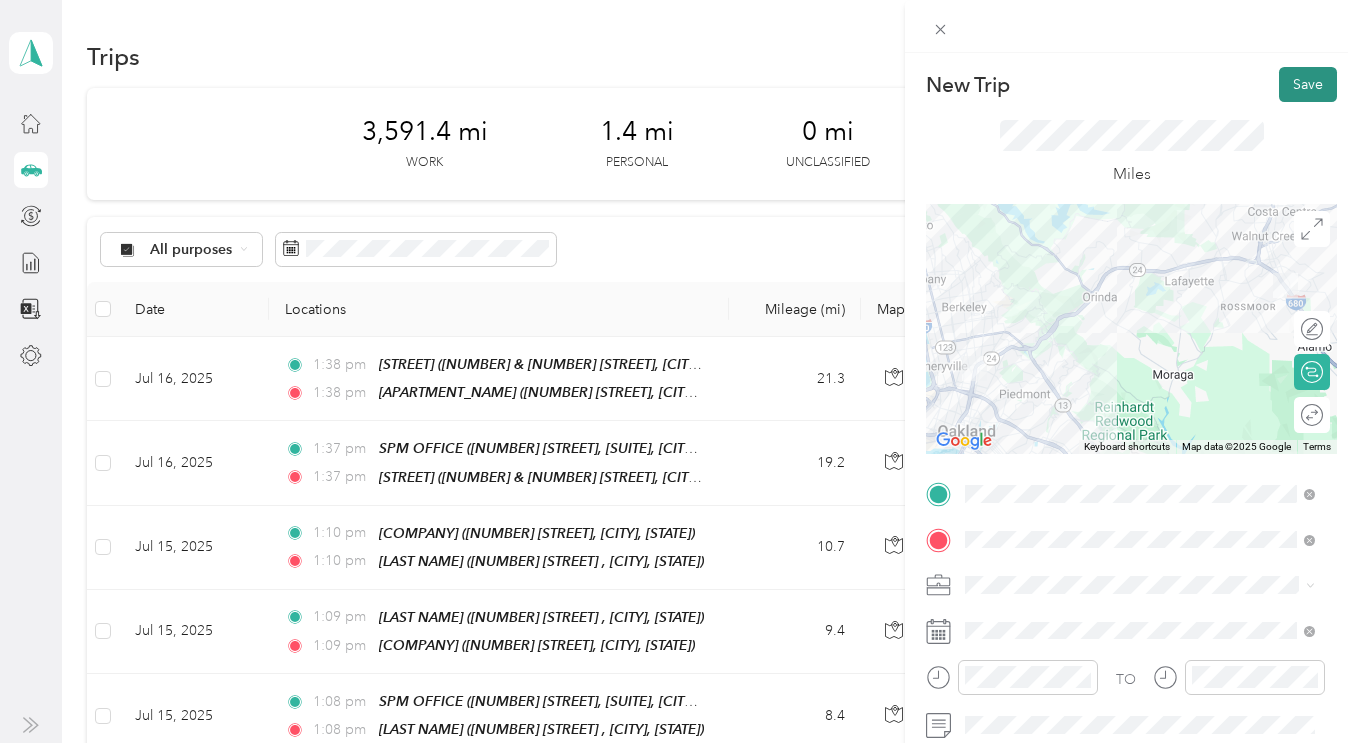 click on "Save" at bounding box center (1308, 84) 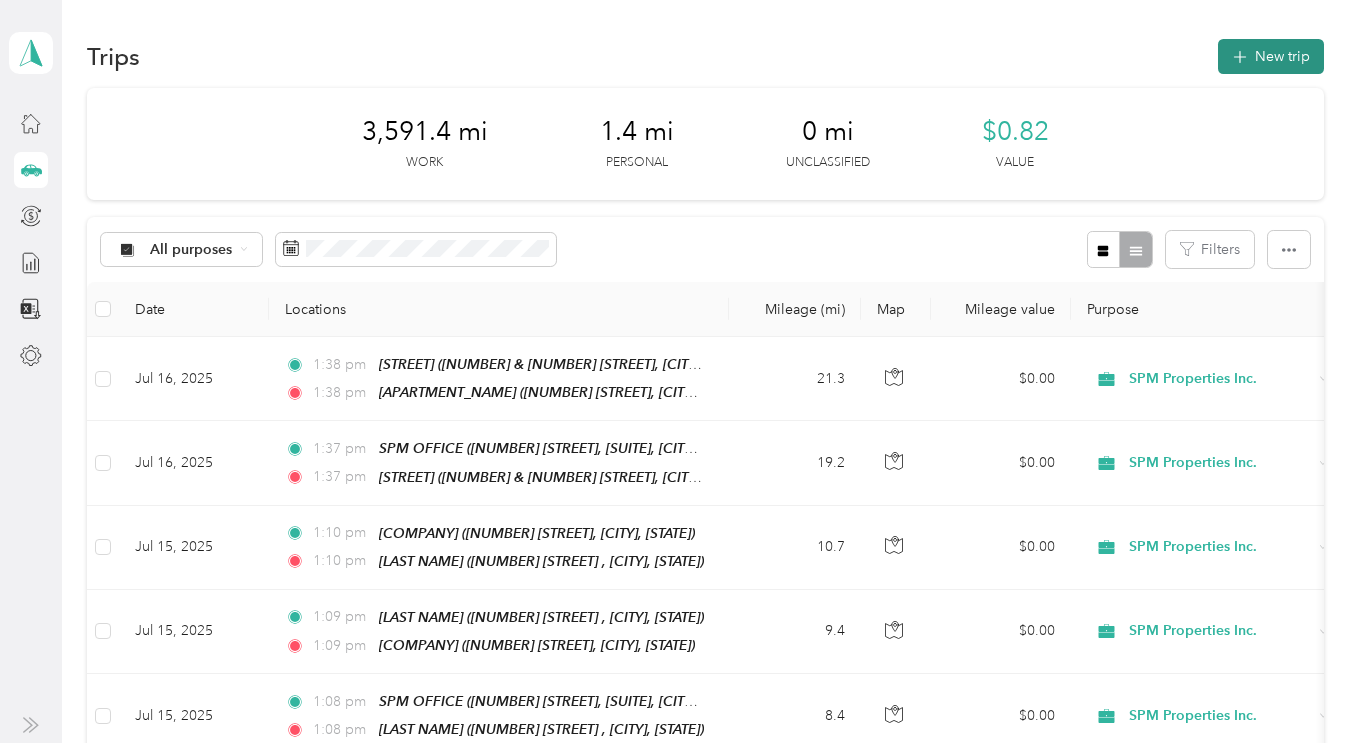 click on "New trip" at bounding box center [1271, 56] 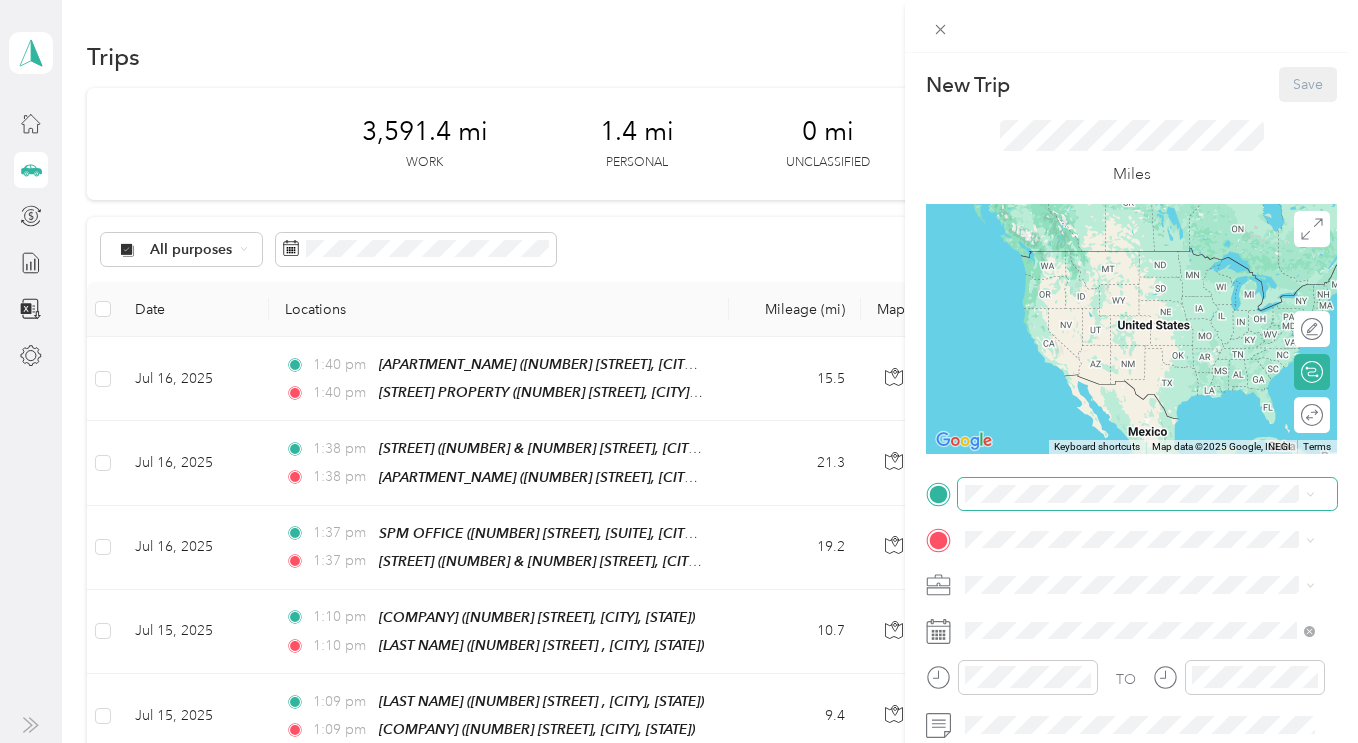 click at bounding box center (1147, 494) 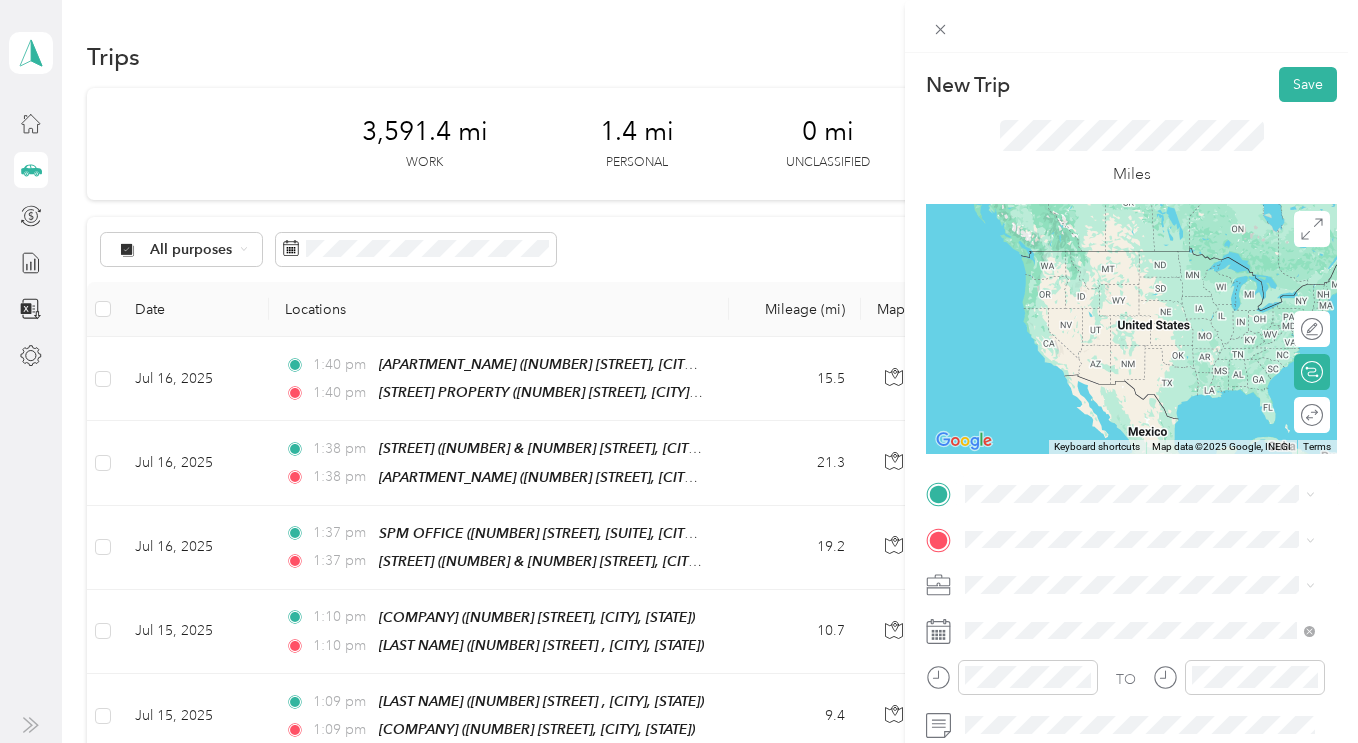 click on "[NUMBER] [STREET], [CITY]  , [STATE]" at bounding box center [1119, 275] 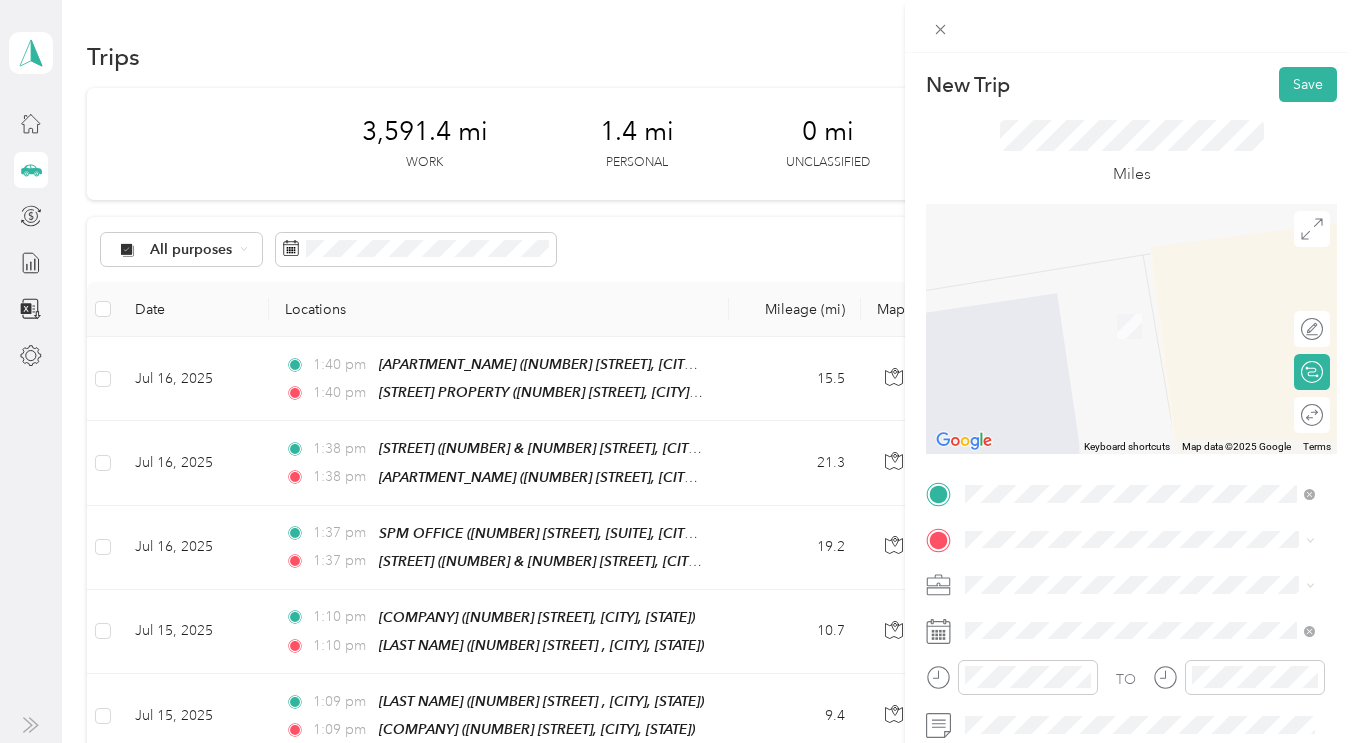 click on "TEAM SPM OFFICE  [NUMBER] [STREET], [SUITE], [CITY], [STATE]" at bounding box center (1144, 307) 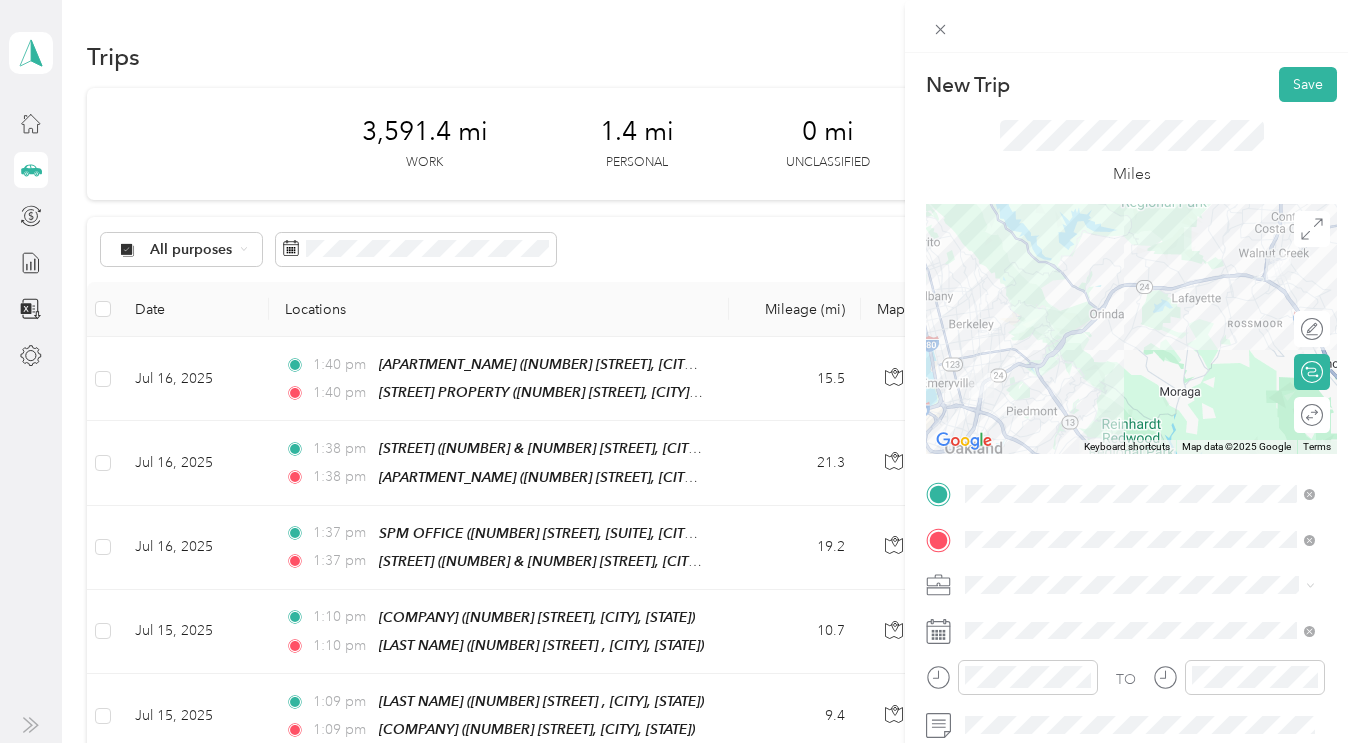 click on "SPM Properties Inc." at bounding box center [1140, 646] 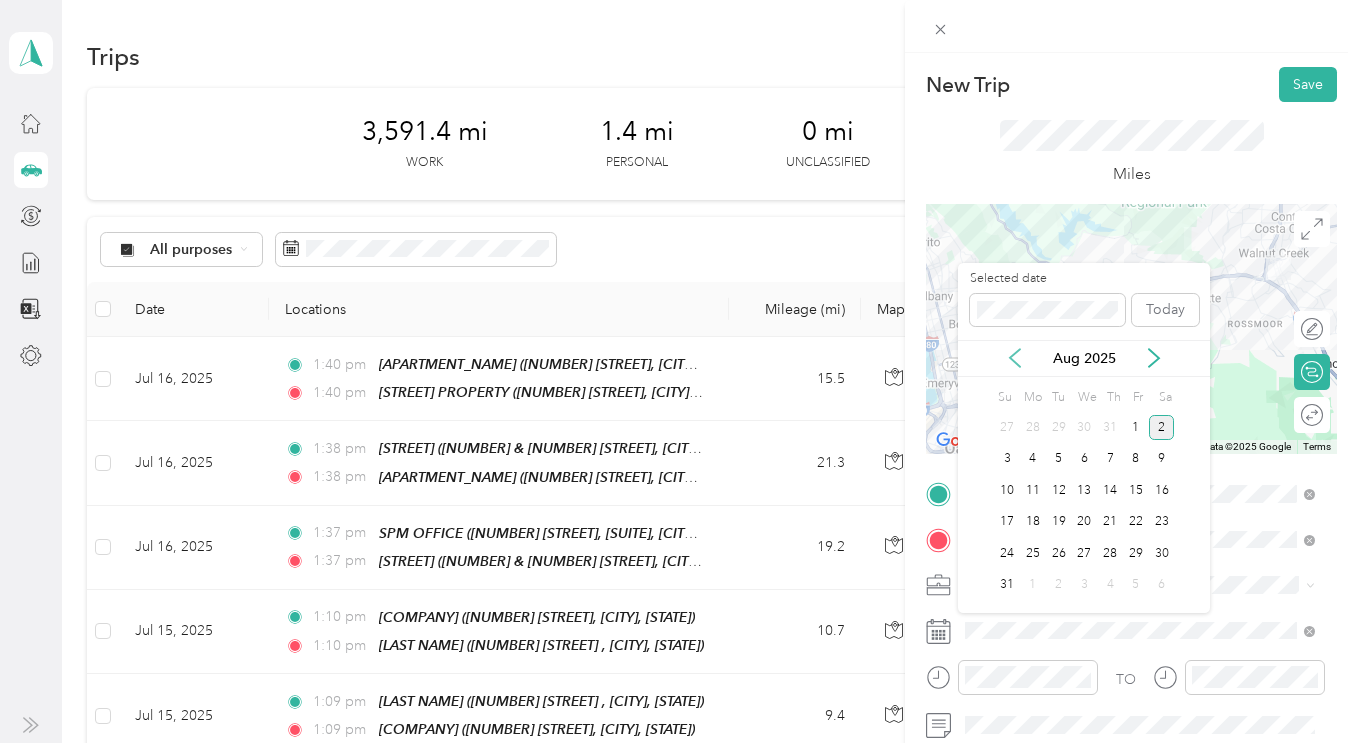 click 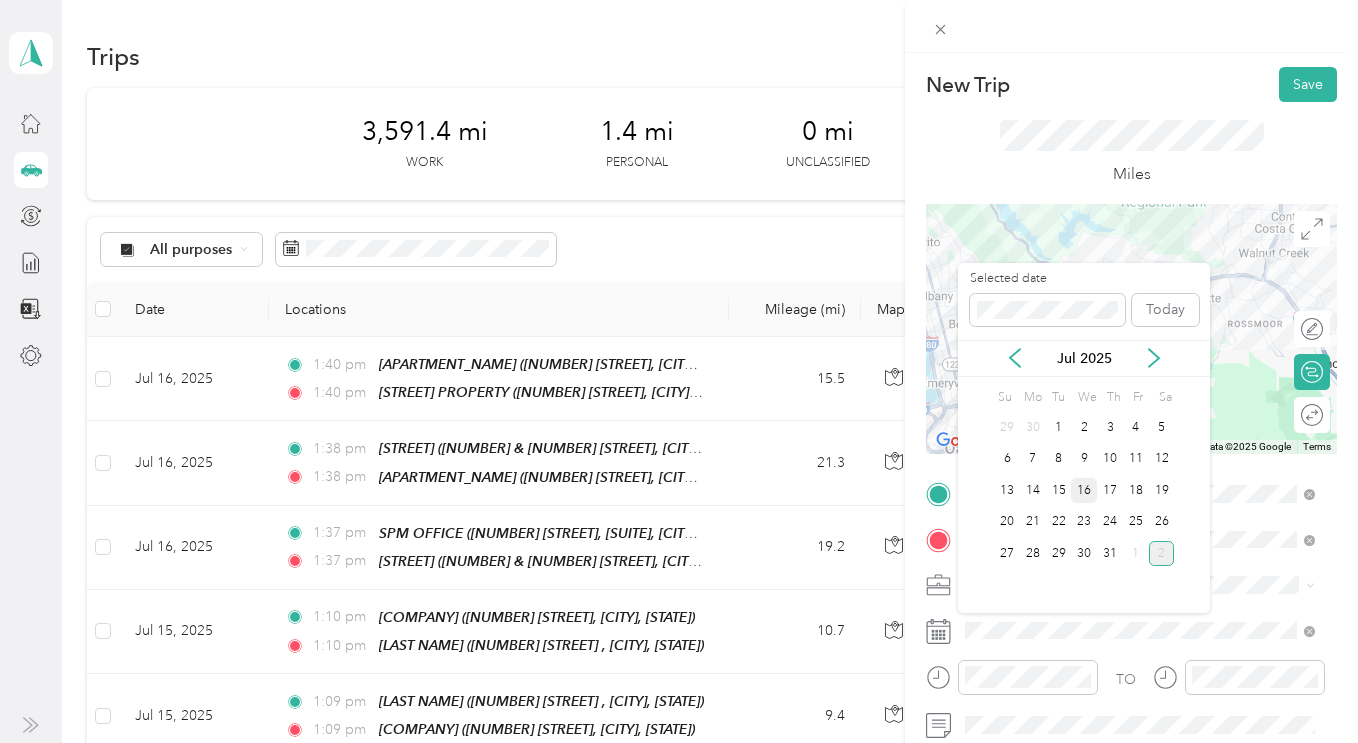 click on "16" at bounding box center (1084, 490) 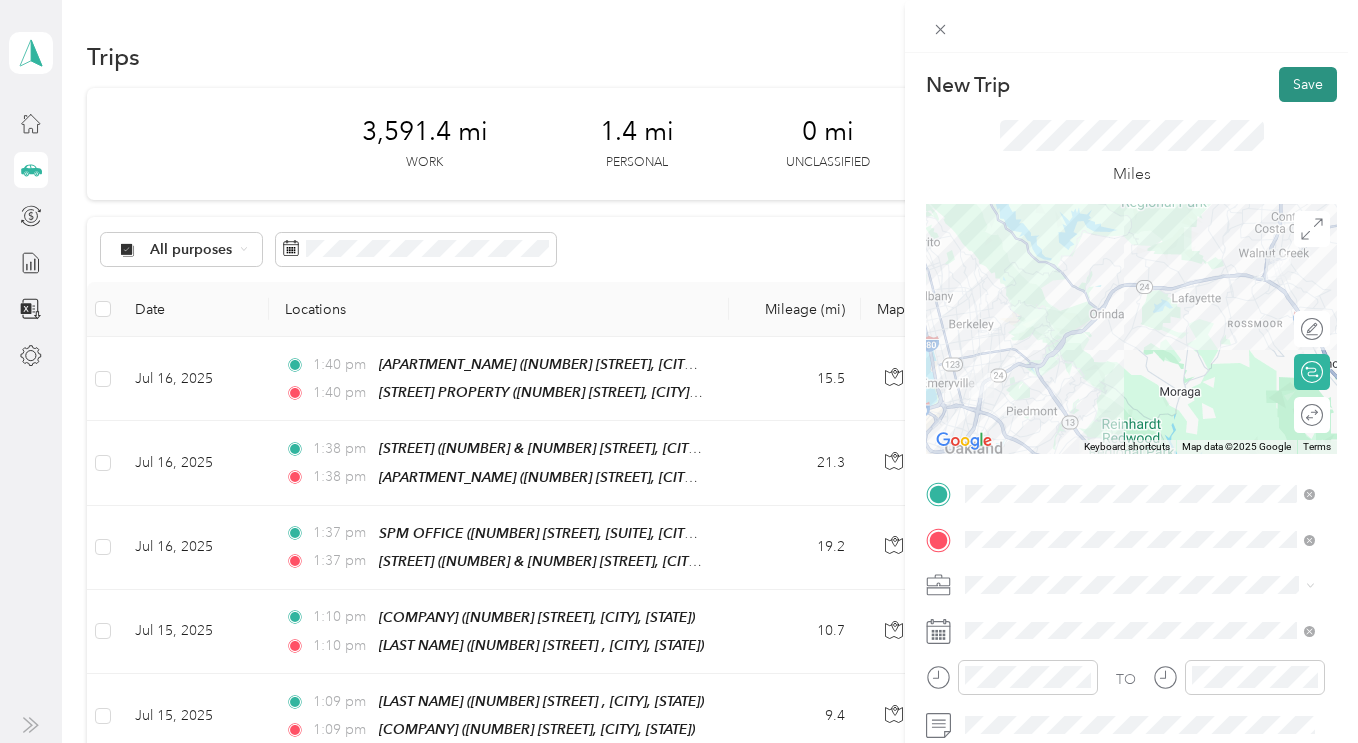 click on "Save" at bounding box center (1308, 84) 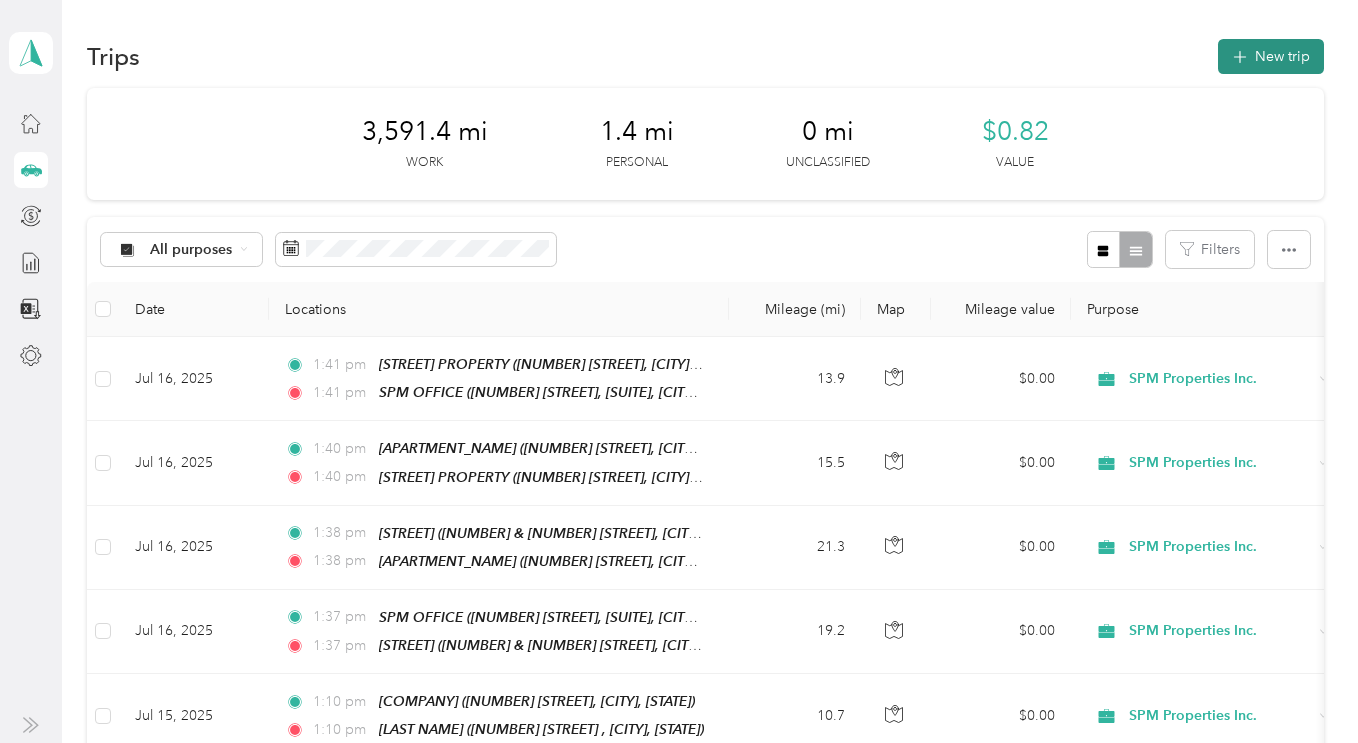 click on "New trip" at bounding box center (1271, 56) 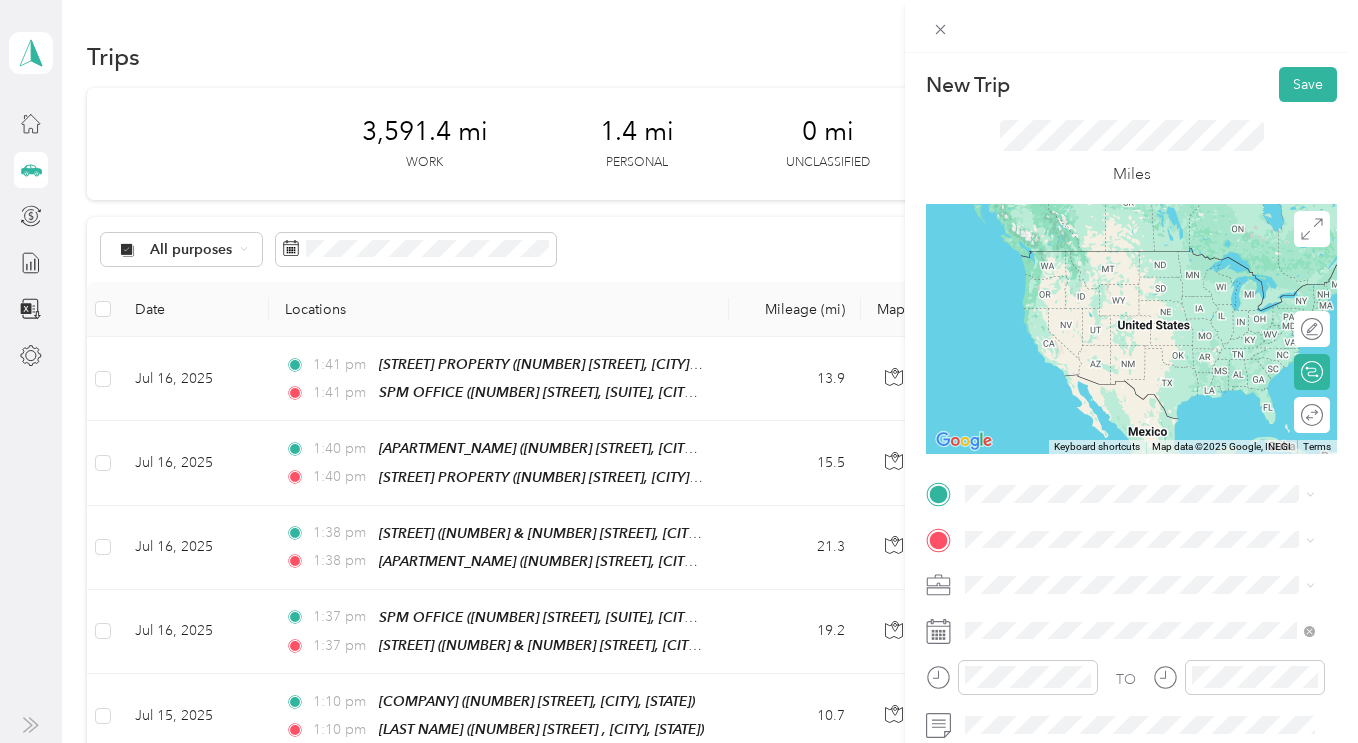 click on "[NUMBER] [STREET], [SUITE], [CITY], [STATE]" at bounding box center (1144, 275) 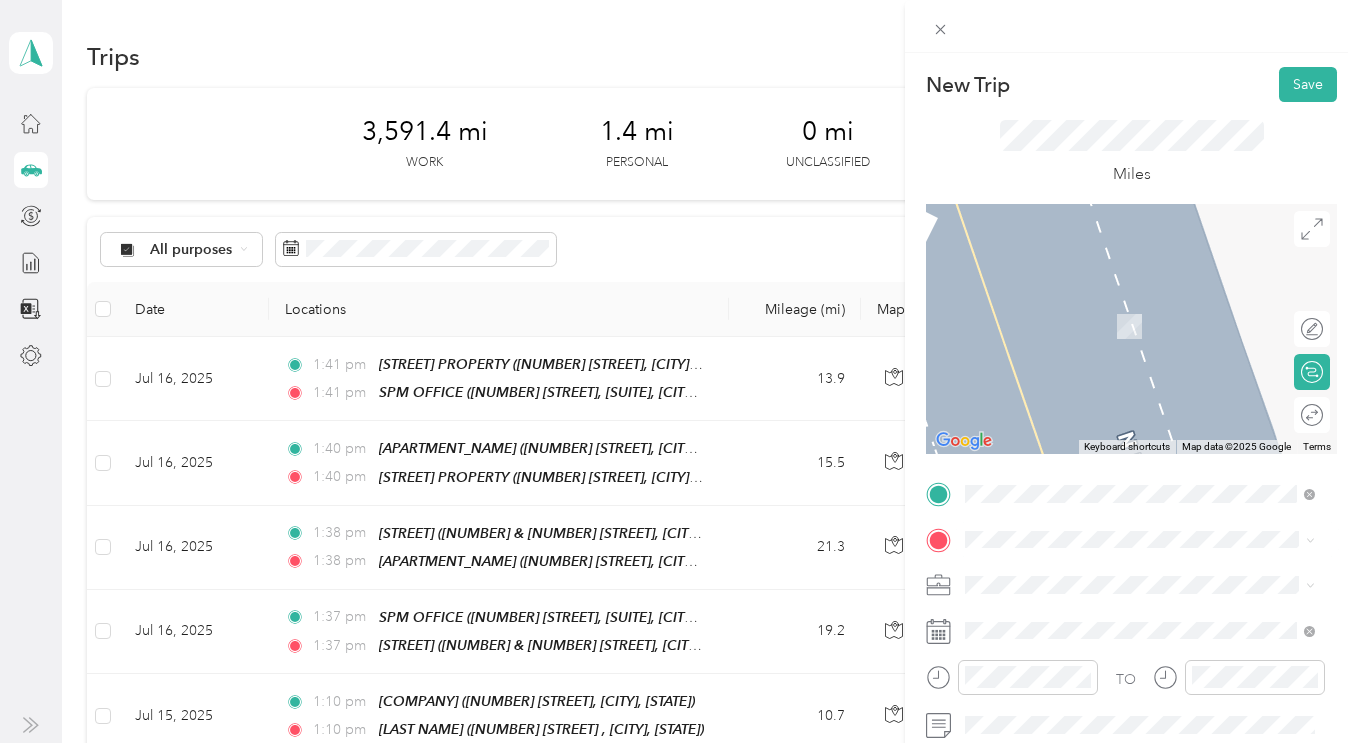 click on "TEAM [STREET] PROPERTY [NUMBER] [STREET], [CITY] , [STATE]" at bounding box center [1140, 310] 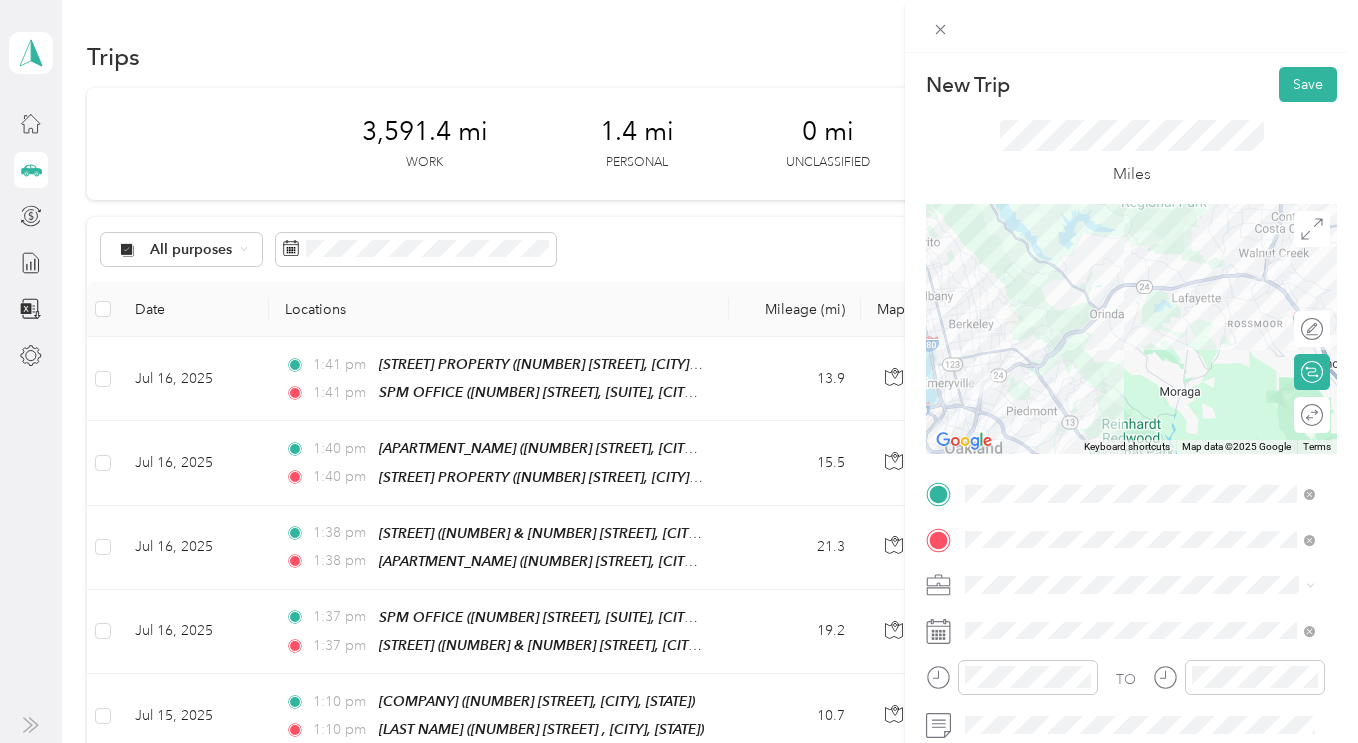 click on "SPM Properties Inc." at bounding box center (1140, 644) 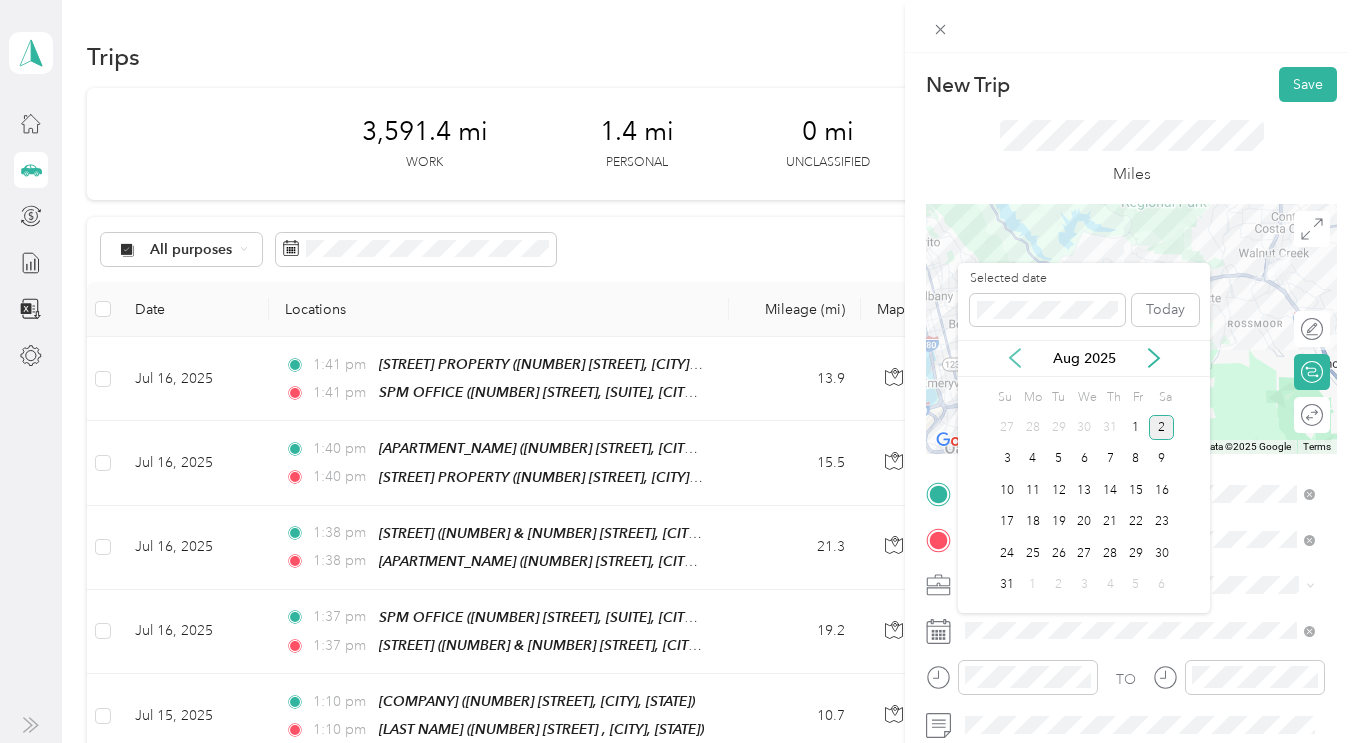 click 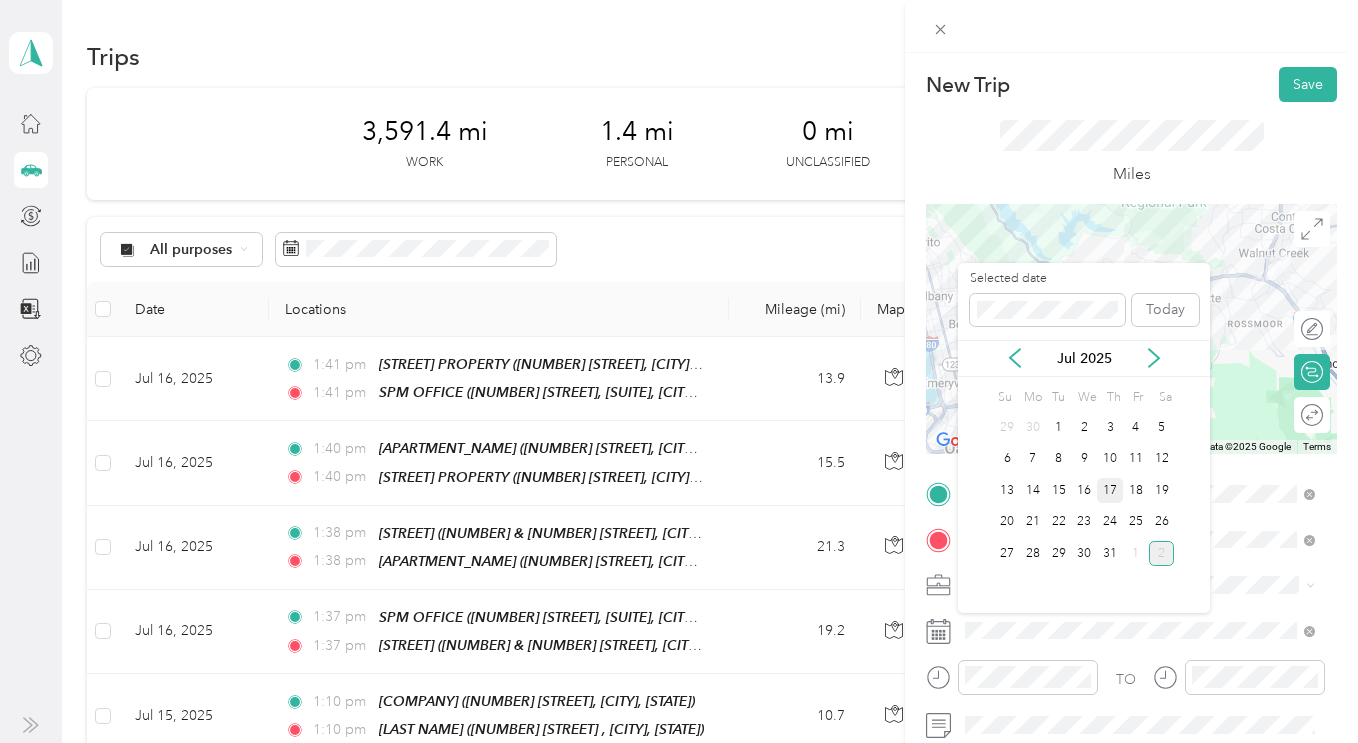 click on "17" at bounding box center [1110, 490] 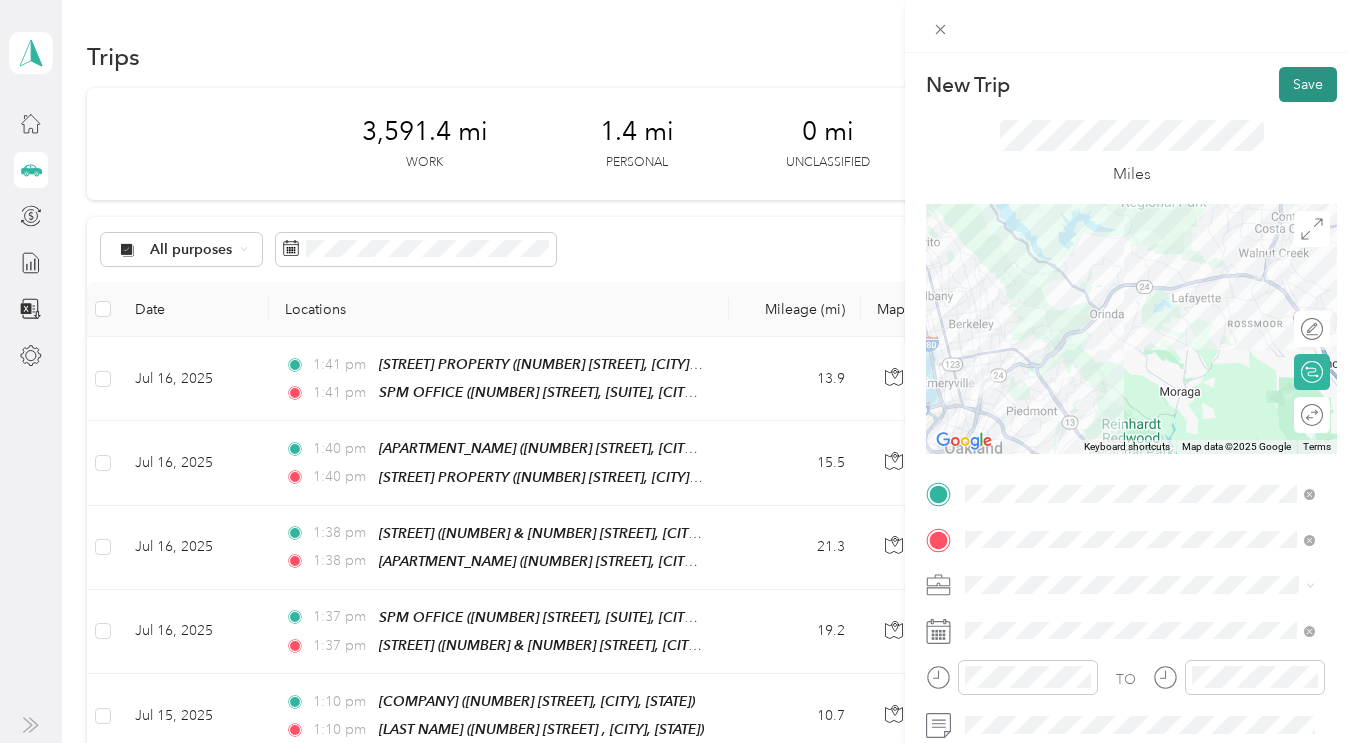 click on "Save" at bounding box center [1308, 84] 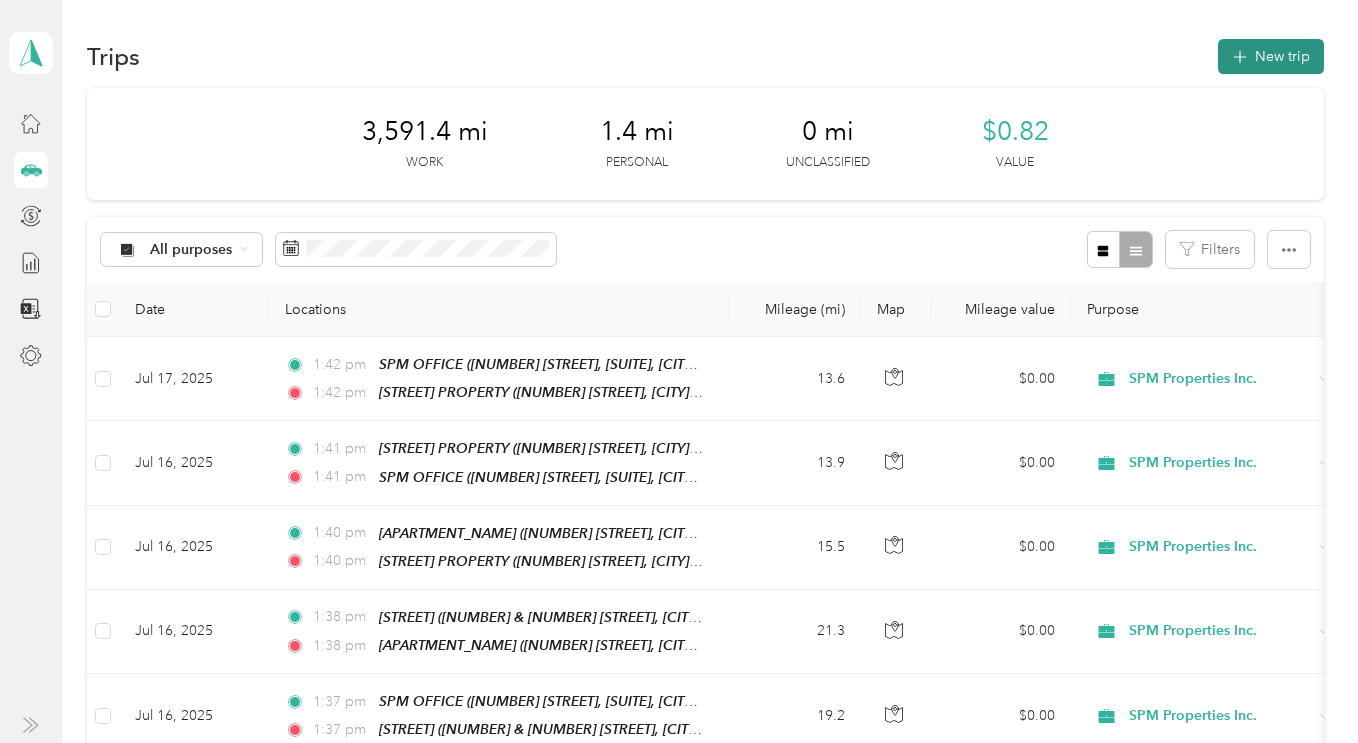 click on "New trip" at bounding box center (1271, 56) 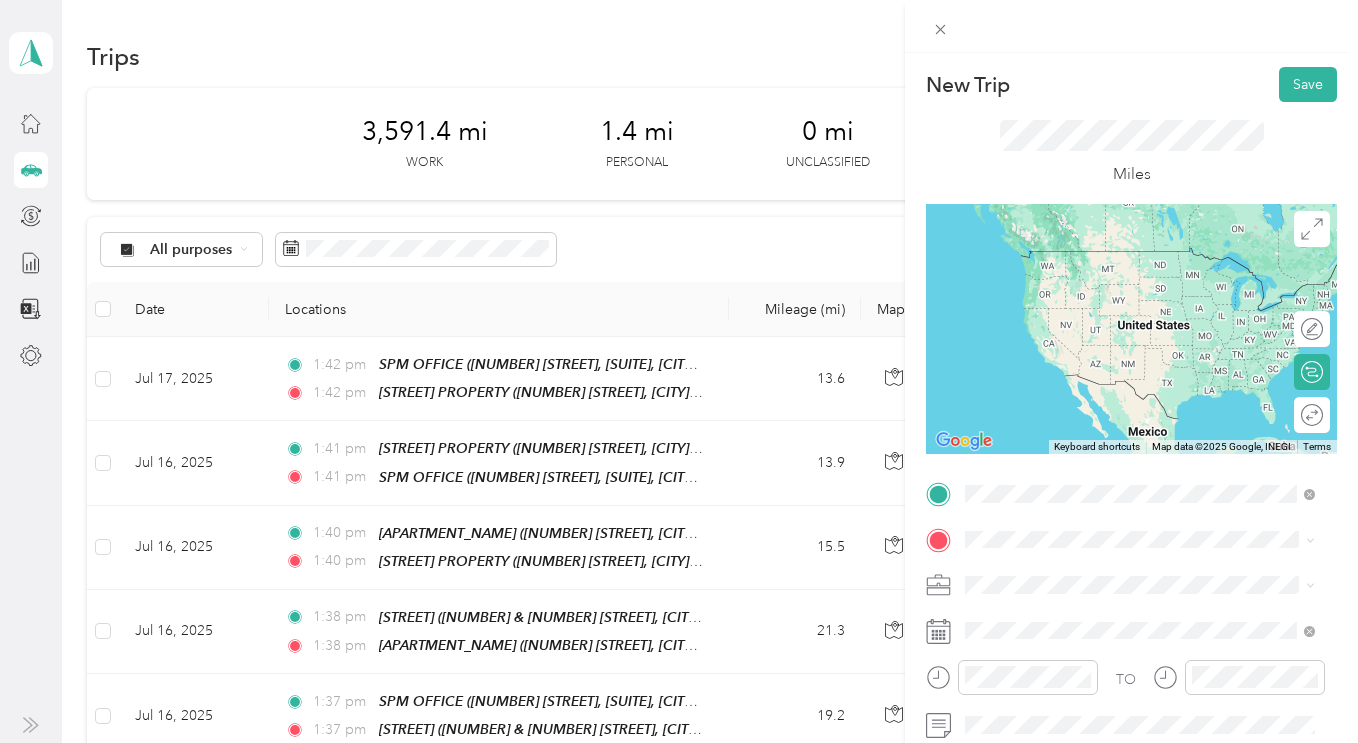 click on "[NUMBER] [STREET], [CITY]  , [STATE]" at bounding box center (1119, 287) 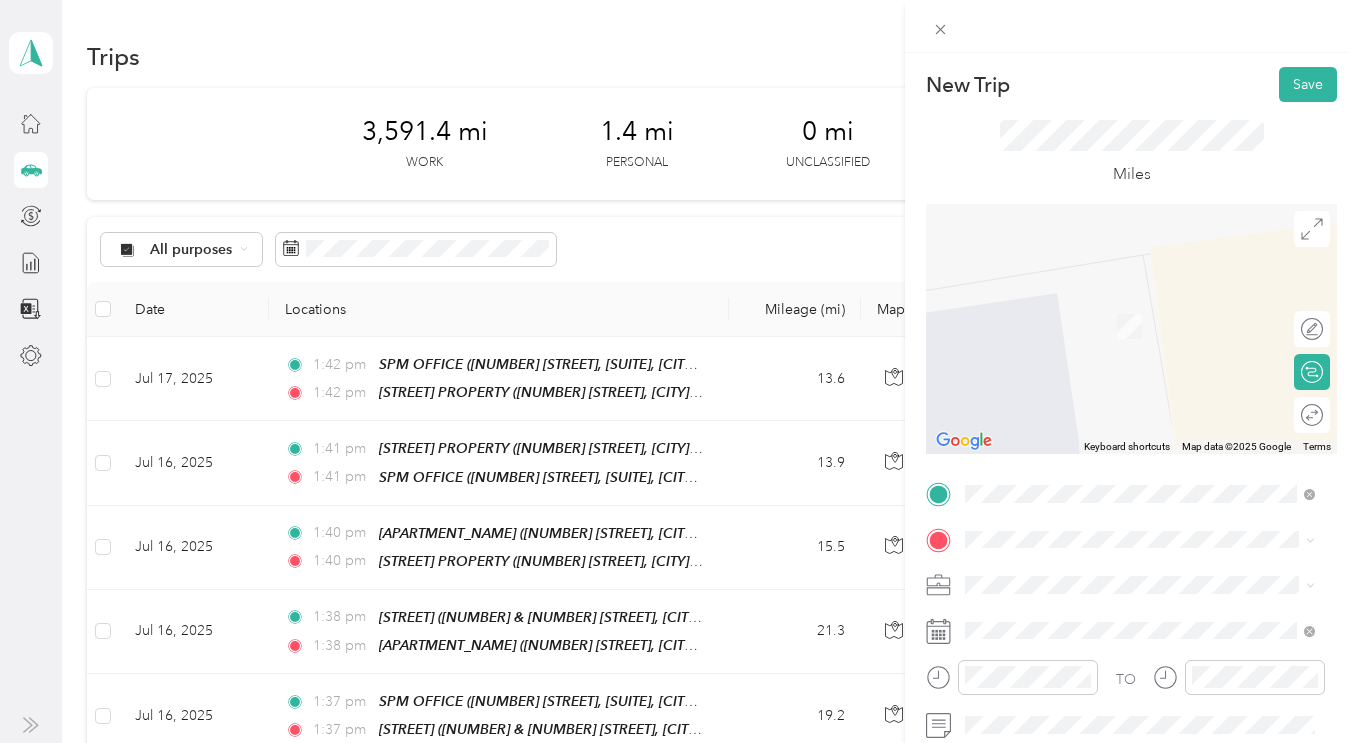 click on "SPM Properties Inc." at bounding box center (1140, 653) 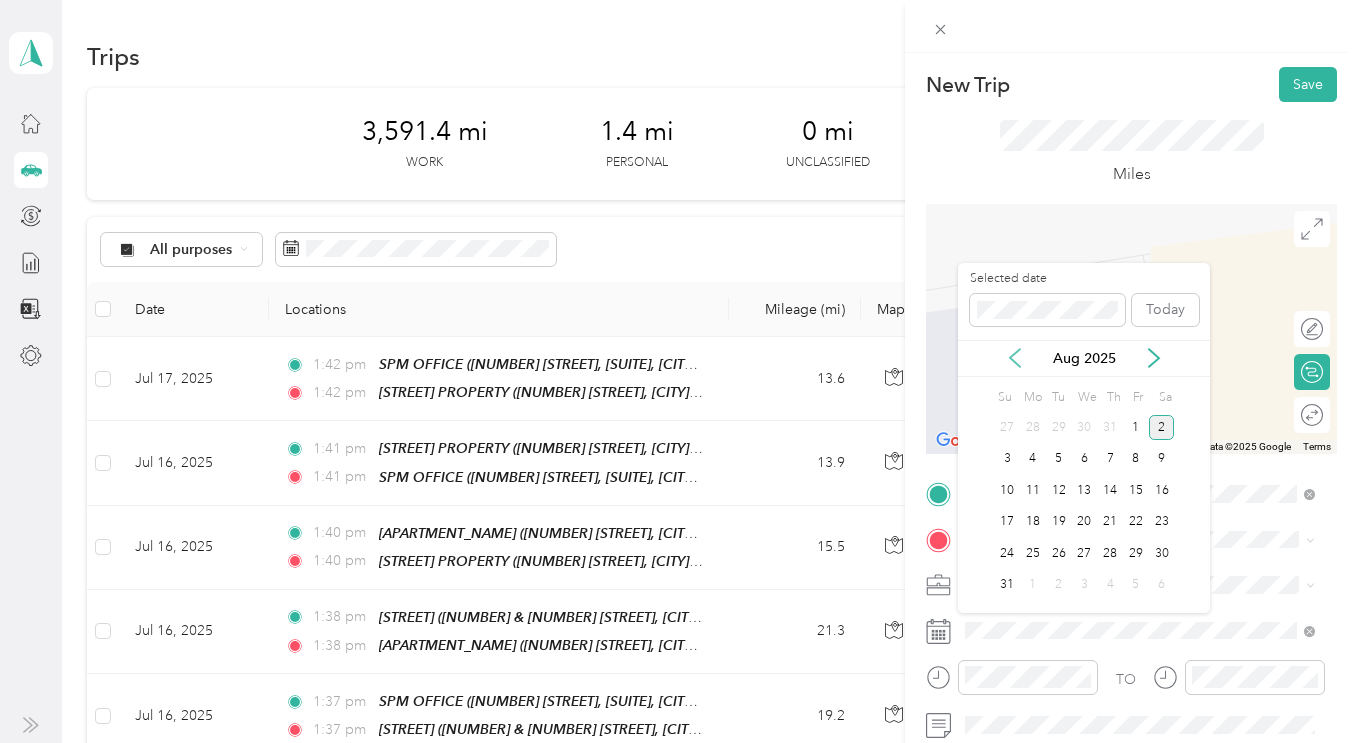 click 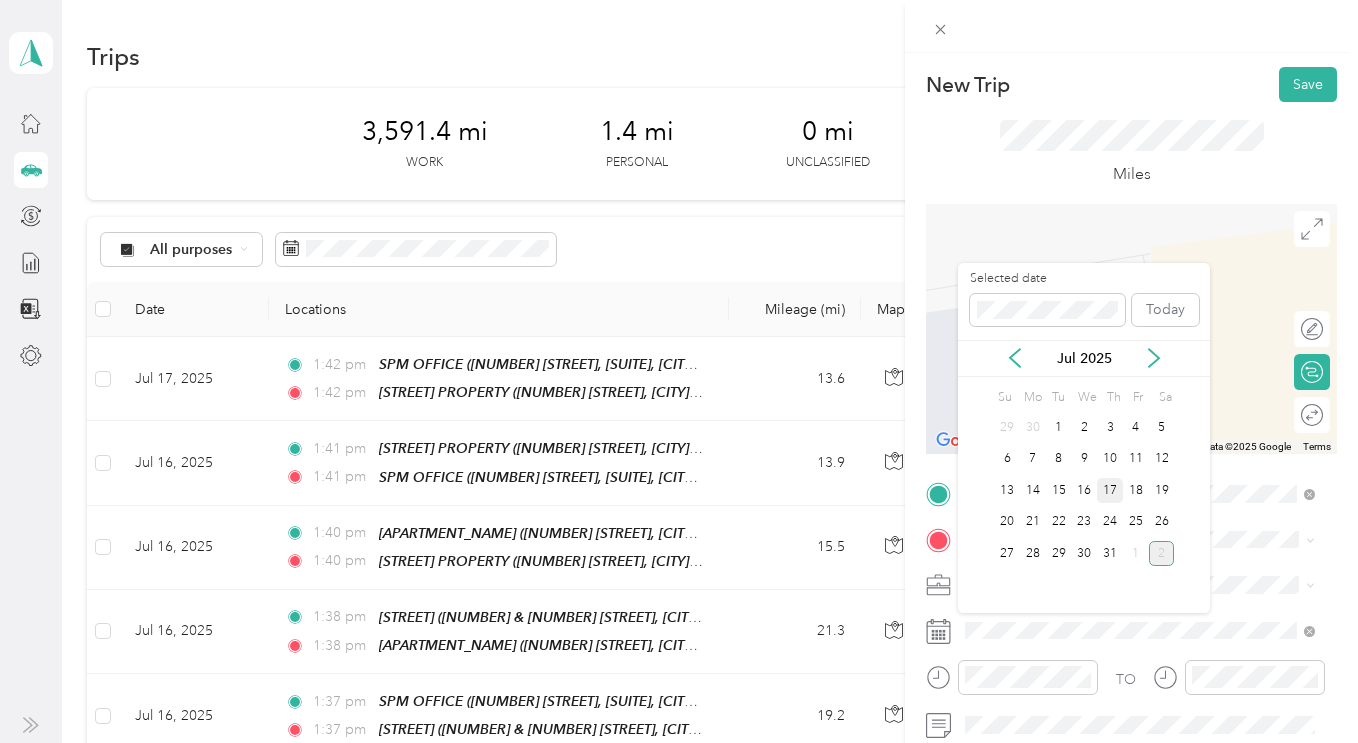 click on "17" at bounding box center [1110, 490] 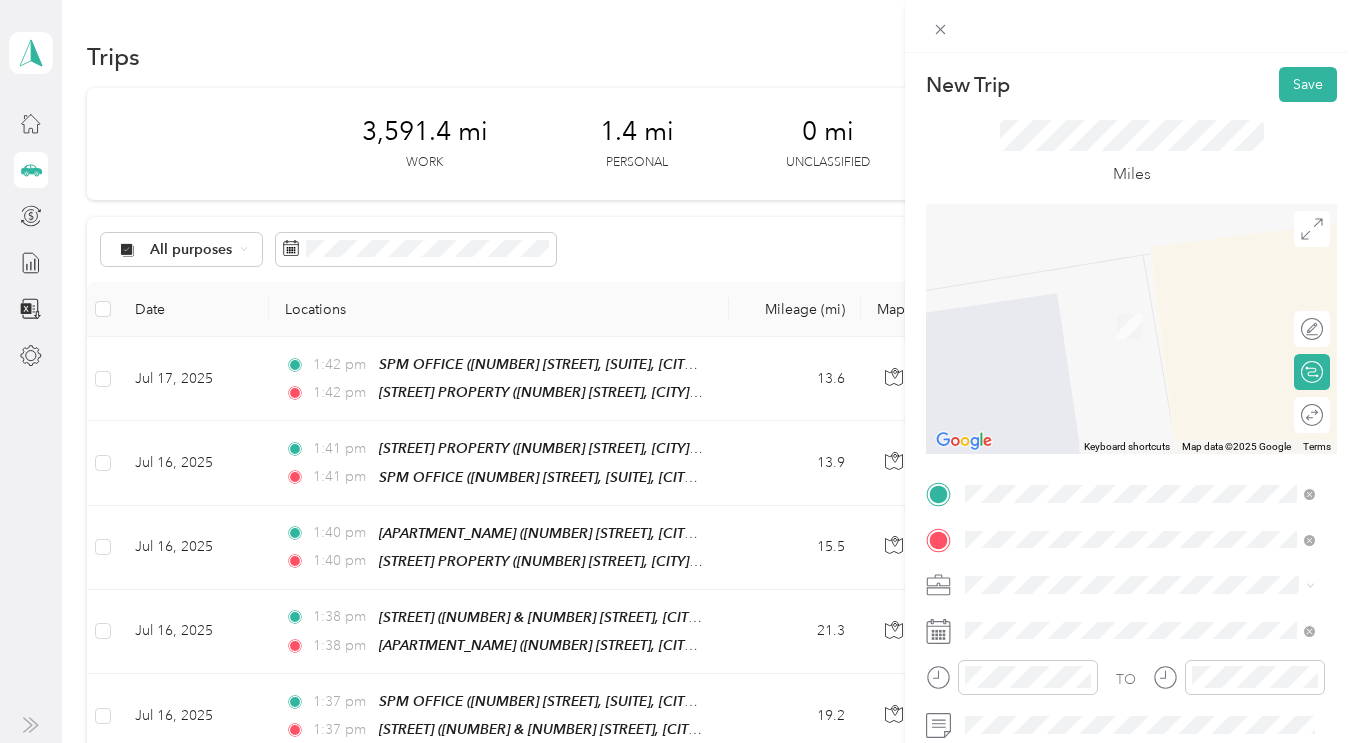 click on "TEAM [LAST NAME] [NUMBER] [STREET], [CITY], [STATE]" at bounding box center [1117, 318] 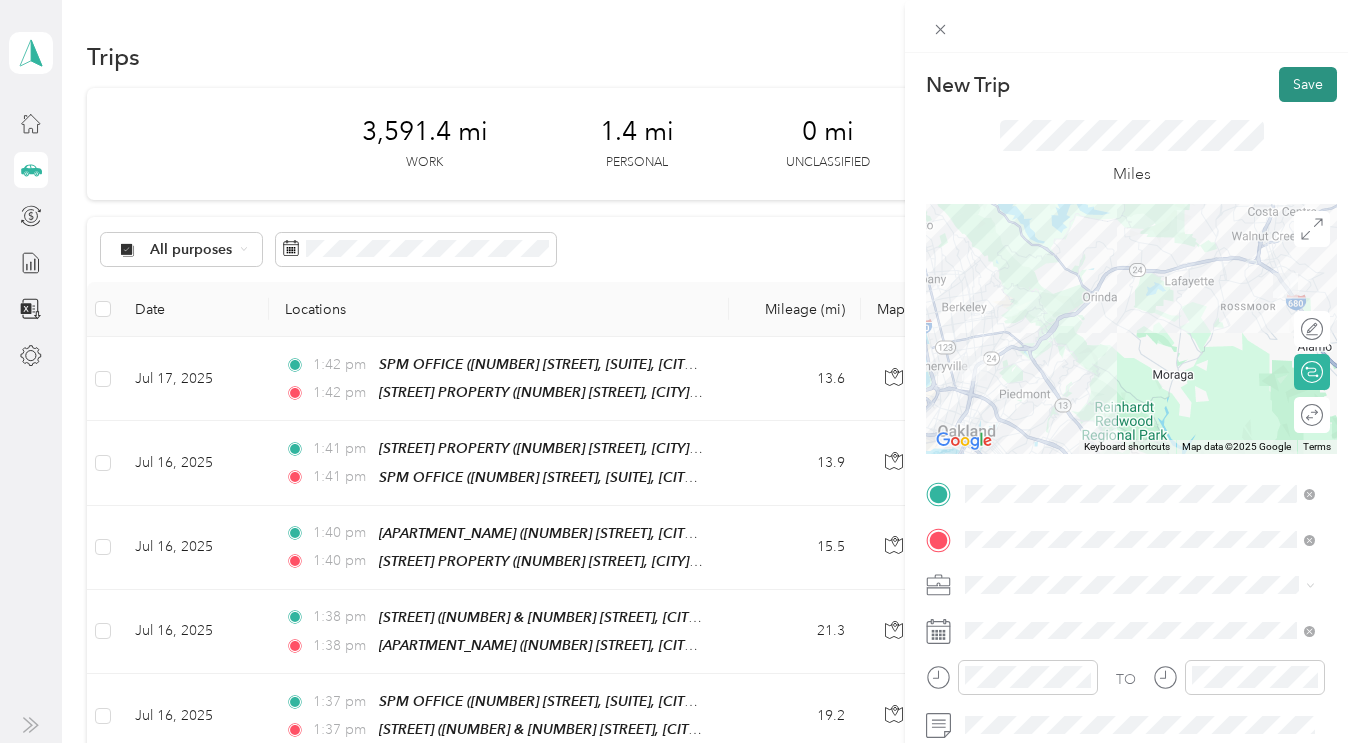 click on "Save" at bounding box center [1308, 84] 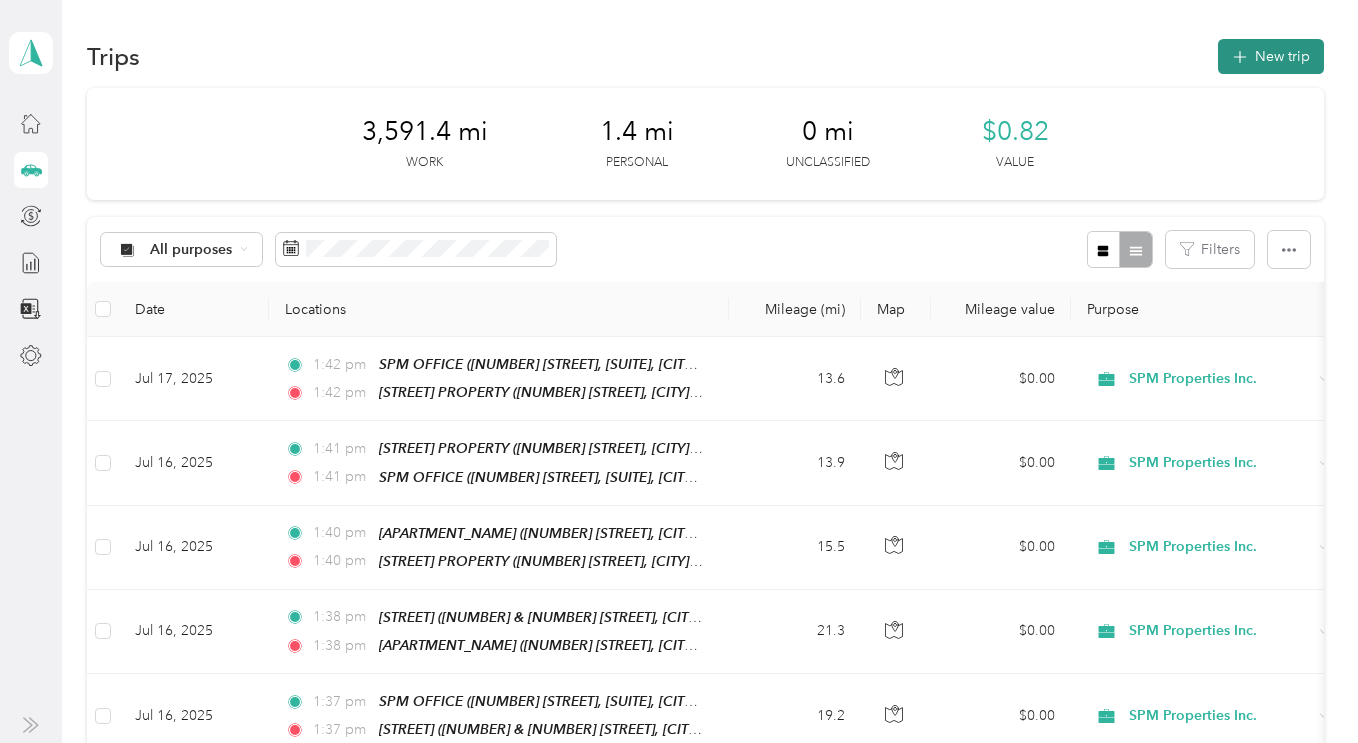 click 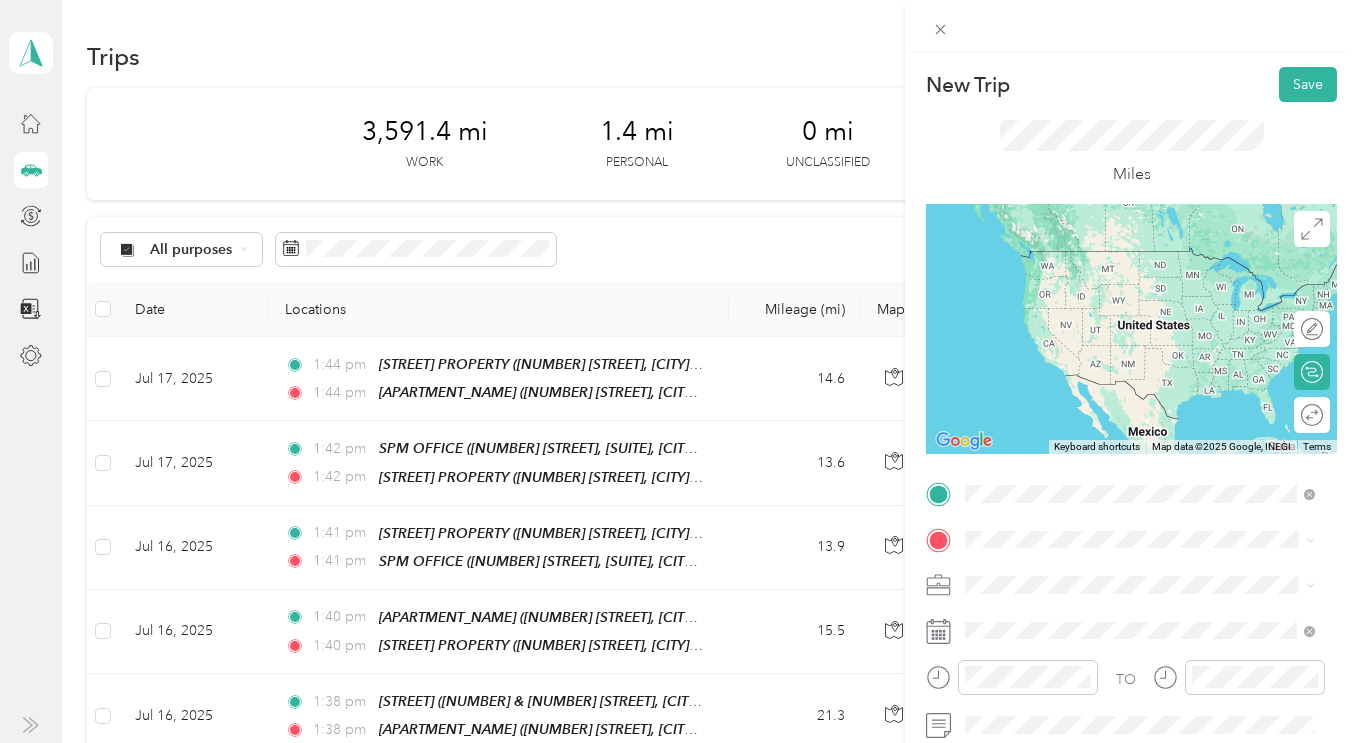 click on "TEAM [LAST NAME] [NUMBER] [STREET], [CITY], [STATE]" at bounding box center [1117, 273] 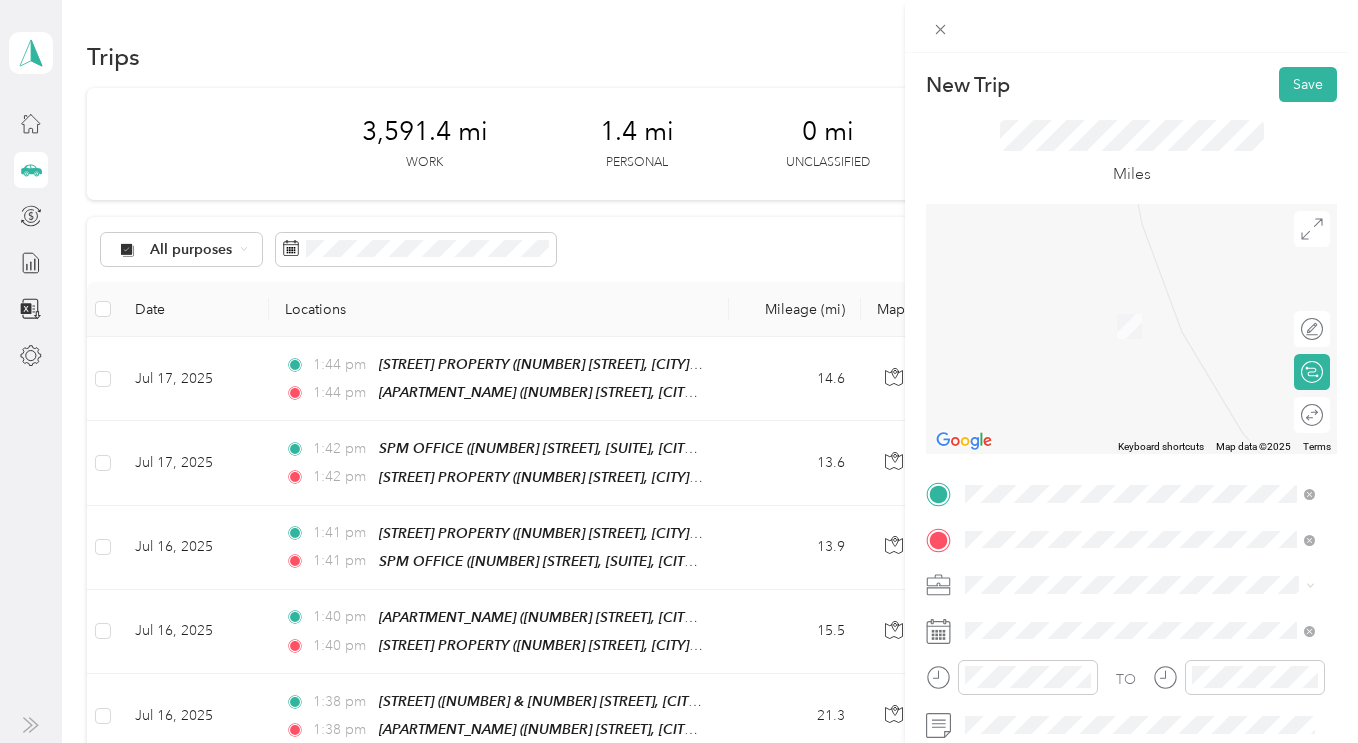 click on "TEAM [COMPANY] ([CITY]) [NUMBER] [STREET], [CITY], [STATE]" at bounding box center [1117, 402] 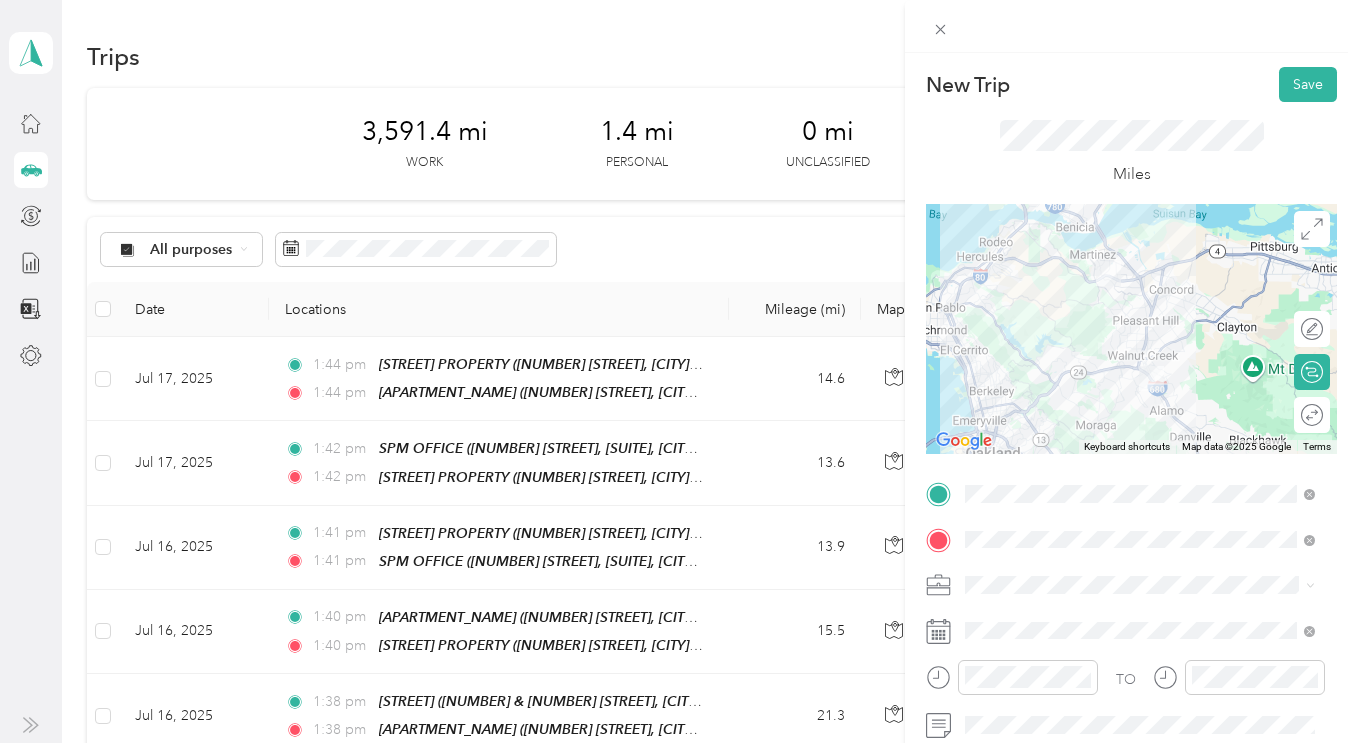 click on "SPM Properties Inc." at bounding box center [1140, 643] 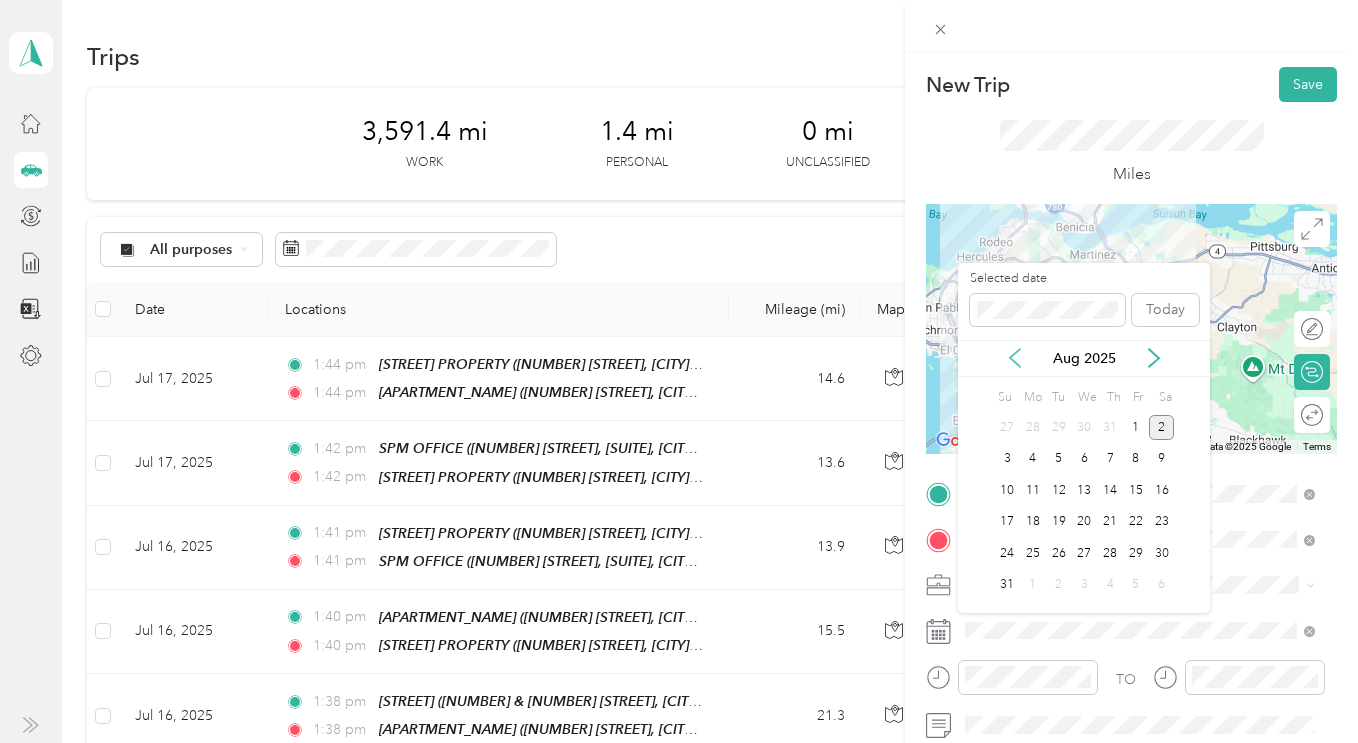 click 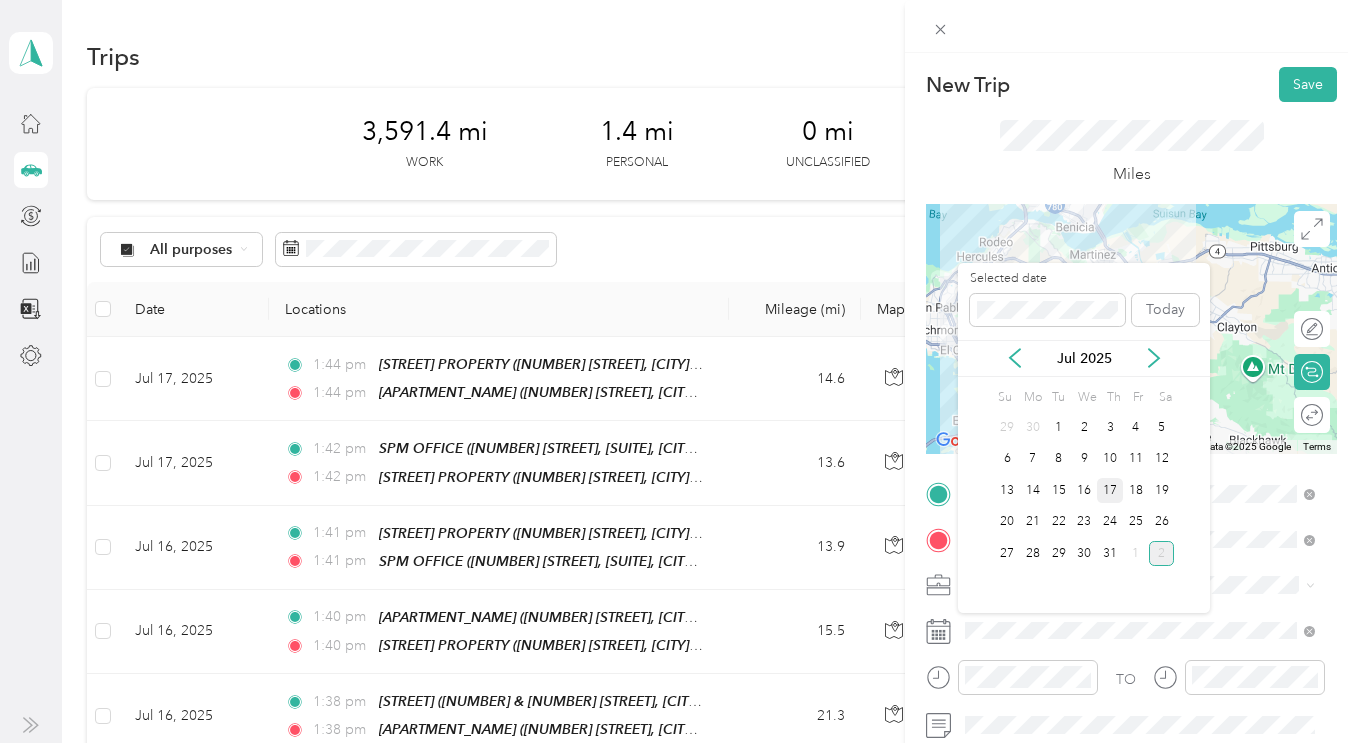 click on "17" at bounding box center [1110, 490] 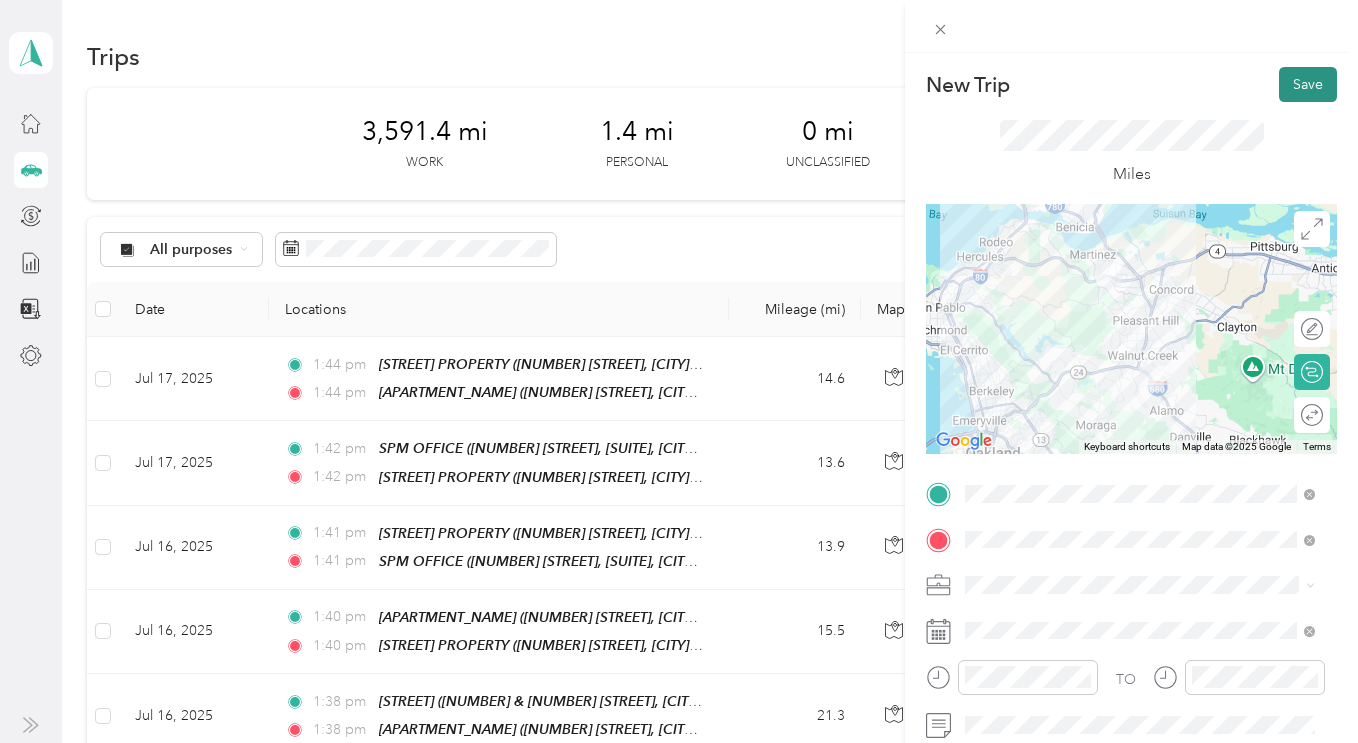 click on "Save" at bounding box center (1308, 84) 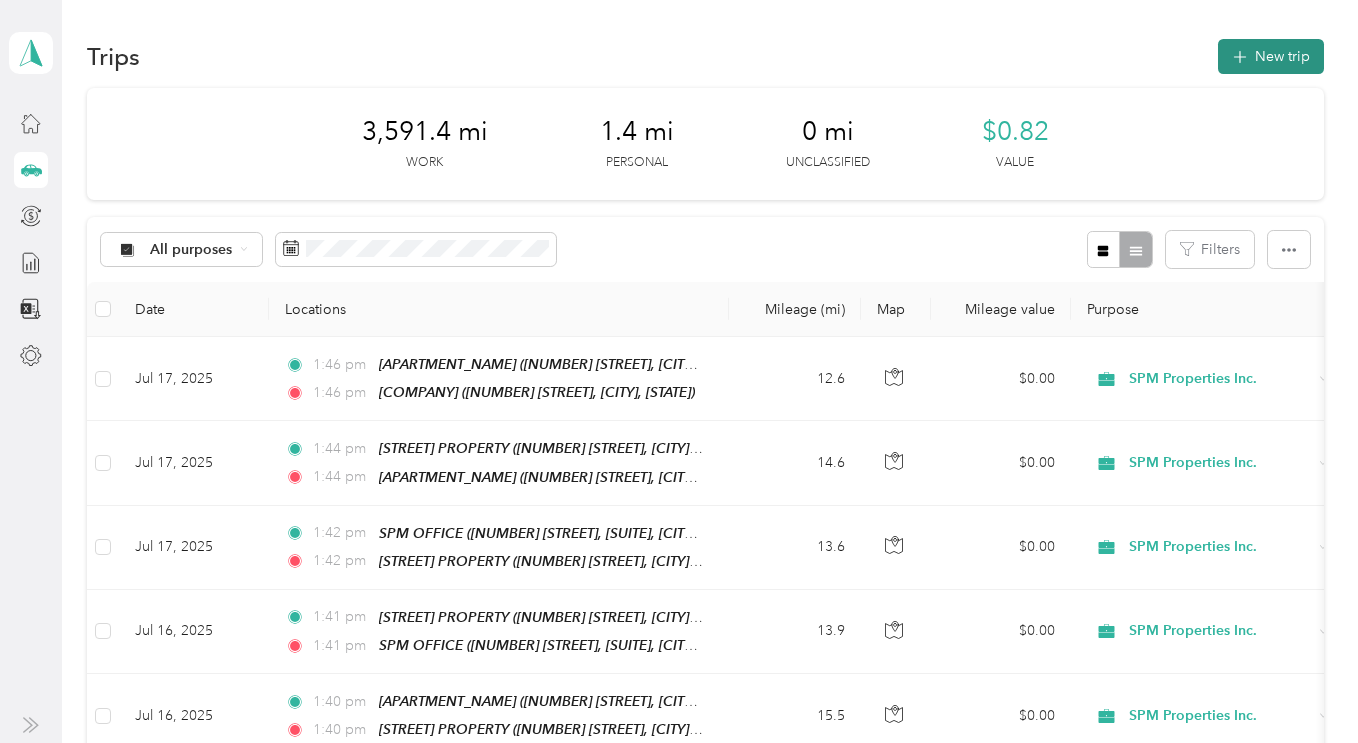 click on "New trip" at bounding box center (1271, 56) 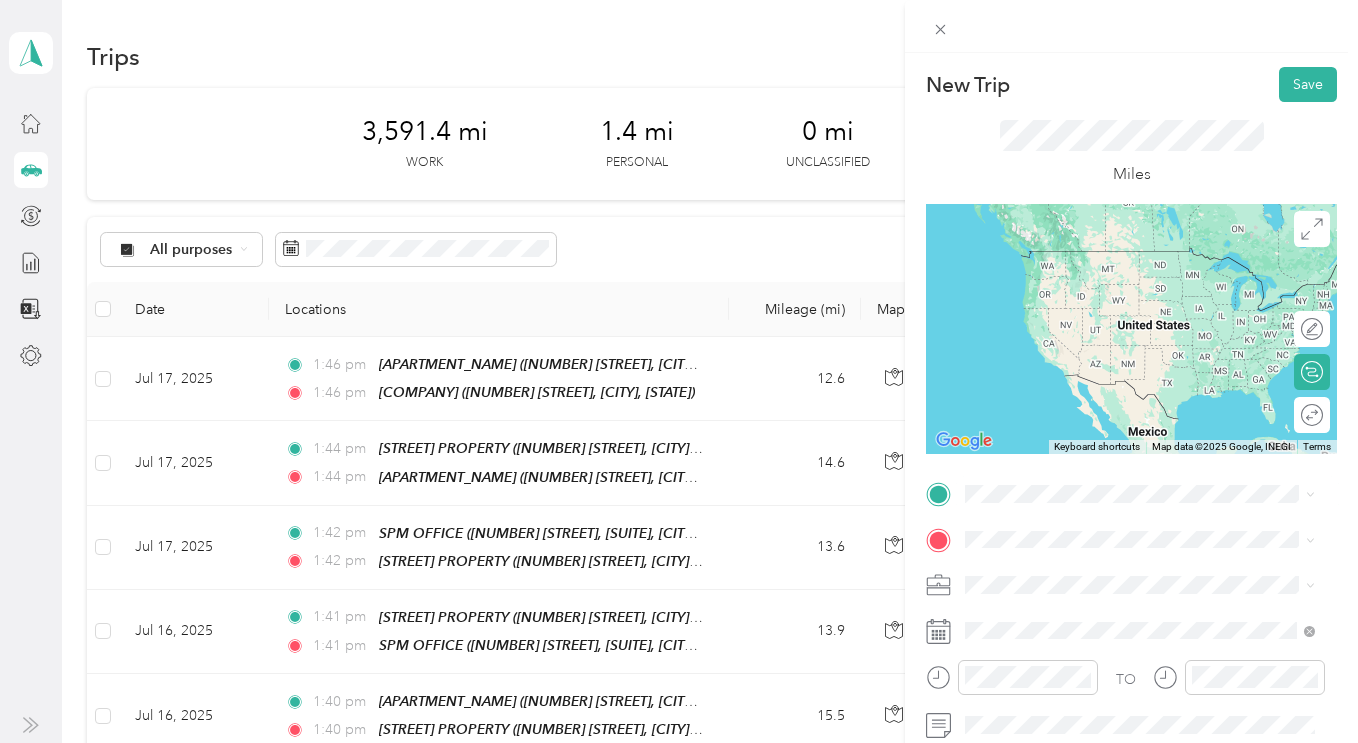 click on "TEAM [COMPANY] ([CITY]) [NUMBER] [STREET], [CITY], [STATE]" at bounding box center [1117, 355] 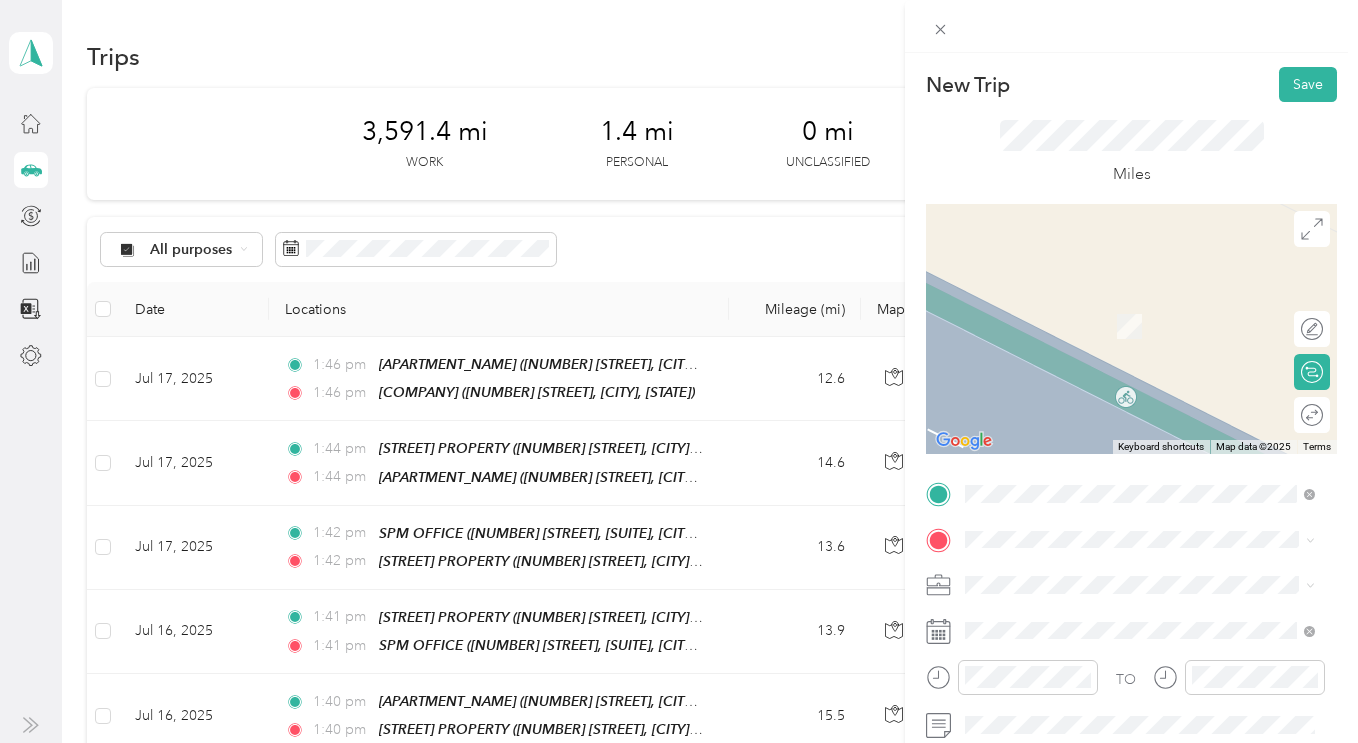 click on "SPM Properties Inc." at bounding box center (1033, 643) 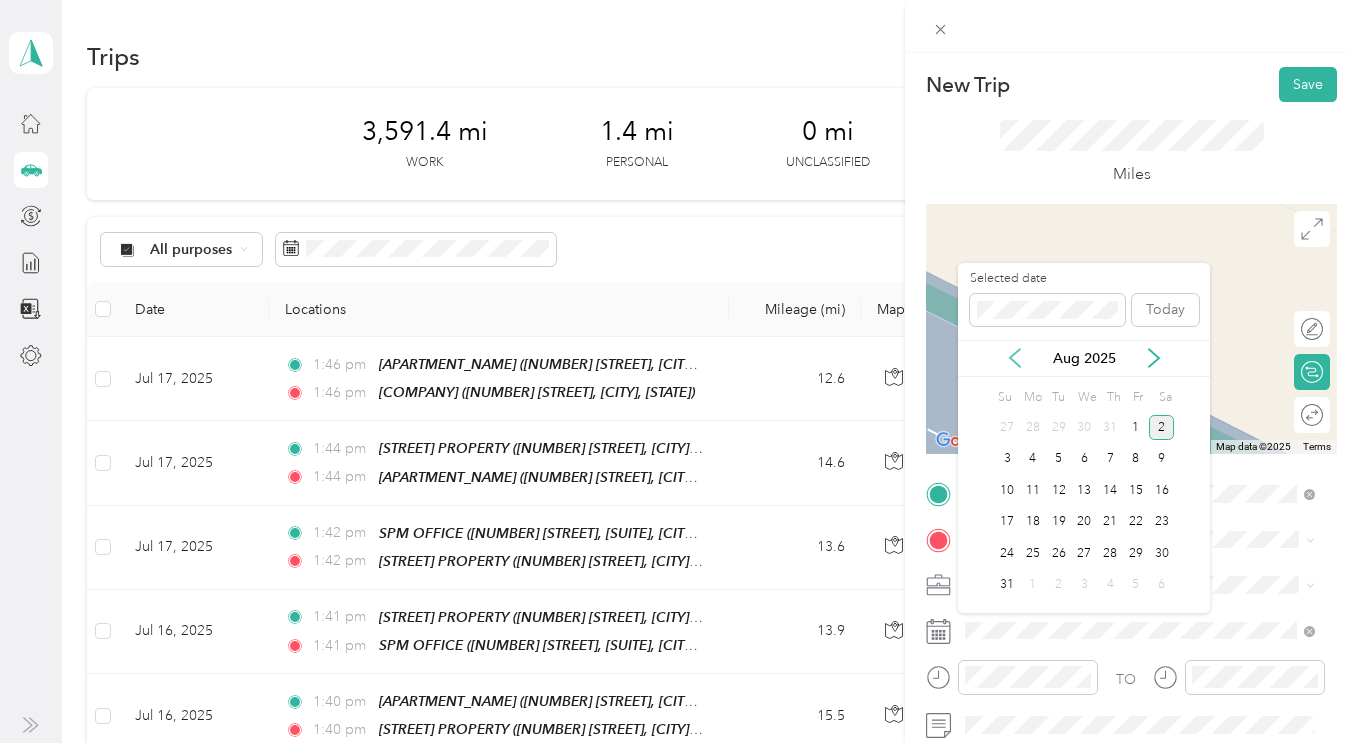 click 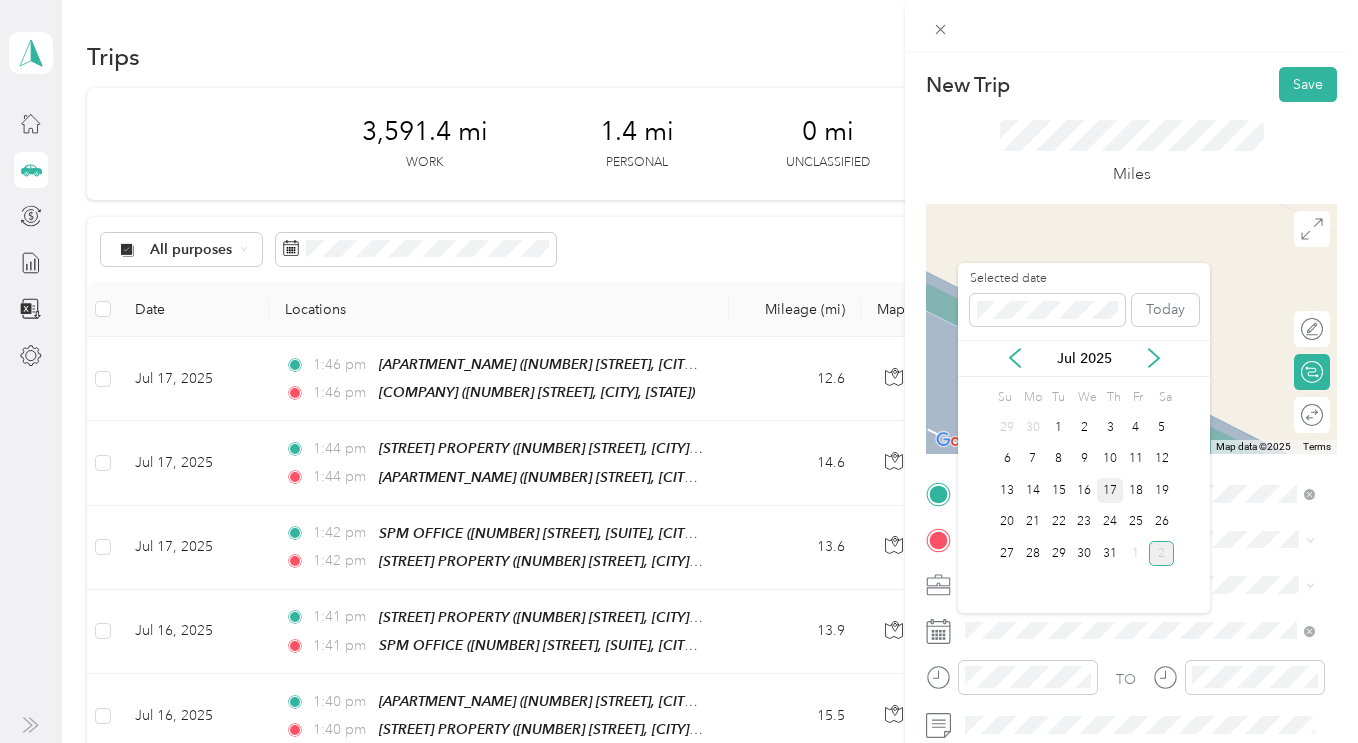 click on "17" at bounding box center [1110, 490] 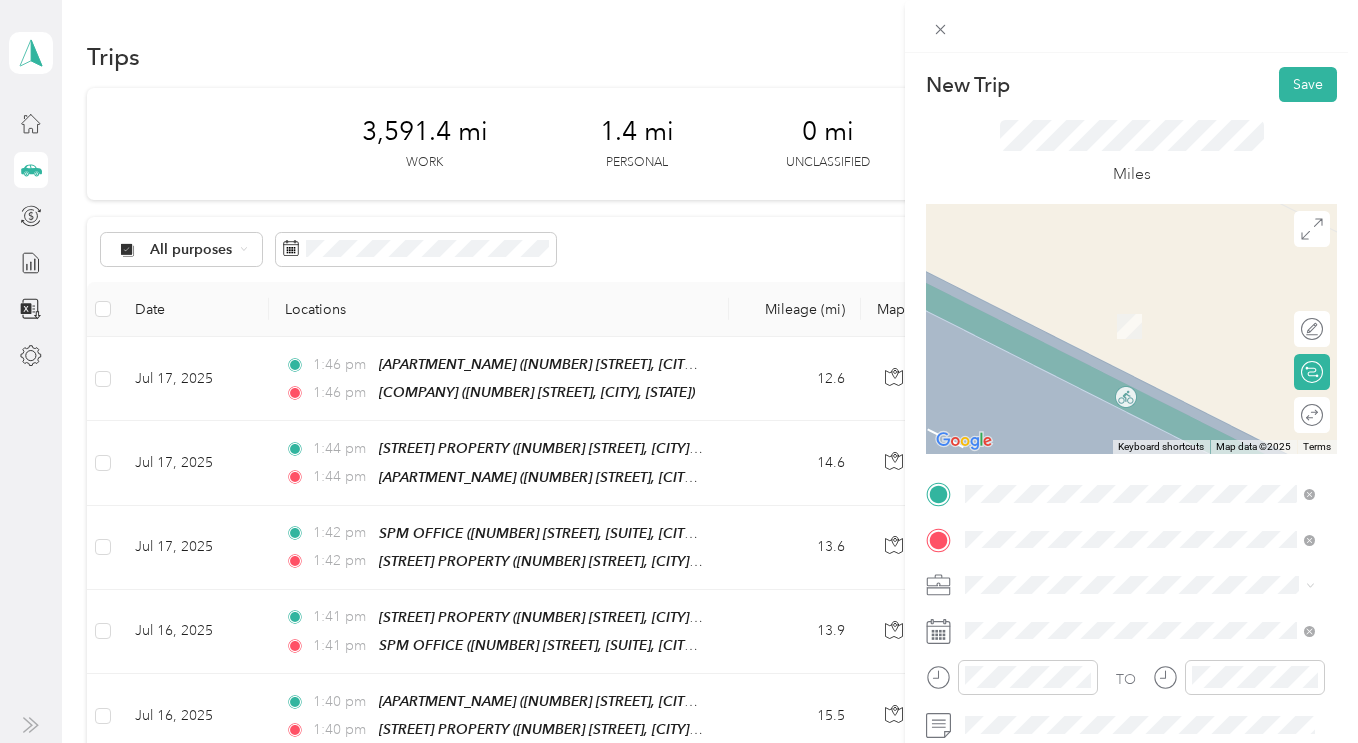 click on "TEAM [LAST NAME] [NUMBER] [STREET], [CITY], [STATE]" at bounding box center [1117, 318] 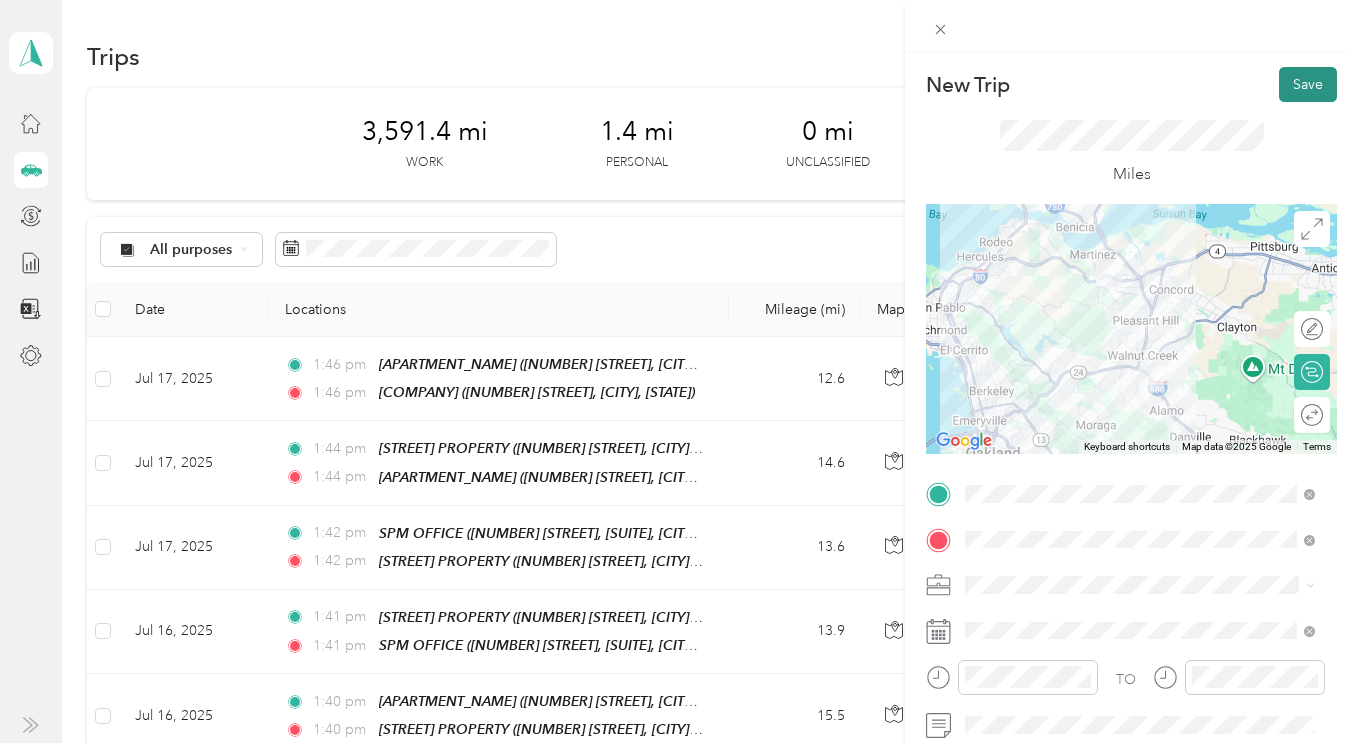 click on "Save" at bounding box center (1308, 84) 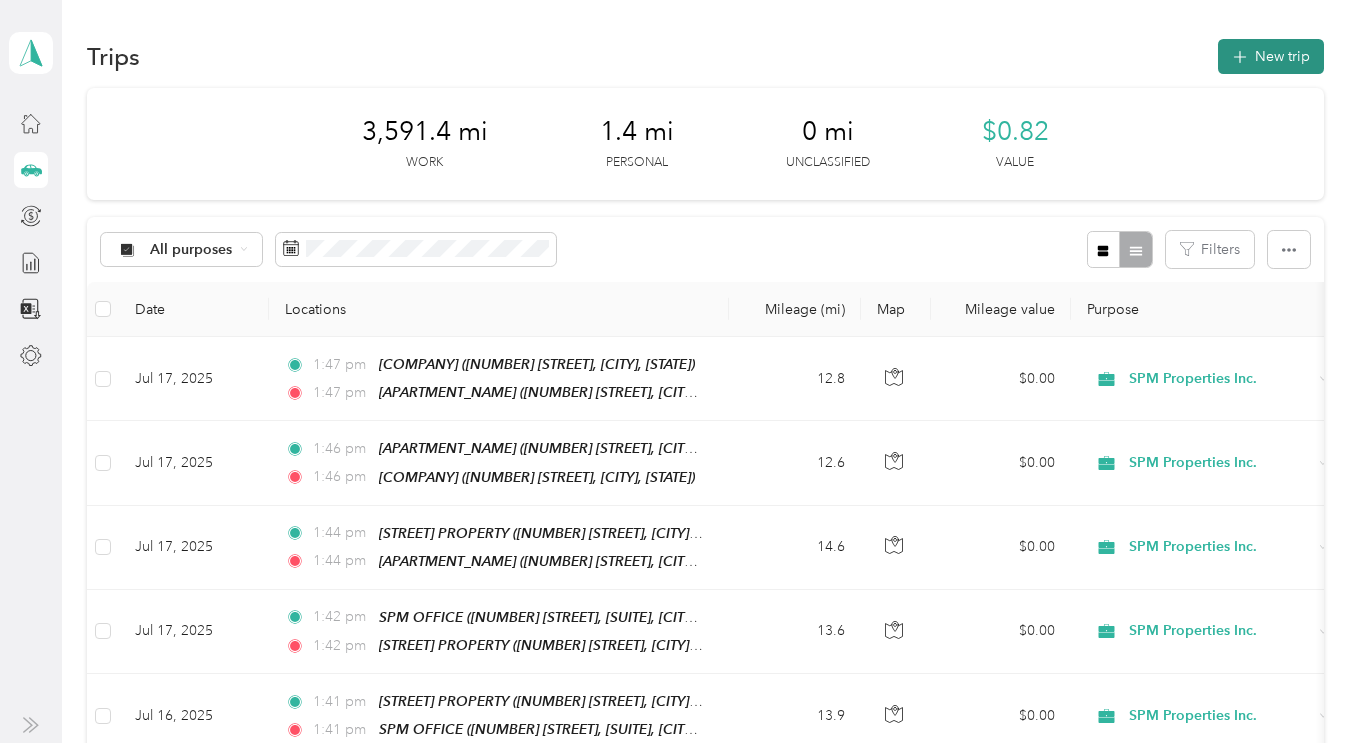 click on "New trip" at bounding box center [1271, 56] 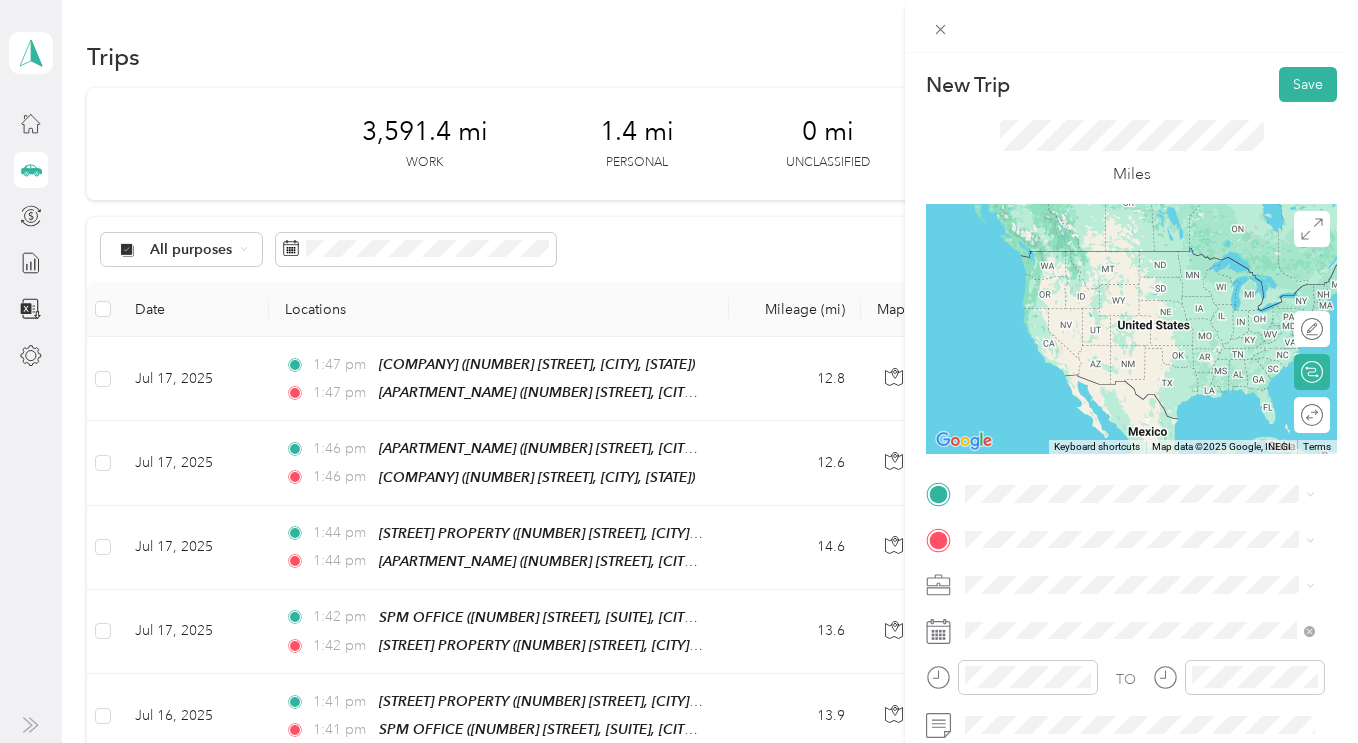 click on "TEAM [LAST NAME] [NUMBER] [STREET], [CITY], [STATE]" at bounding box center (1117, 262) 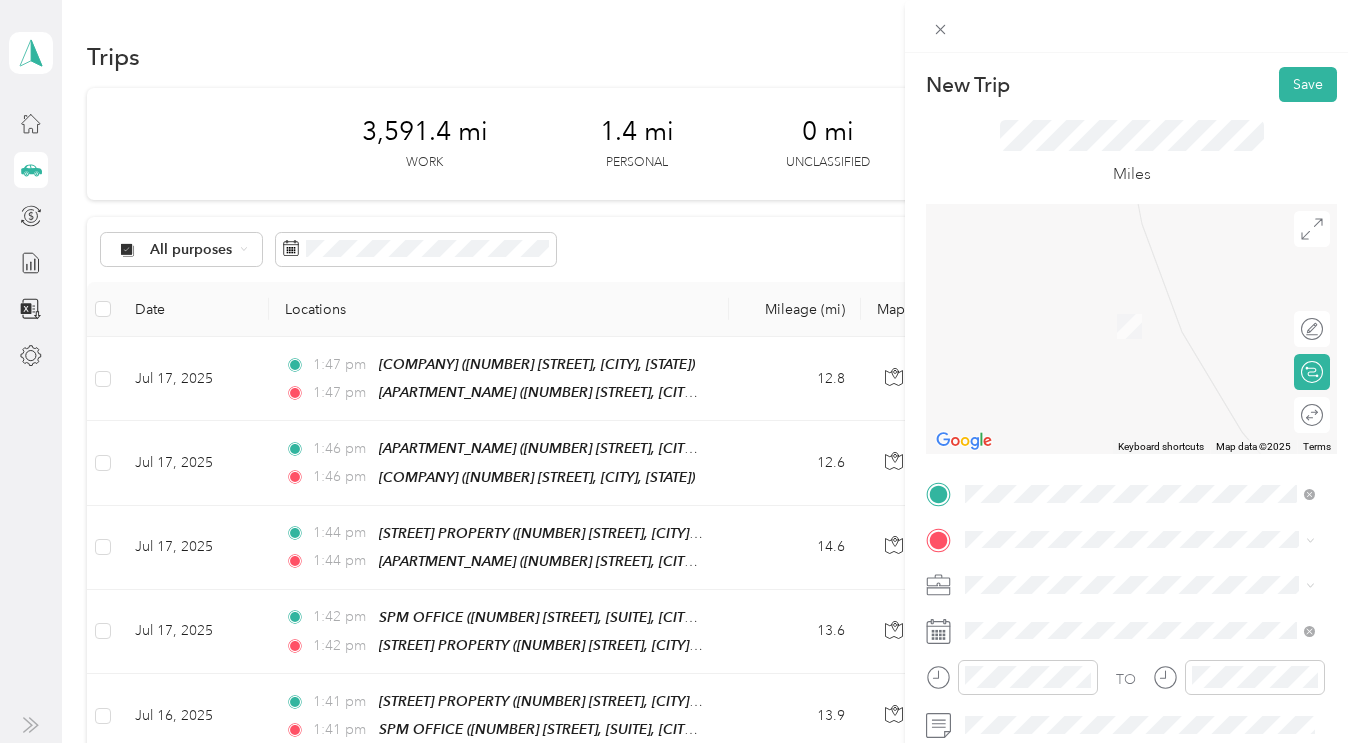 click on "SPM Properties Inc." at bounding box center [1140, 643] 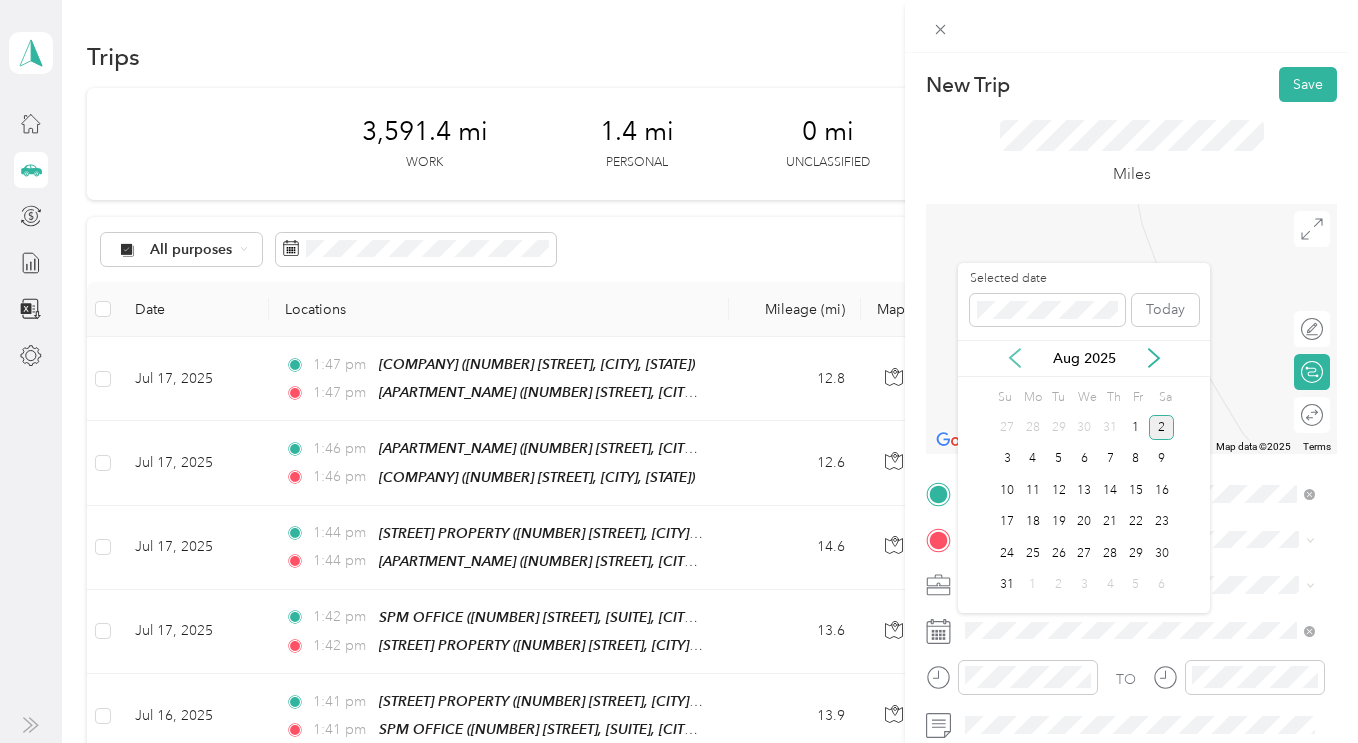 click 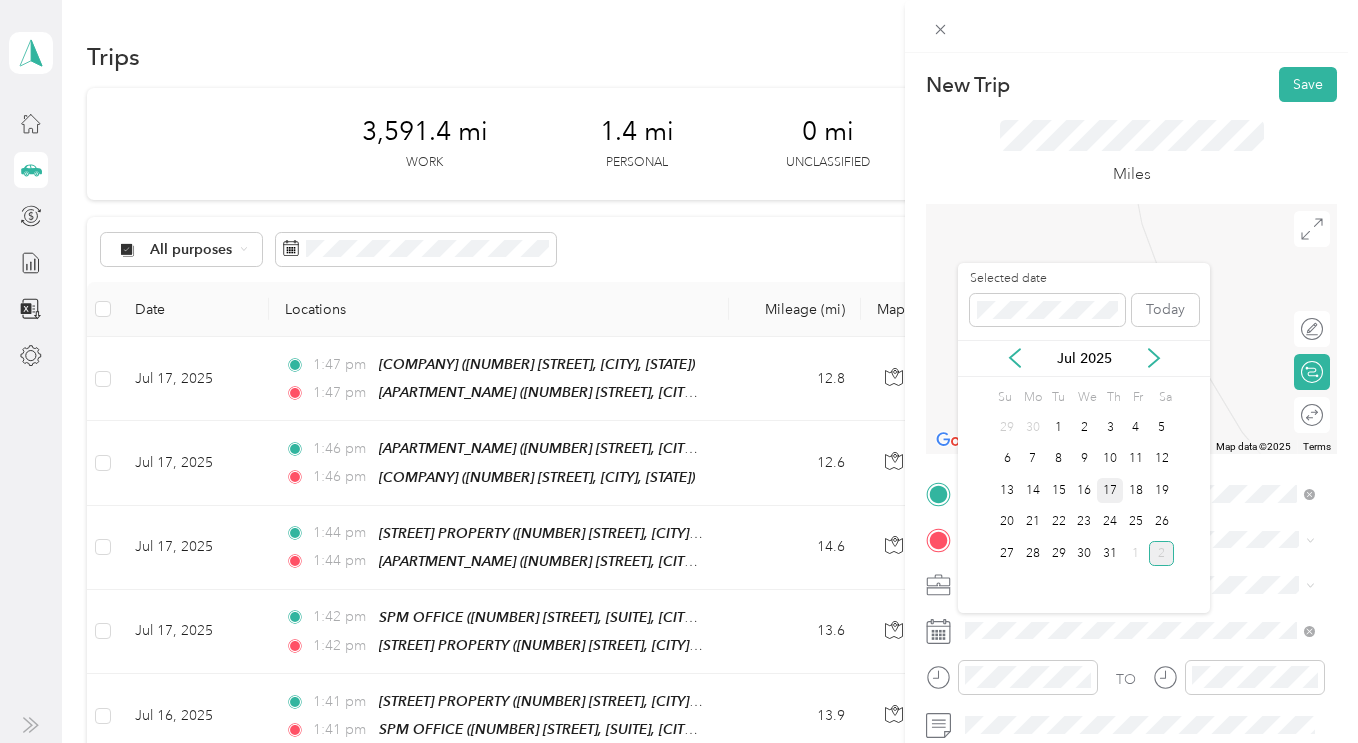 click on "17" at bounding box center [1110, 490] 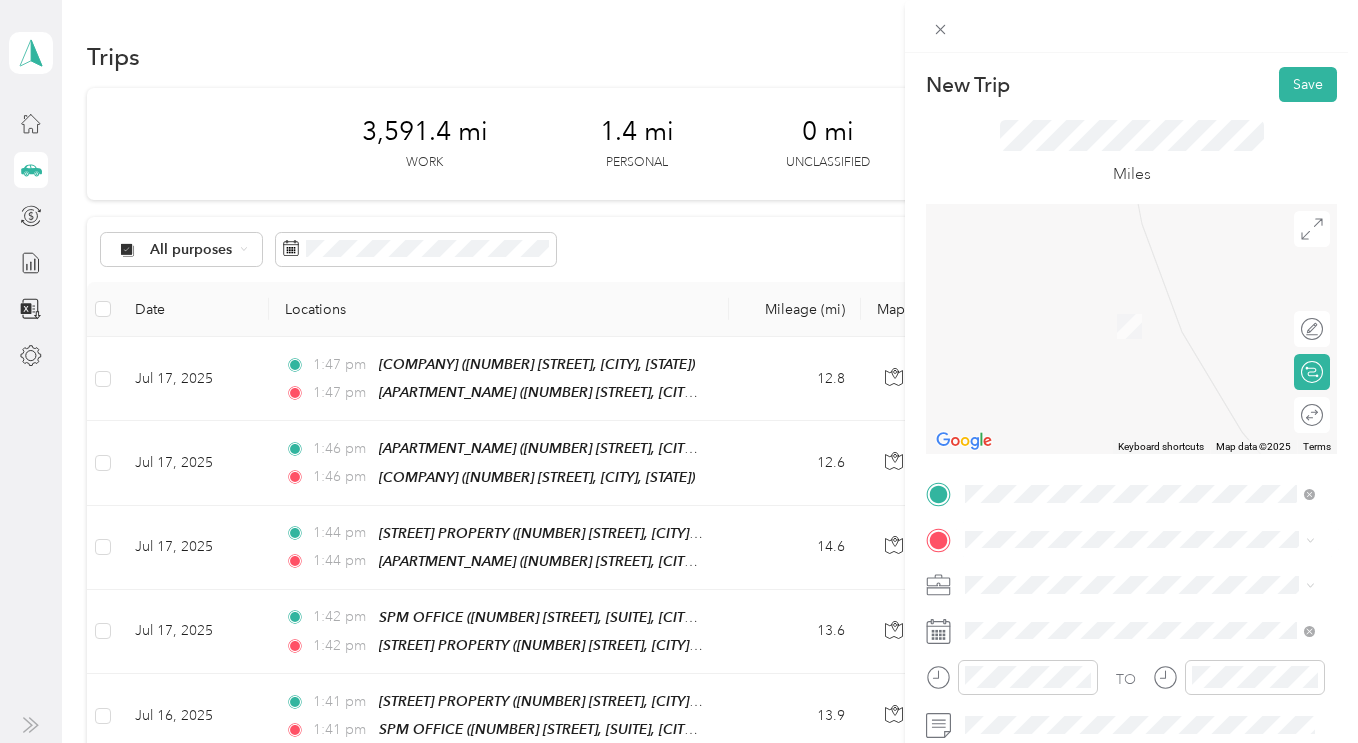 click on "[NUMBER] & [NUMBER] [STREET], [CITY], [STATE]" at bounding box center [1133, 341] 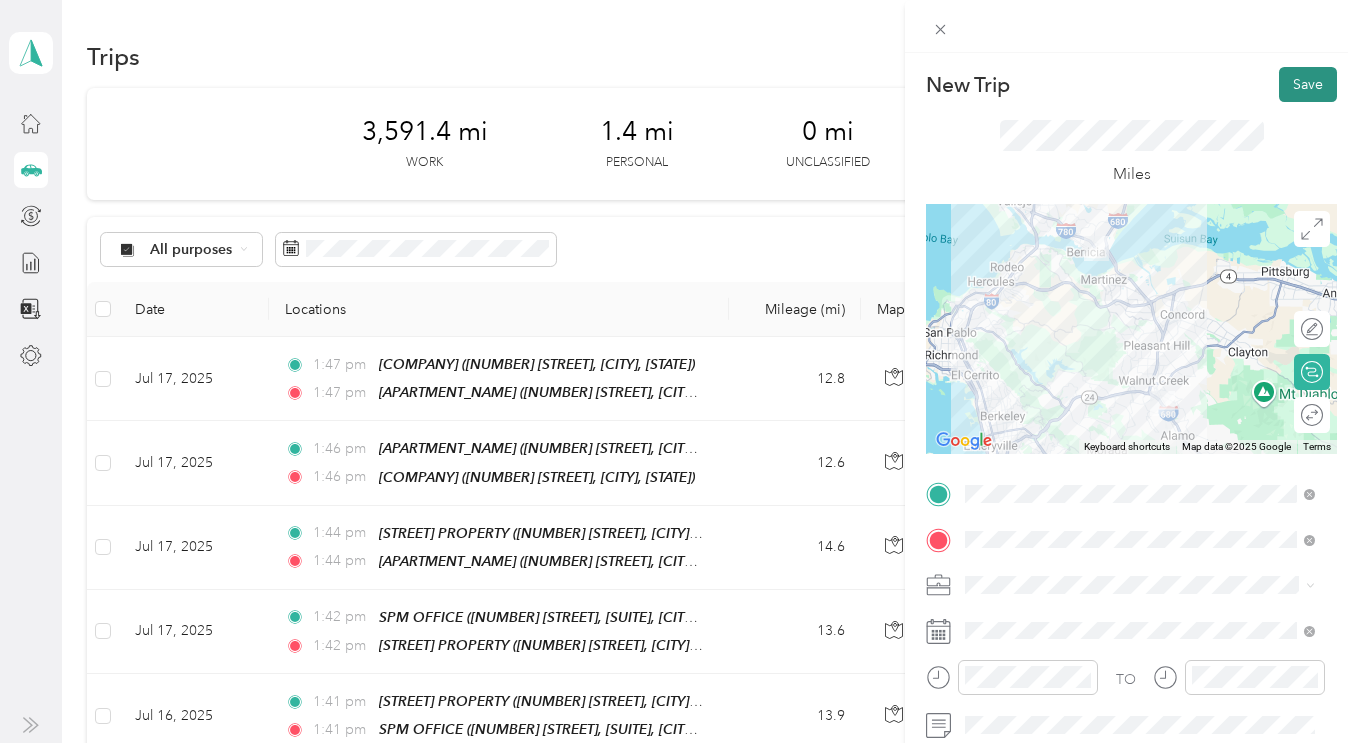 click on "Save" at bounding box center (1308, 84) 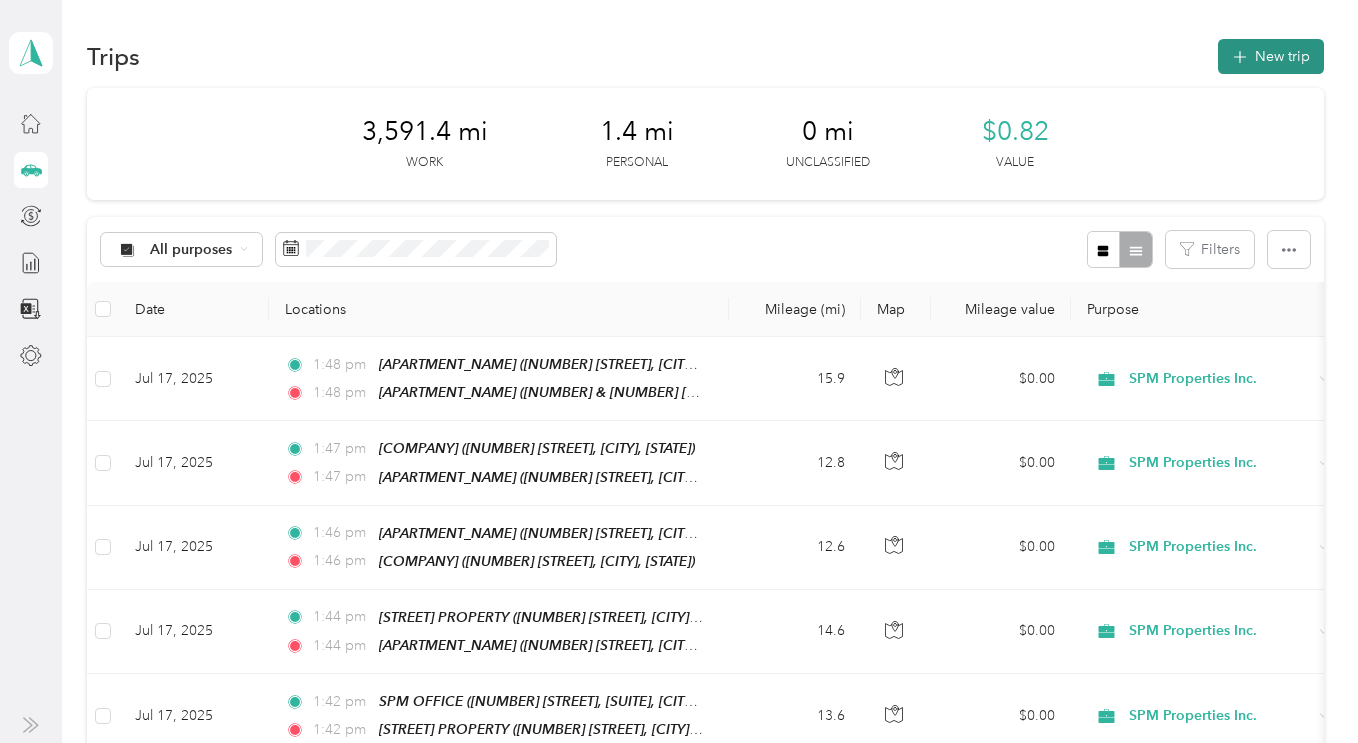 click on "New trip" at bounding box center (1271, 56) 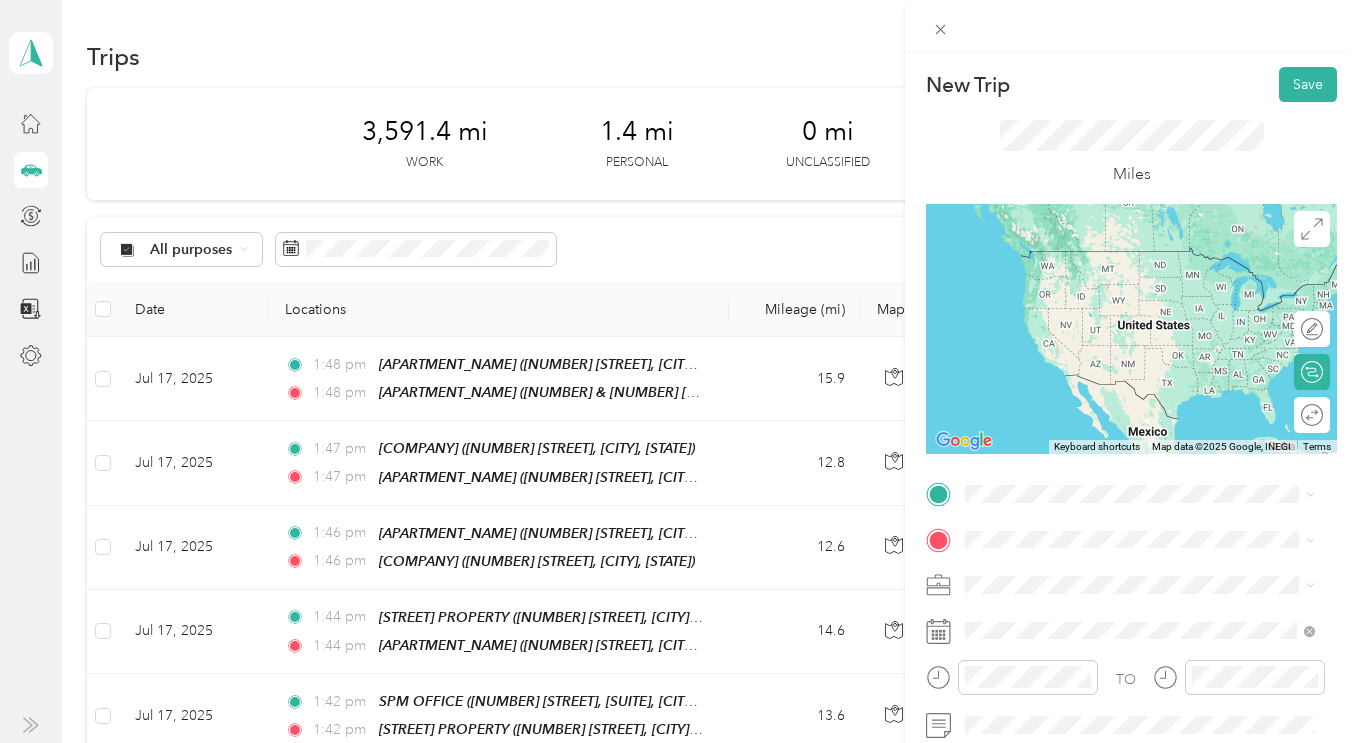 click on "TEAM SPM OFFICE  [NUMBER] [STREET], [SUITE], [CITY], [STATE]" at bounding box center [1144, 262] 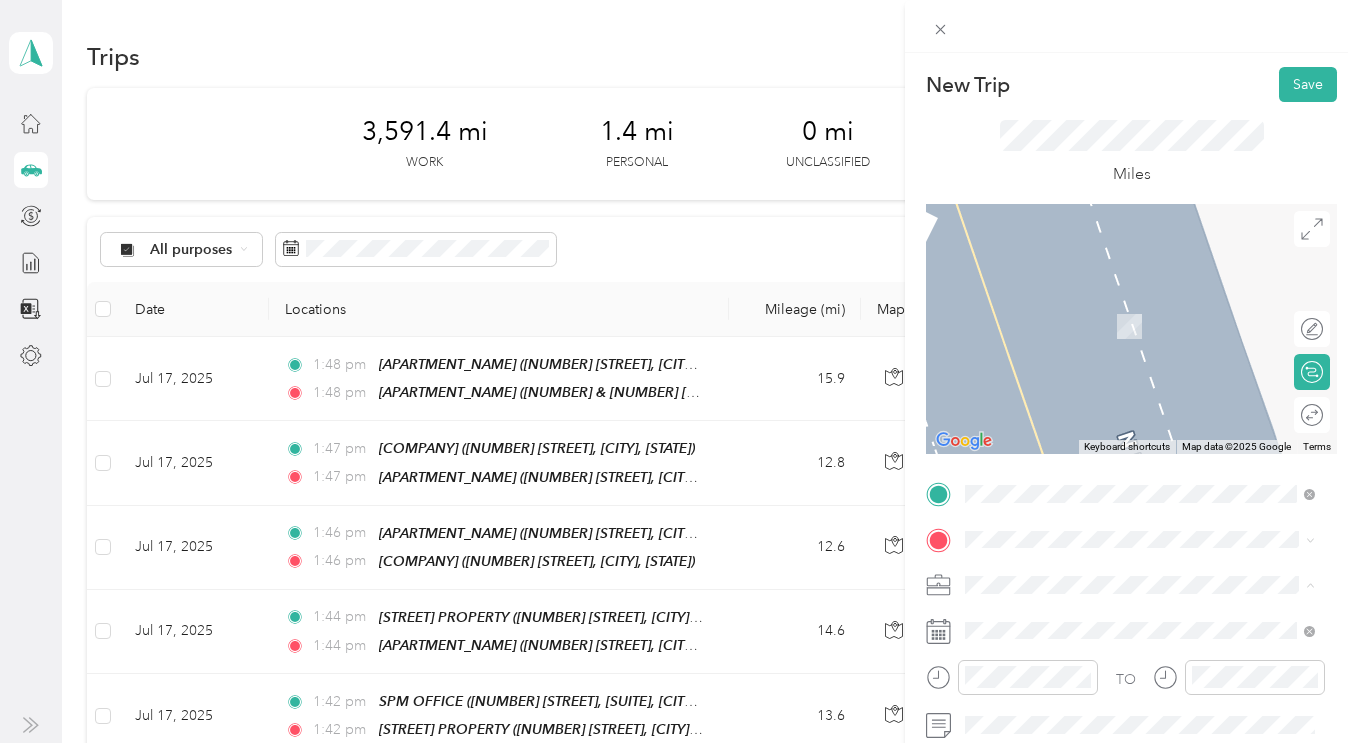 click on "SPM Properties Inc." at bounding box center [1033, 655] 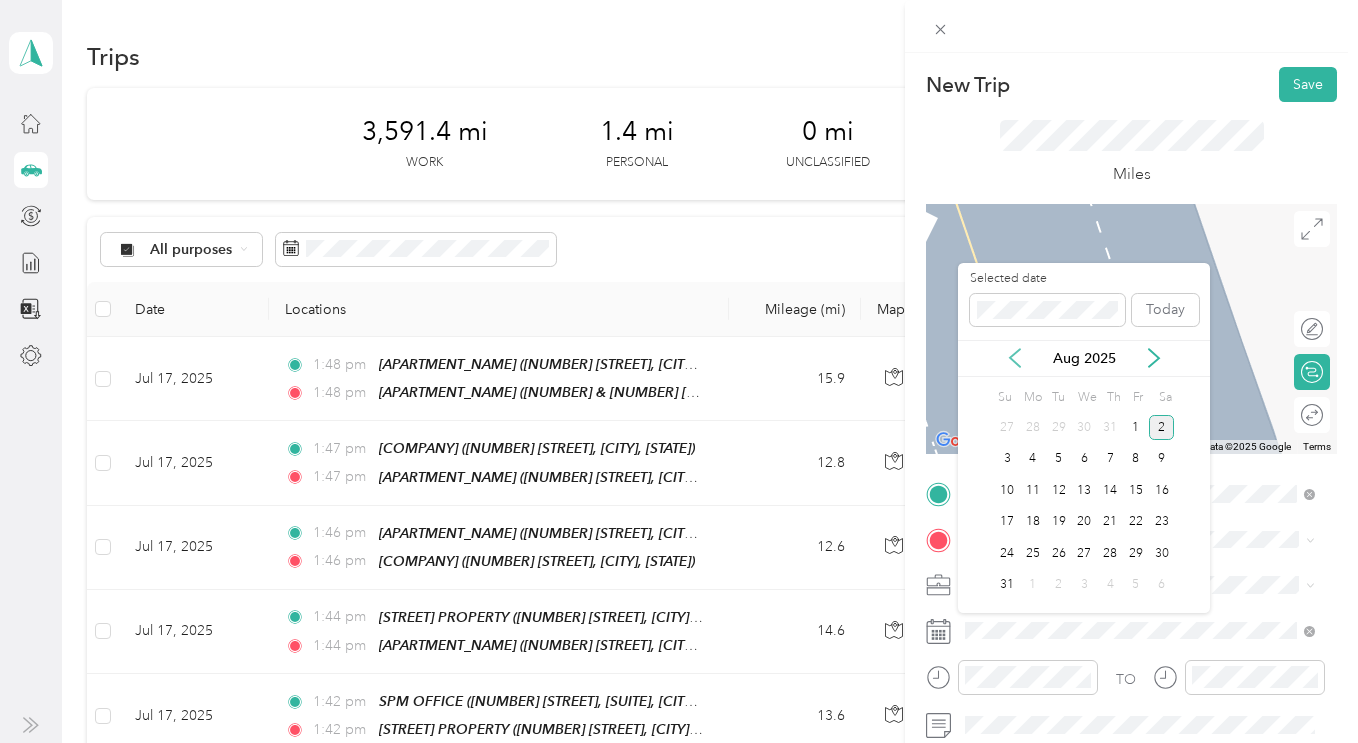 click 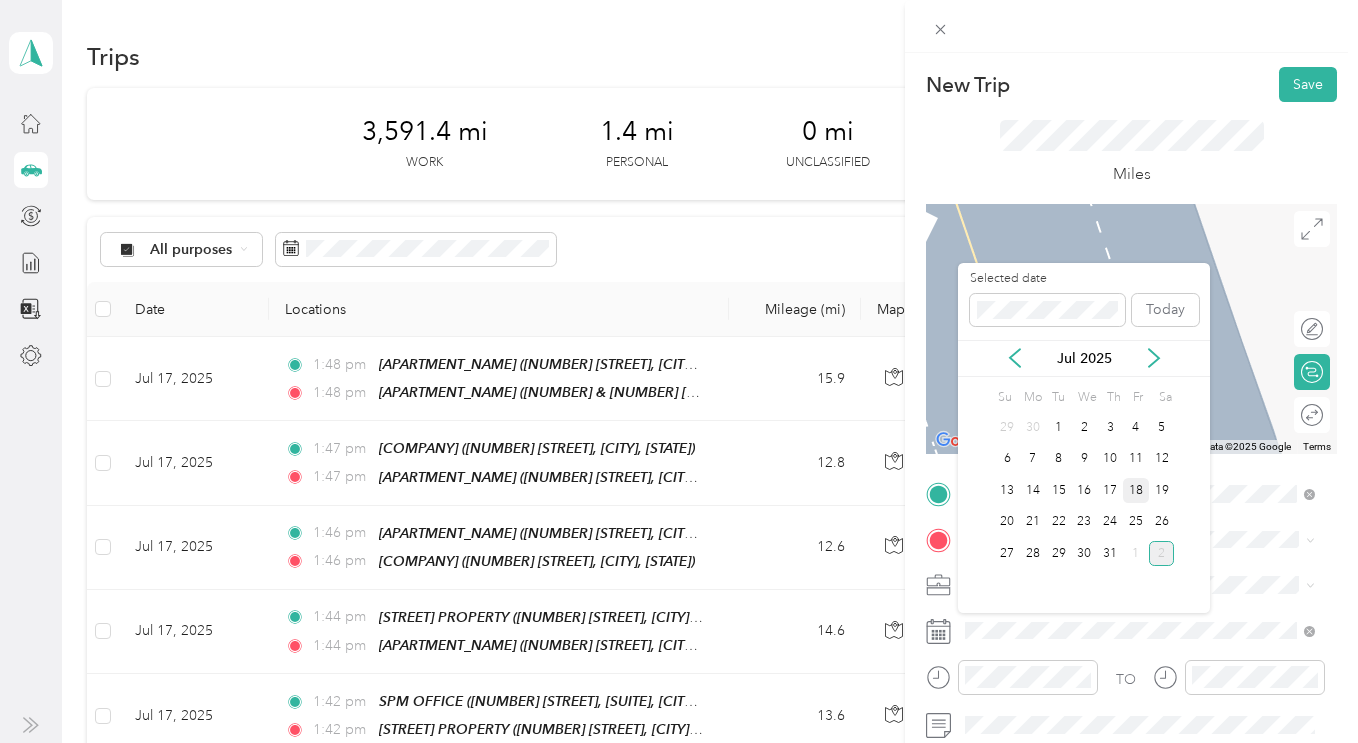 click on "18" at bounding box center [1136, 490] 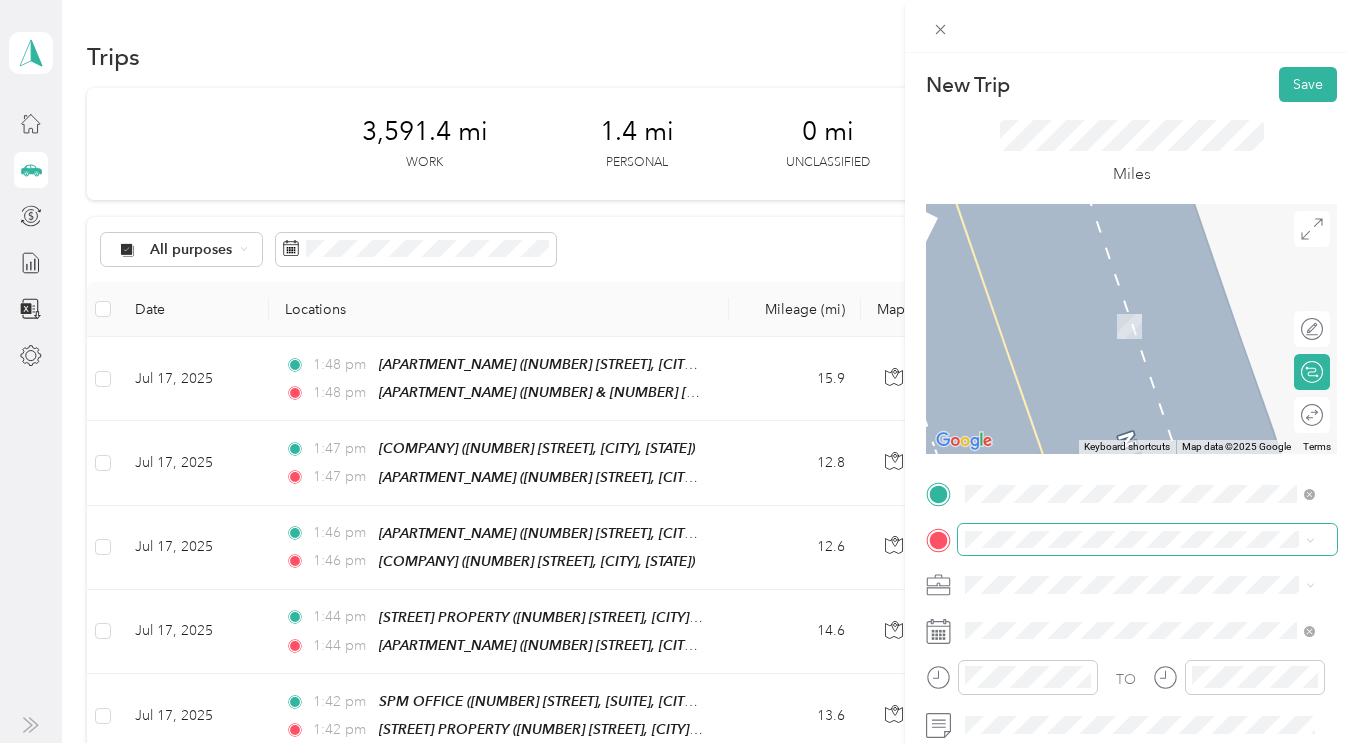 click at bounding box center [1147, 540] 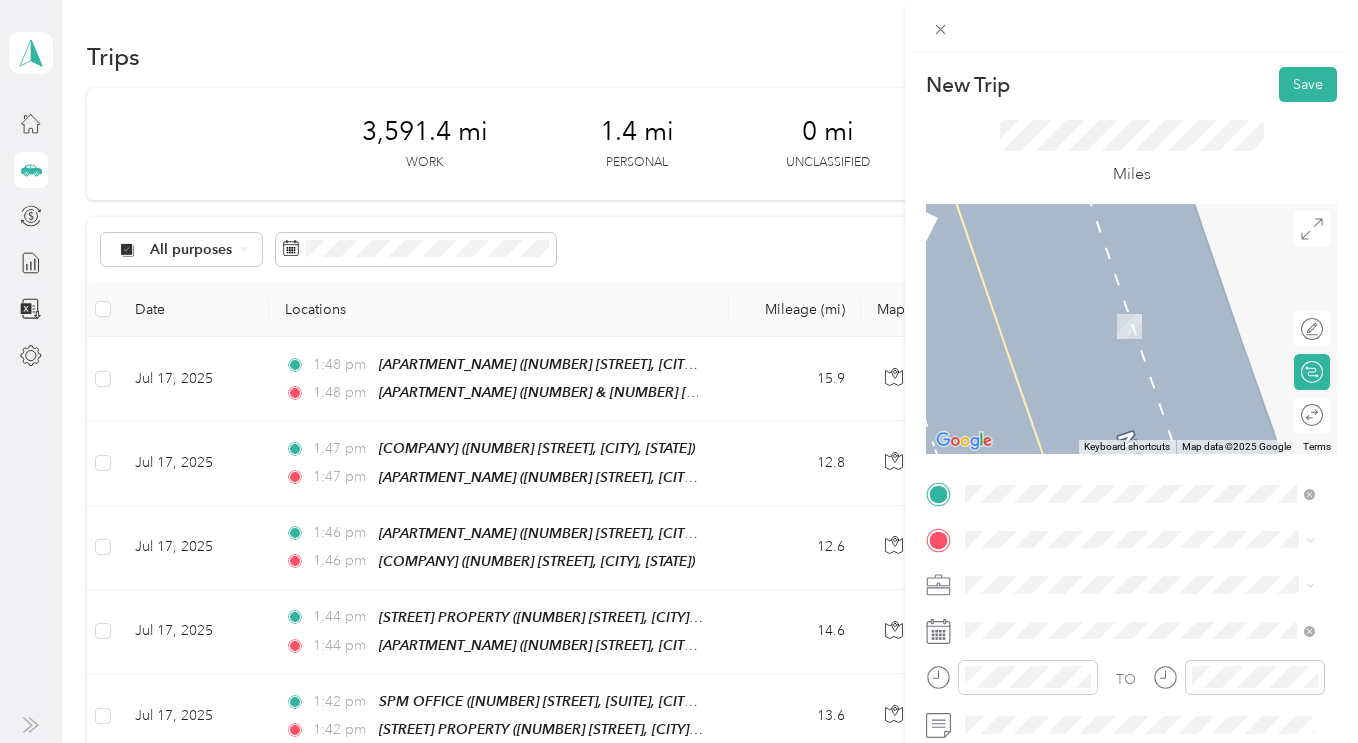 click on "[NUMBER] [STREET], [CITY]  , [STATE]" at bounding box center (1119, 321) 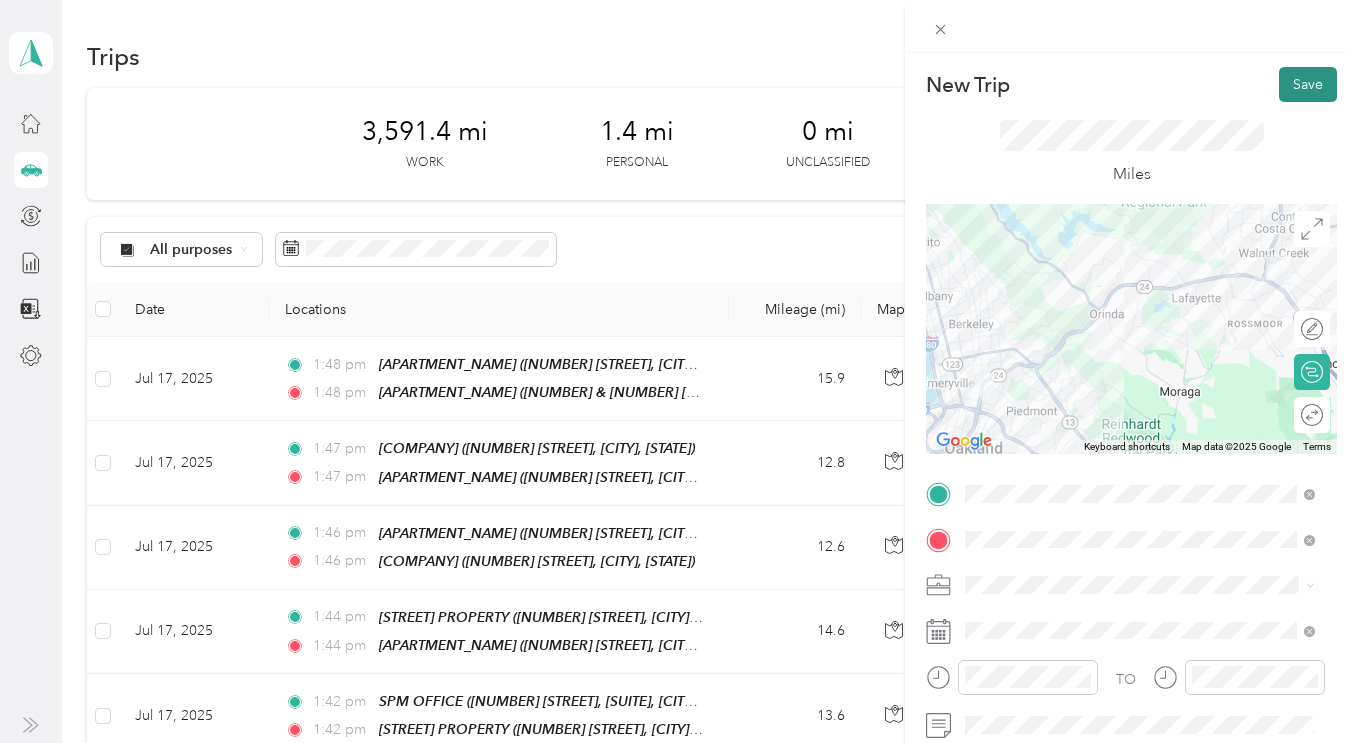 click on "Save" at bounding box center (1308, 84) 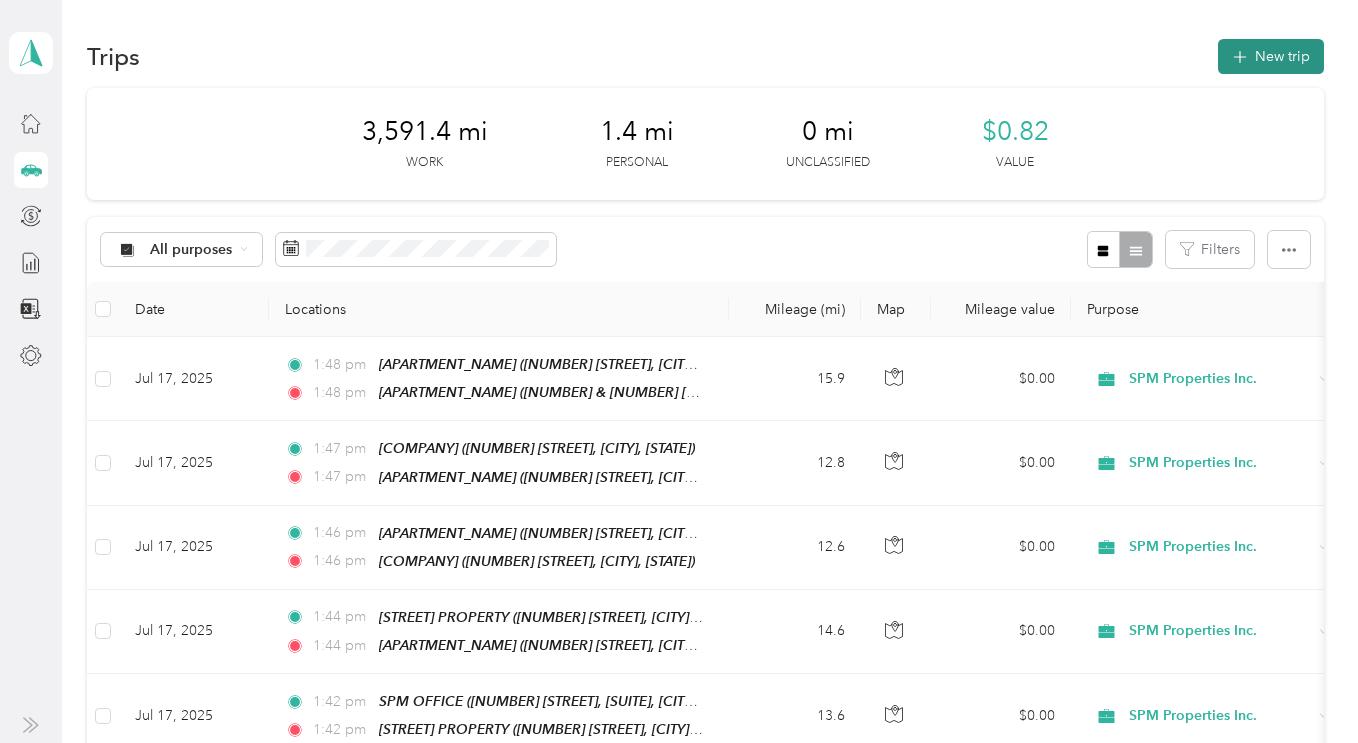 click on "New trip" at bounding box center (1271, 56) 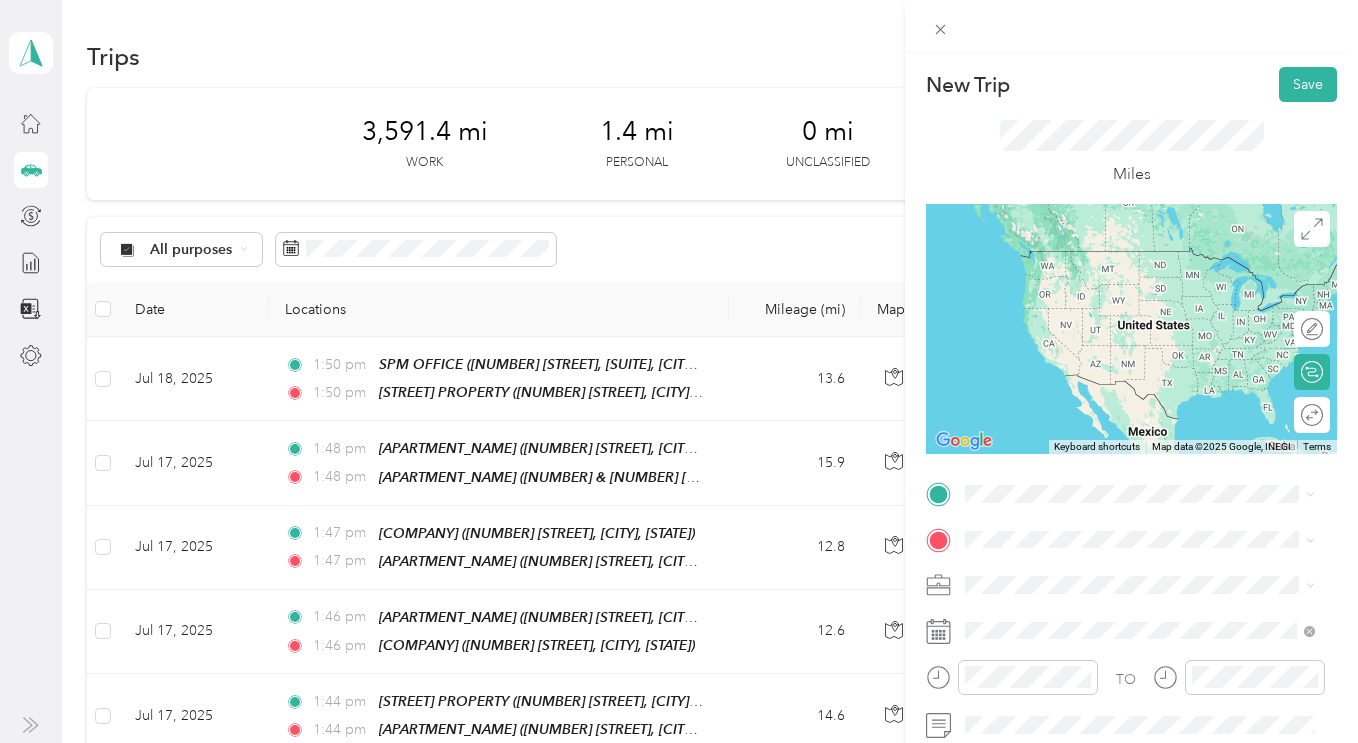 click on "TEAM [STREET] PROPERTY [NUMBER] [STREET], [CITY] , [STATE]" at bounding box center (1119, 261) 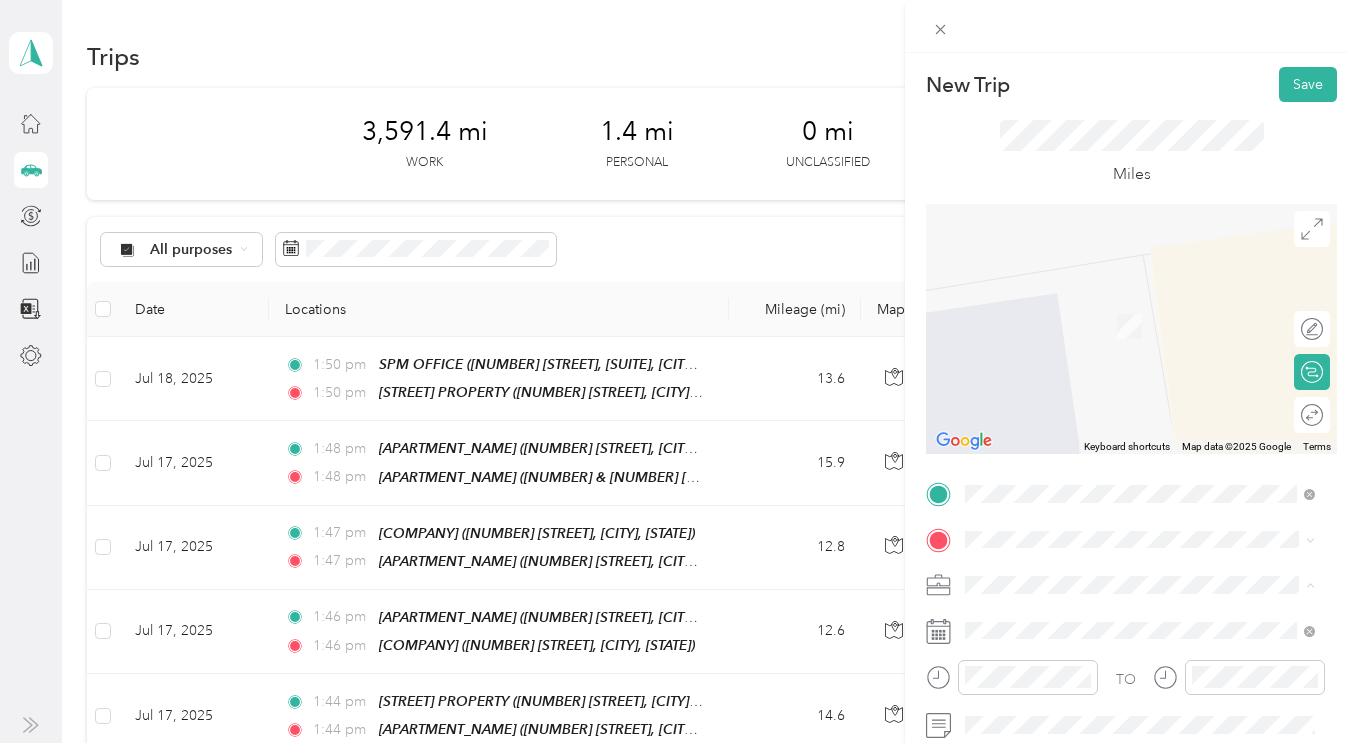 click on "SPM Properties Inc." at bounding box center (1140, 655) 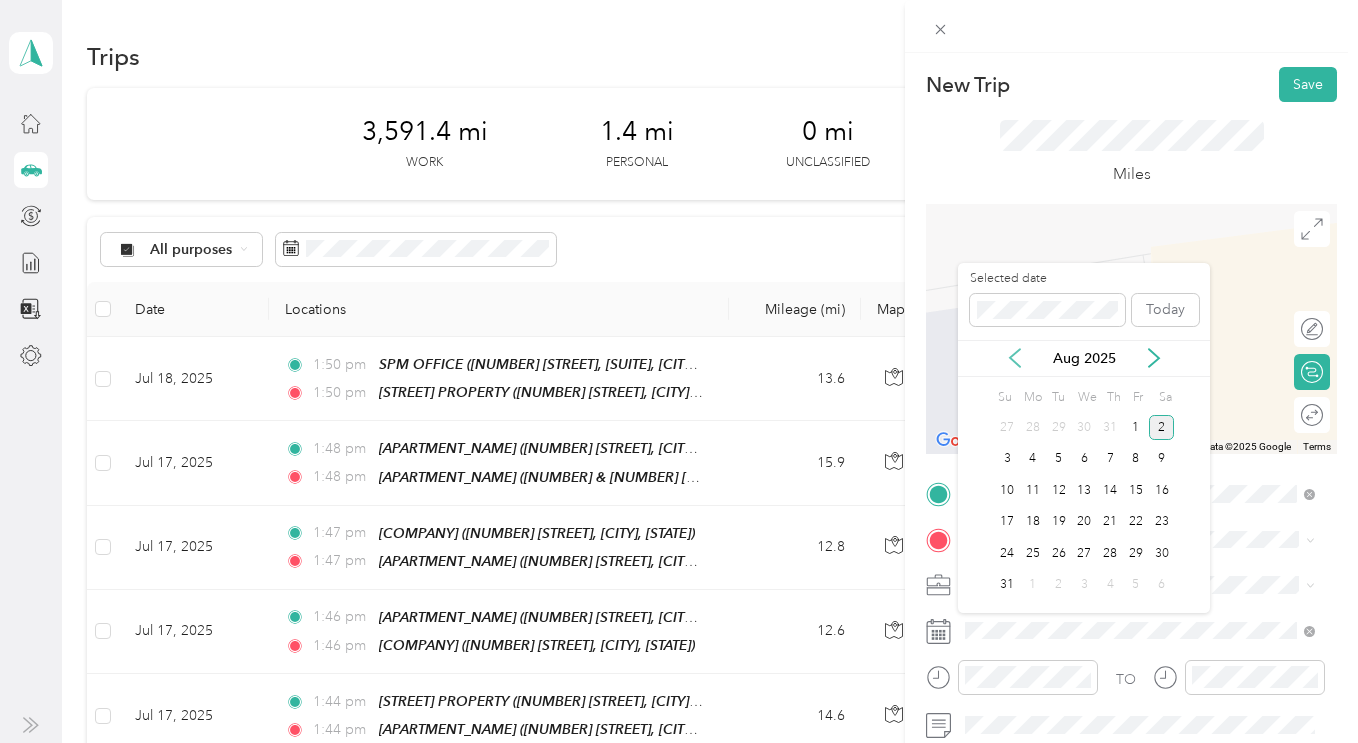 click 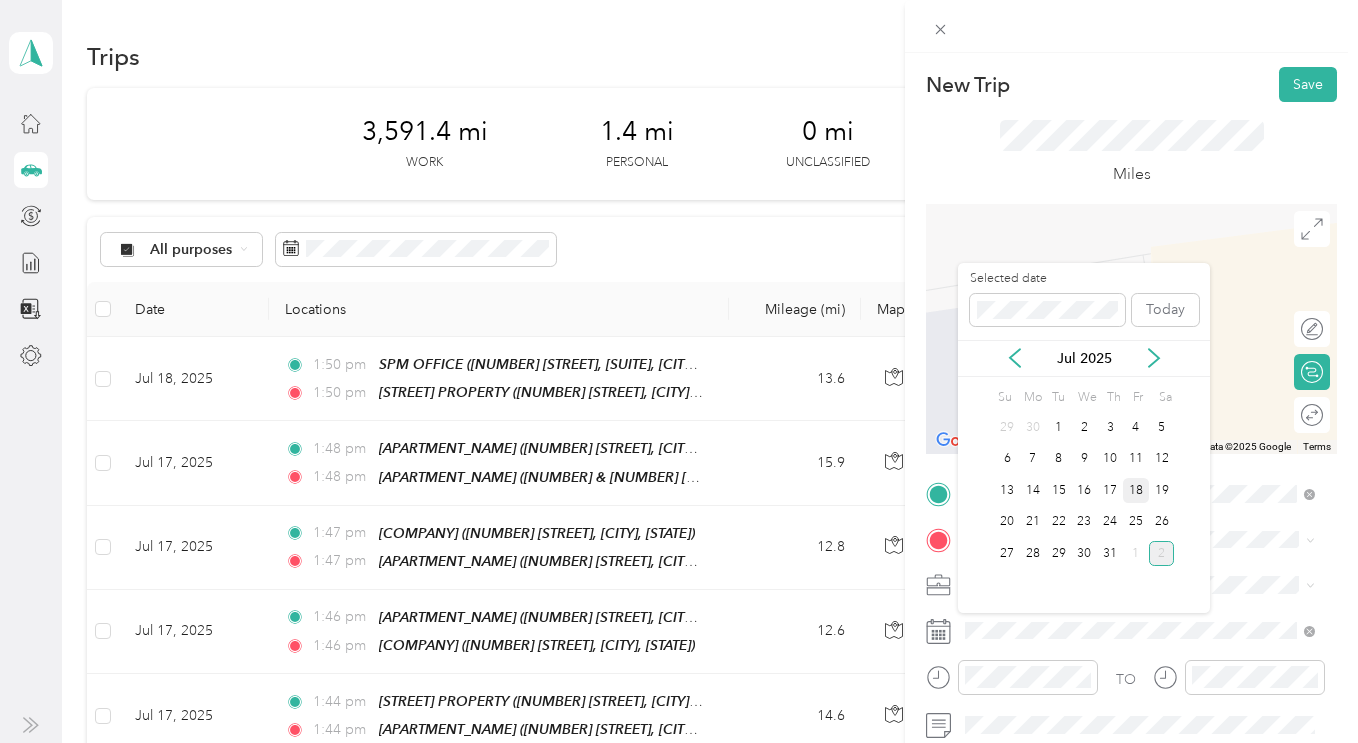 click on "18" at bounding box center [1136, 490] 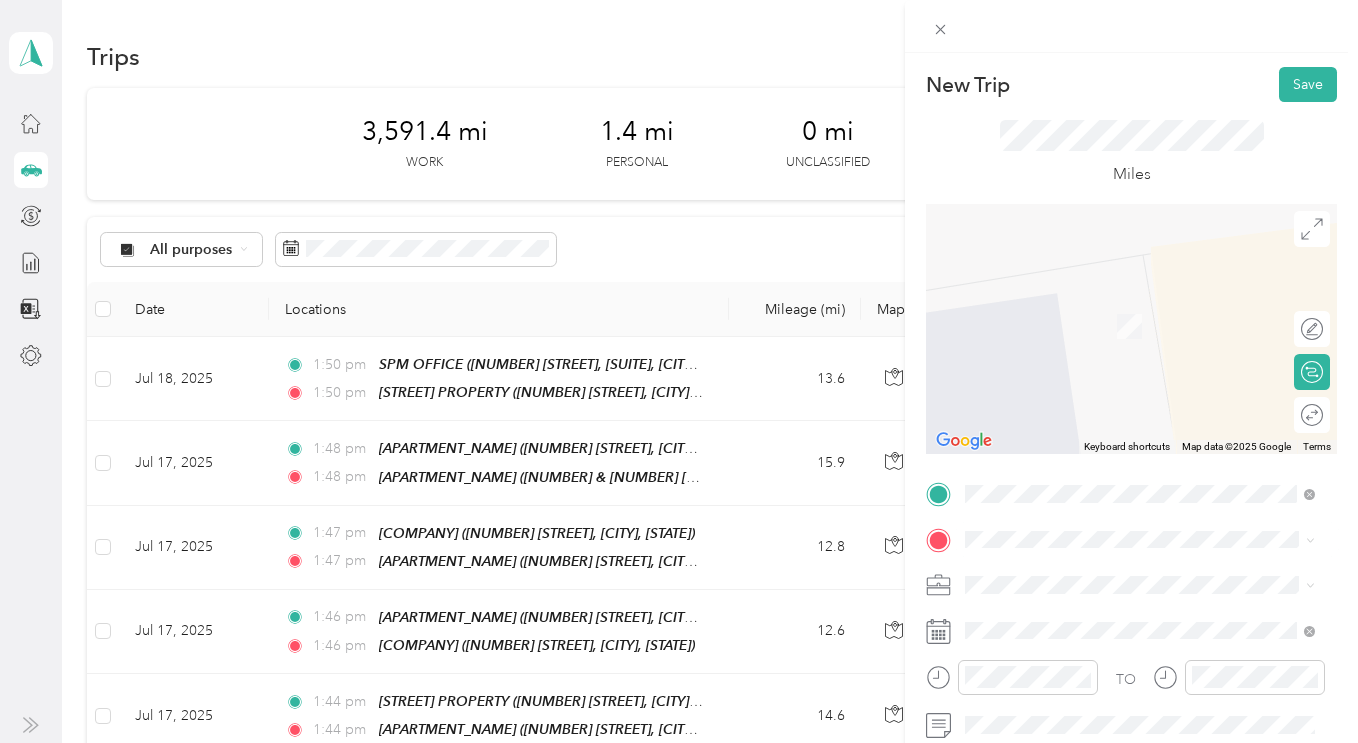 click on "[NUMBER] [STREET]
, [CITY], [STATE]" at bounding box center (1119, 321) 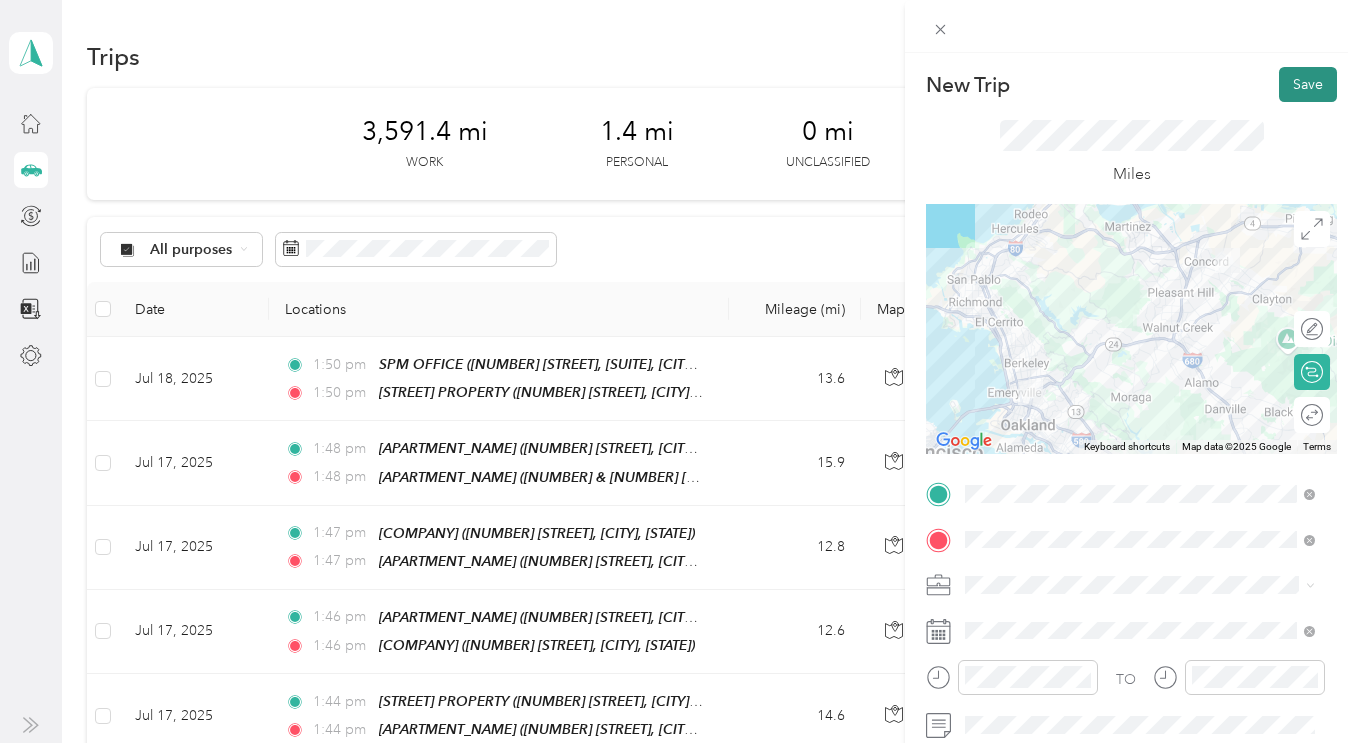 click on "Save" at bounding box center [1308, 84] 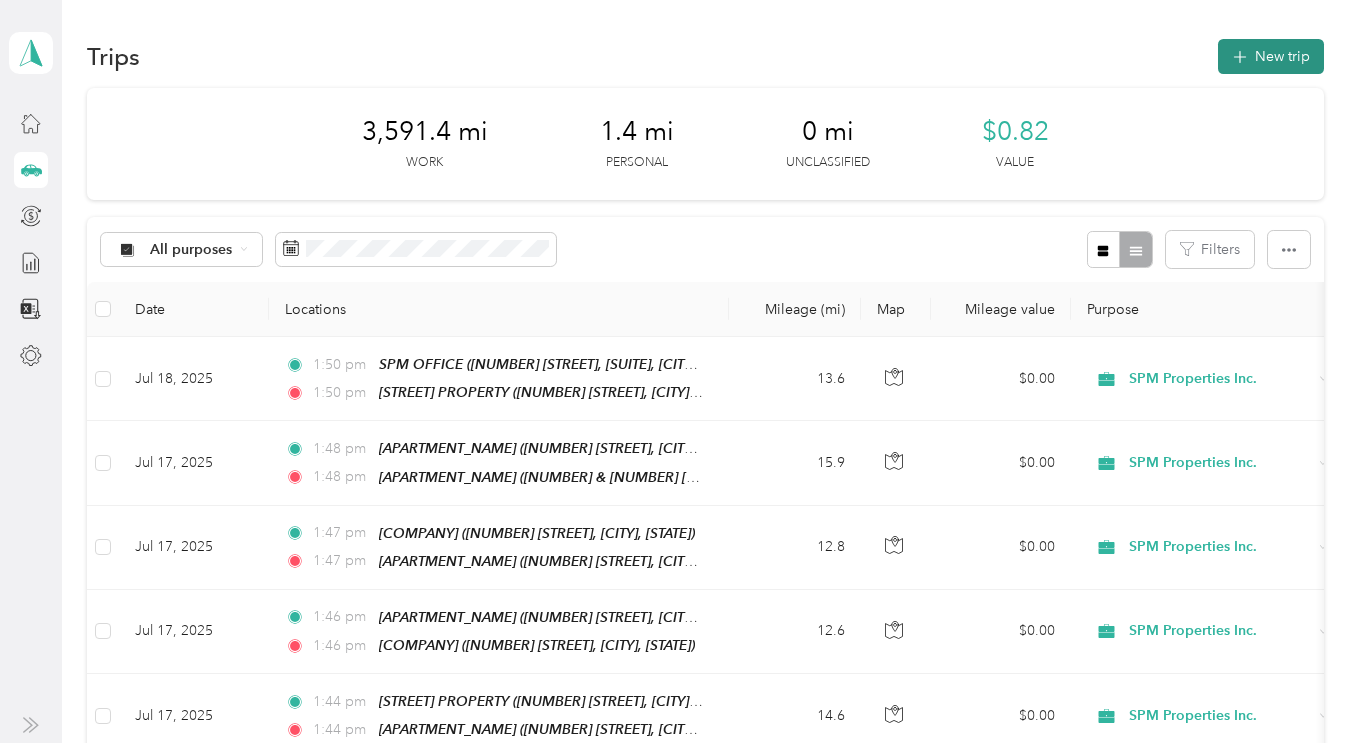 click on "New trip" at bounding box center (1271, 56) 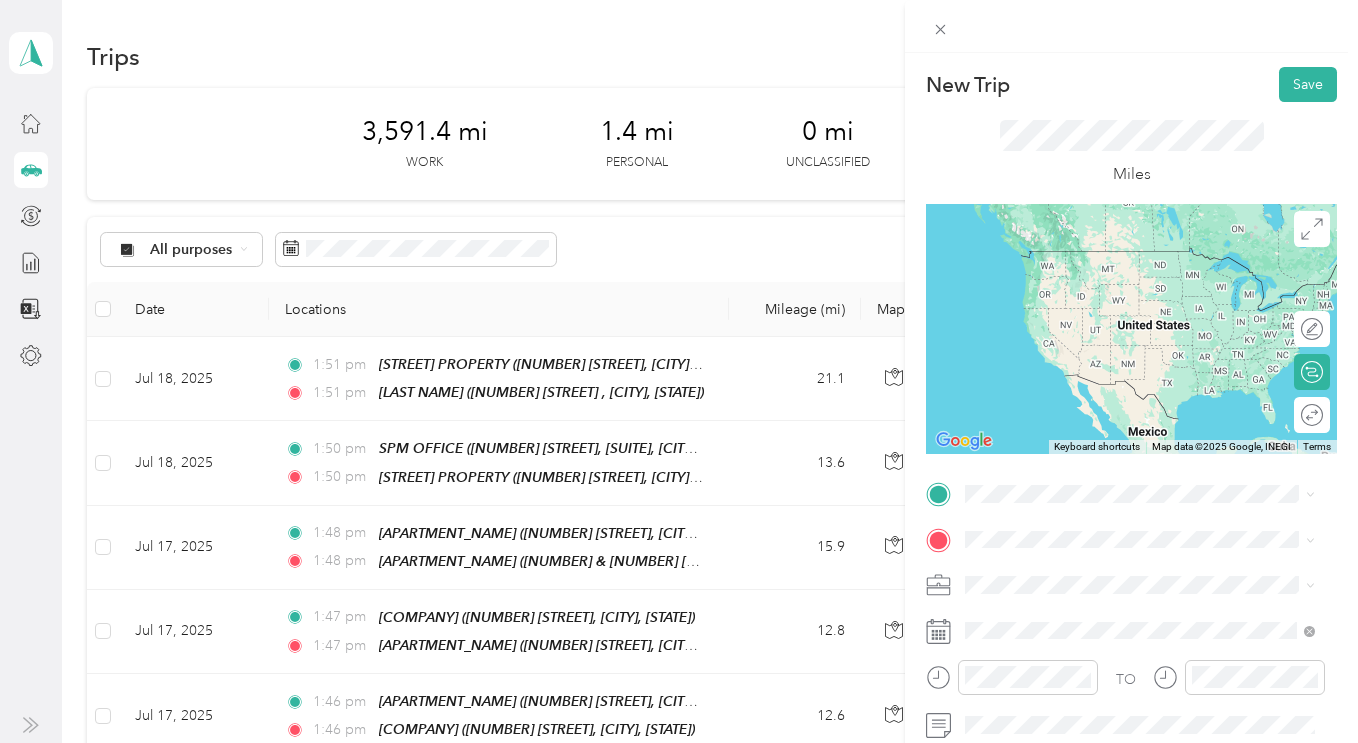 click on "TEAM SPM OFFICE  [NUMBER] [STREET], [SUITE], [CITY], [STATE]" at bounding box center [1144, 271] 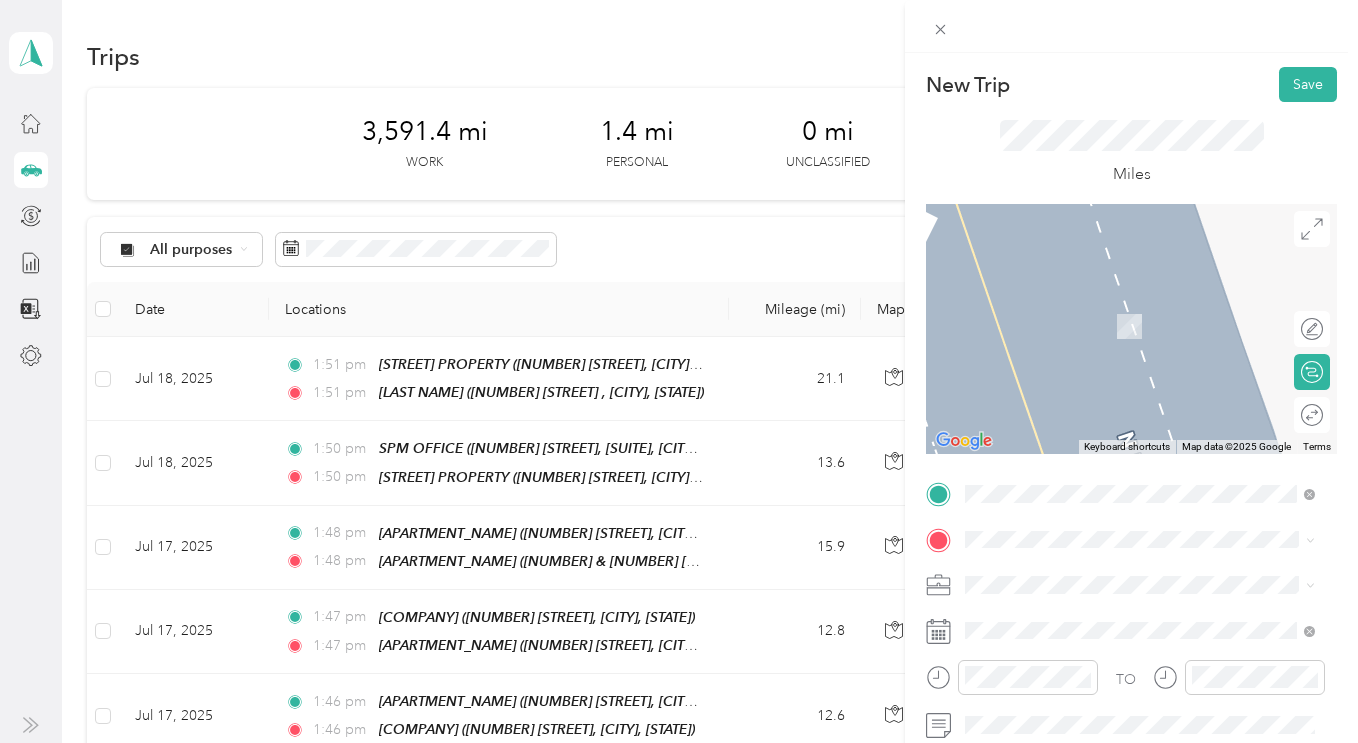 click on "SPM Properties Inc." at bounding box center [1140, 653] 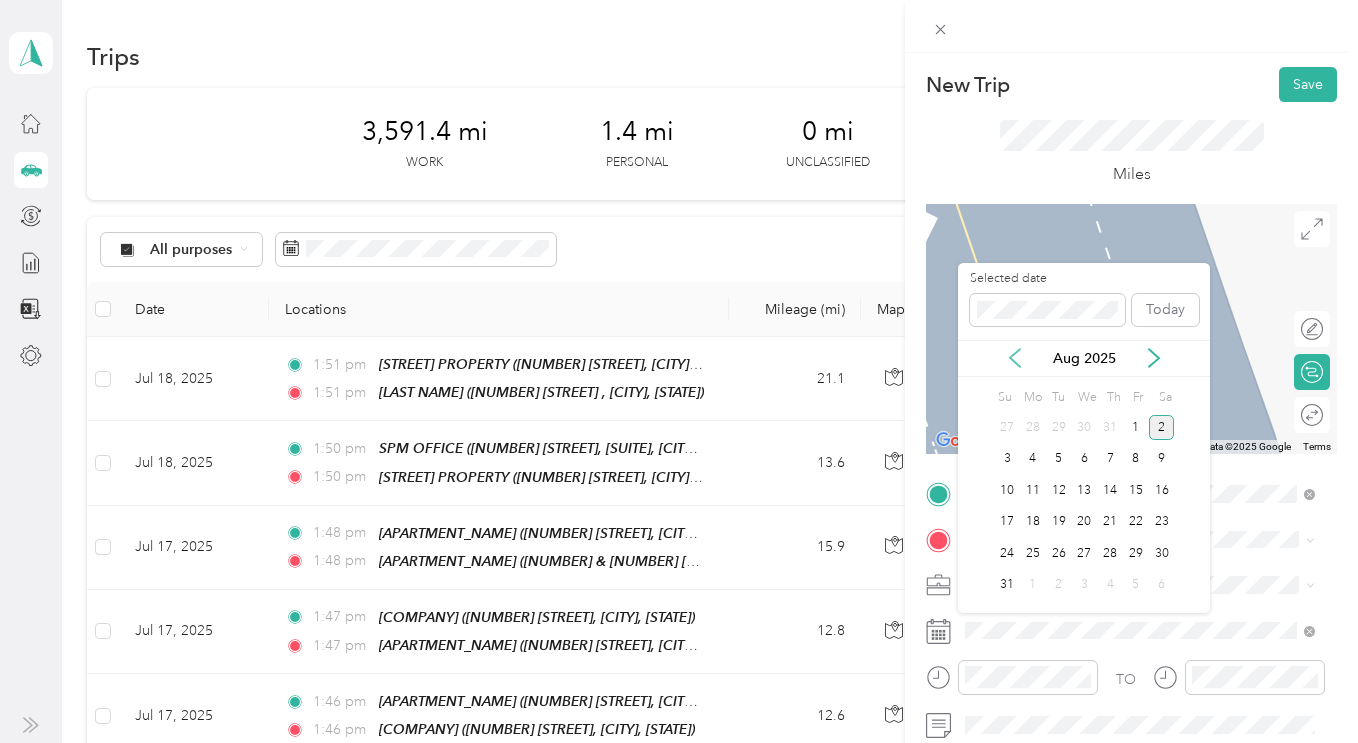 click 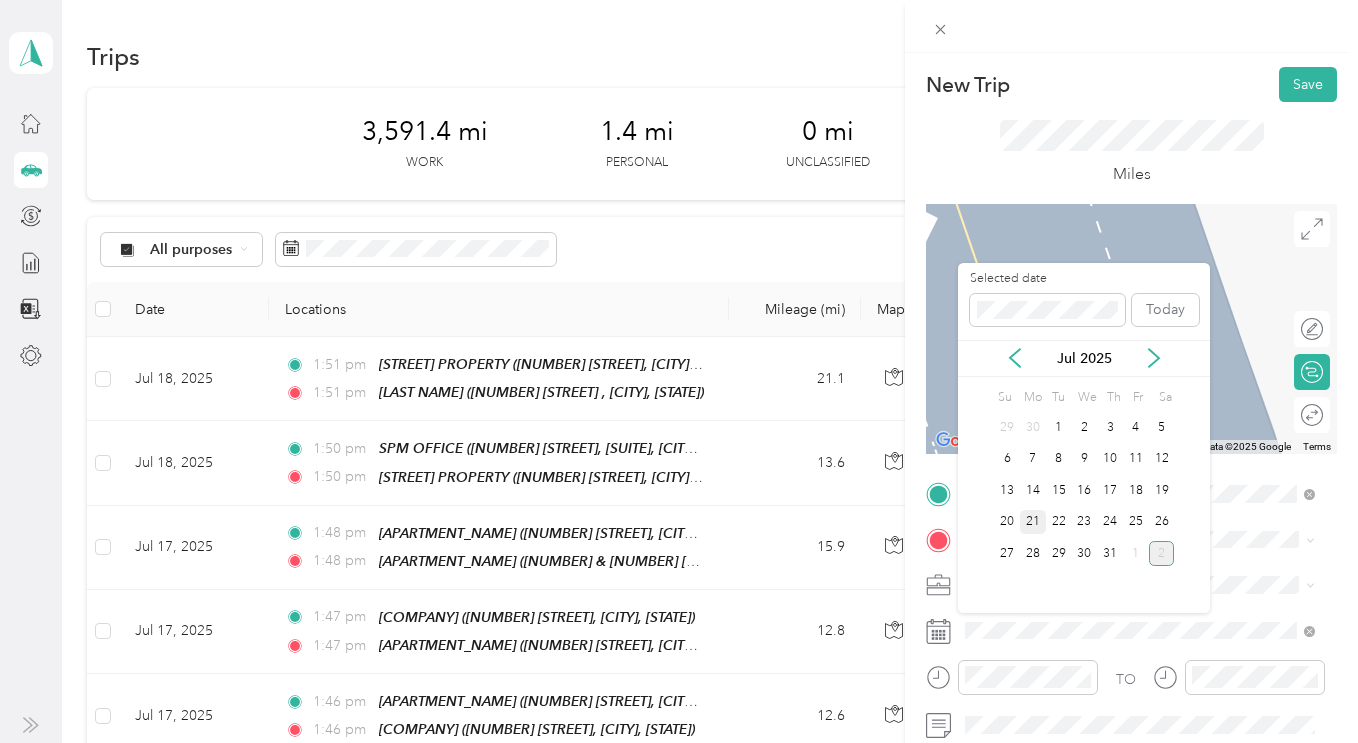 click on "21" at bounding box center (1033, 522) 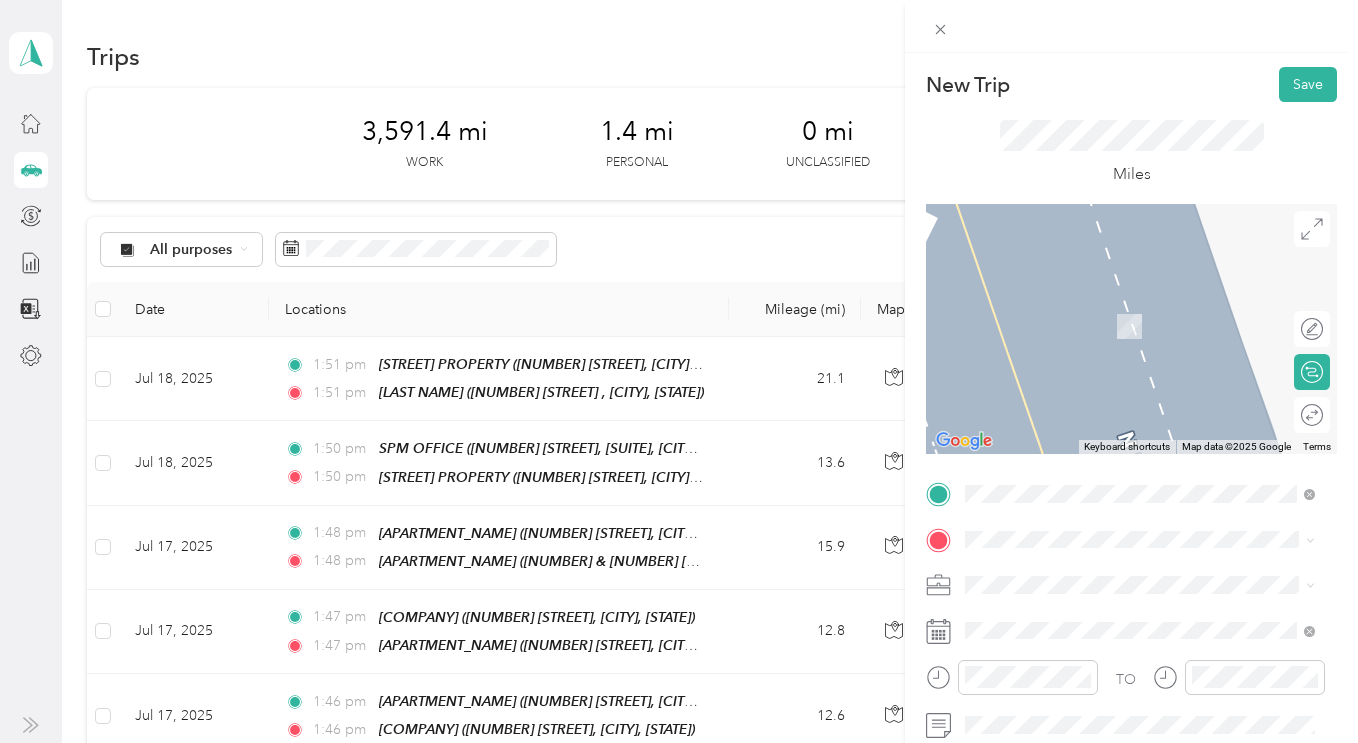 click on "TEAM" at bounding box center [1034, 397] 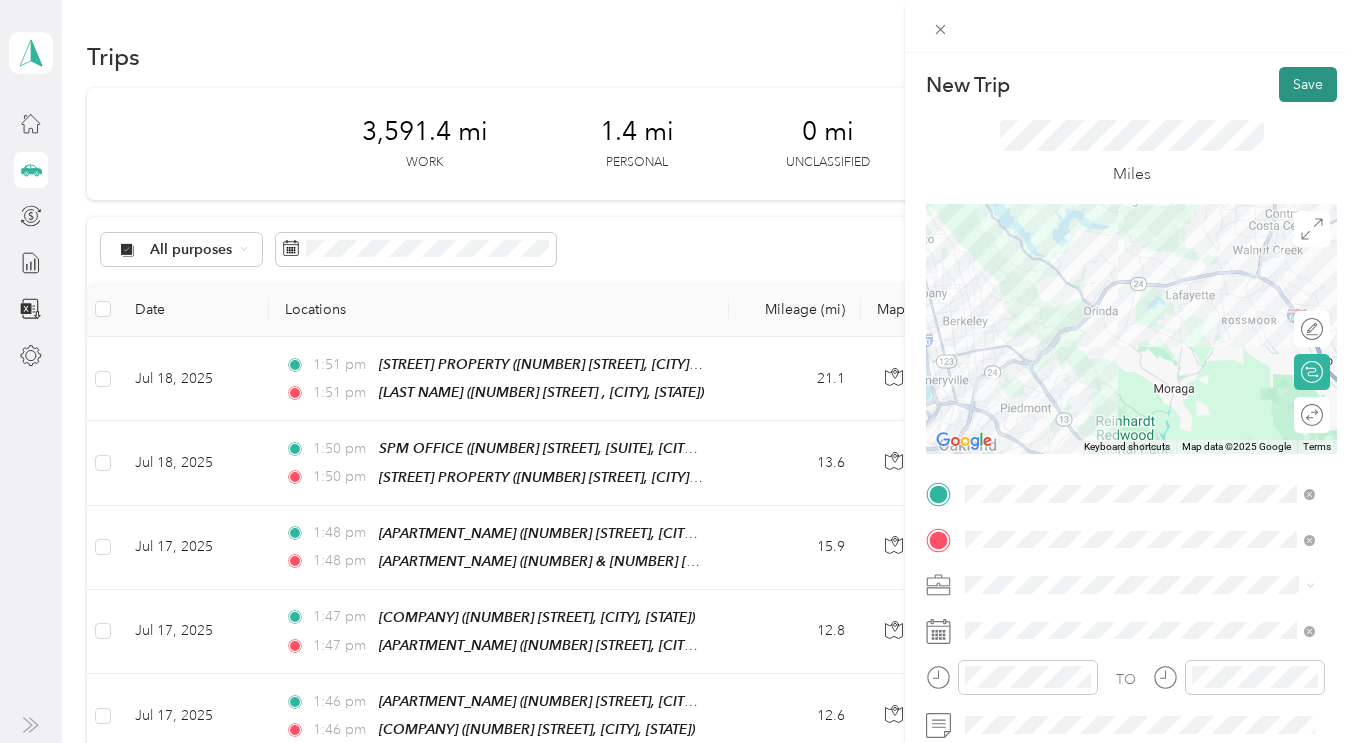 click on "Save" at bounding box center (1308, 84) 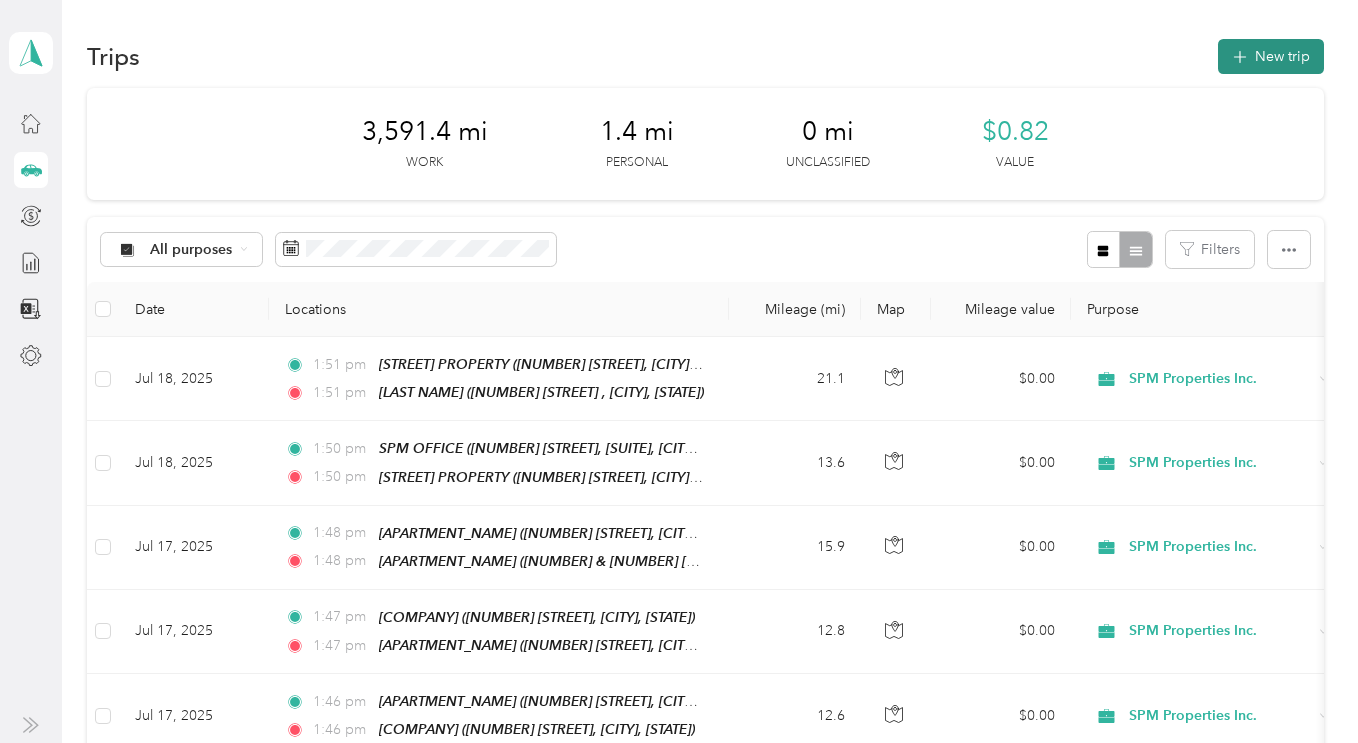 click on "New trip" at bounding box center [1271, 56] 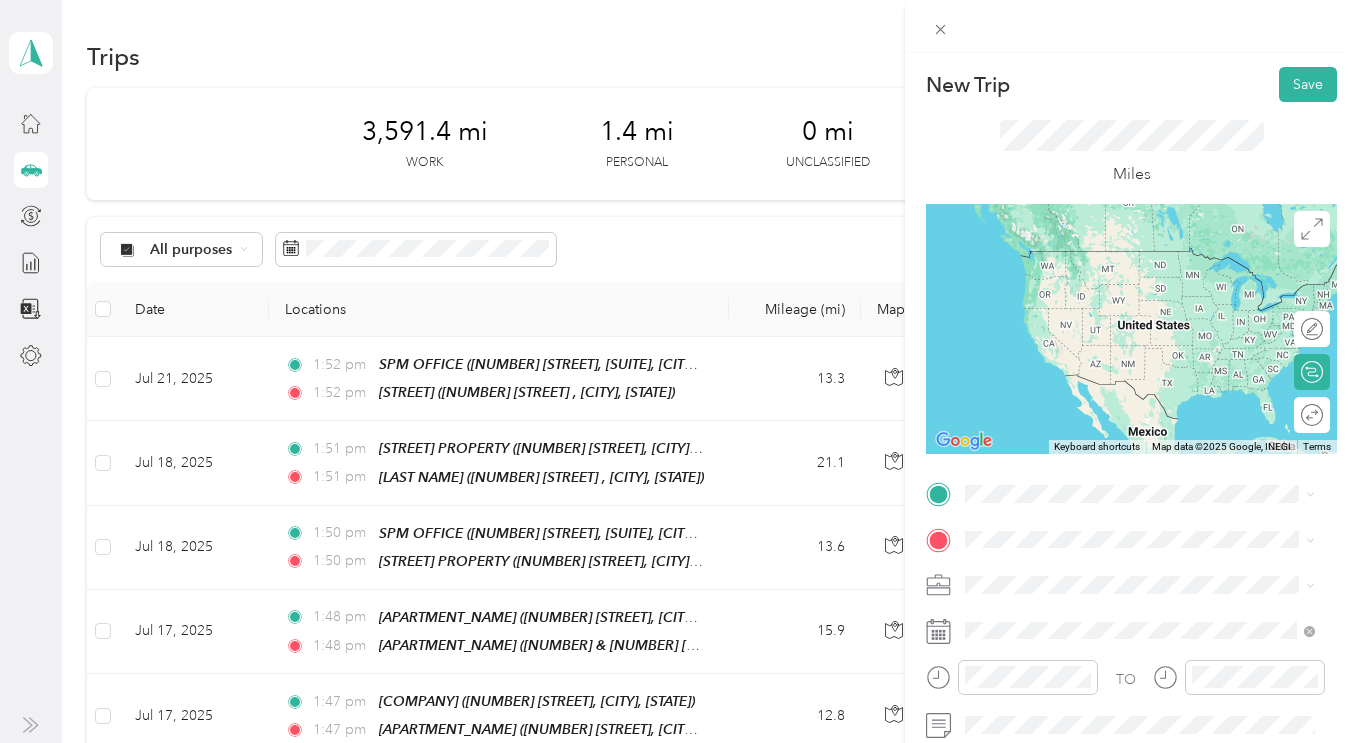 click on "TEAM [NUMBER] [STREET] [NUMBER] [STREET] , [CITY], [STATE]" at bounding box center [1119, 363] 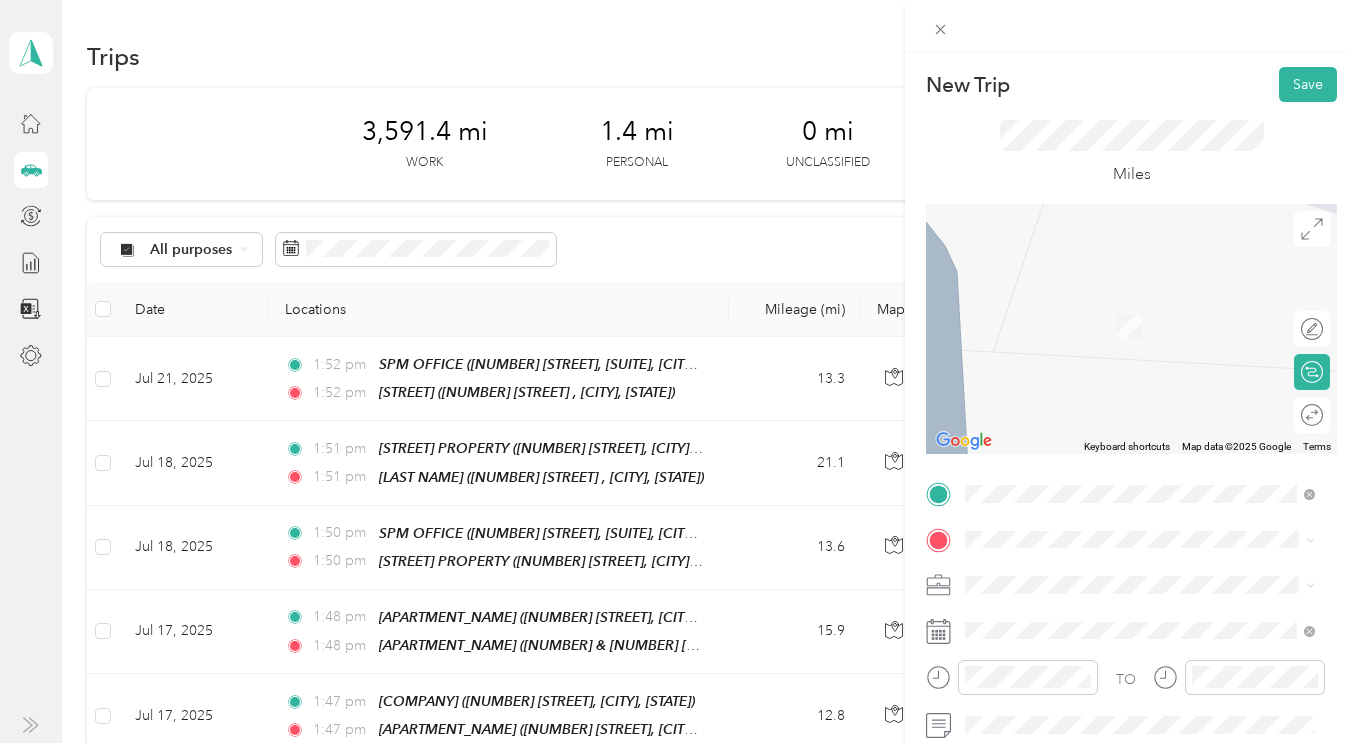 click on "SPM Properties Inc." at bounding box center [1140, 649] 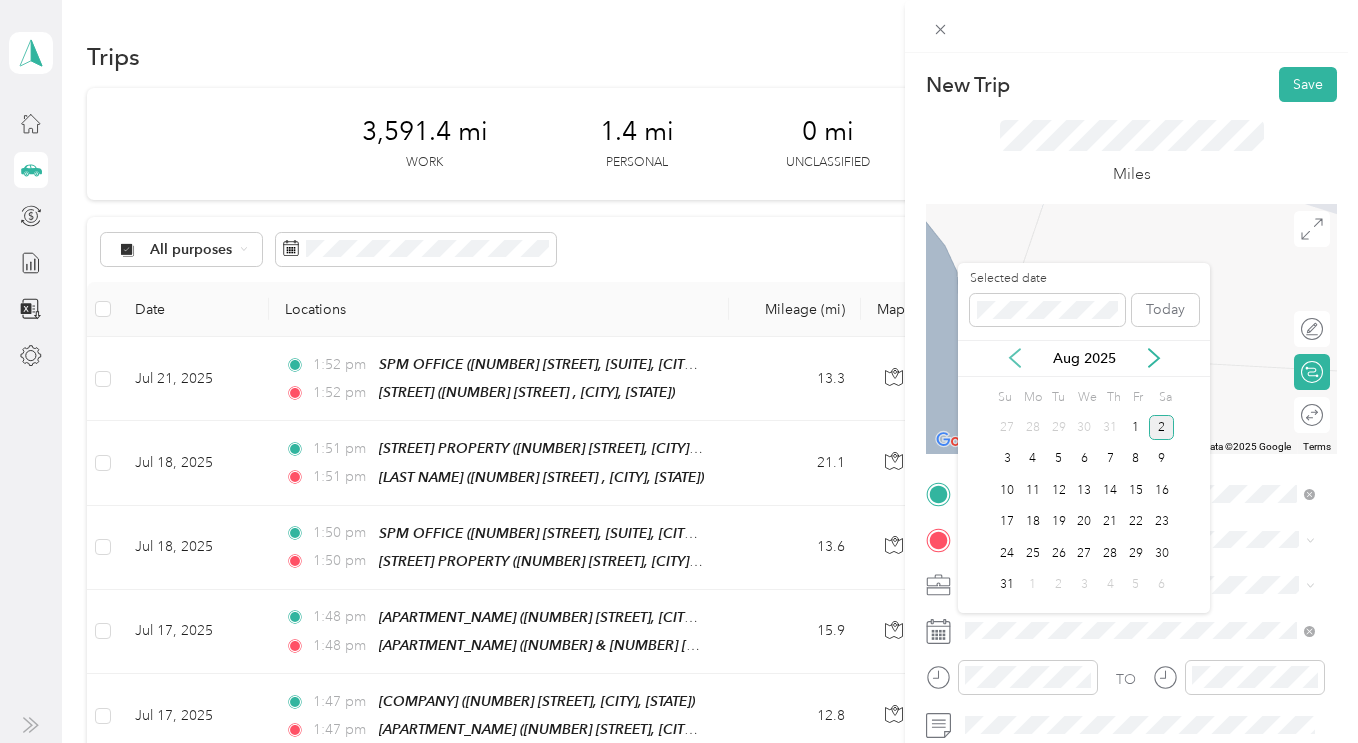 click 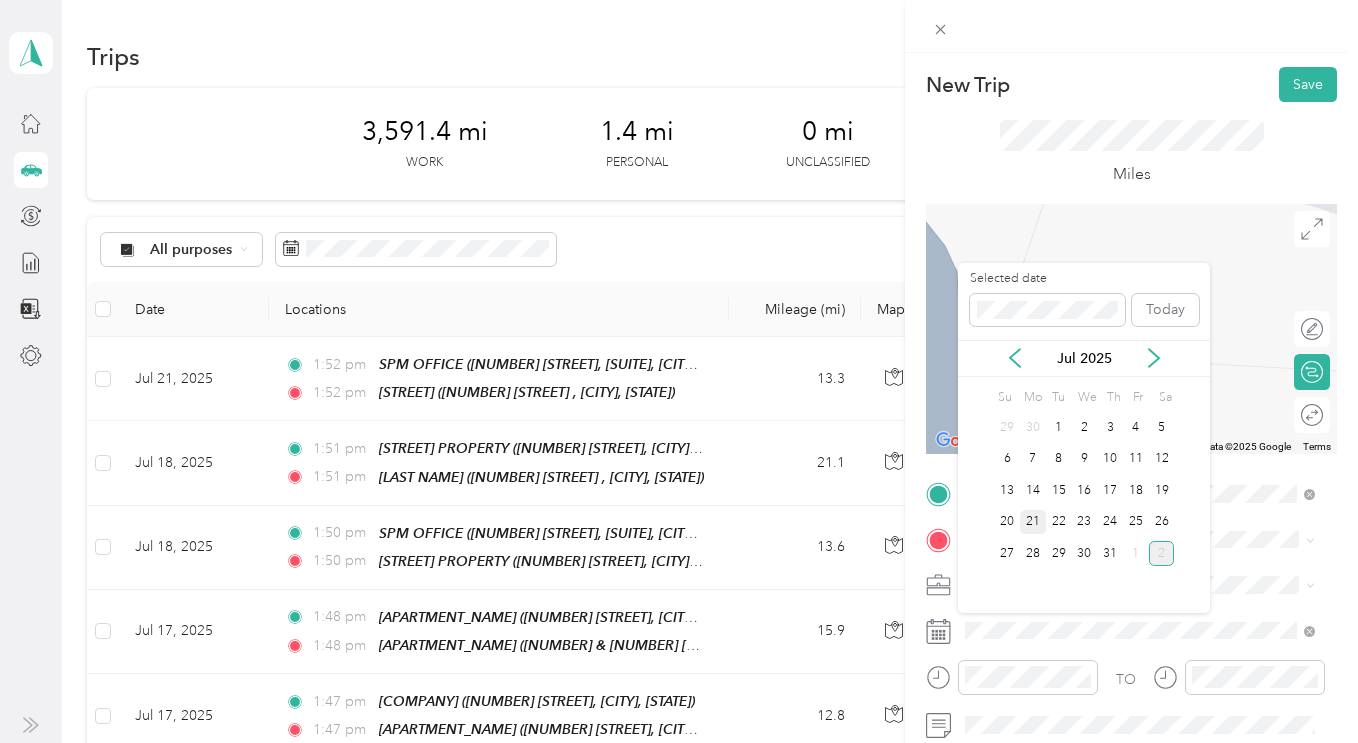 click on "21" at bounding box center (1033, 522) 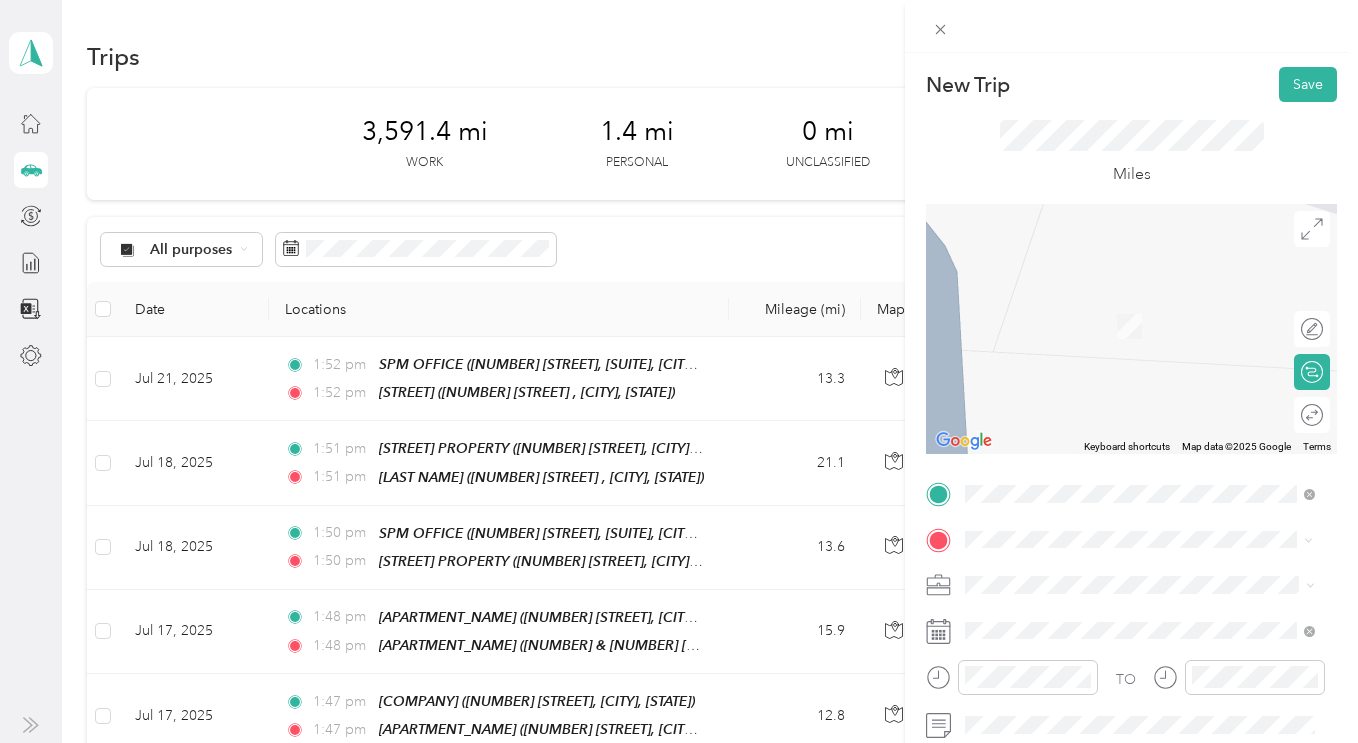 click on "TEAM [LAST NAME] [NUMBER] [STREET], [CITY], [STATE]" at bounding box center (1117, 318) 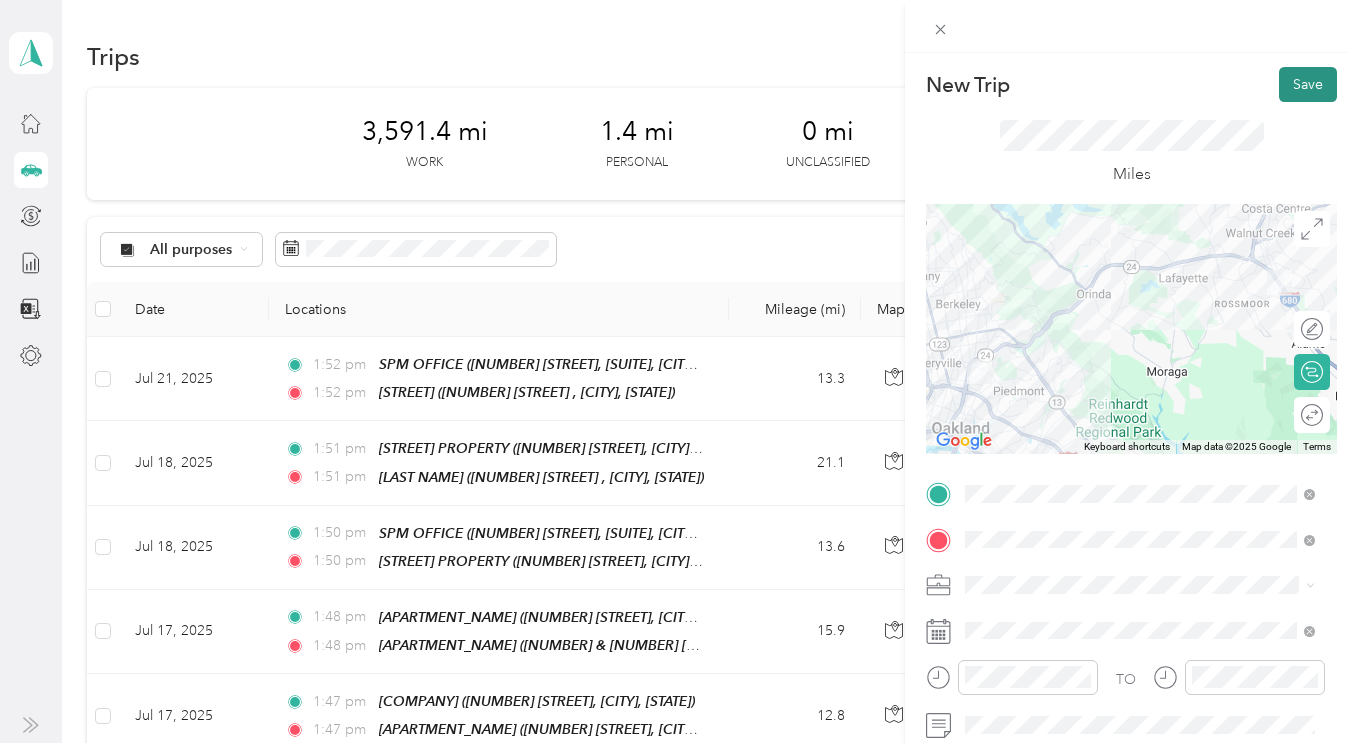 click on "Save" at bounding box center (1308, 84) 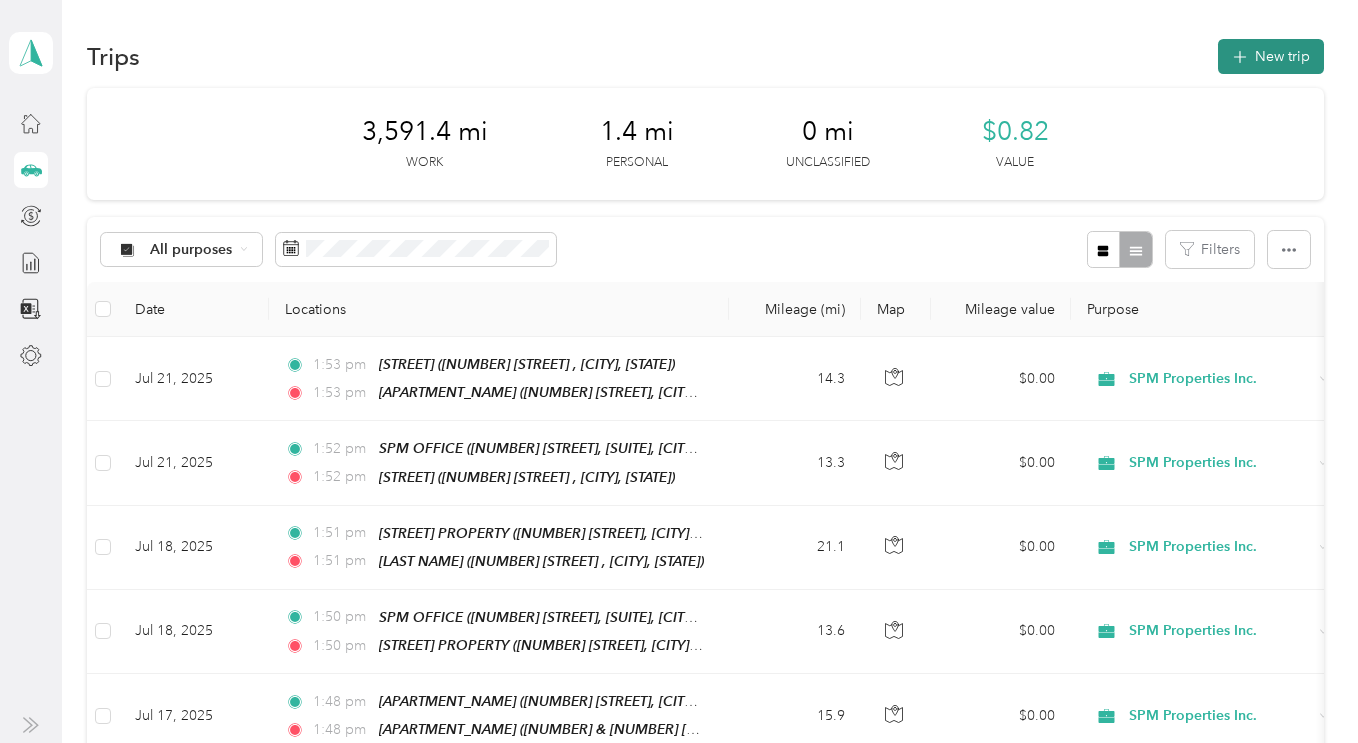 click on "New trip" at bounding box center (1271, 56) 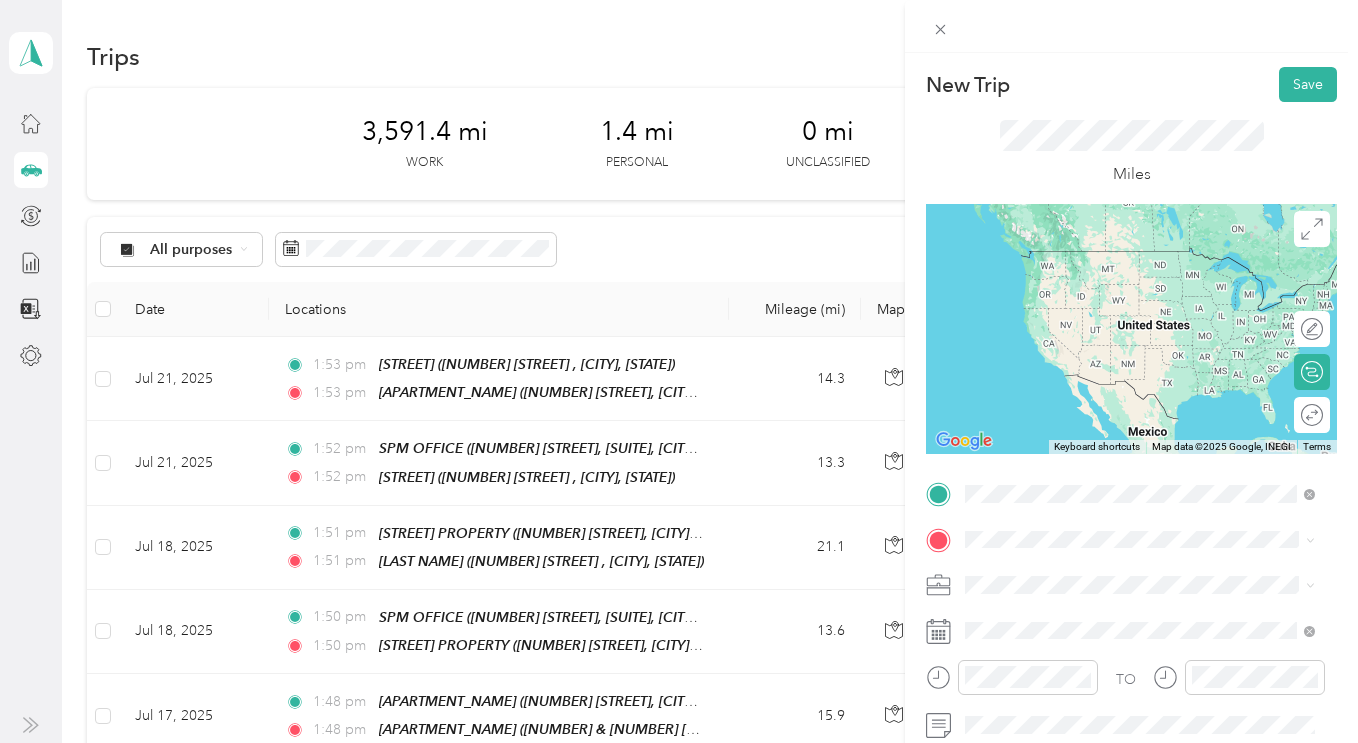 click on "[NUMBER] [STREET], [SUITE], [CITY], [STATE]" at bounding box center [1144, 287] 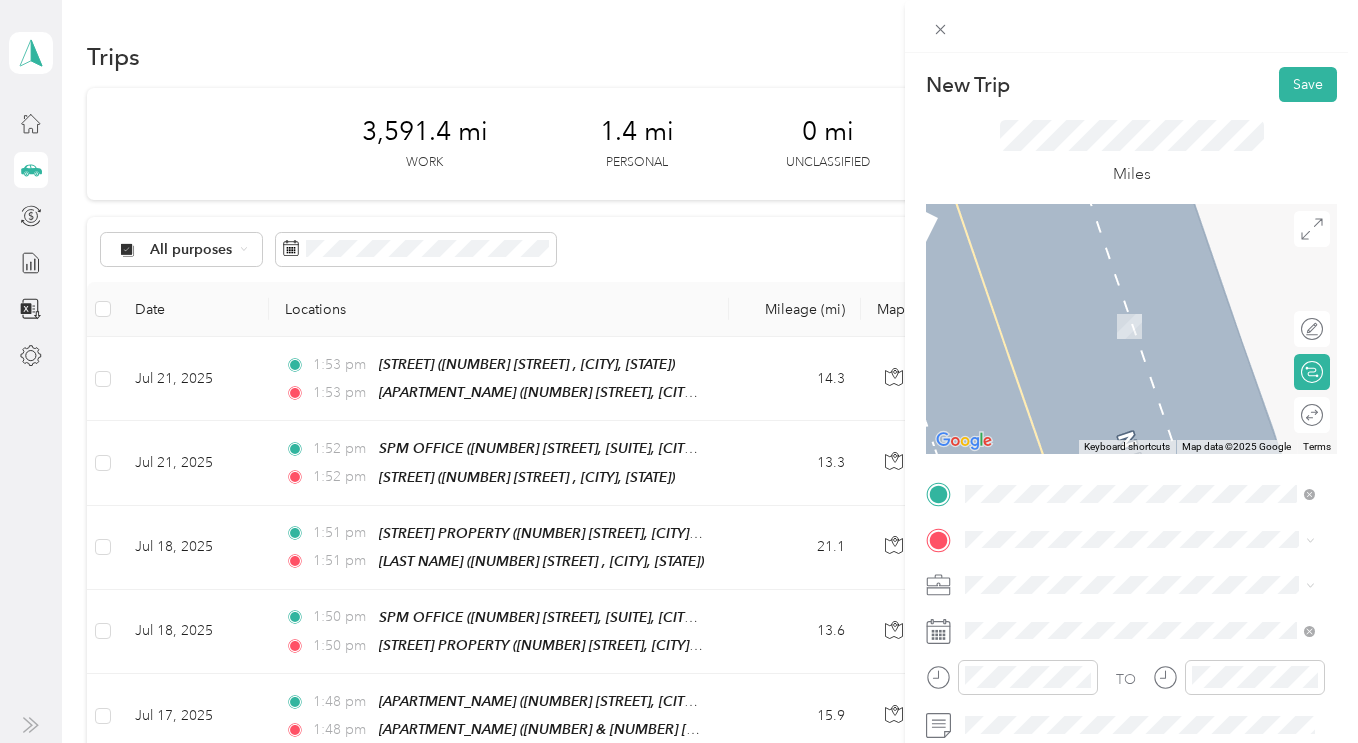 click on "SPM Properties Inc." at bounding box center (1140, 653) 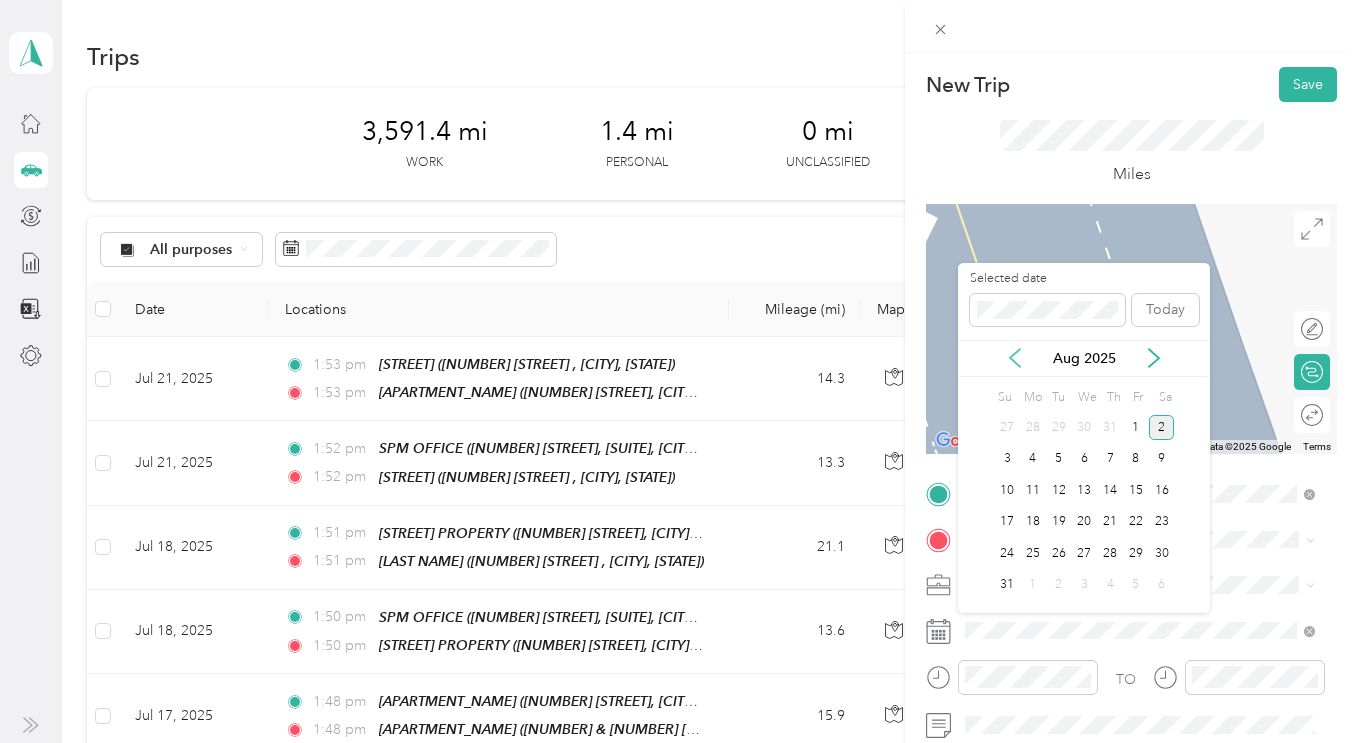 click 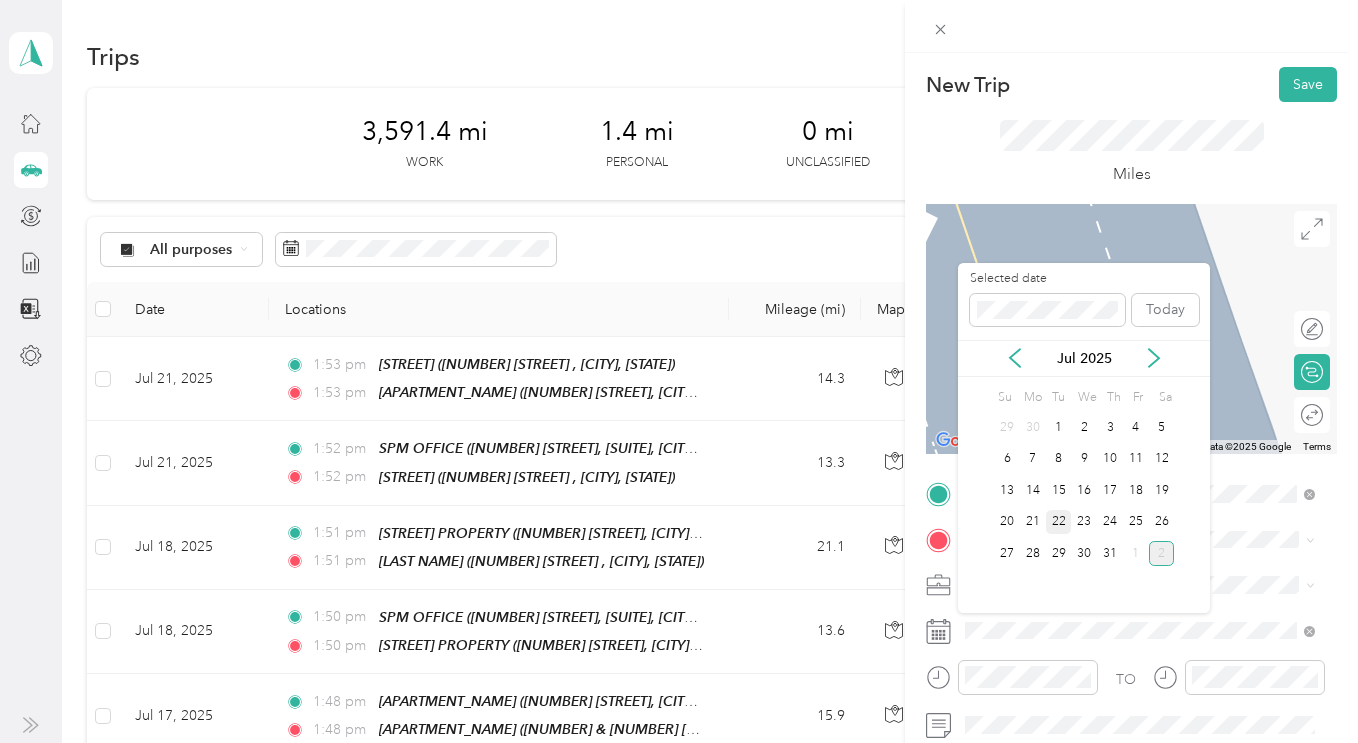 click on "22" at bounding box center [1059, 522] 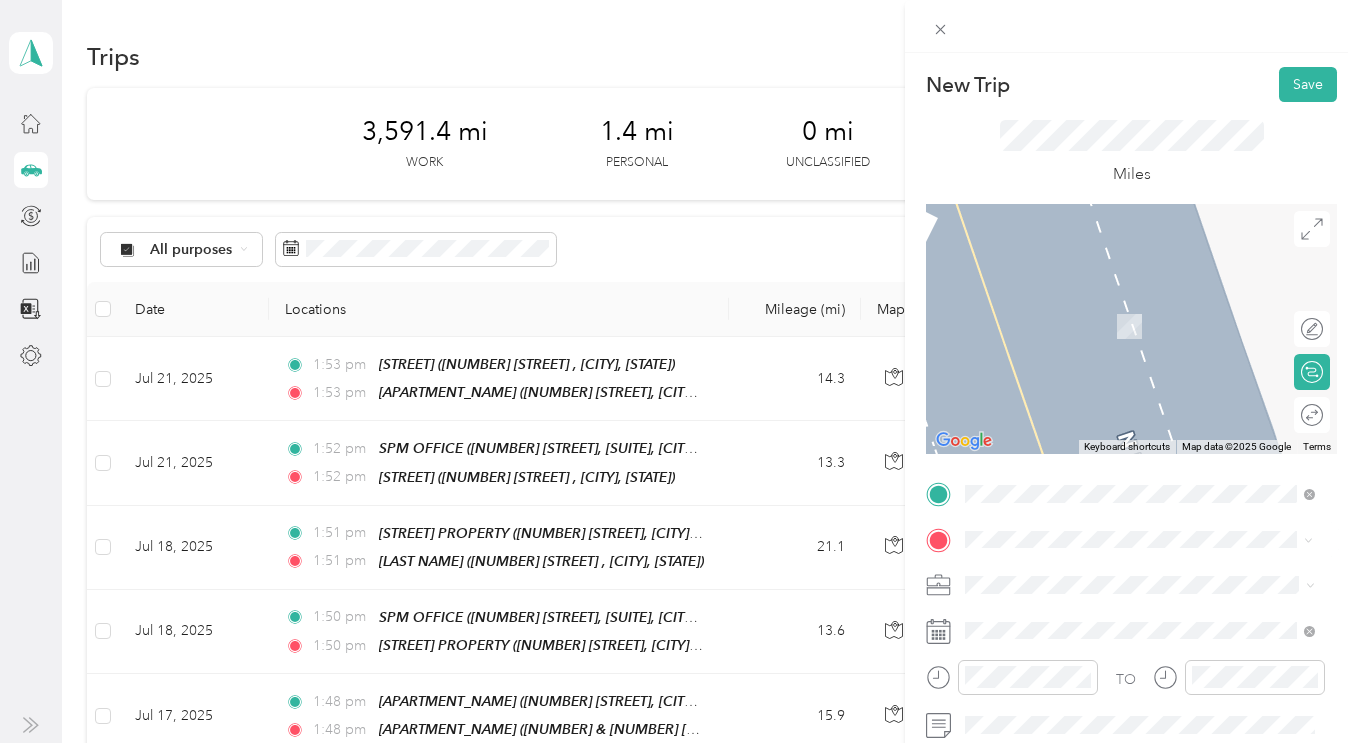 click on "TEAM [LAST NAME] [NUMBER] [STREET], [CITY], [STATE]" at bounding box center (1117, 317) 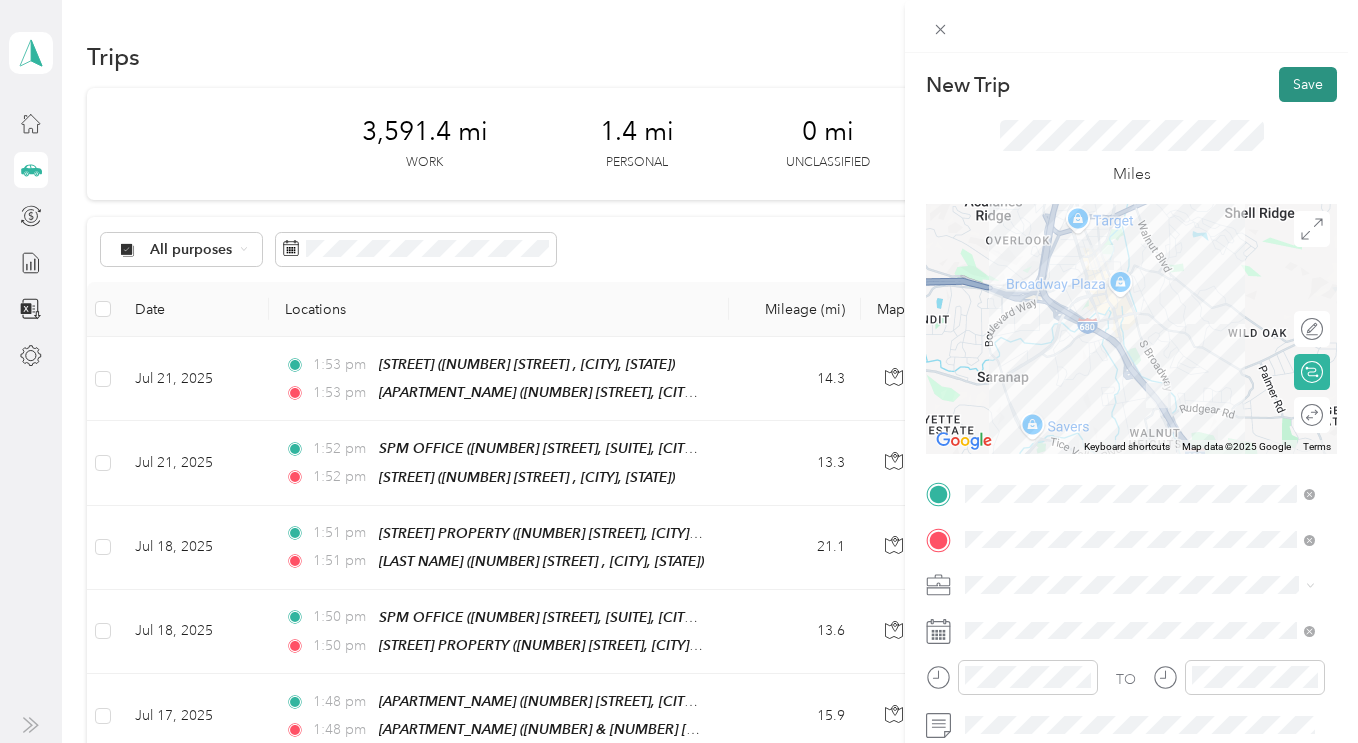 click on "Save" at bounding box center [1308, 84] 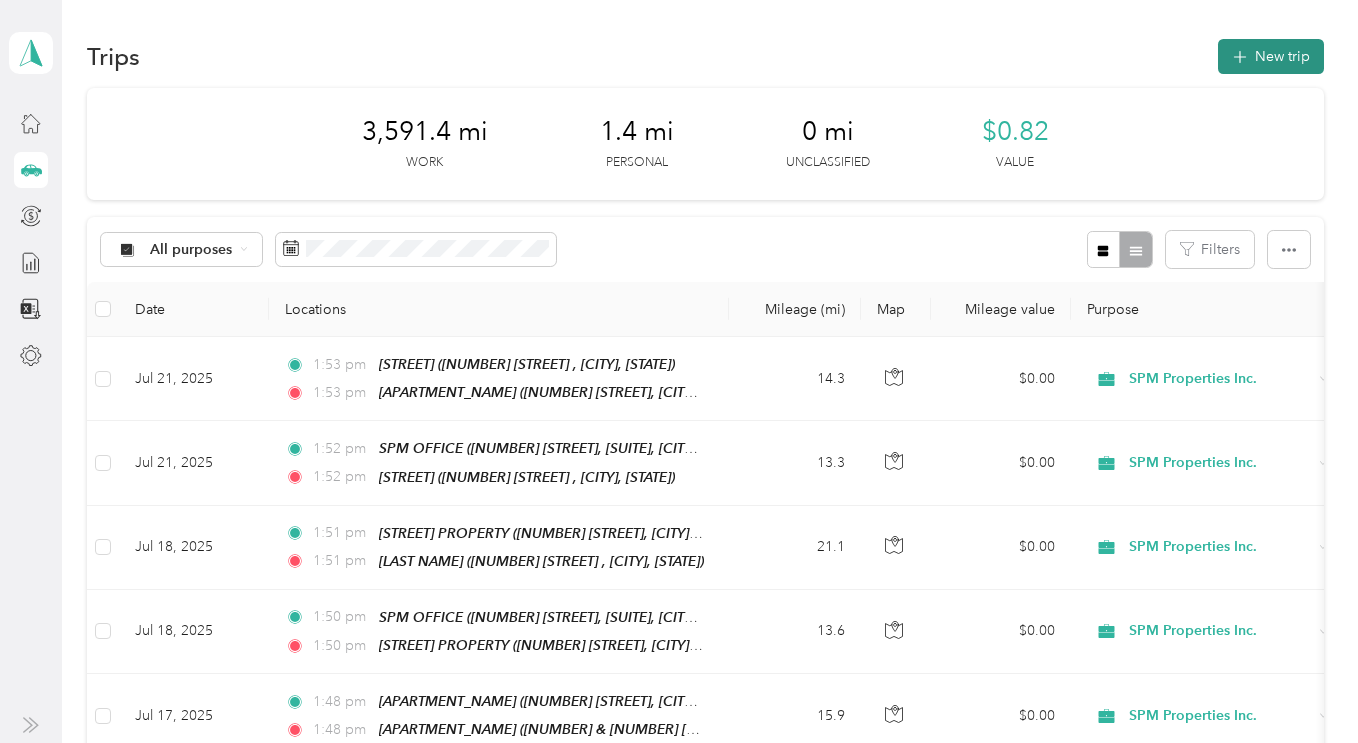 click on "New trip" at bounding box center [1271, 56] 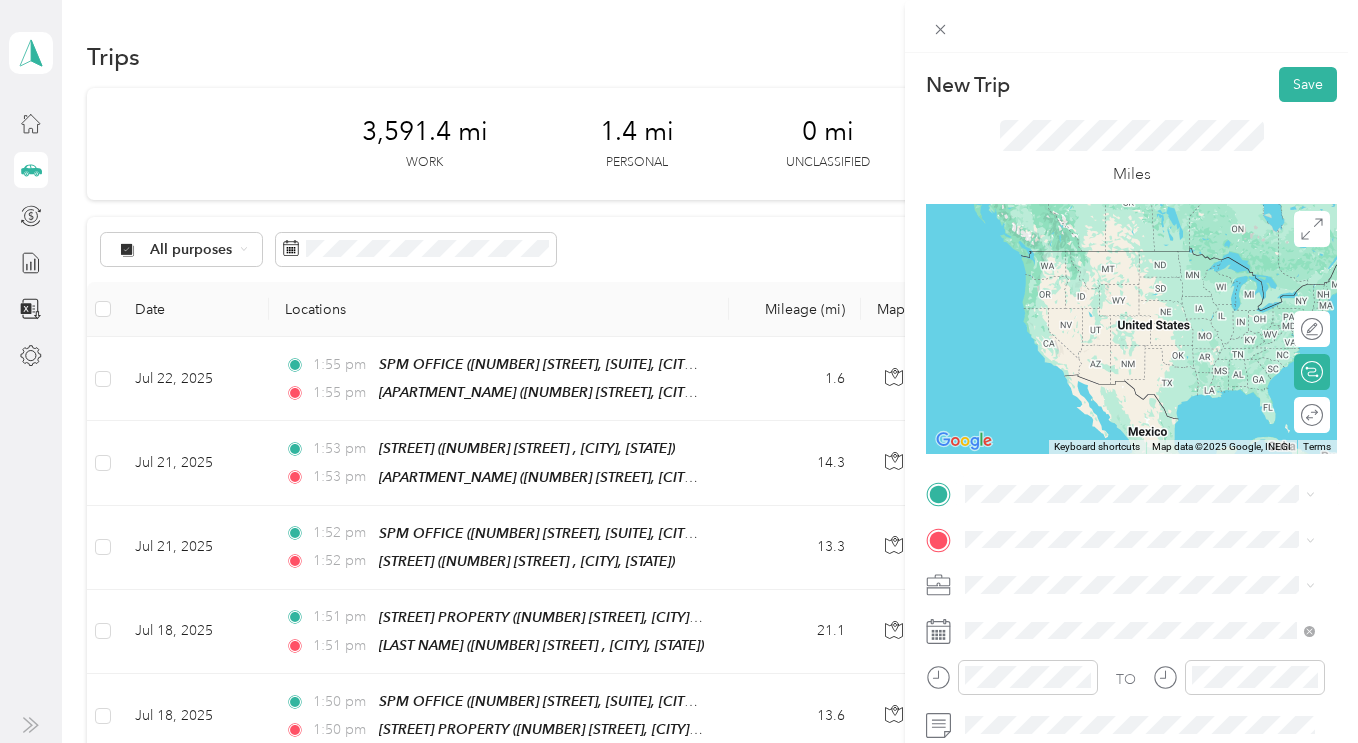 click on "TEAM [LAST NAME] [NUMBER] [STREET], [CITY], [STATE]" at bounding box center (1117, 262) 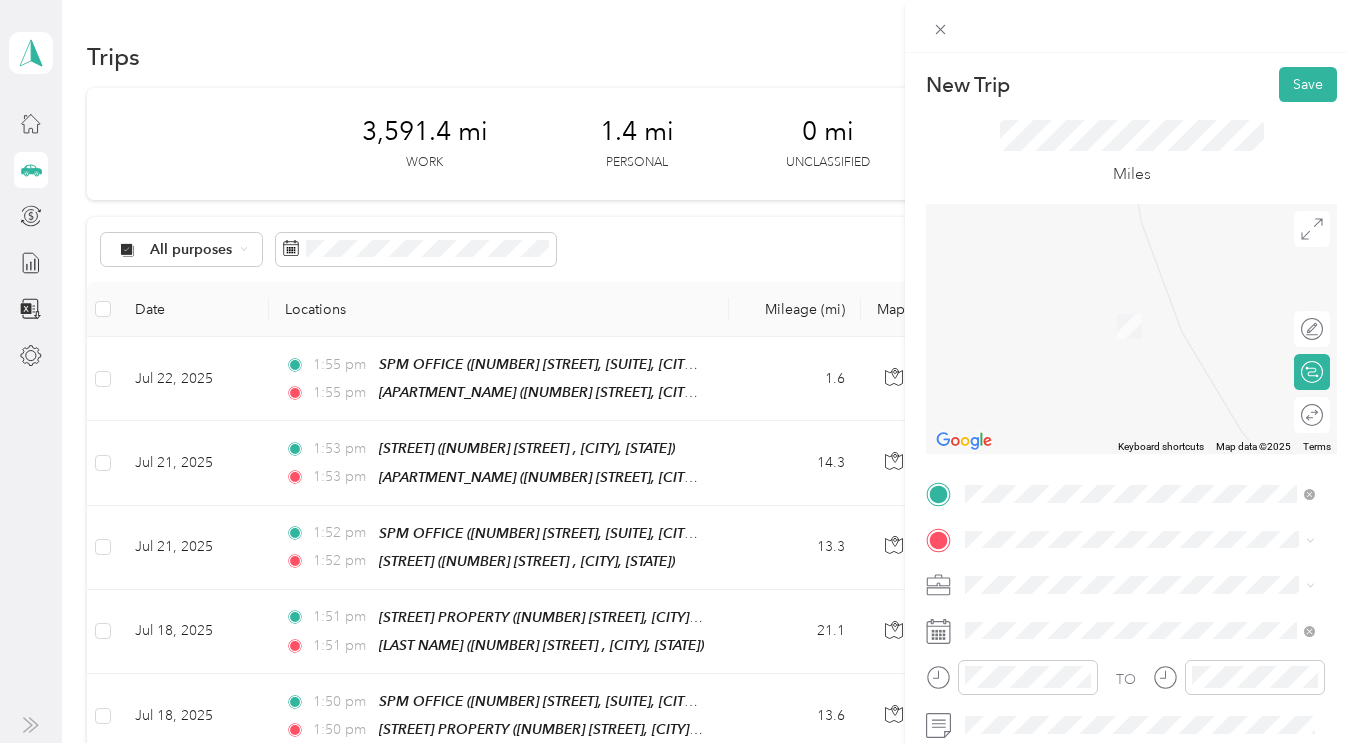 click on "SPM Properties Inc." at bounding box center (1033, 645) 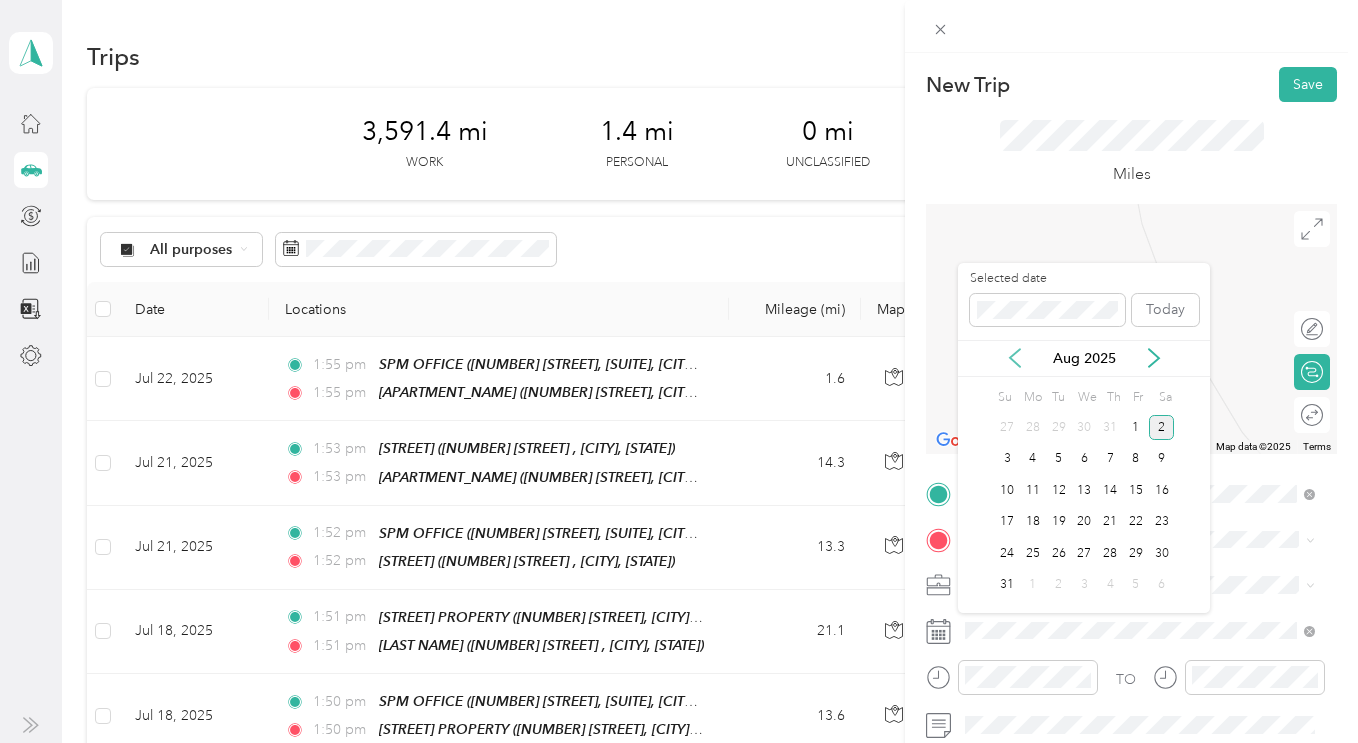 click 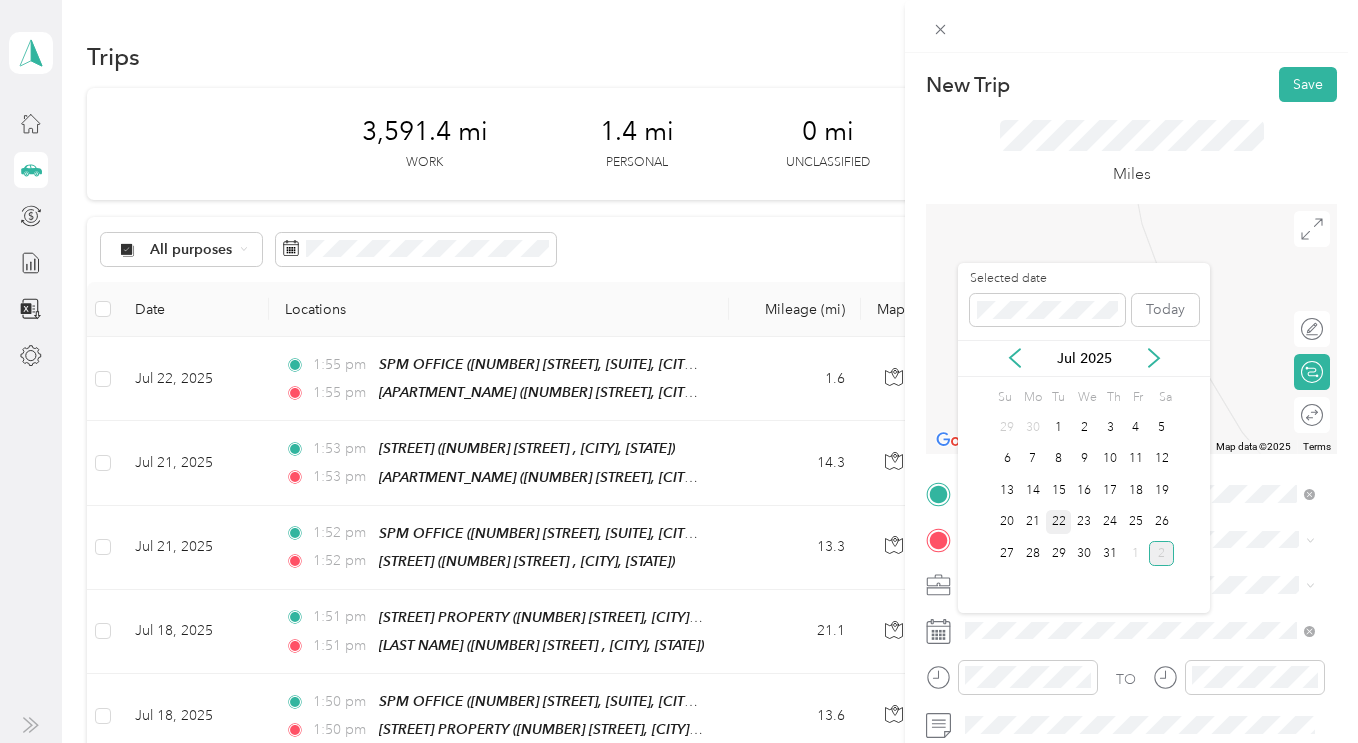 click on "22" at bounding box center [1059, 522] 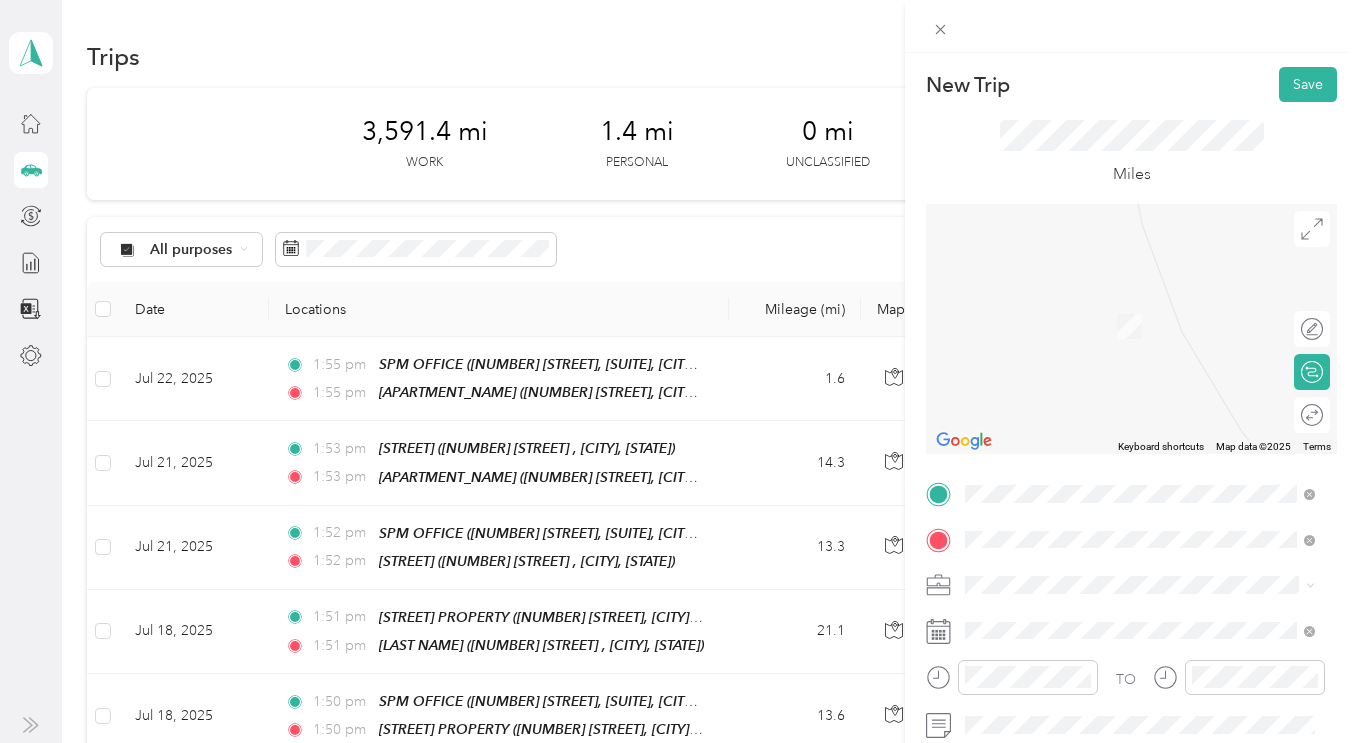 click on "TEAM [STREET] [NUMBER] [STREET]
, [CITY], [STATE]" at bounding box center (1119, 318) 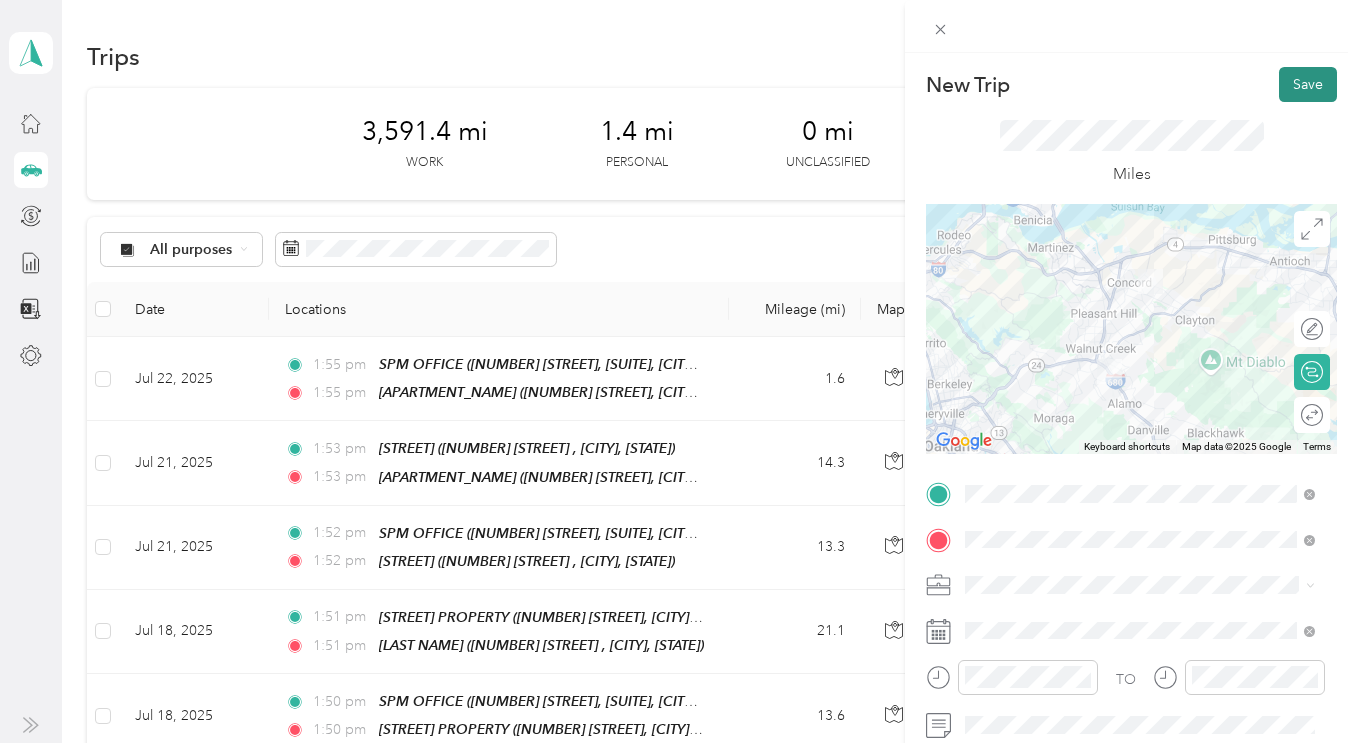 click on "Save" at bounding box center [1308, 84] 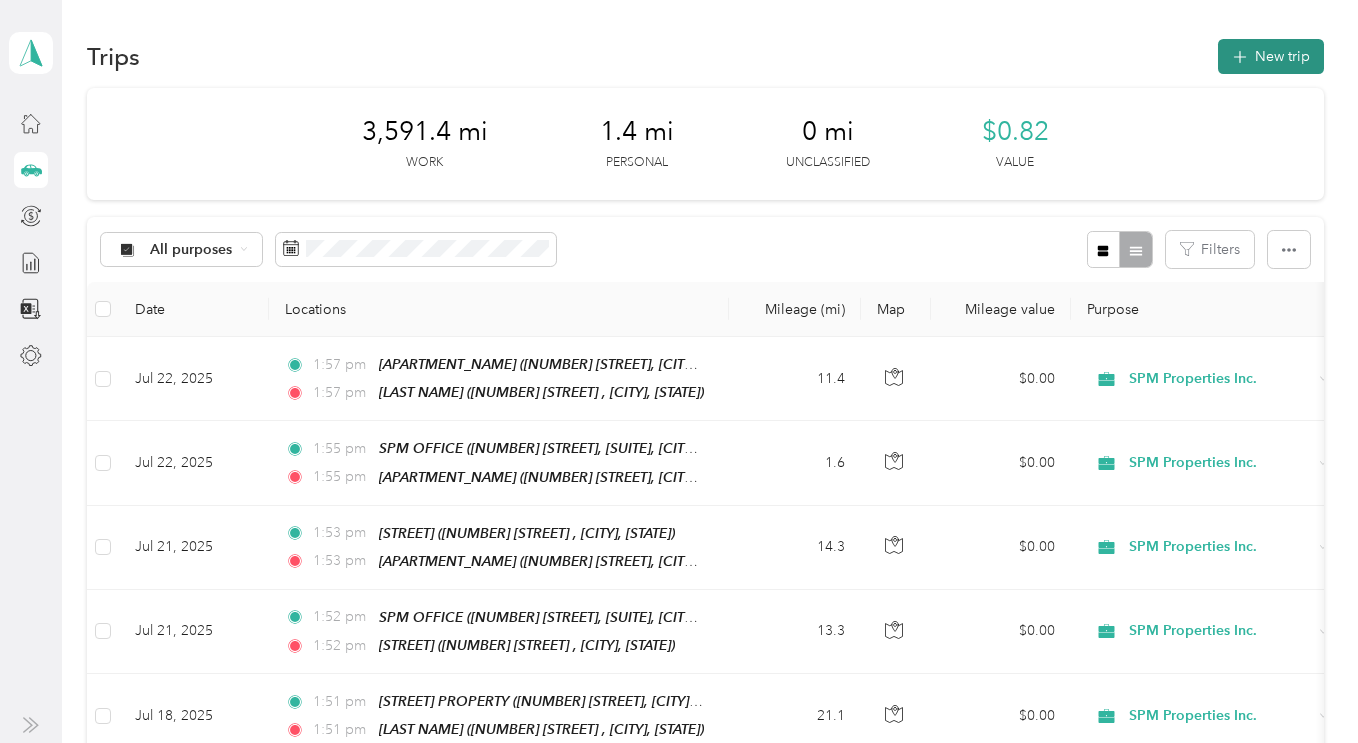 click on "New trip" at bounding box center [1271, 56] 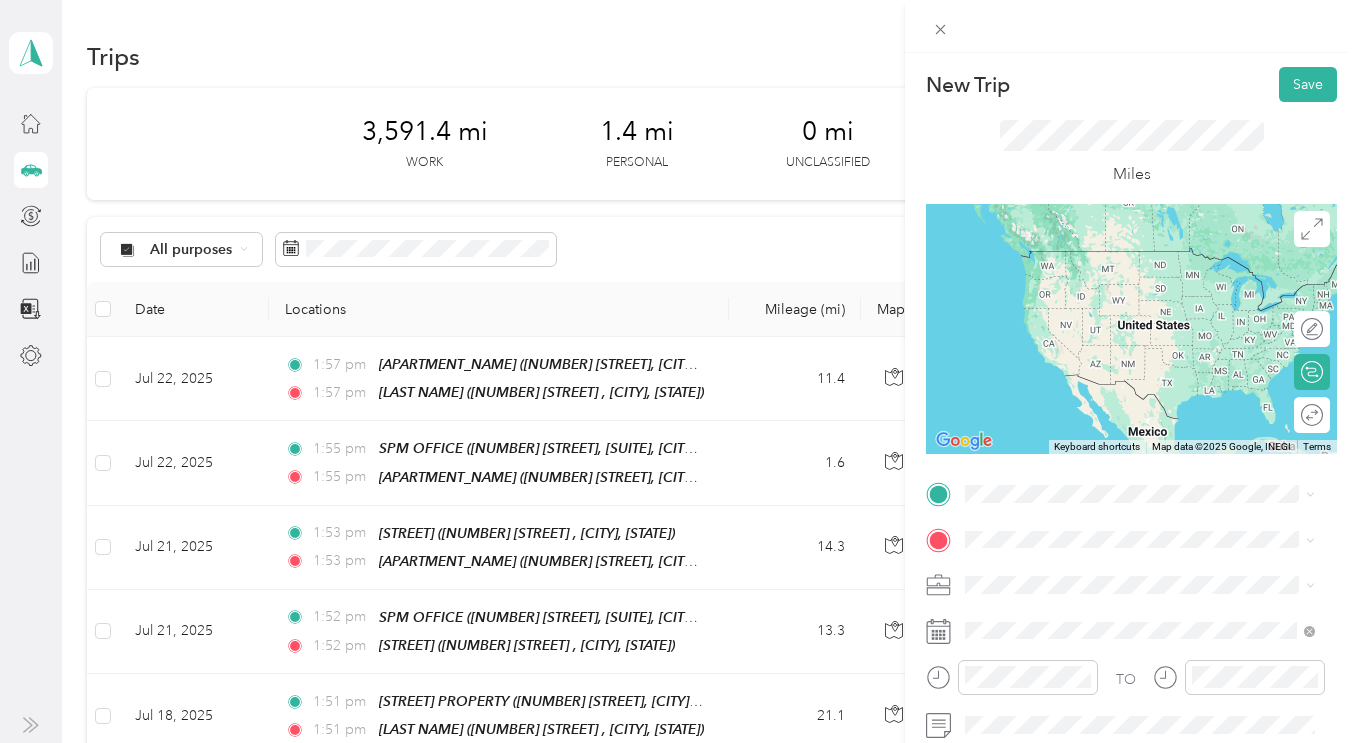 click on "TEAM [STREET] [NUMBER] [STREET]
, [CITY], [STATE]" at bounding box center (1119, 268) 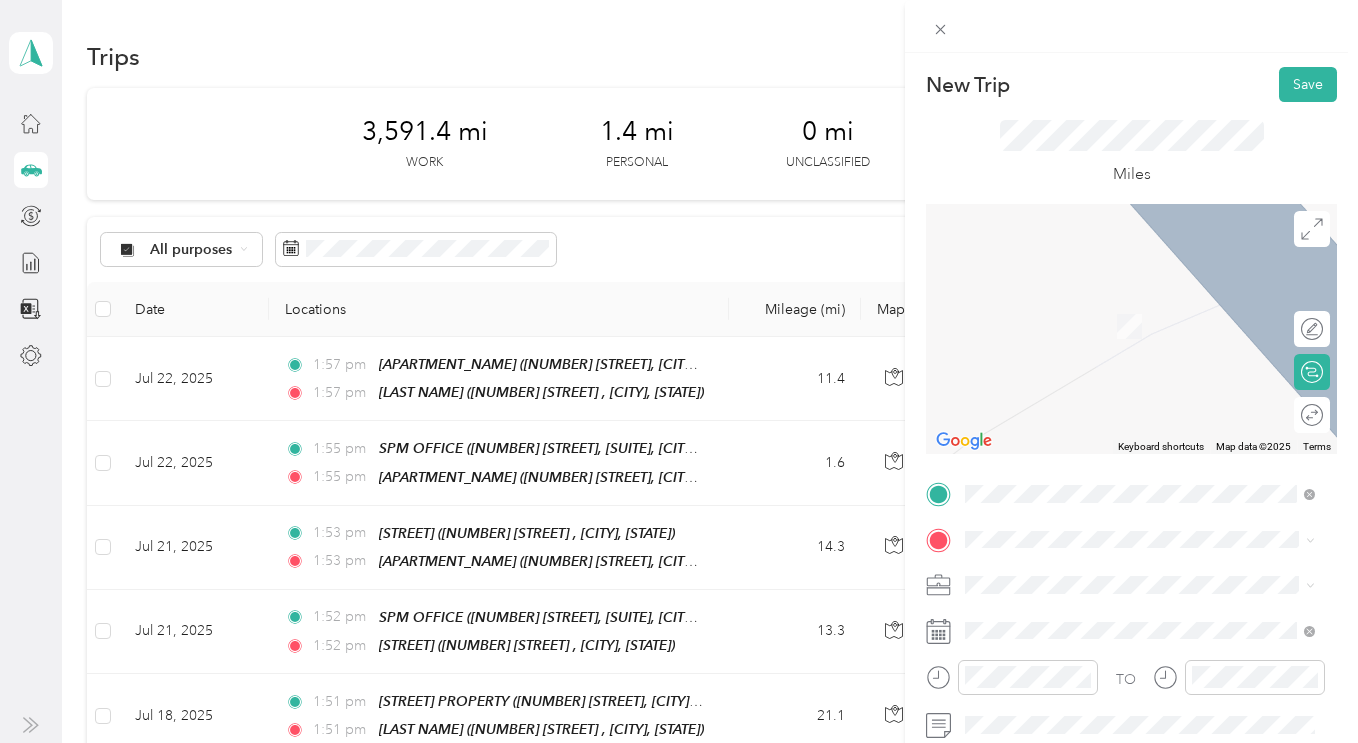click on "SPM Properties Inc." at bounding box center [1140, 654] 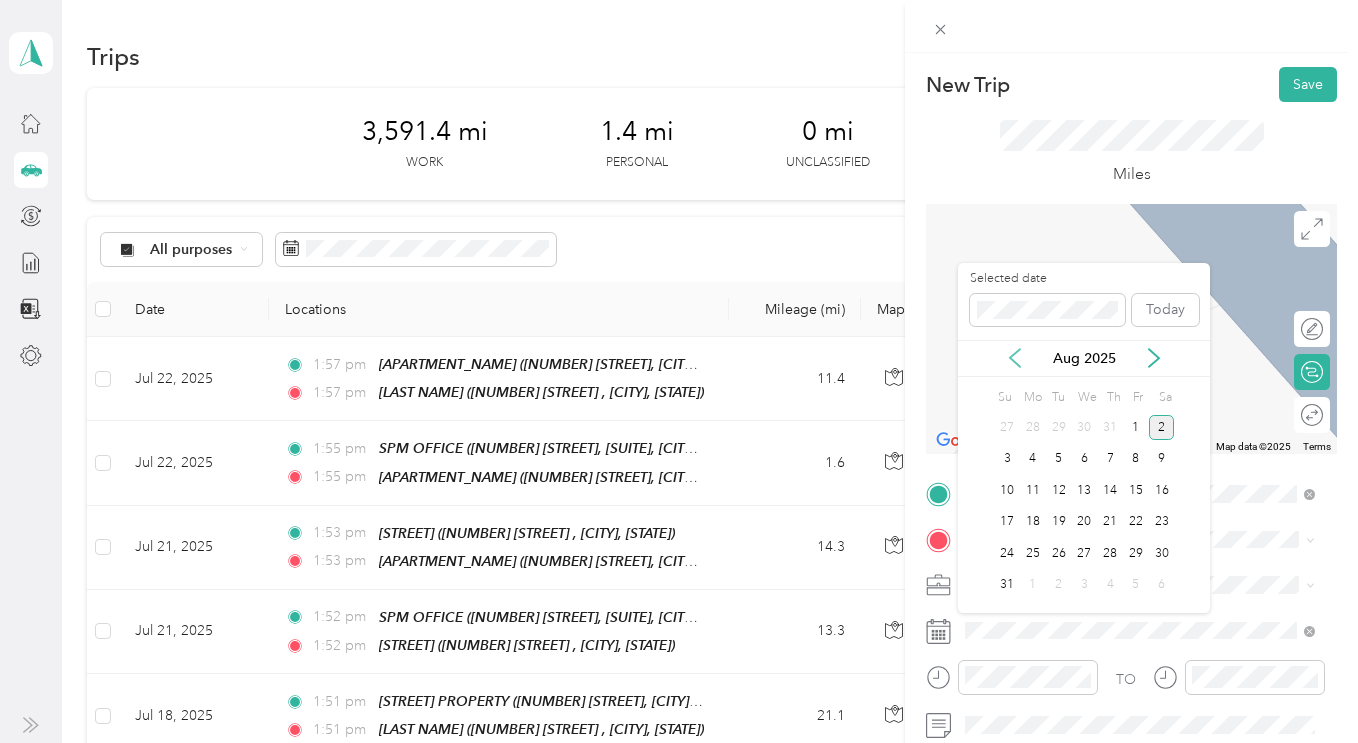 click 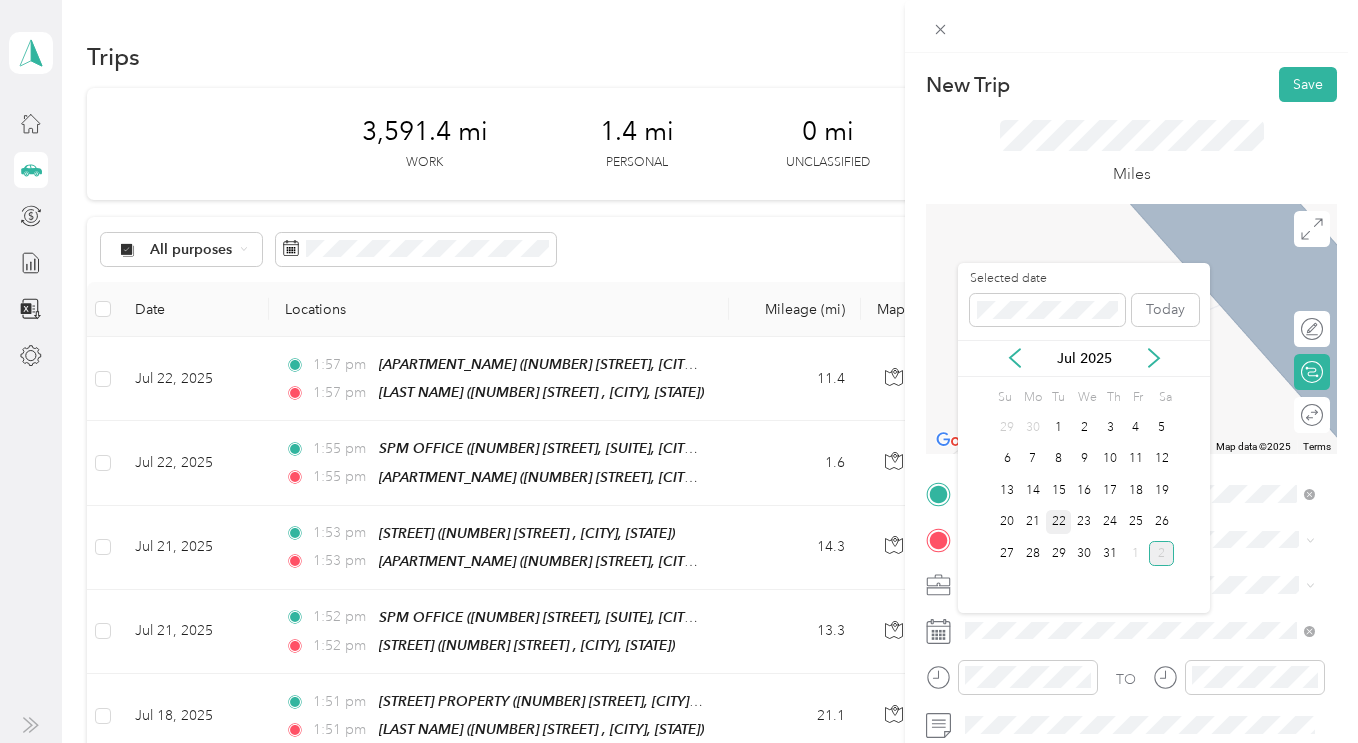 click on "22" at bounding box center [1059, 522] 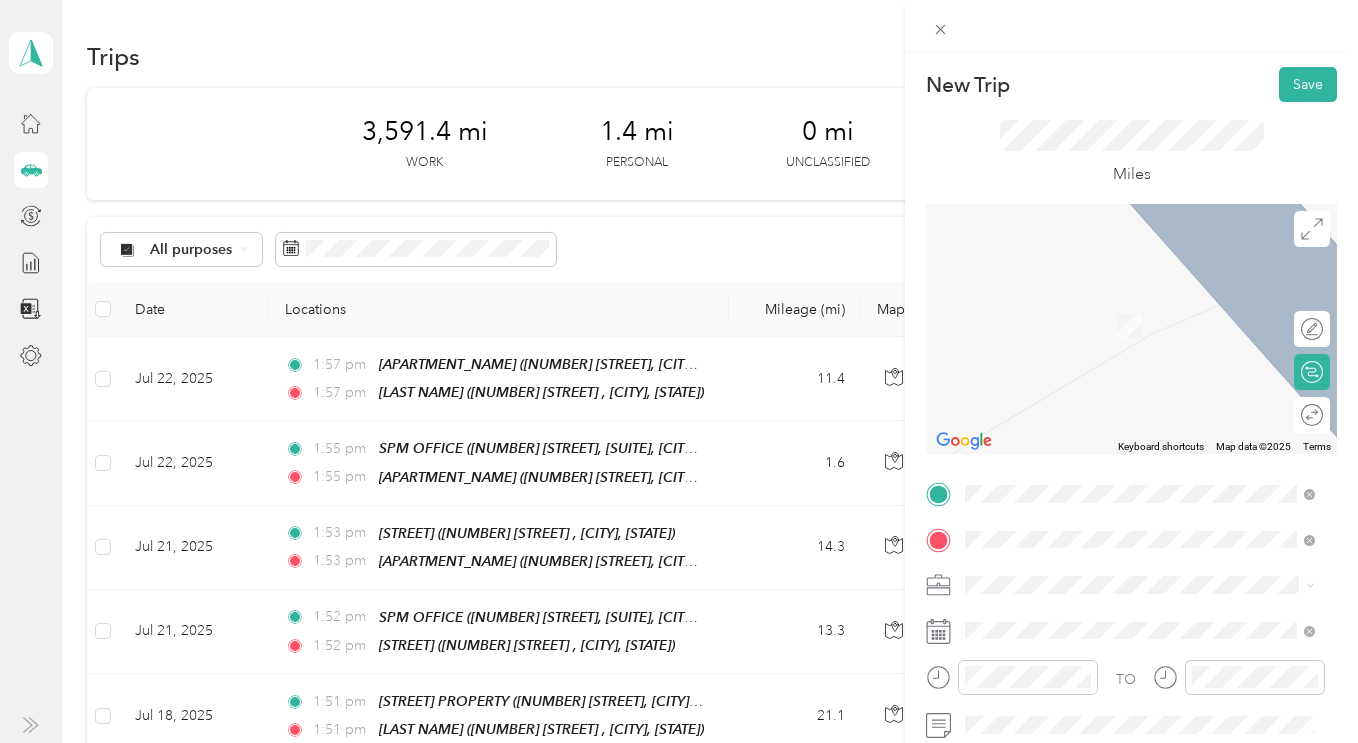 click on "[NUMBER],[NUMBER],[NUMBER] [STREET] & [NUMBER] [STREET], [CITY], [STATE]" at bounding box center [1143, 343] 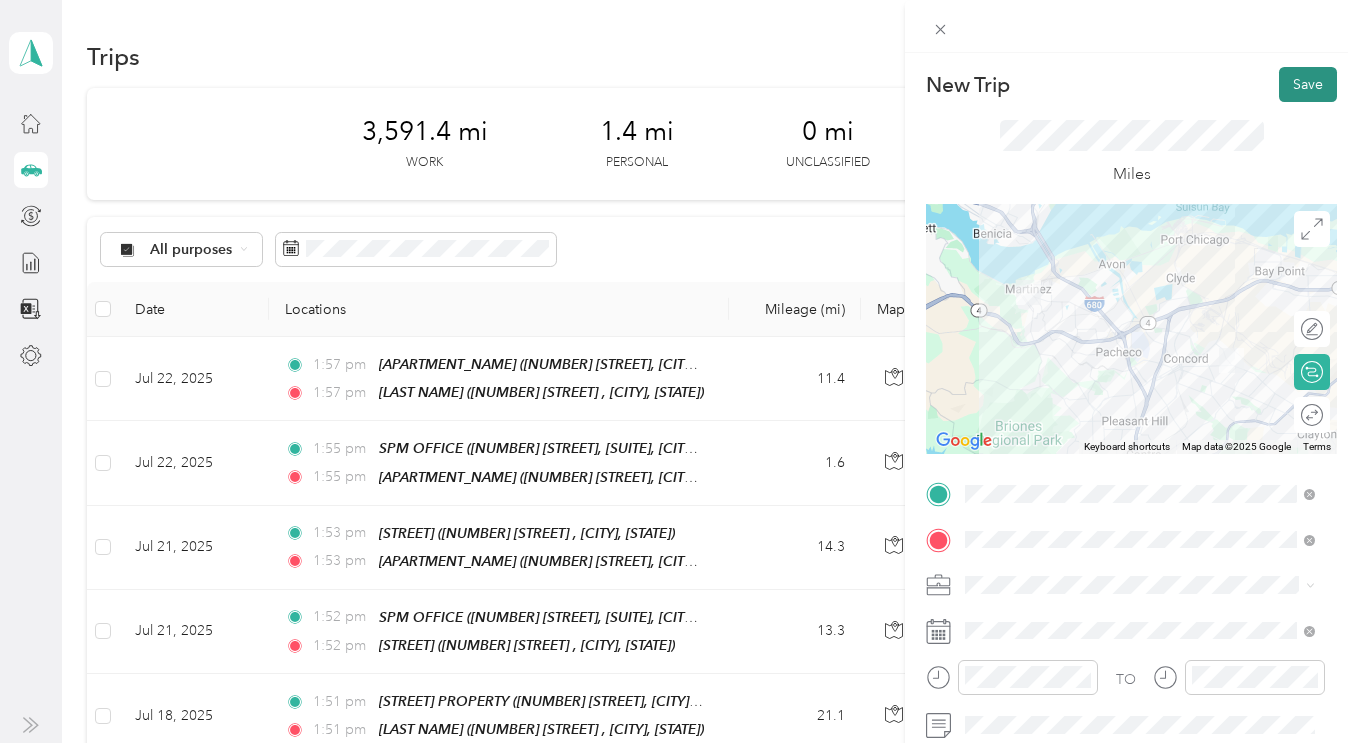 click on "Save" at bounding box center [1308, 84] 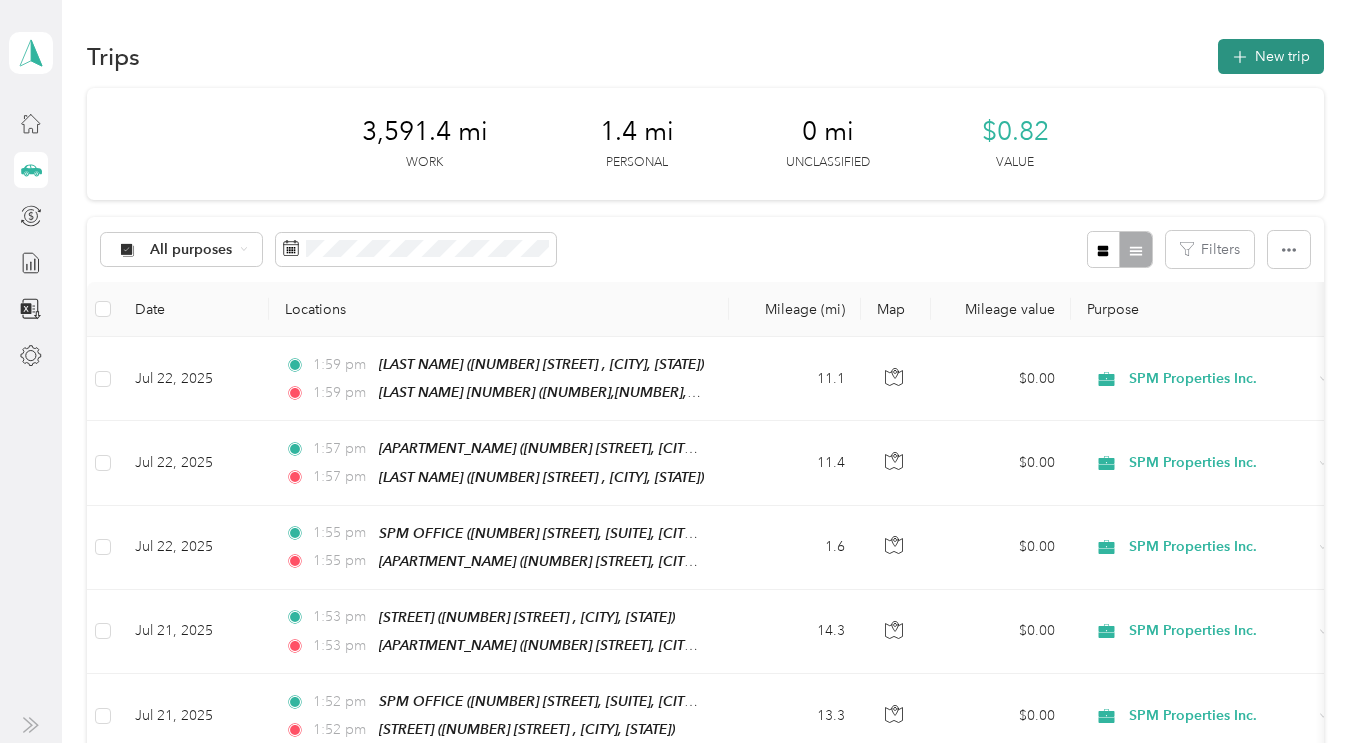 click on "New trip" at bounding box center (1271, 56) 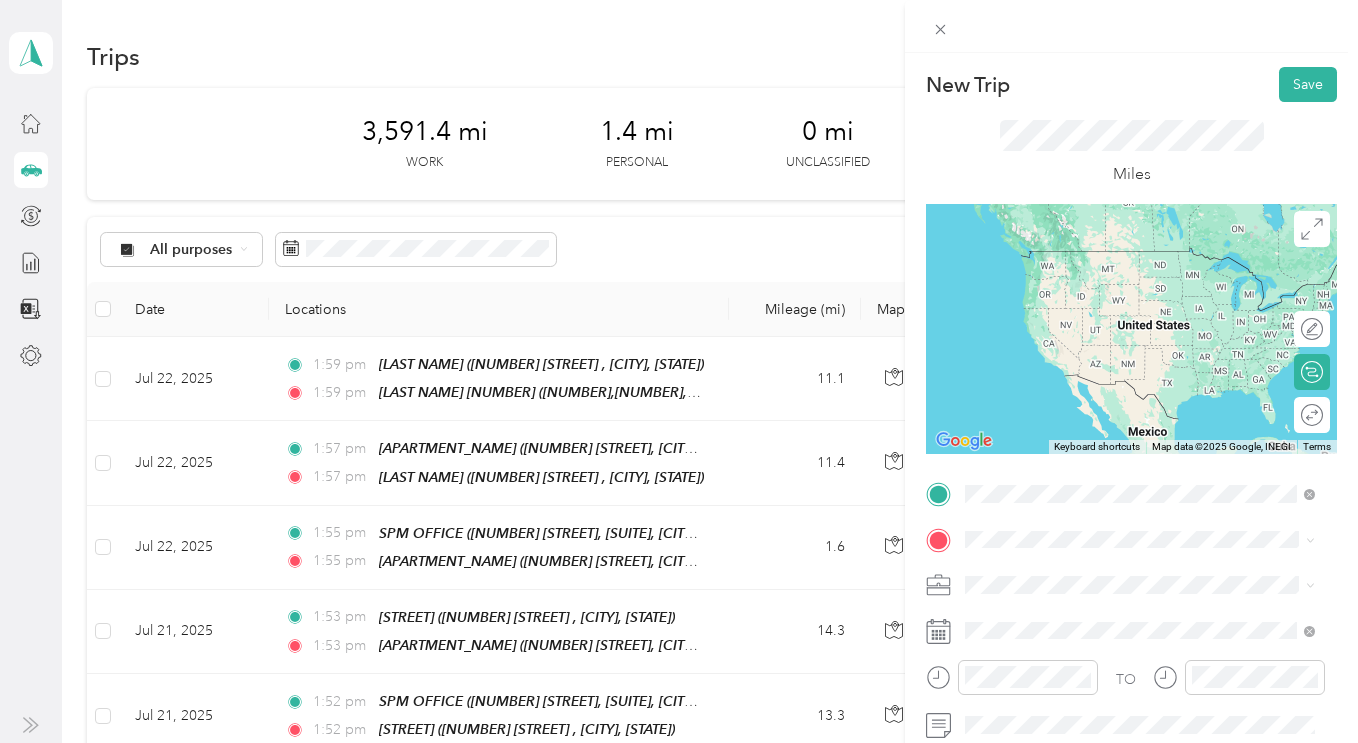 click on "TEAM SPM OFFICE  [NUMBER] [STREET], [SUITE], [CITY], [STATE]" at bounding box center (1144, 273) 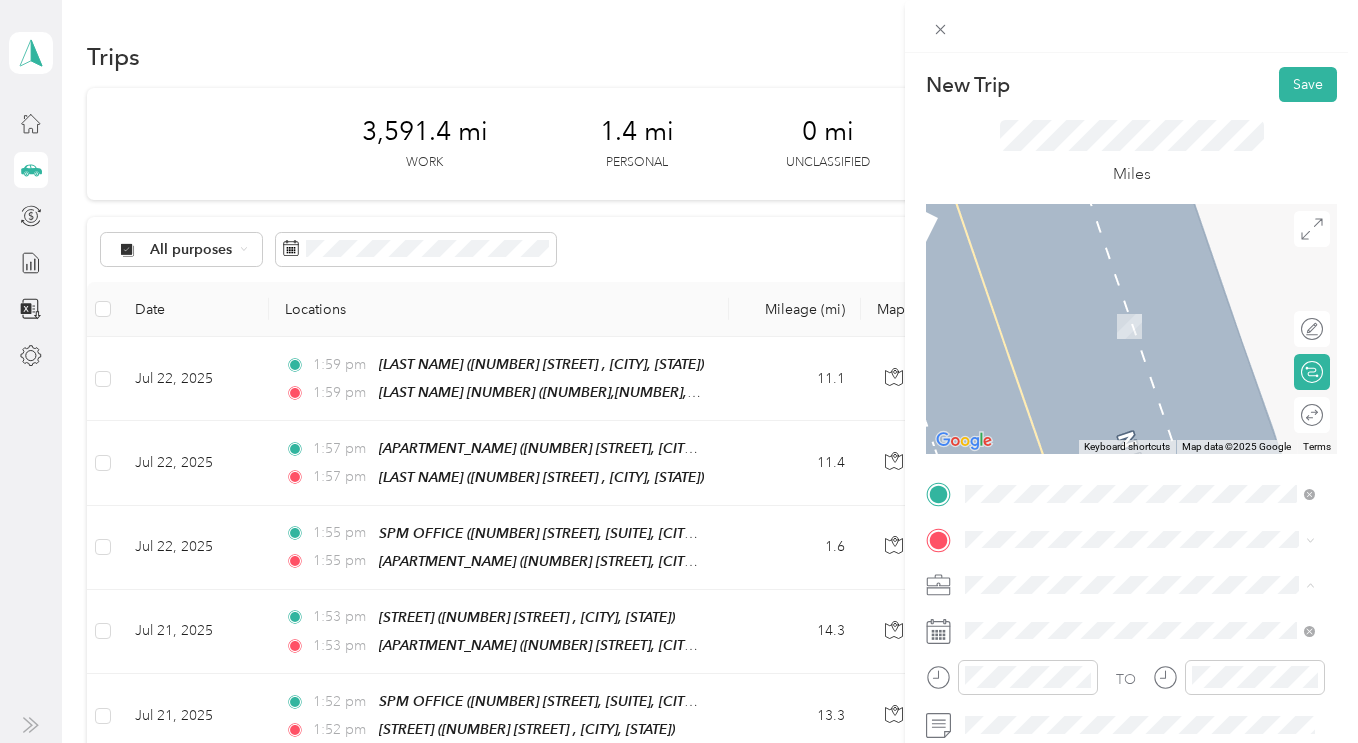 click on "SPM Properties Inc." at bounding box center (1140, 655) 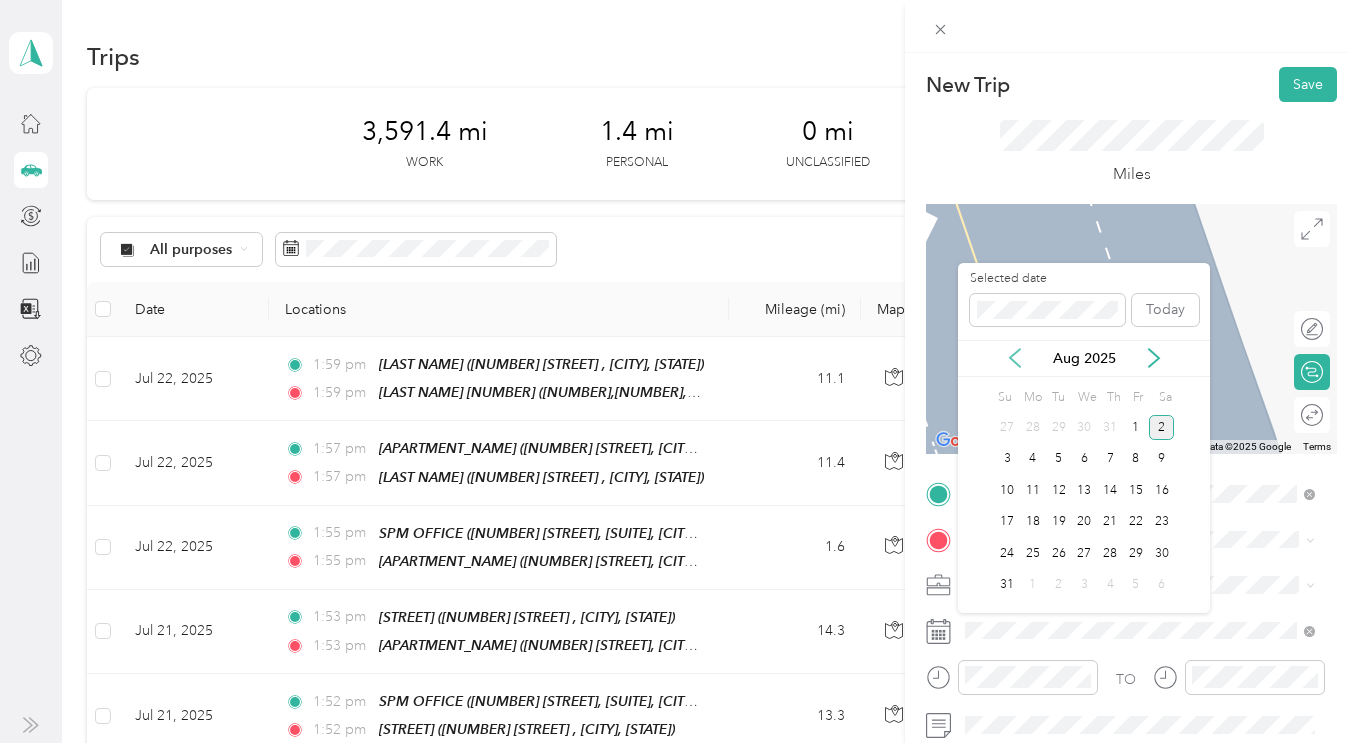 click 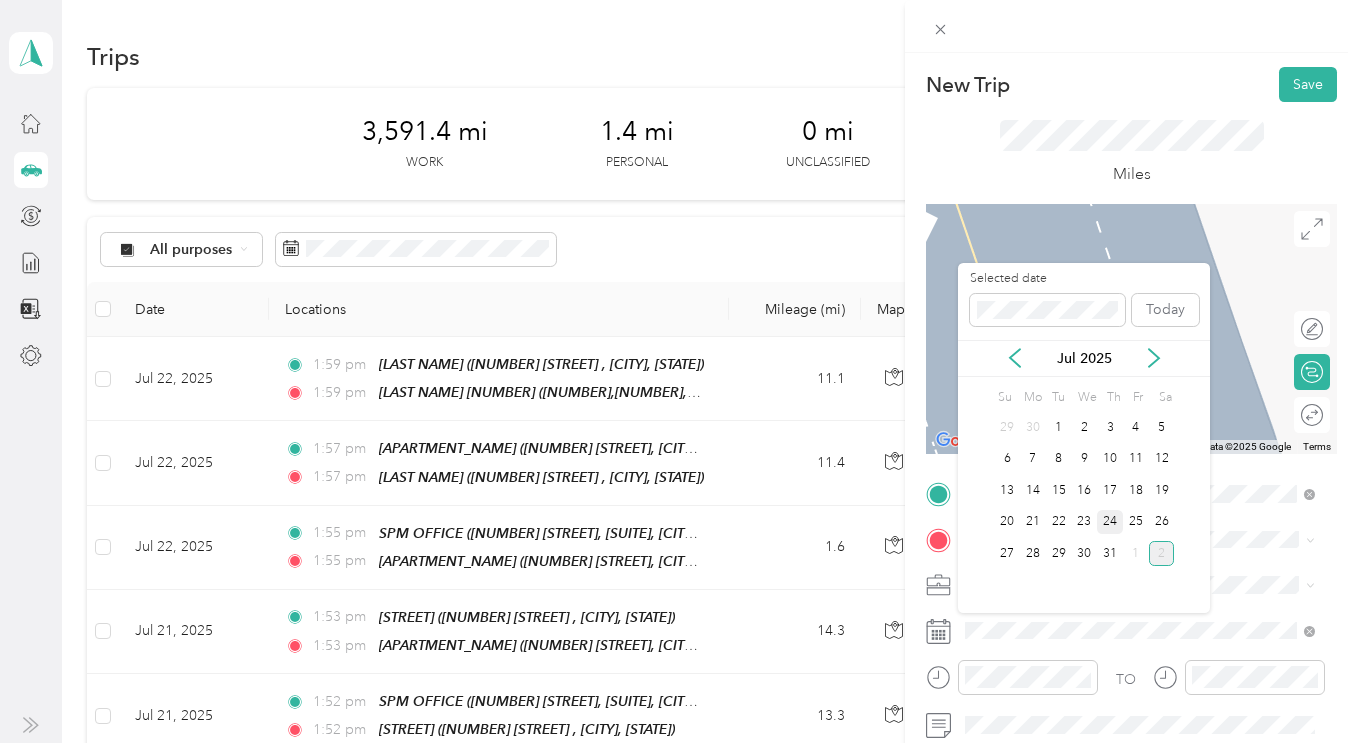 click on "24" at bounding box center (1110, 522) 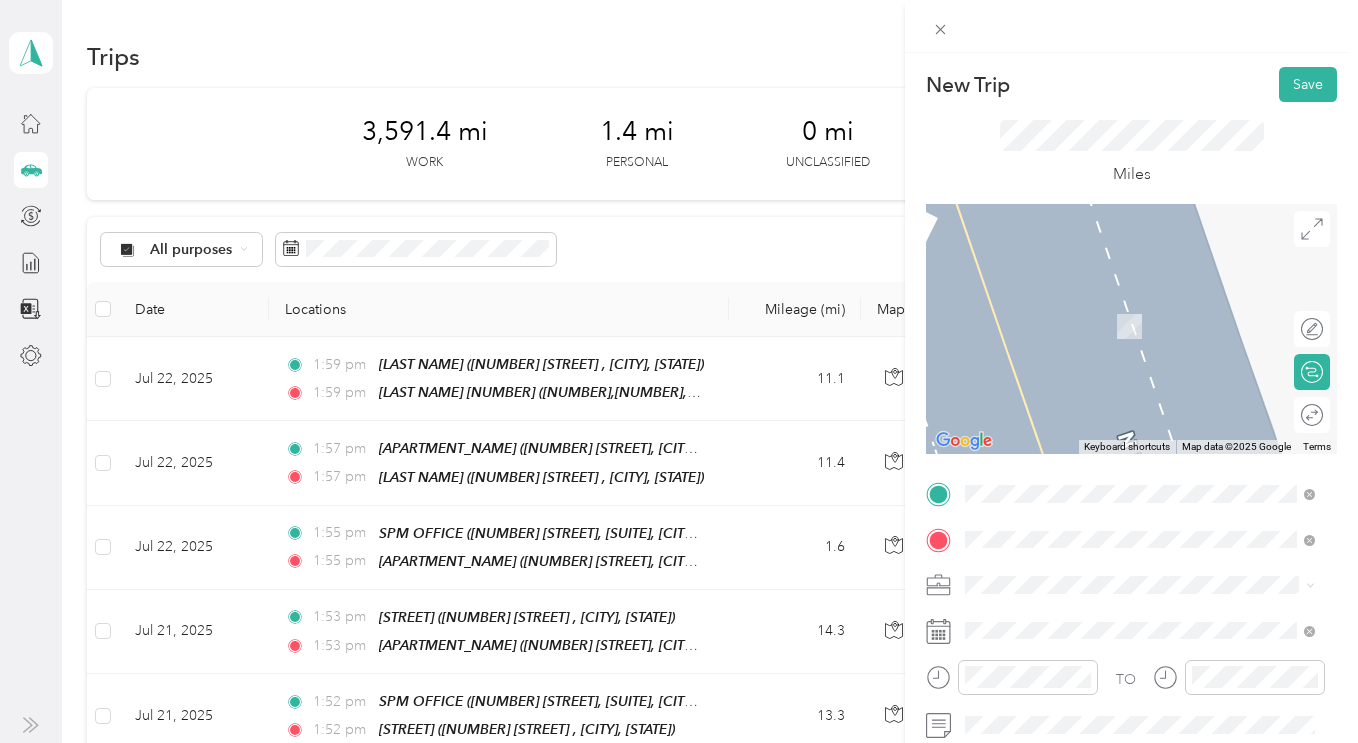click on "TEAM [LAST NAME] [NUMBER] [STREET], [CITY], [STATE]" at bounding box center [1117, 318] 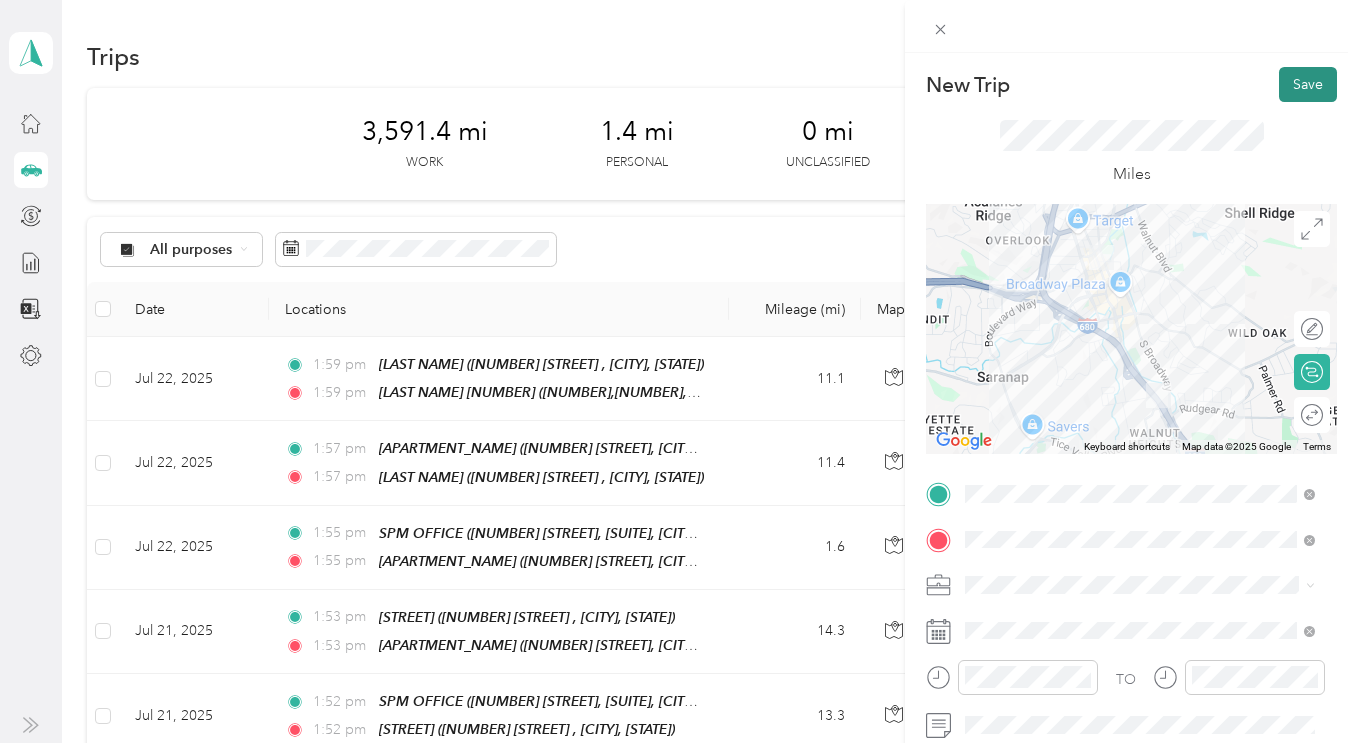click on "Save" at bounding box center [1308, 84] 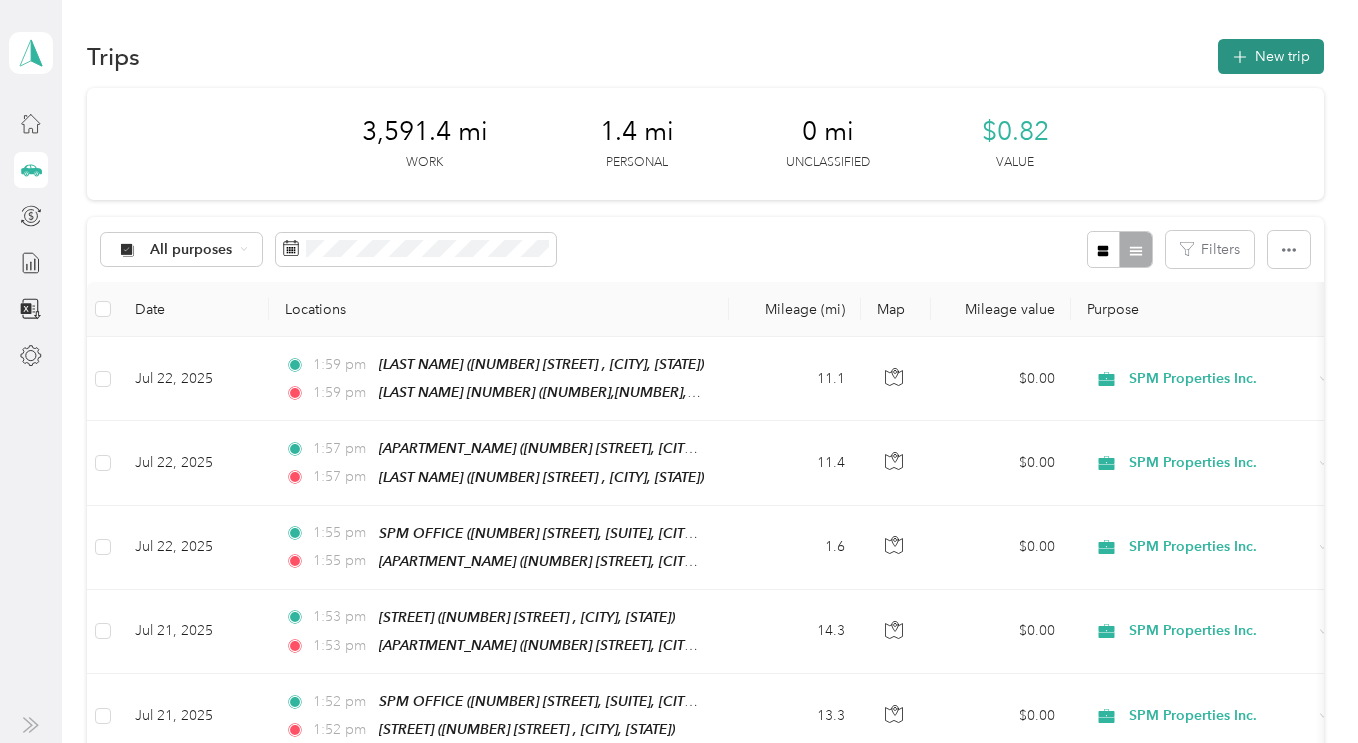 click on "New trip" at bounding box center [1271, 56] 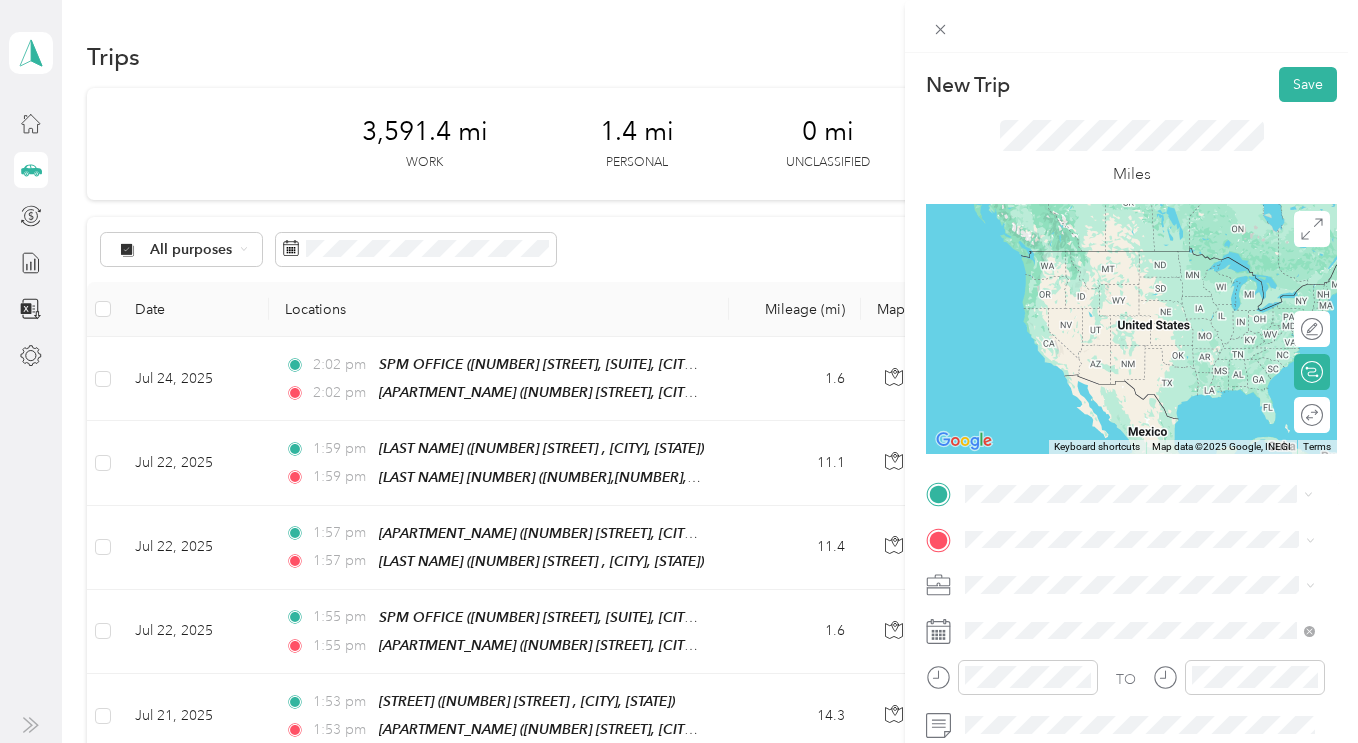 click on "TEAM [LAST NAME] [NUMBER] [STREET], [CITY], [STATE]" at bounding box center (1117, 272) 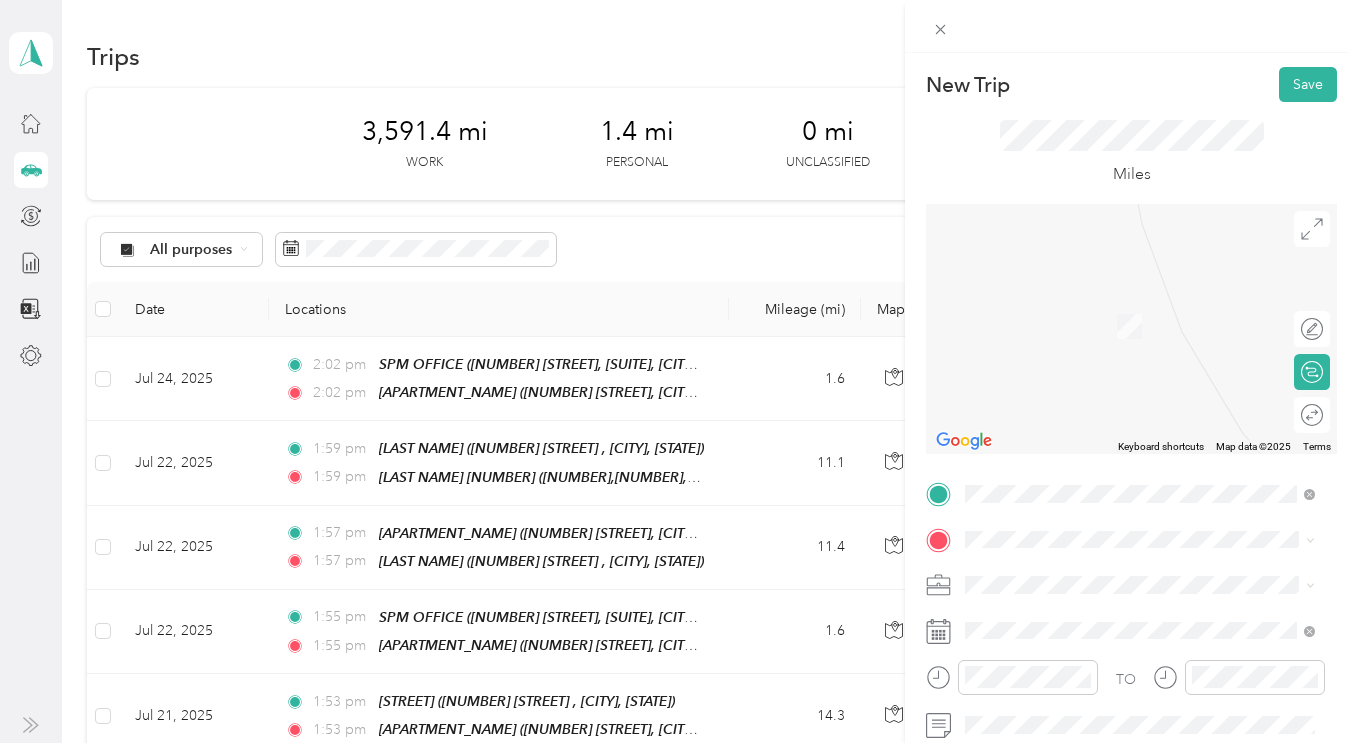 click on "TEAM [APARTMENT_NAME] [NUMBER]-[NUMBER] [STREET], [CITY], [STATE]" at bounding box center (1152, 307) 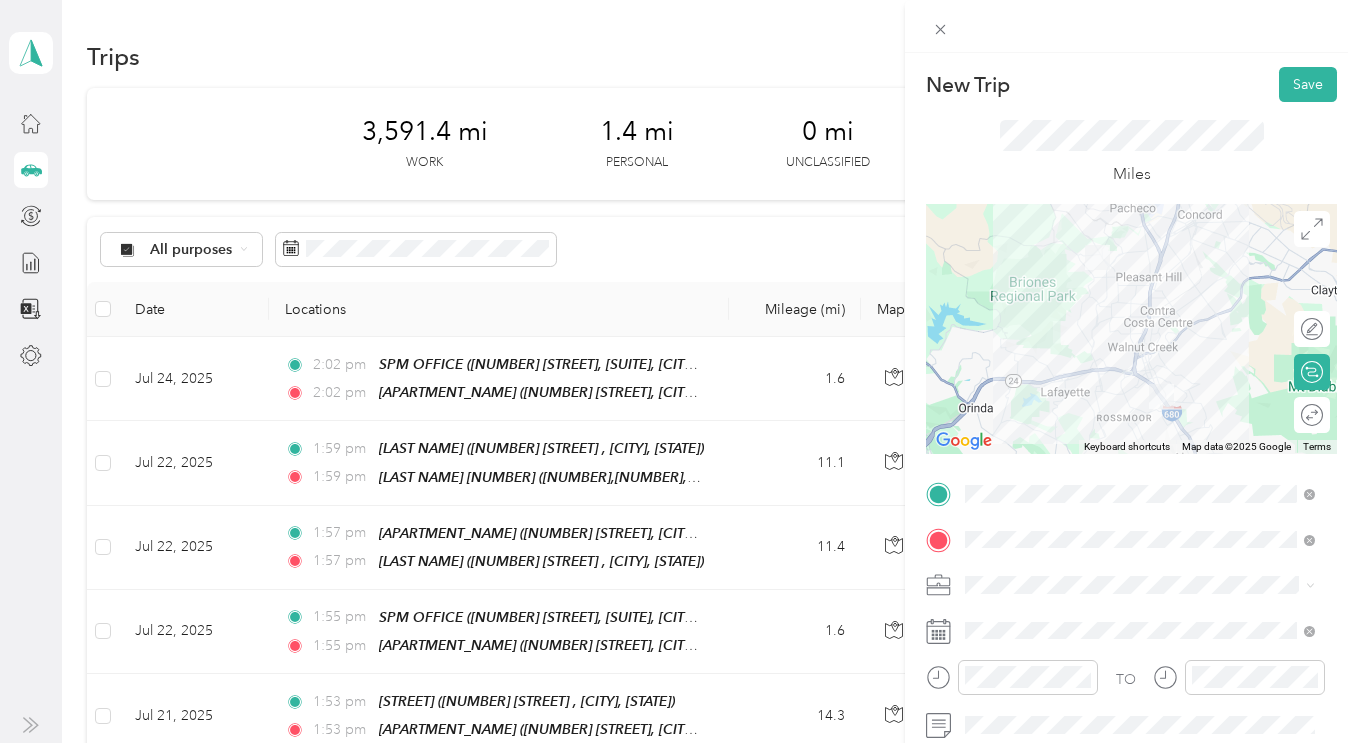 click on "SPM Properties Inc." at bounding box center [1033, 643] 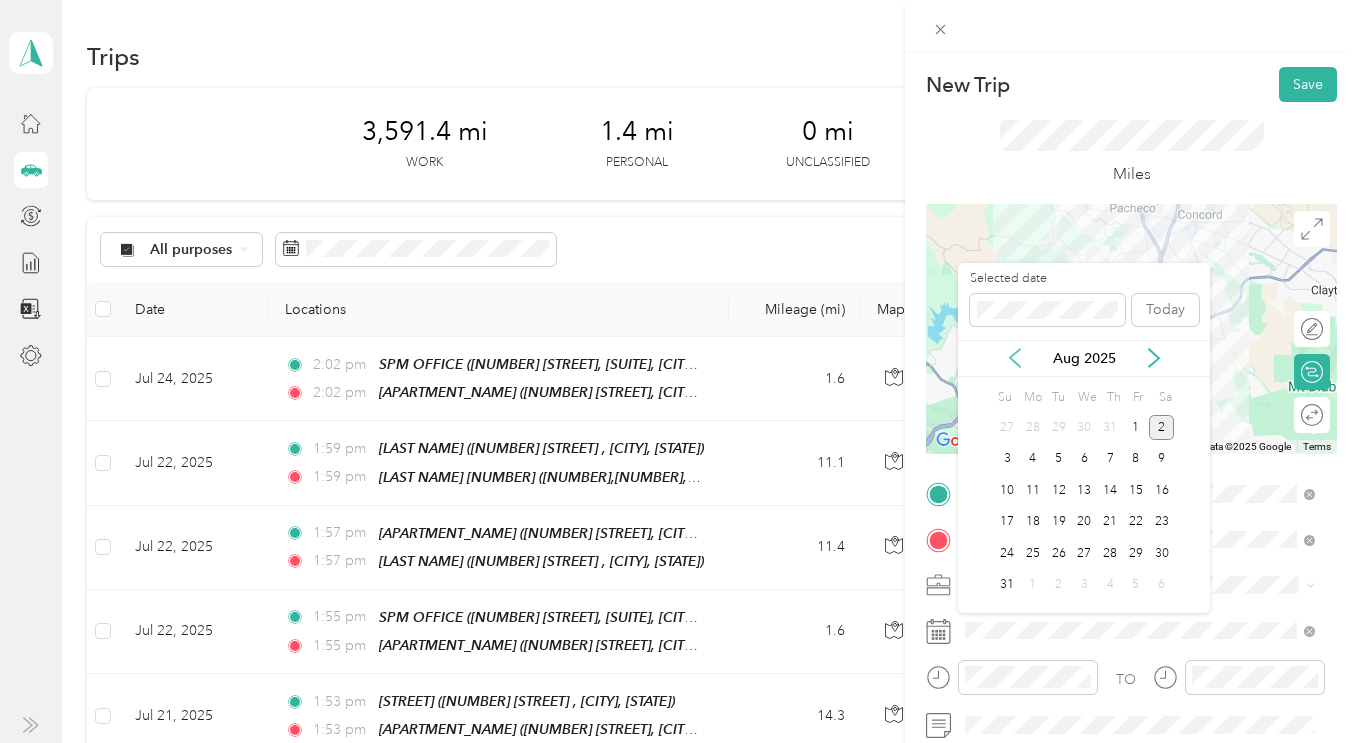 click 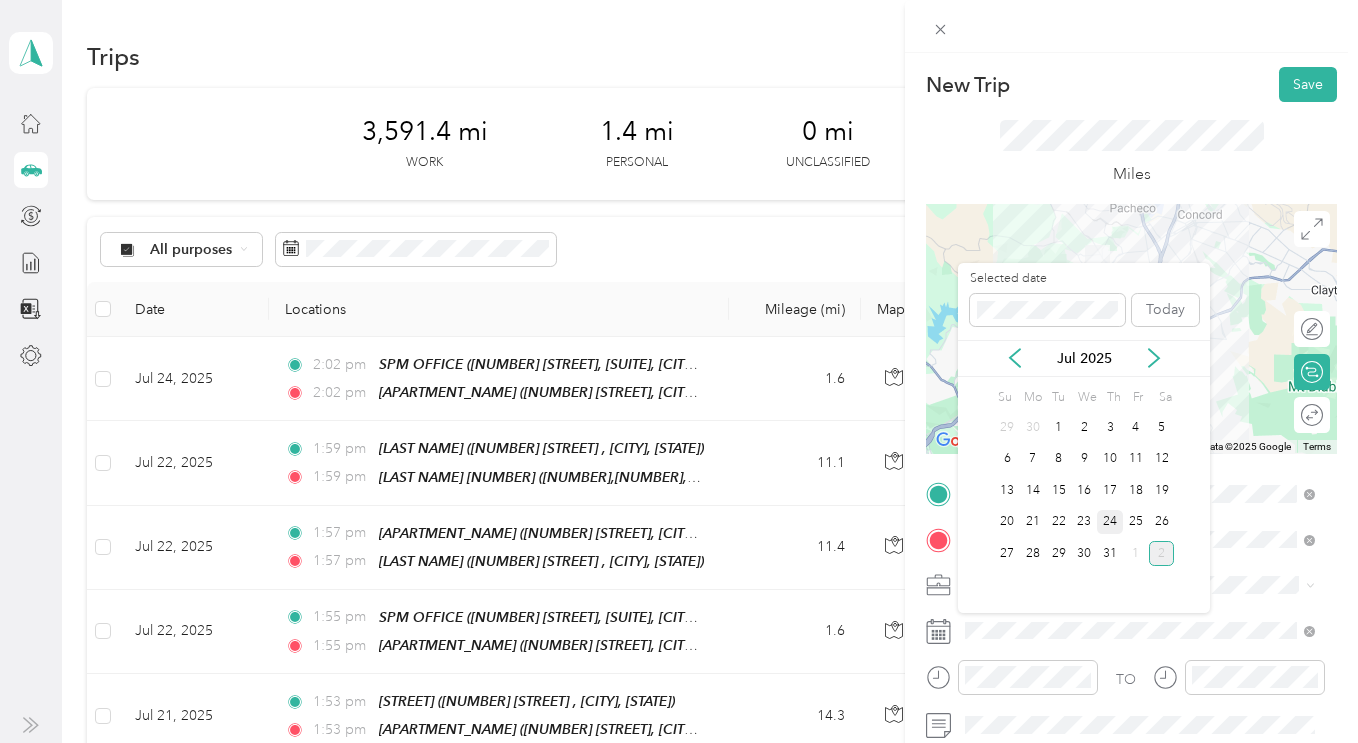 click on "24" at bounding box center (1110, 522) 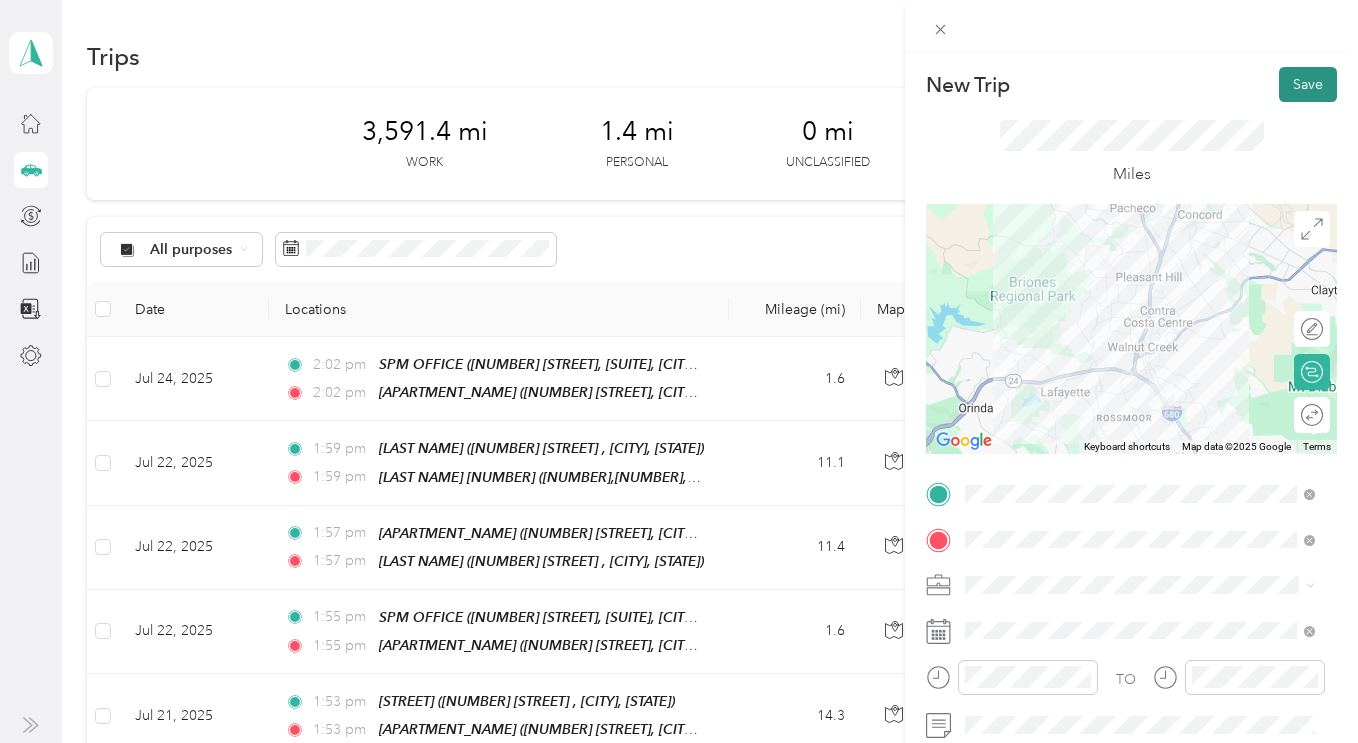 click on "Save" at bounding box center [1308, 84] 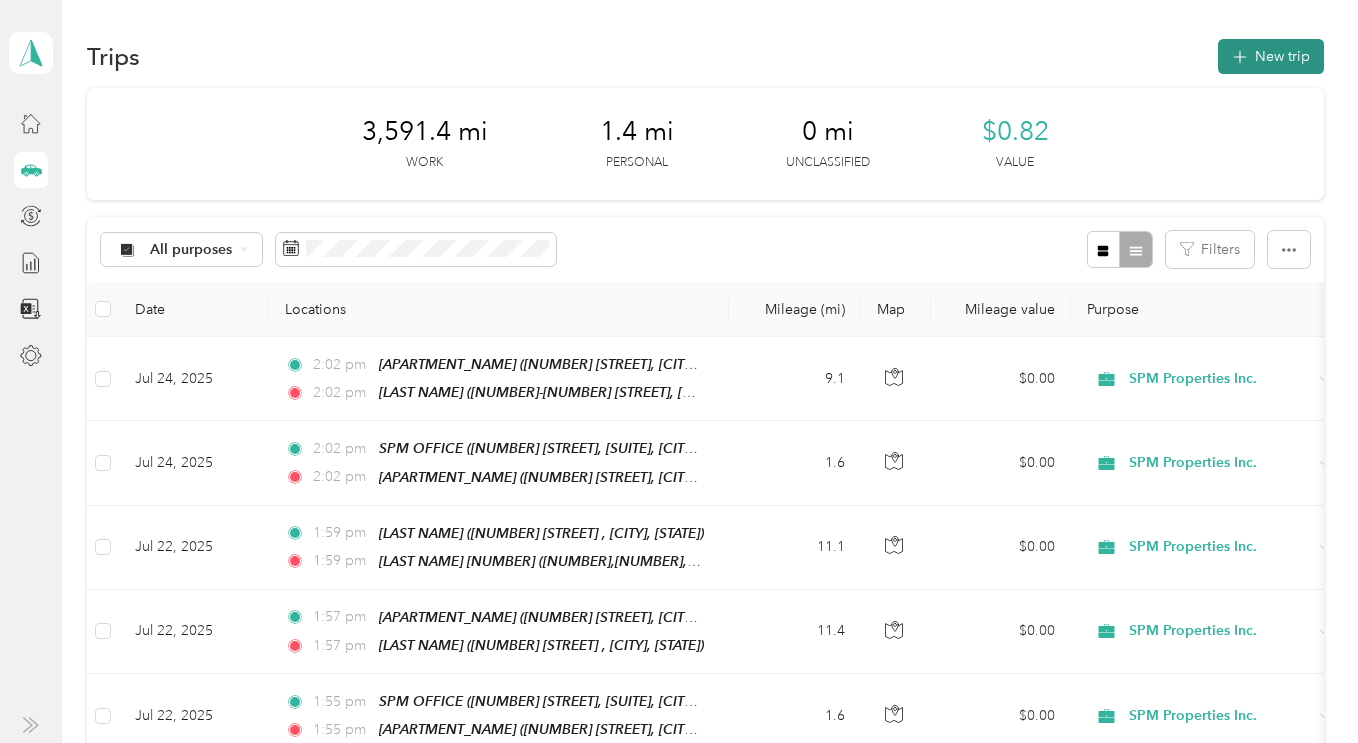 click on "New trip" at bounding box center (1271, 56) 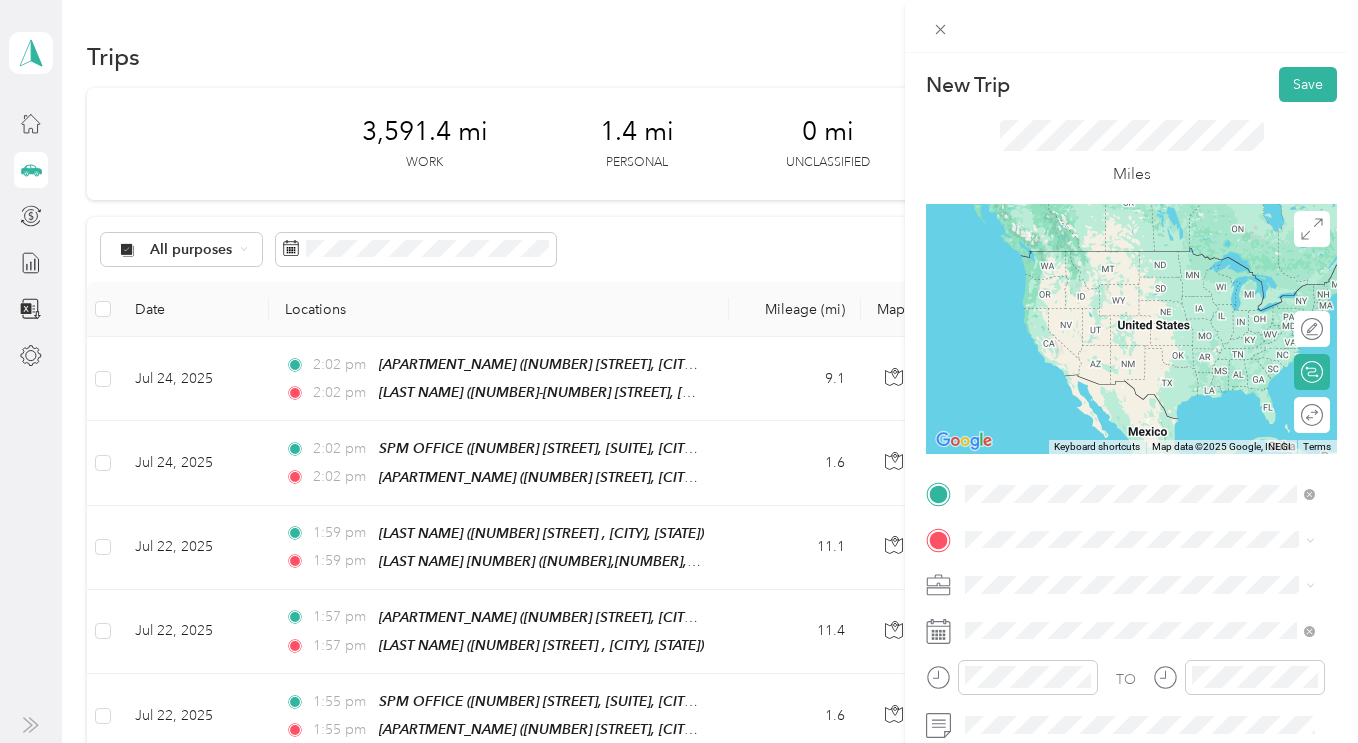 click on "[NUMBER] [STREET], [SUITE], [CITY], [STATE]" at bounding box center (1144, 287) 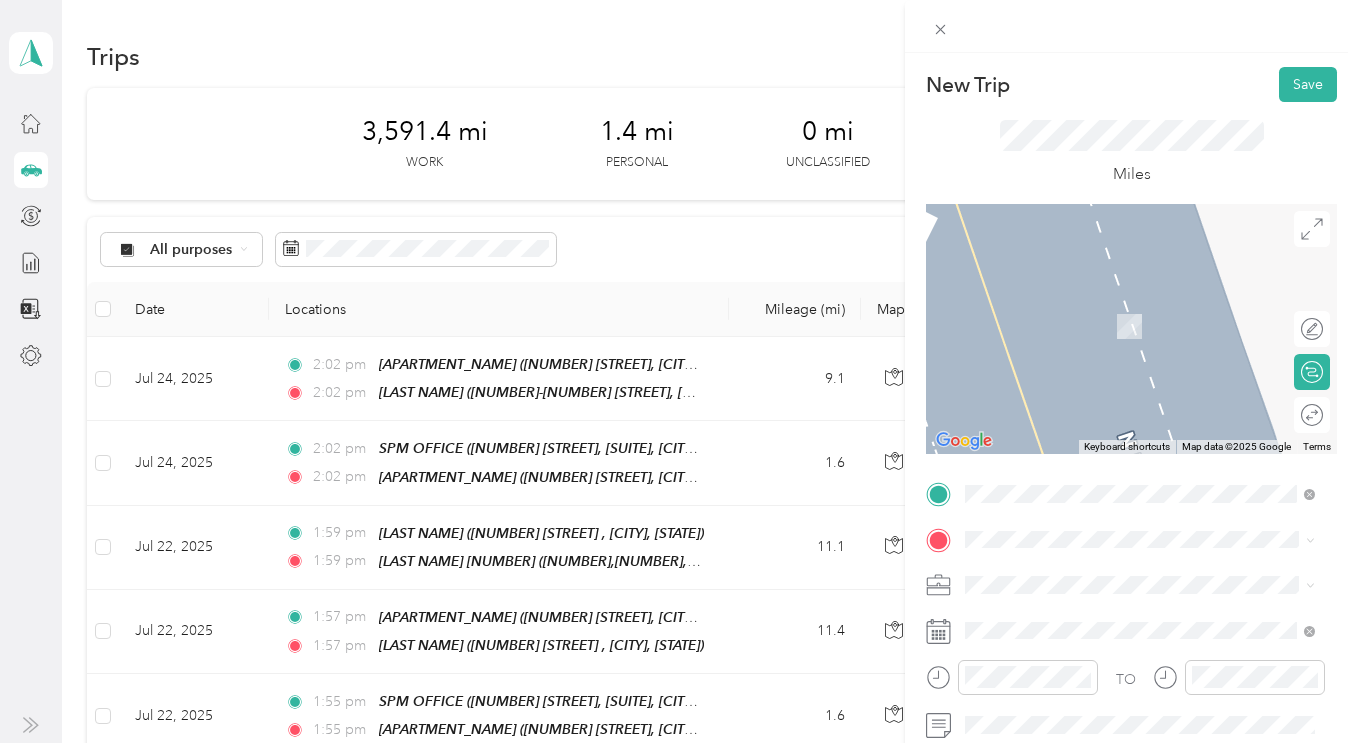 click on "SPM Properties Inc." at bounding box center [1033, 654] 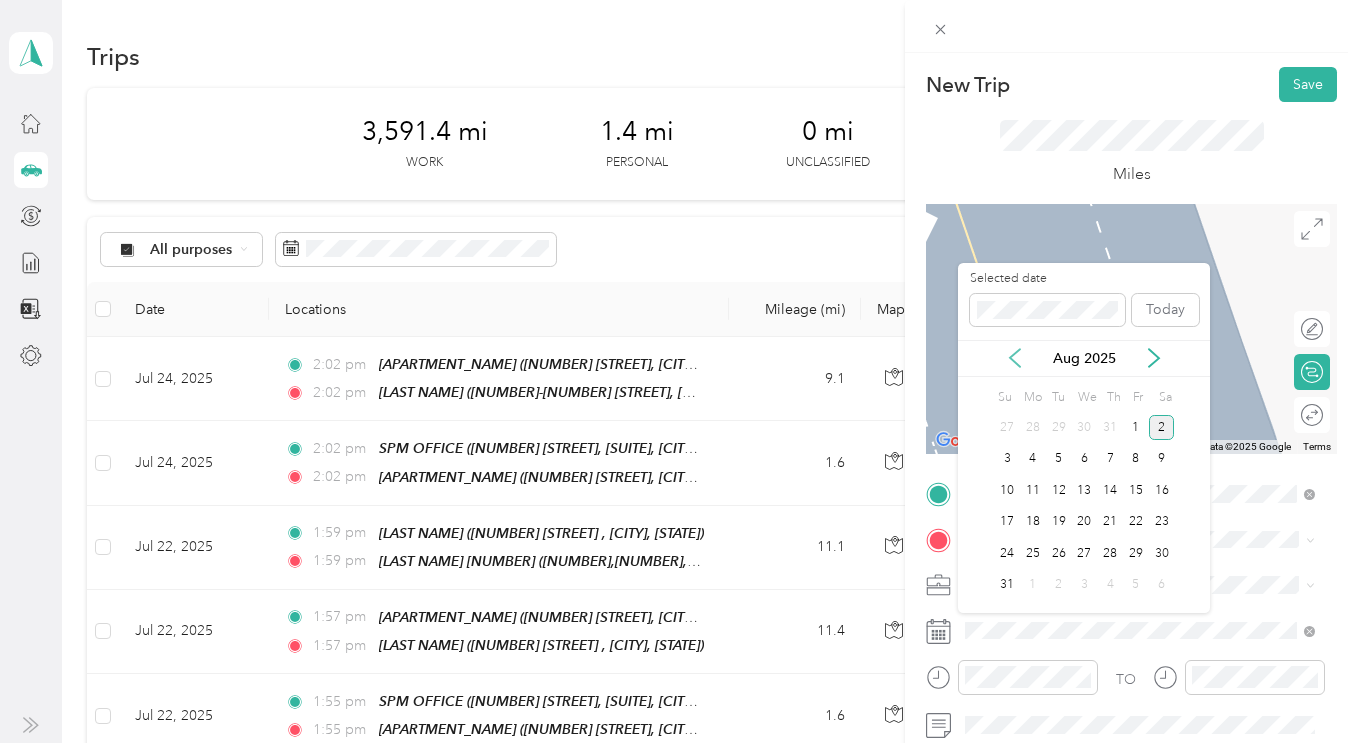 click 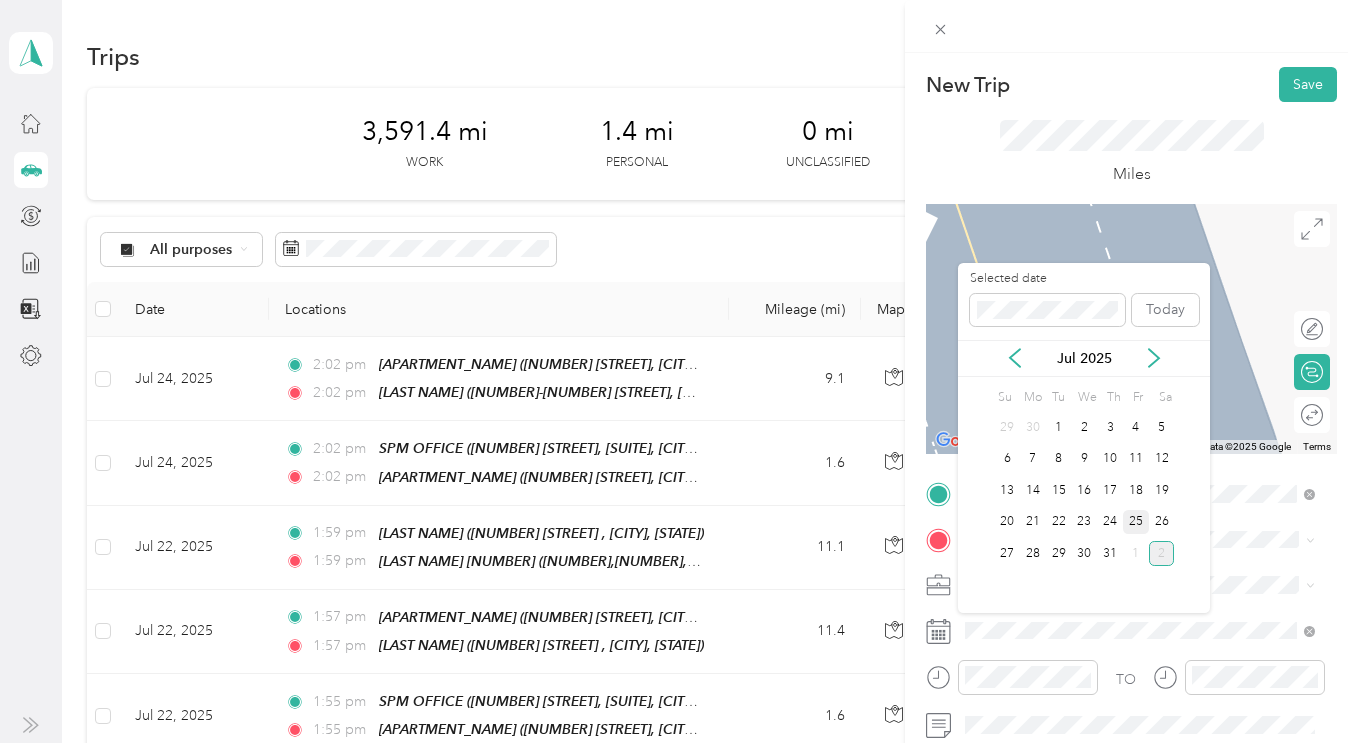 click on "25" at bounding box center [1136, 522] 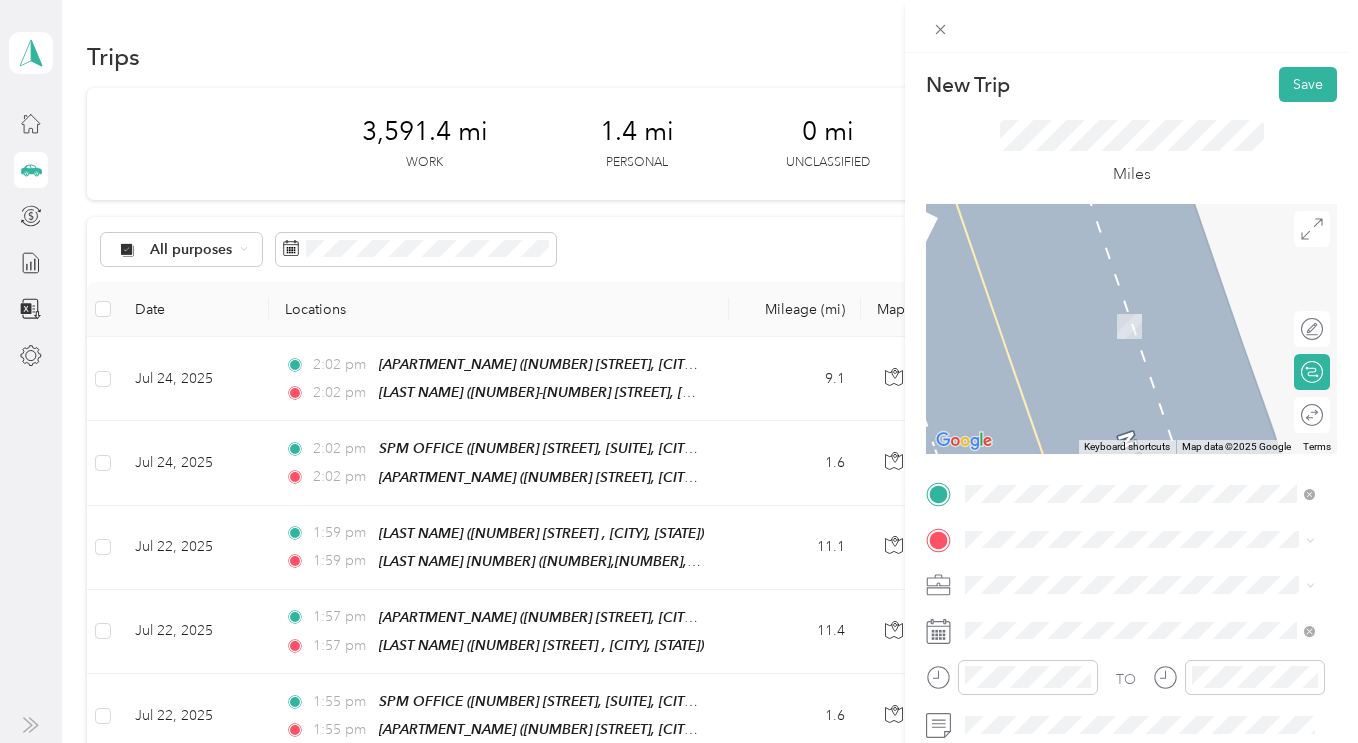 click on "[NUMBER] [STREET], [CITY], [STATE]" at bounding box center [1117, 401] 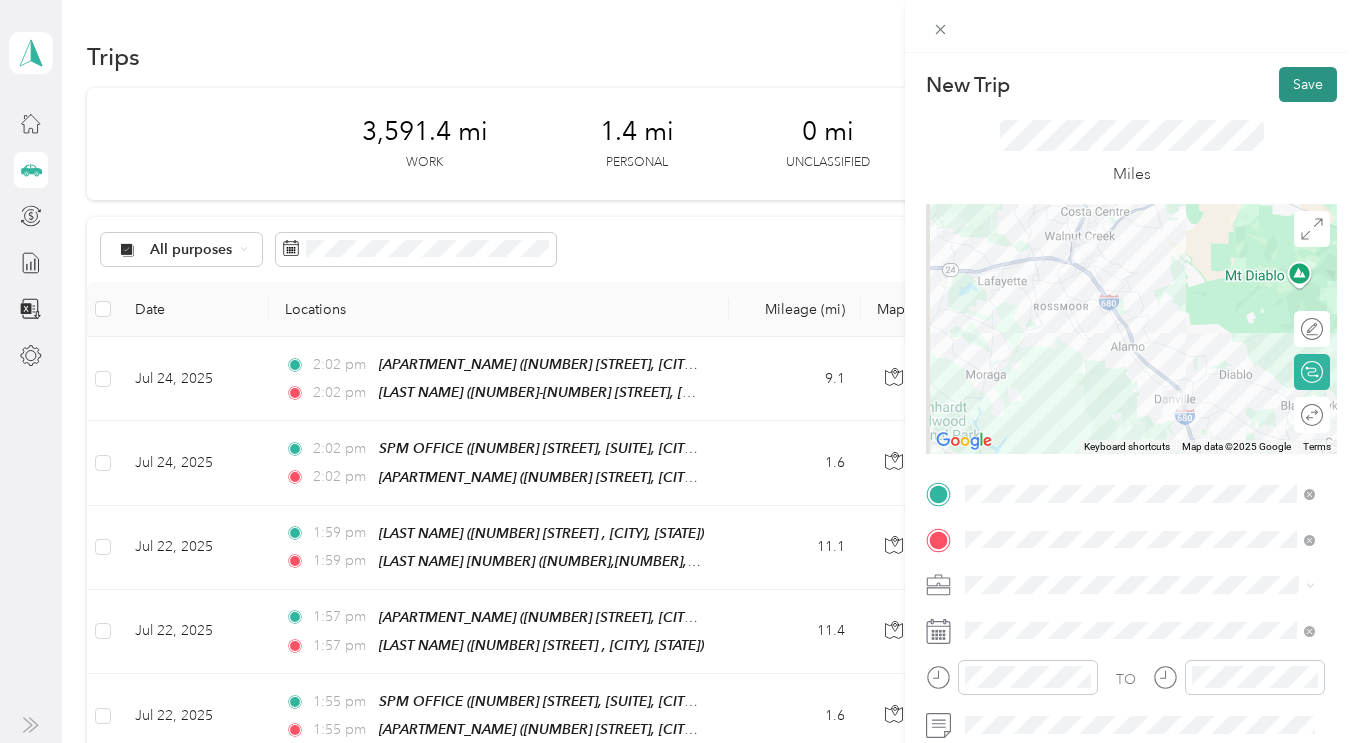 click on "Save" at bounding box center [1308, 84] 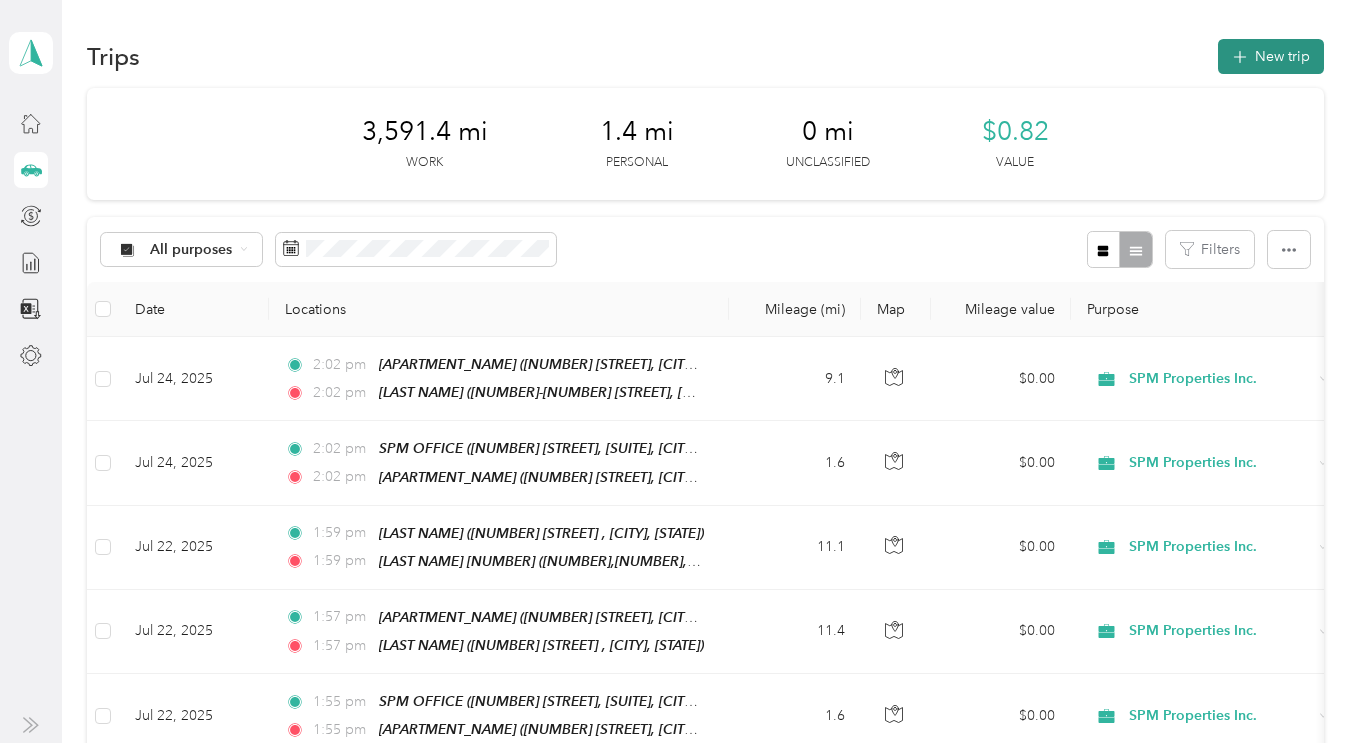 click on "New trip" at bounding box center [1271, 56] 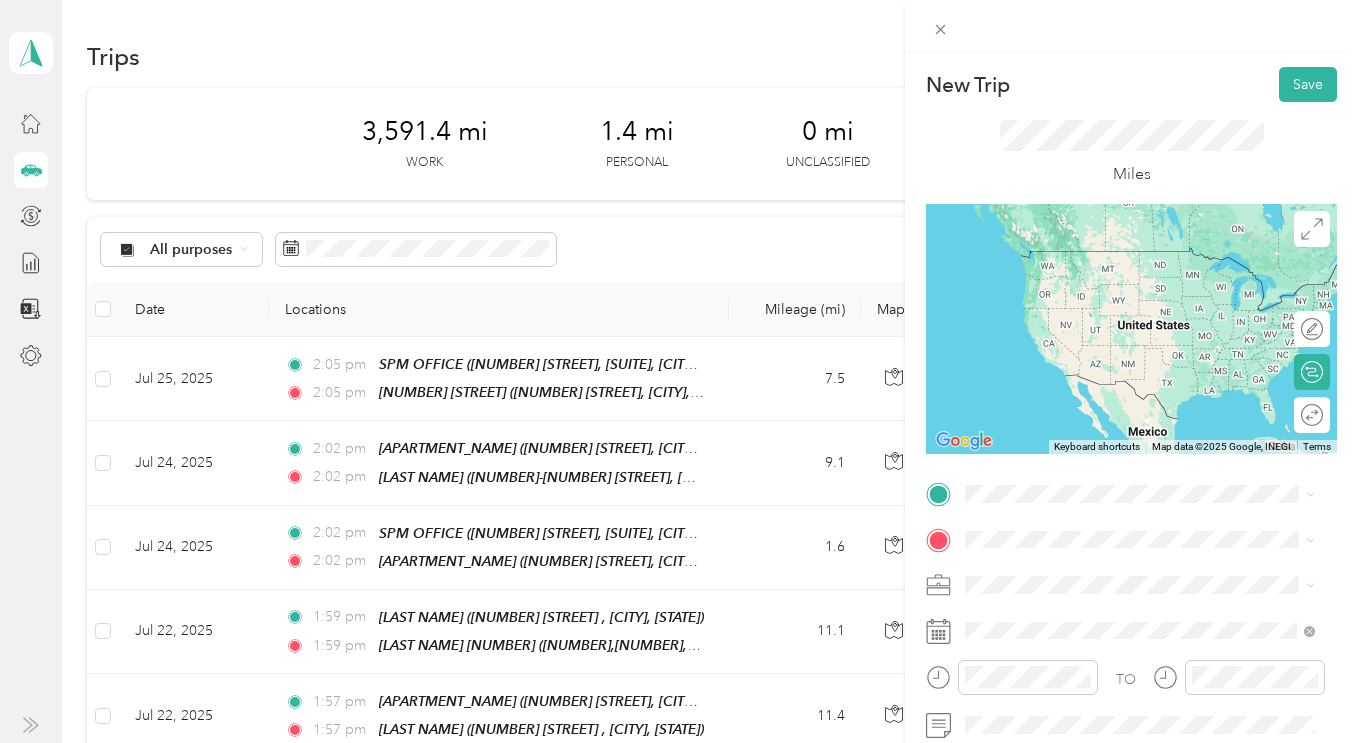 click on "[NUMBER] [STREET], [CITY], [STATE]" at bounding box center [1117, 346] 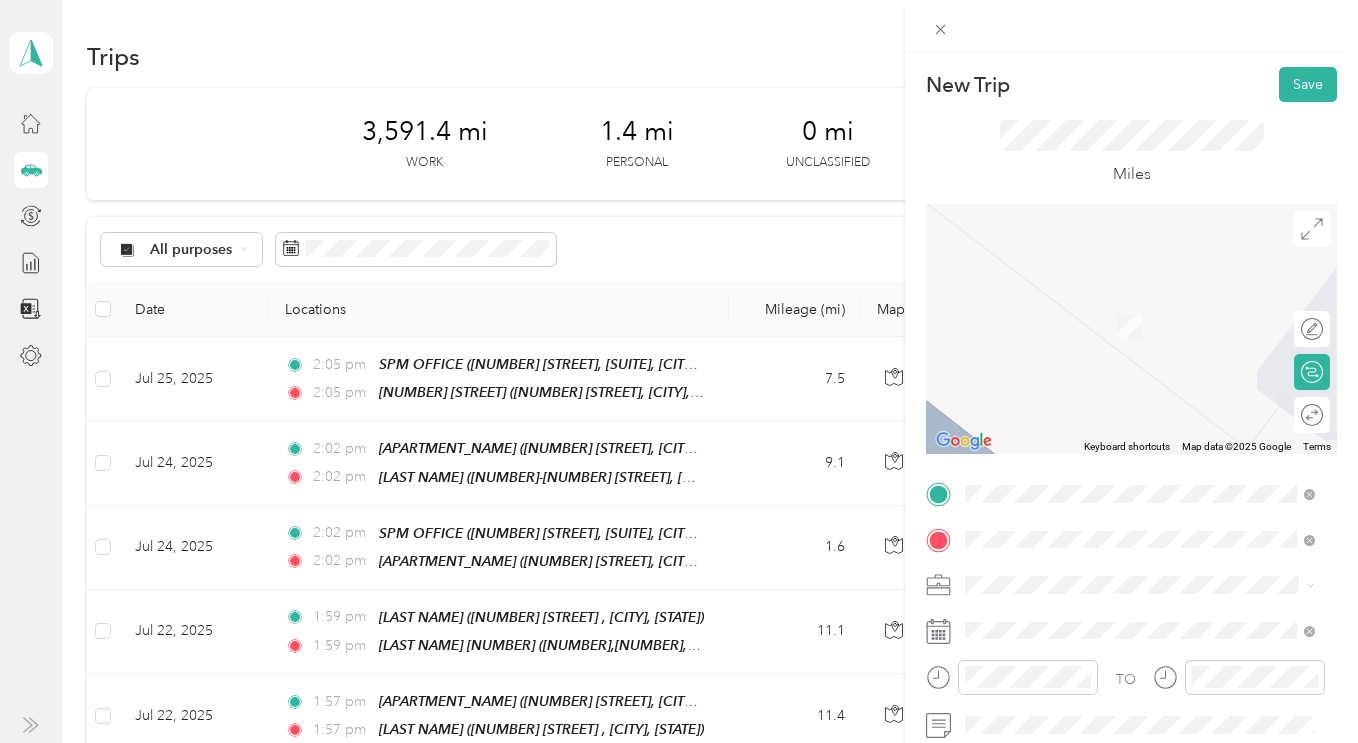 click on "TEAM [APARTMENT_NAME] [NUMBER]-[NUMBER] [STREET], [CITY], [STATE]" at bounding box center (1152, 318) 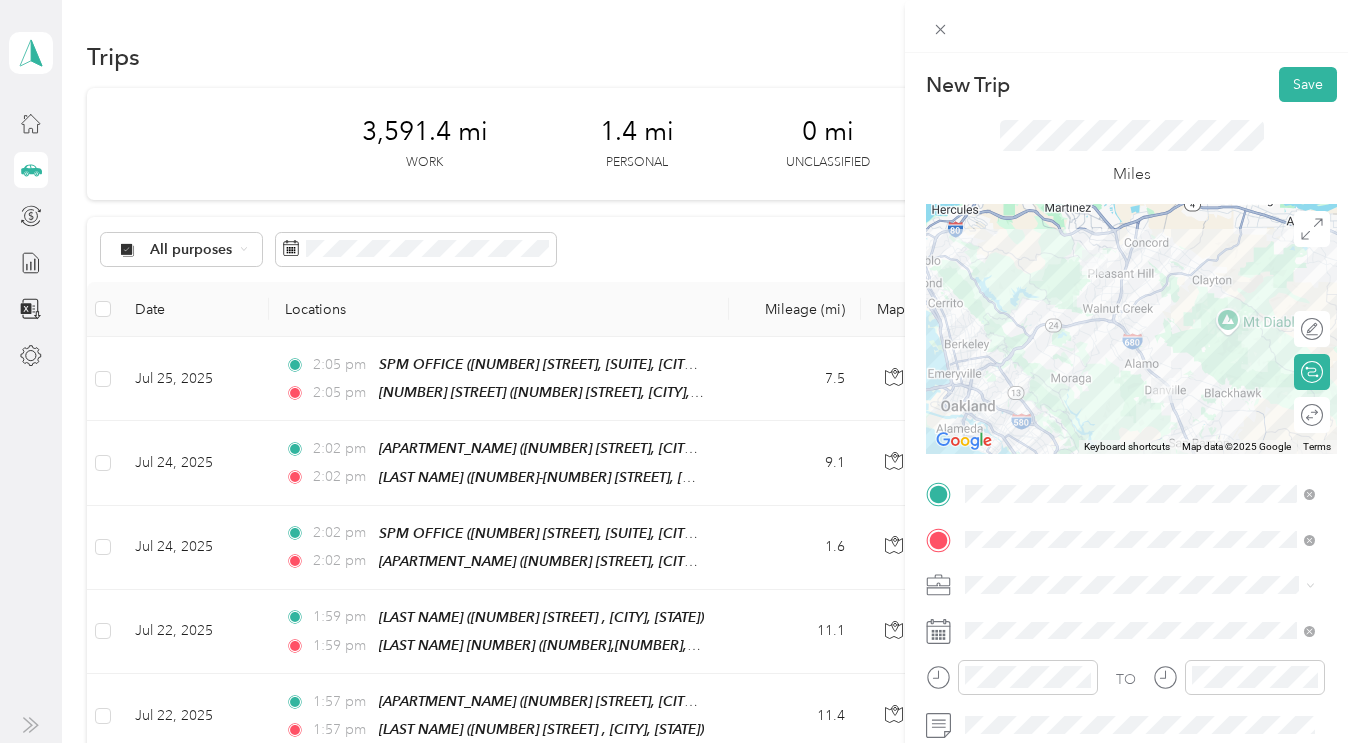 click on "SPM Properties Inc." at bounding box center [1140, 643] 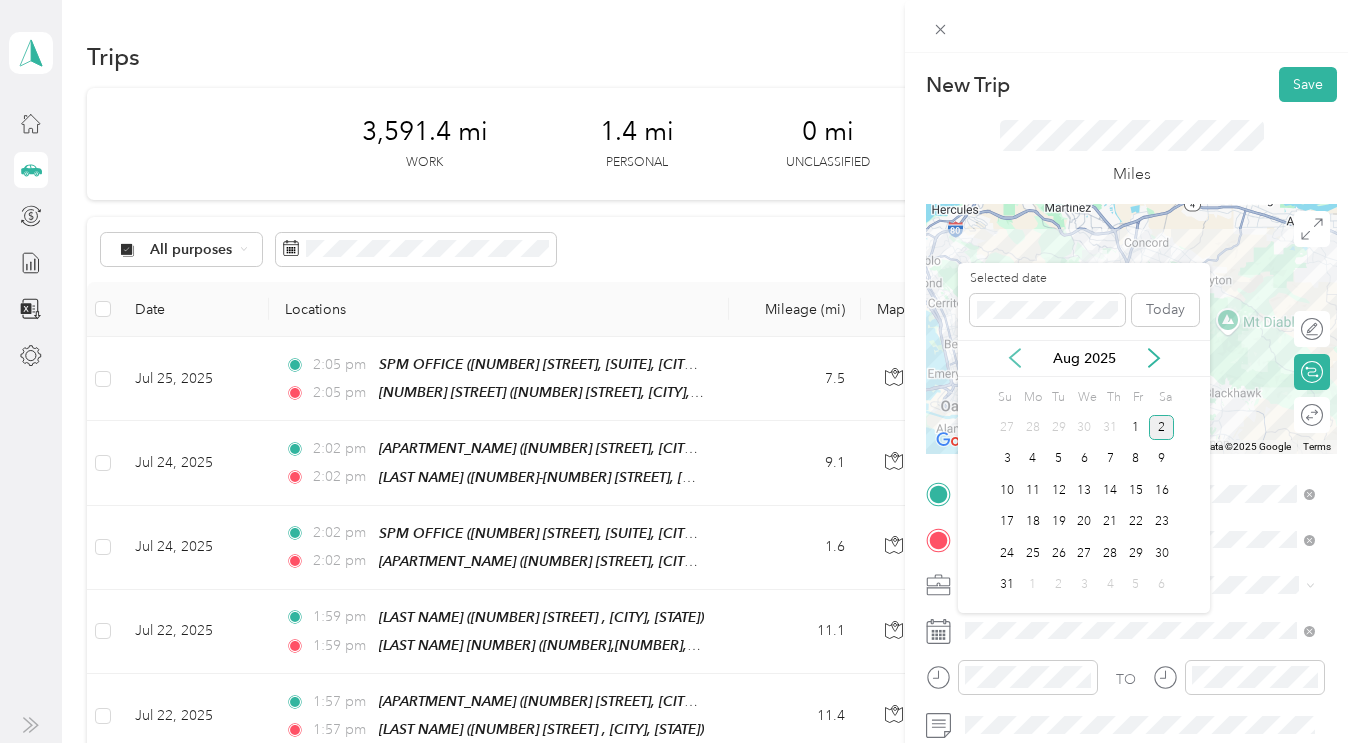click 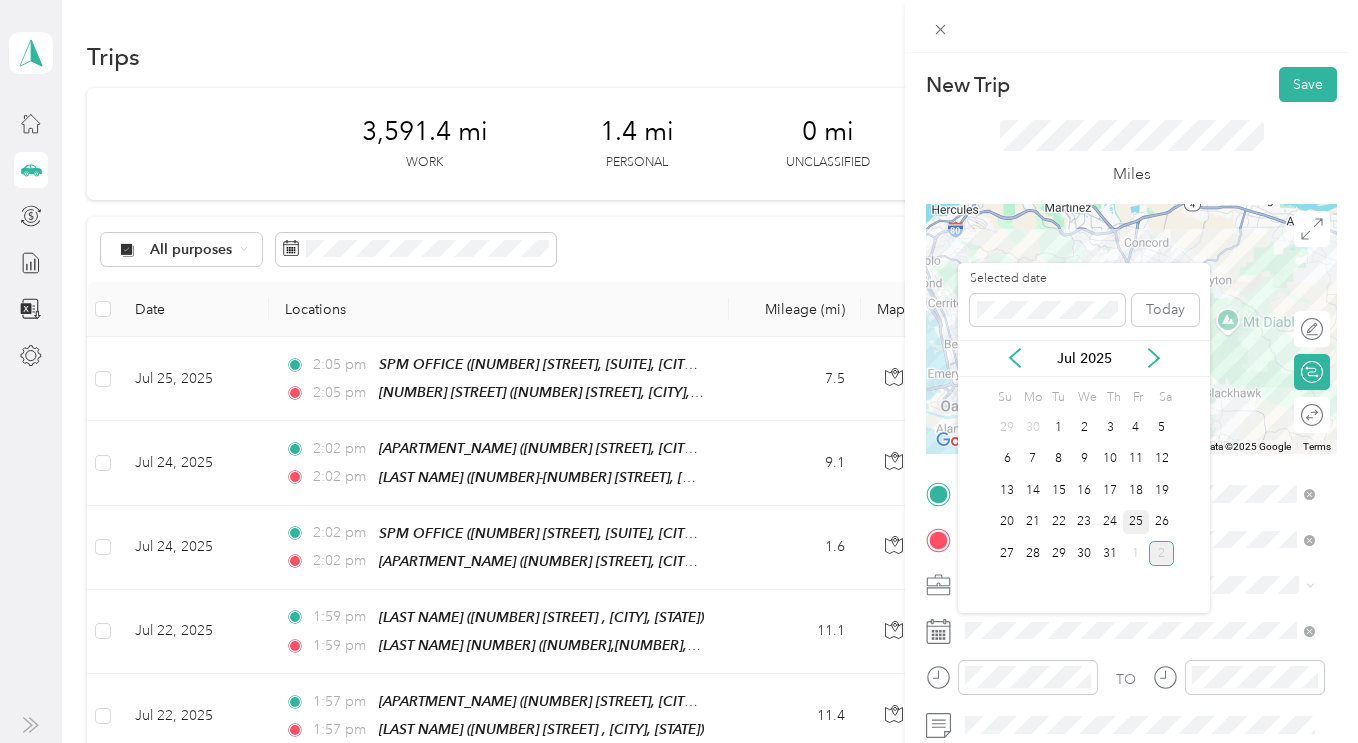 click on "25" at bounding box center (1136, 522) 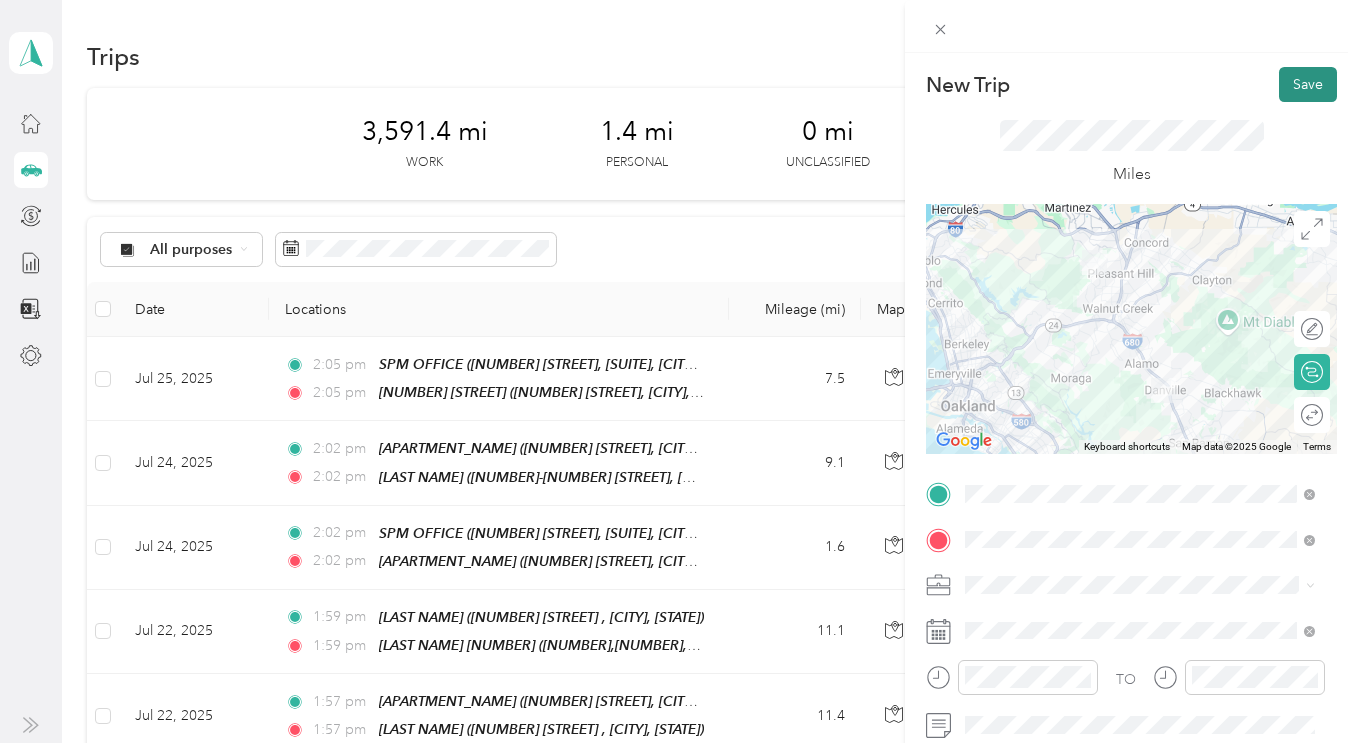 click on "Save" at bounding box center (1308, 84) 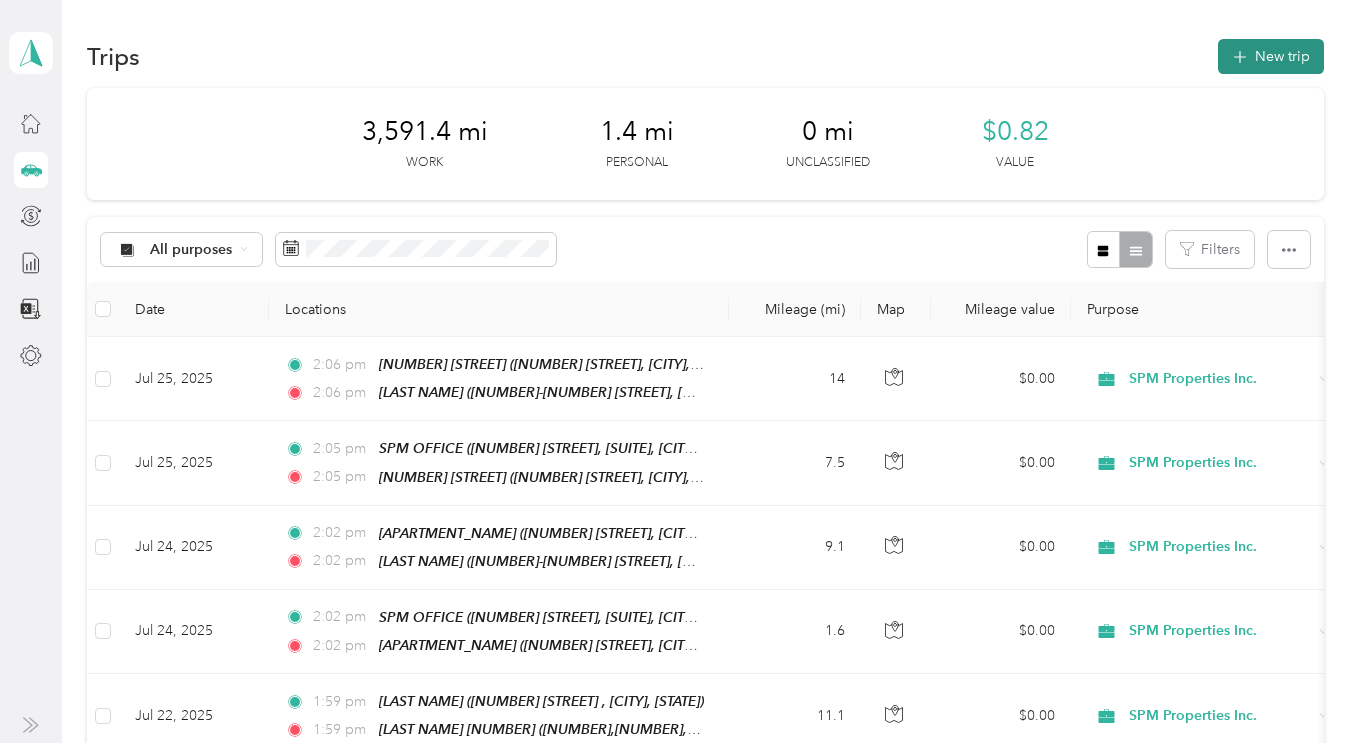 click on "New trip" at bounding box center (1271, 56) 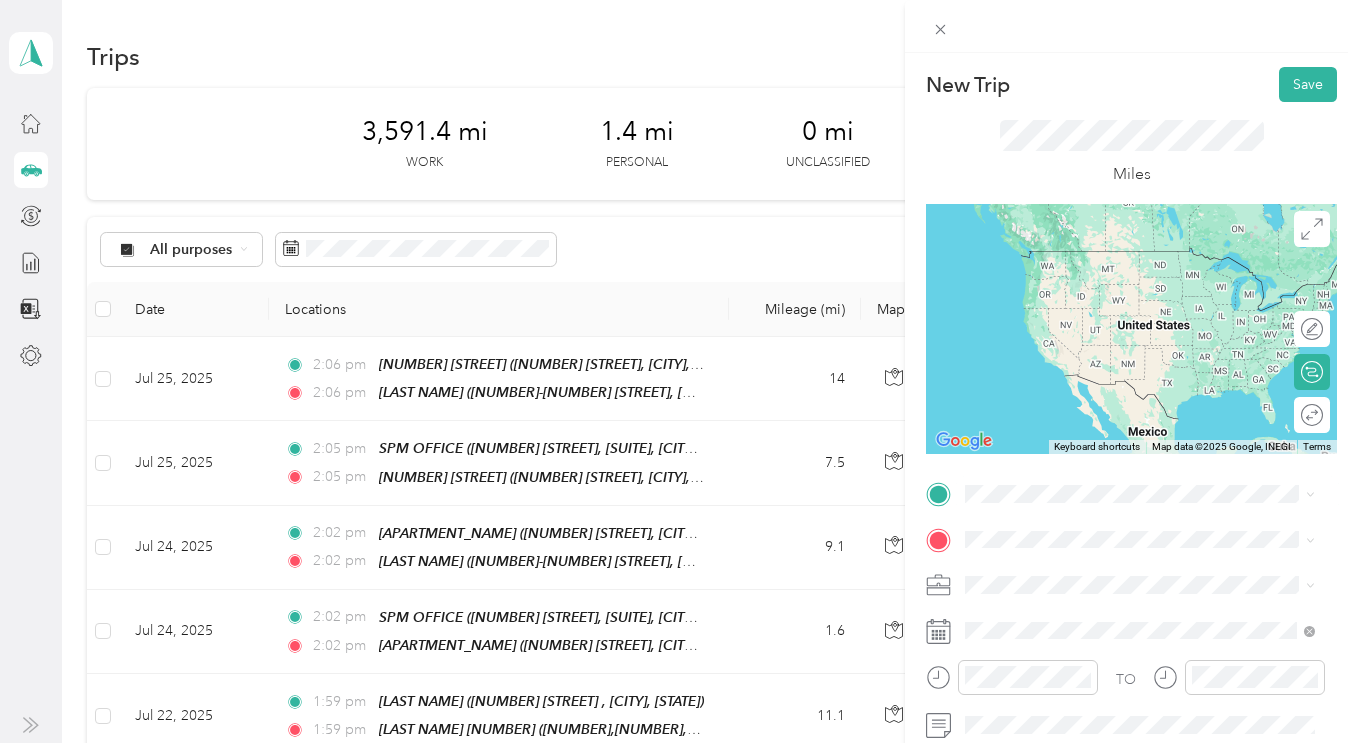 click on "[NUMBER] [STREET], [SUITE], [CITY], [STATE]" at bounding box center [1144, 277] 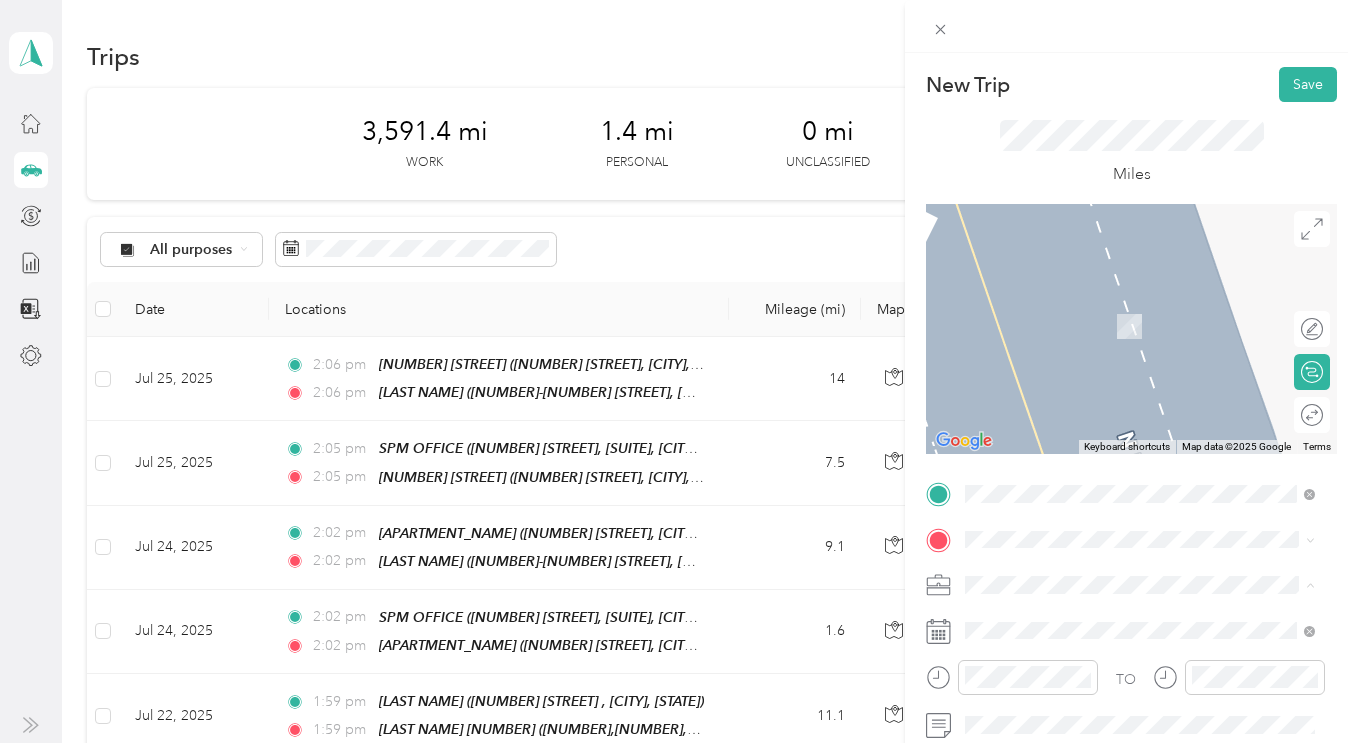 click on "SPM Properties Inc." at bounding box center (1140, 655) 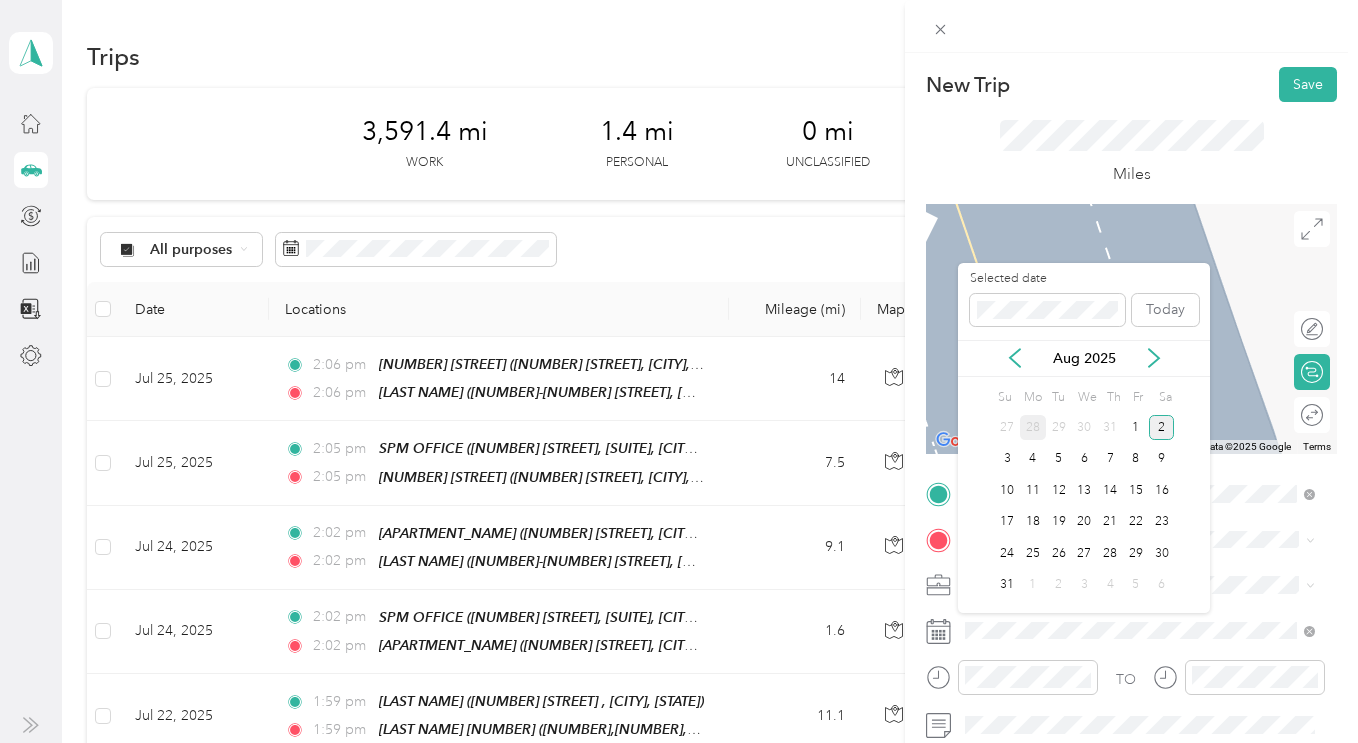 click on "28" at bounding box center [1033, 427] 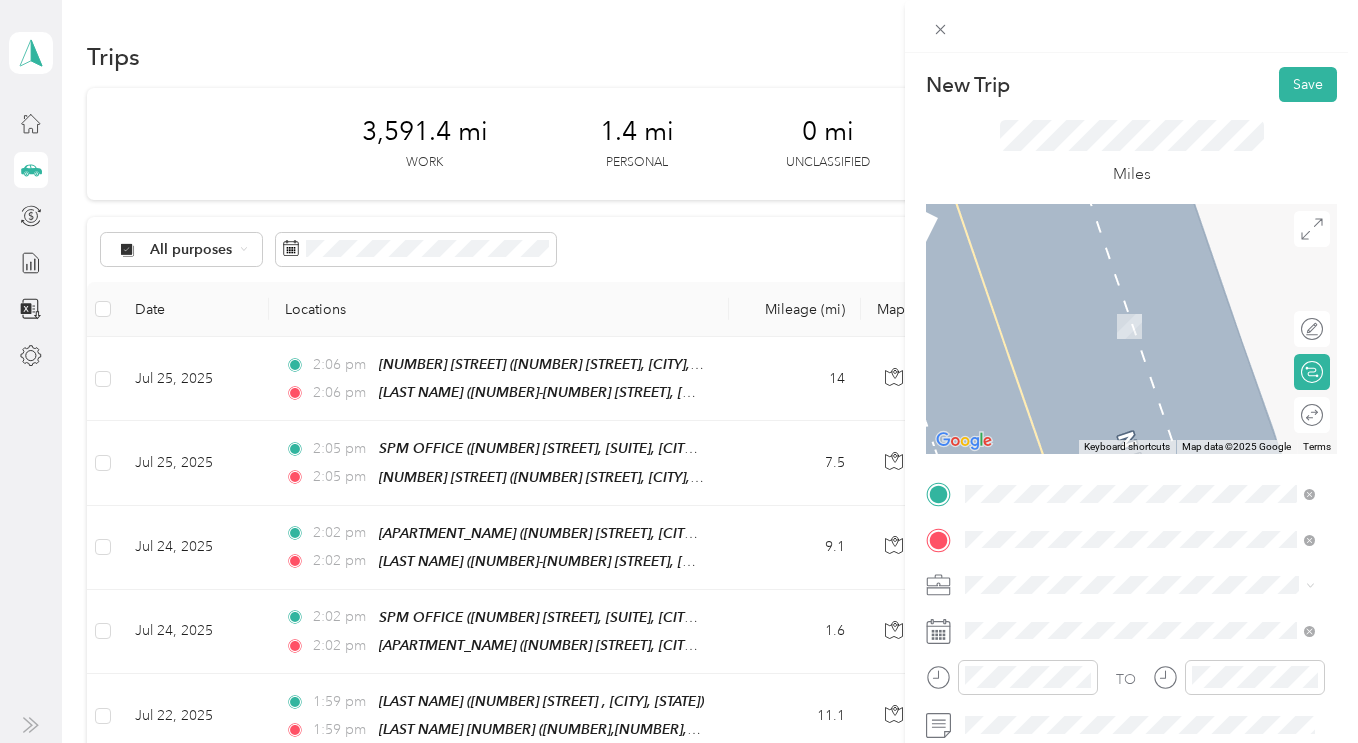 click on "TEAM [STREET] [NUMBER] [STREET], [CITY], [STATE]" at bounding box center [1117, 318] 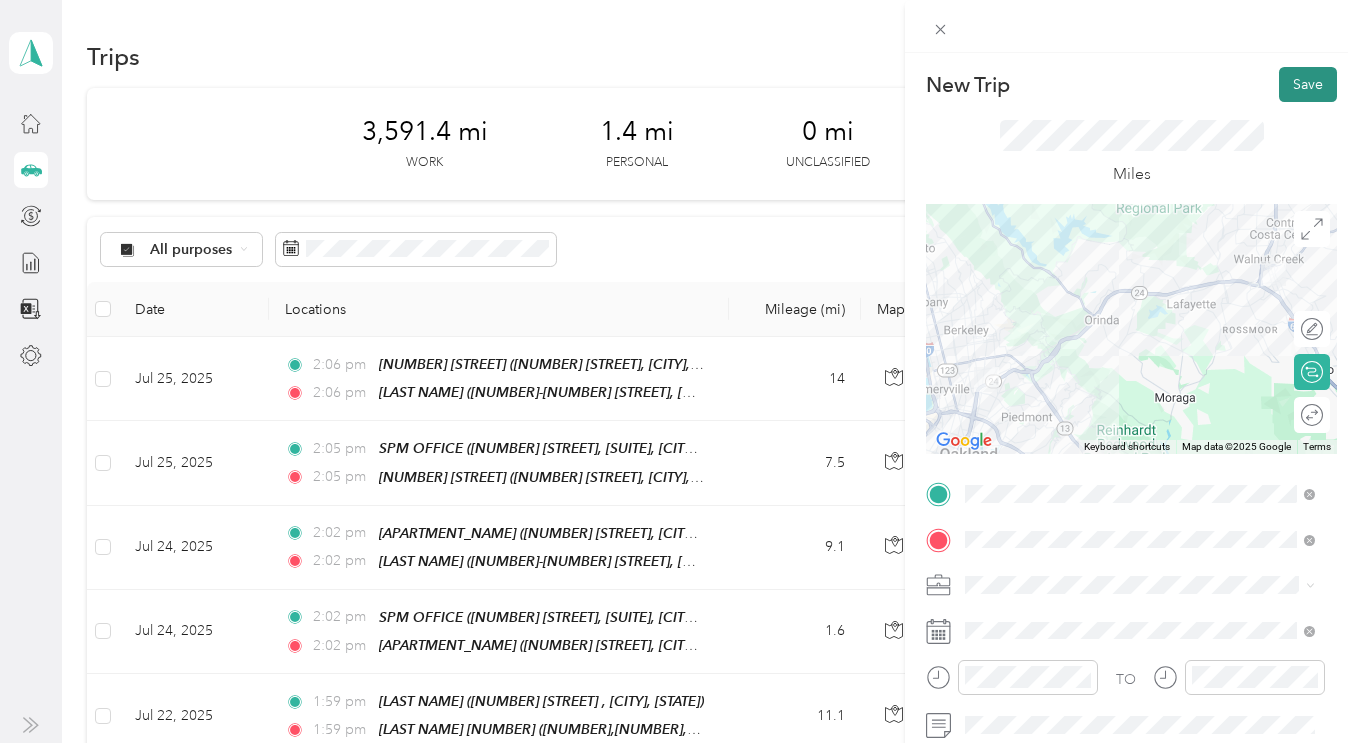 click on "Save" at bounding box center (1308, 84) 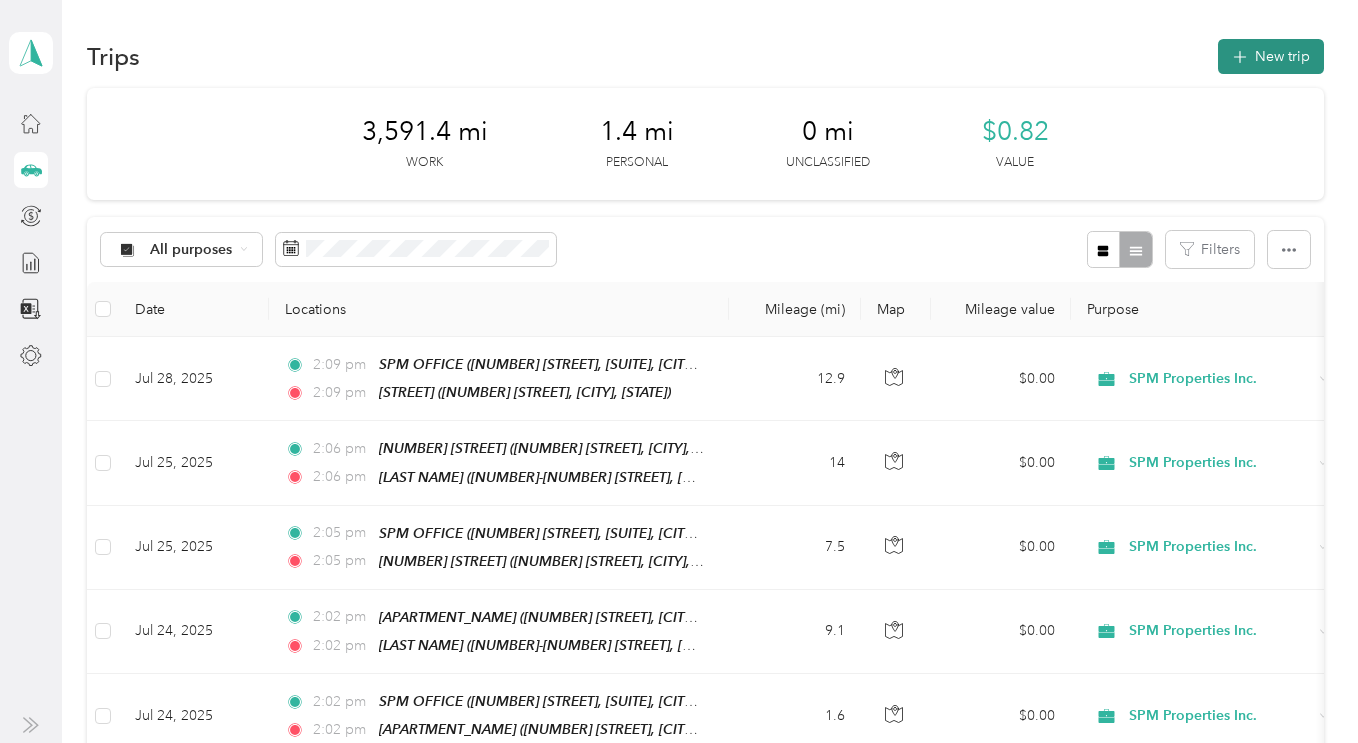click on "New trip" at bounding box center (1271, 56) 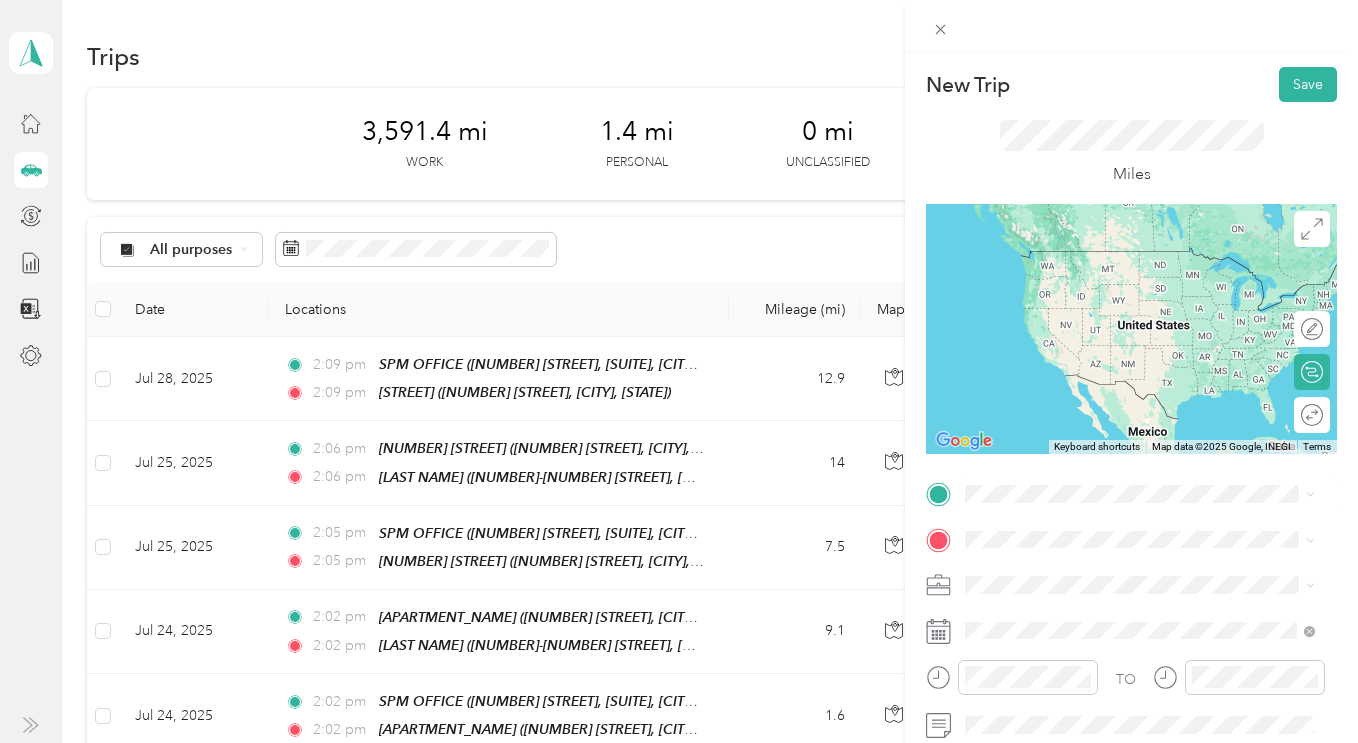 click on "TEAM [STREET] [NUMBER] [STREET], [CITY], [STATE]" at bounding box center (1140, 263) 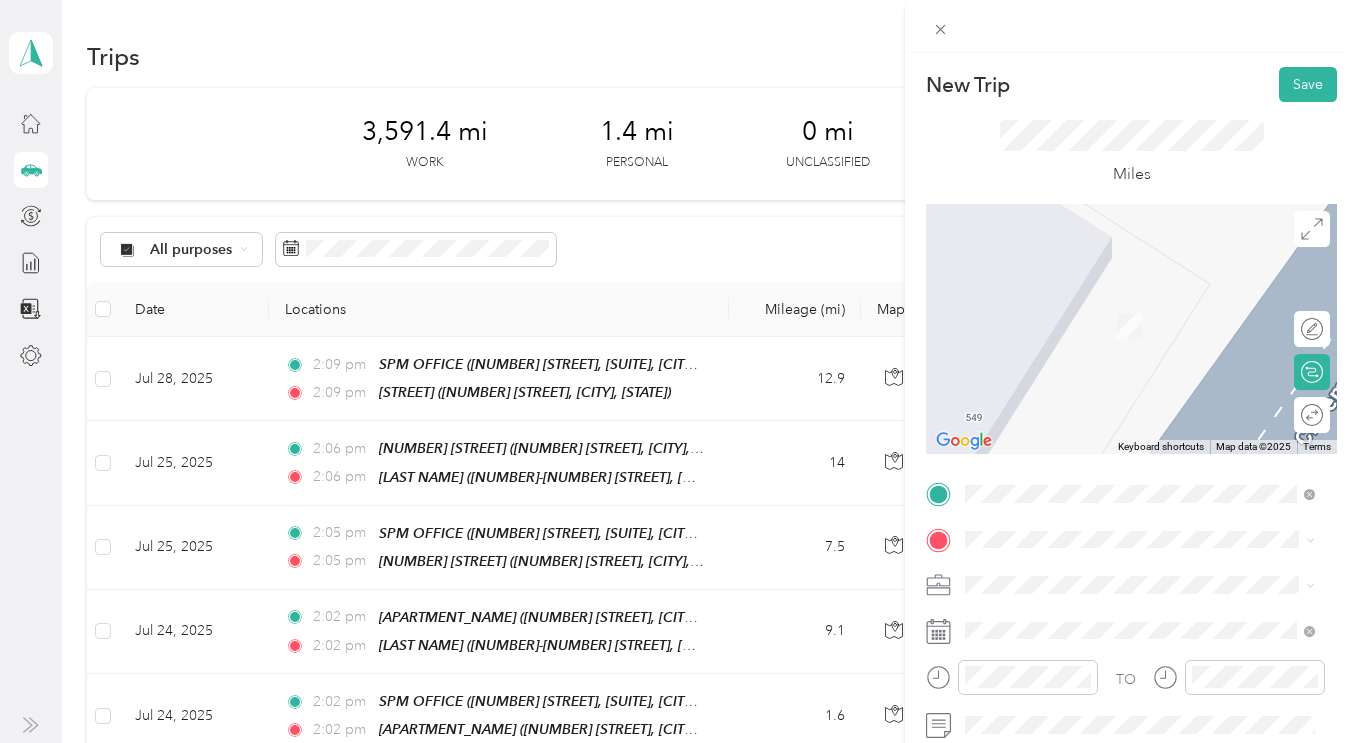 click on "SPM Properties Inc." at bounding box center (1140, 643) 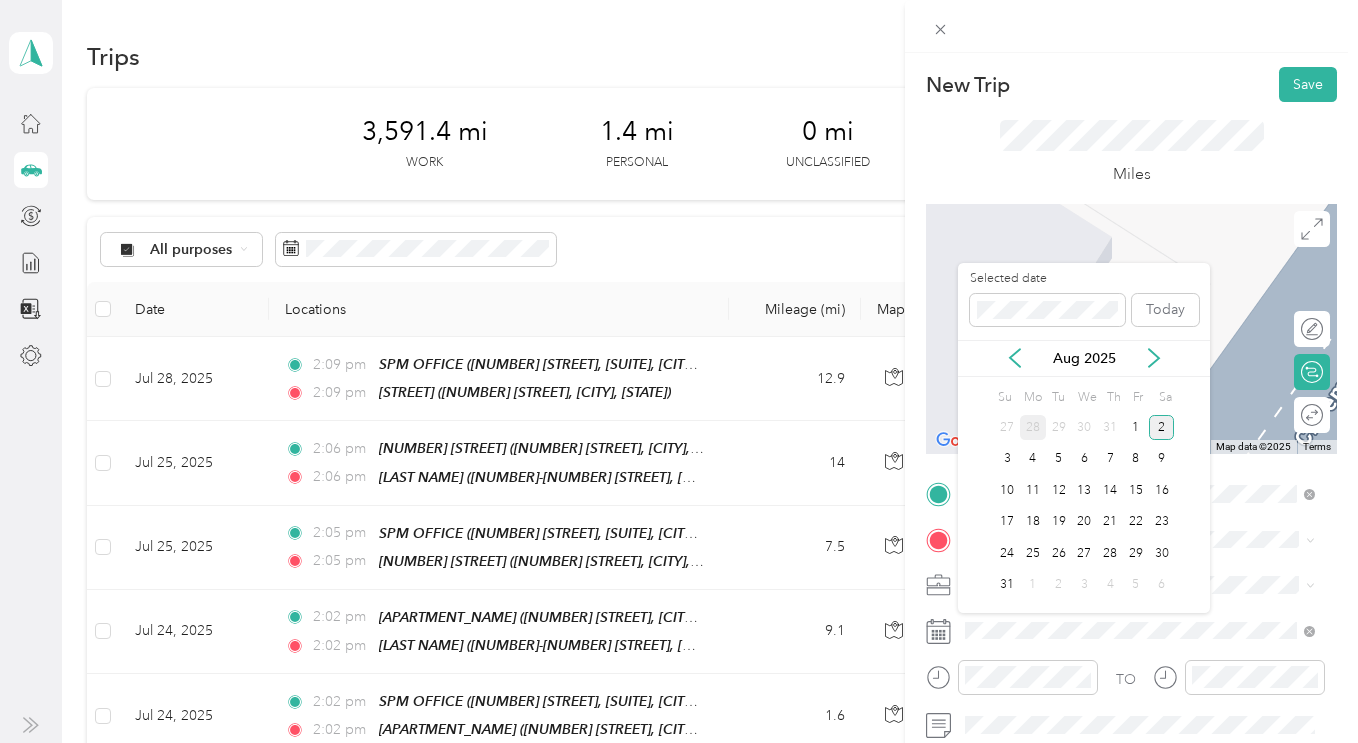 click on "28" at bounding box center [1033, 427] 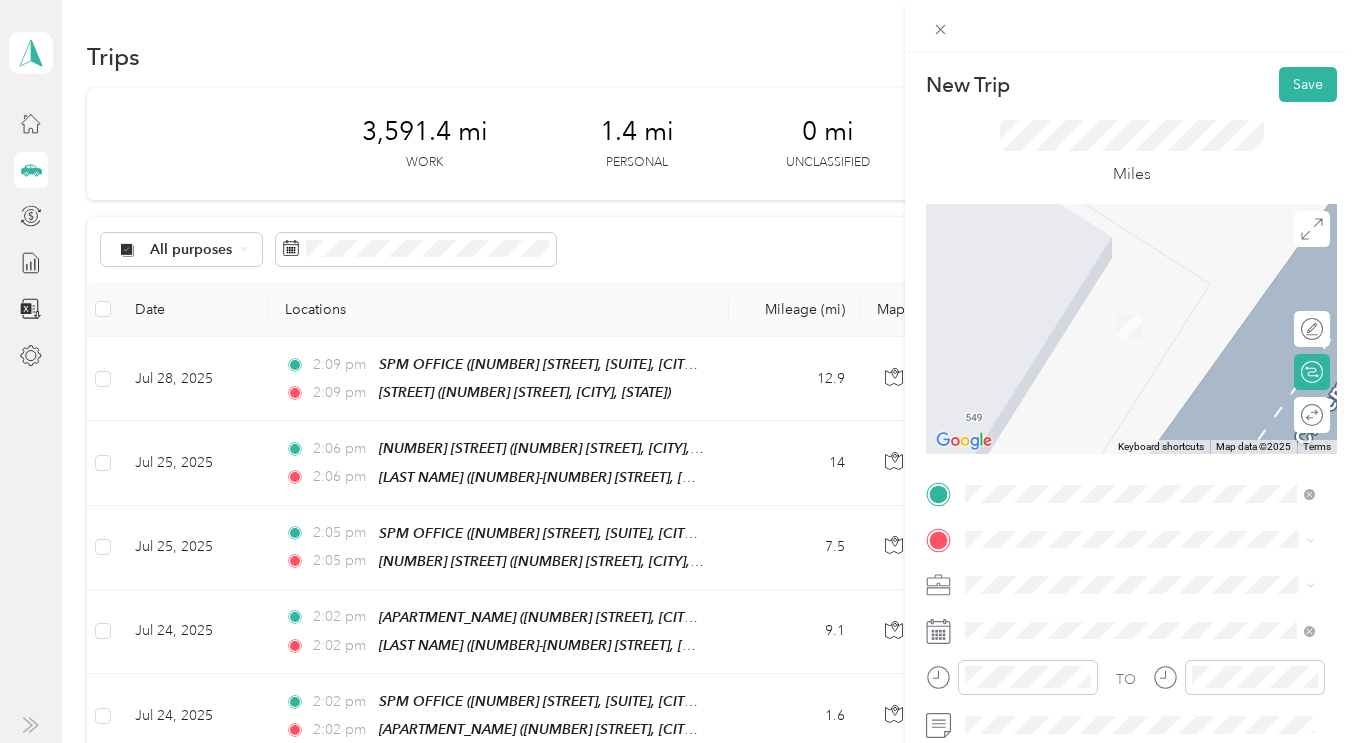 click on "TEAM [APARTMENT_NAME] [NUMBER]-[NUMBER] [STREET], [CITY], [STATE]" at bounding box center (1152, 312) 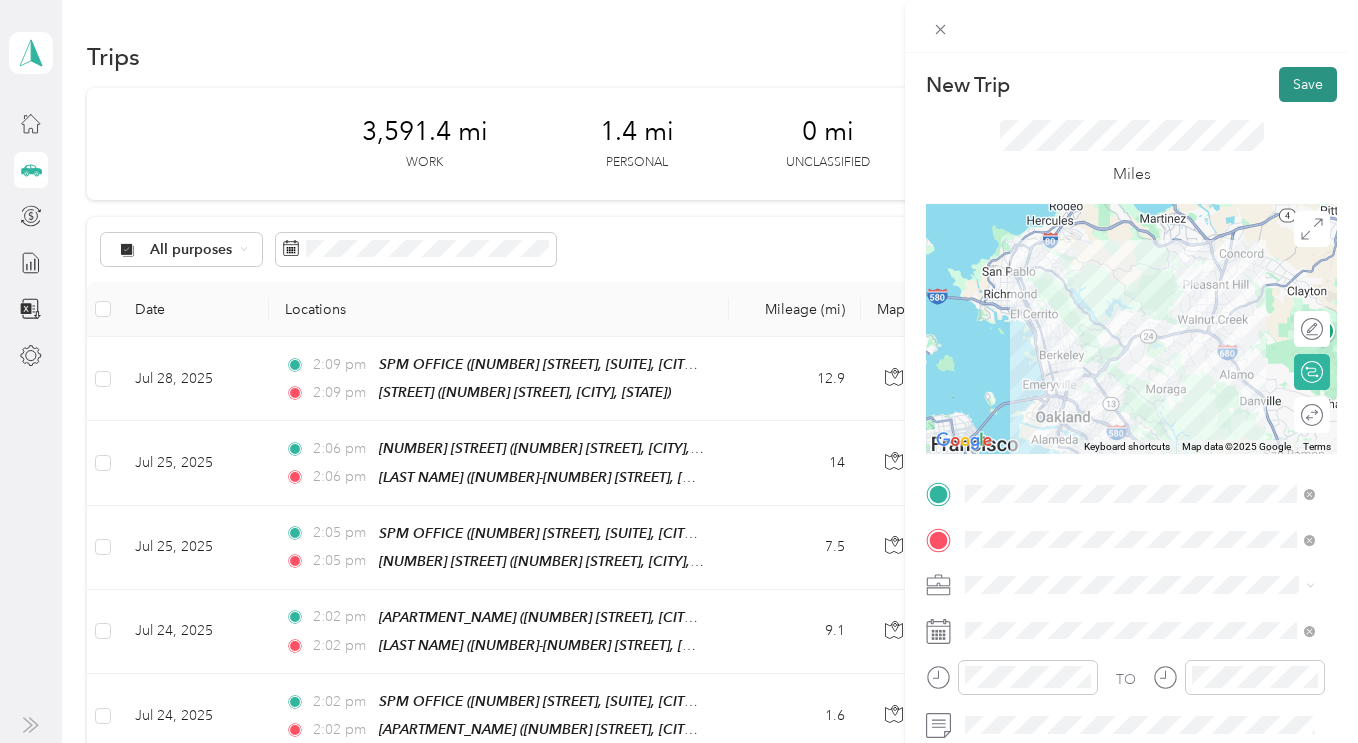 click on "Save" at bounding box center (1308, 84) 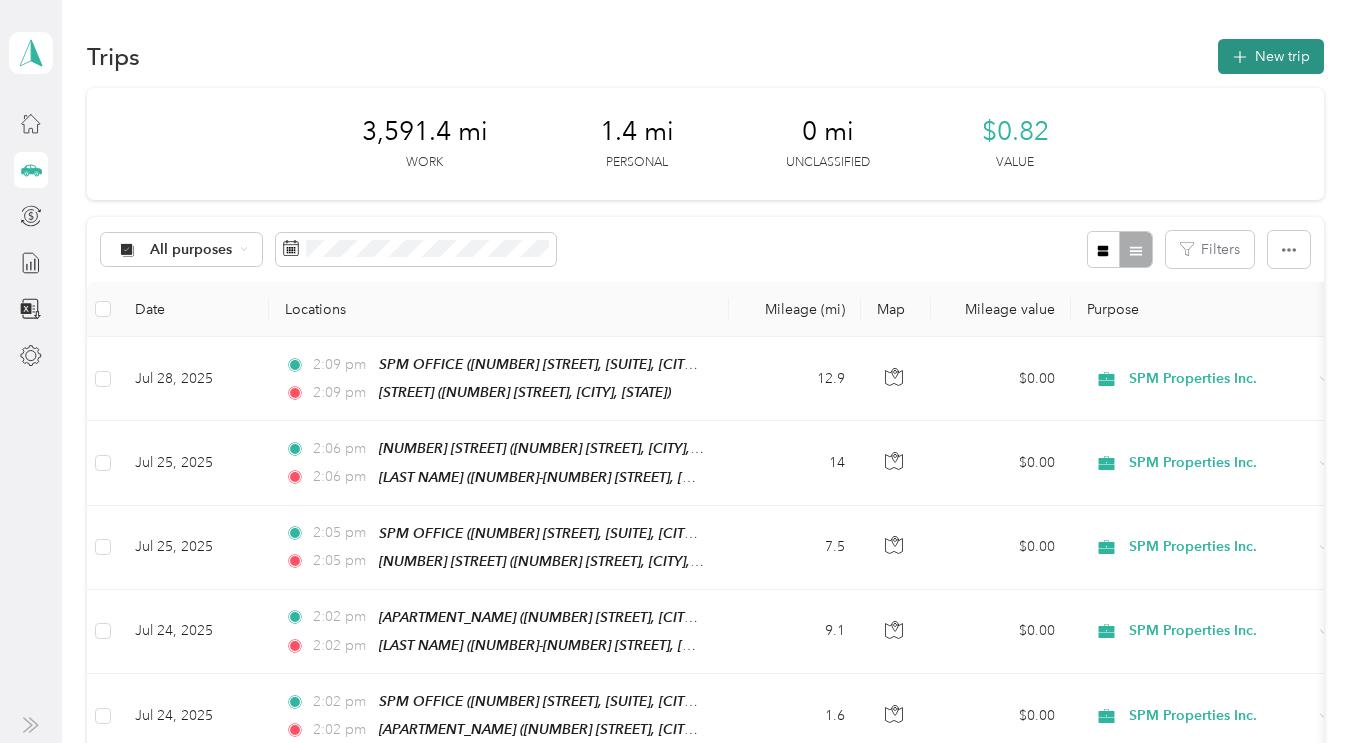 click on "New trip" at bounding box center [1271, 56] 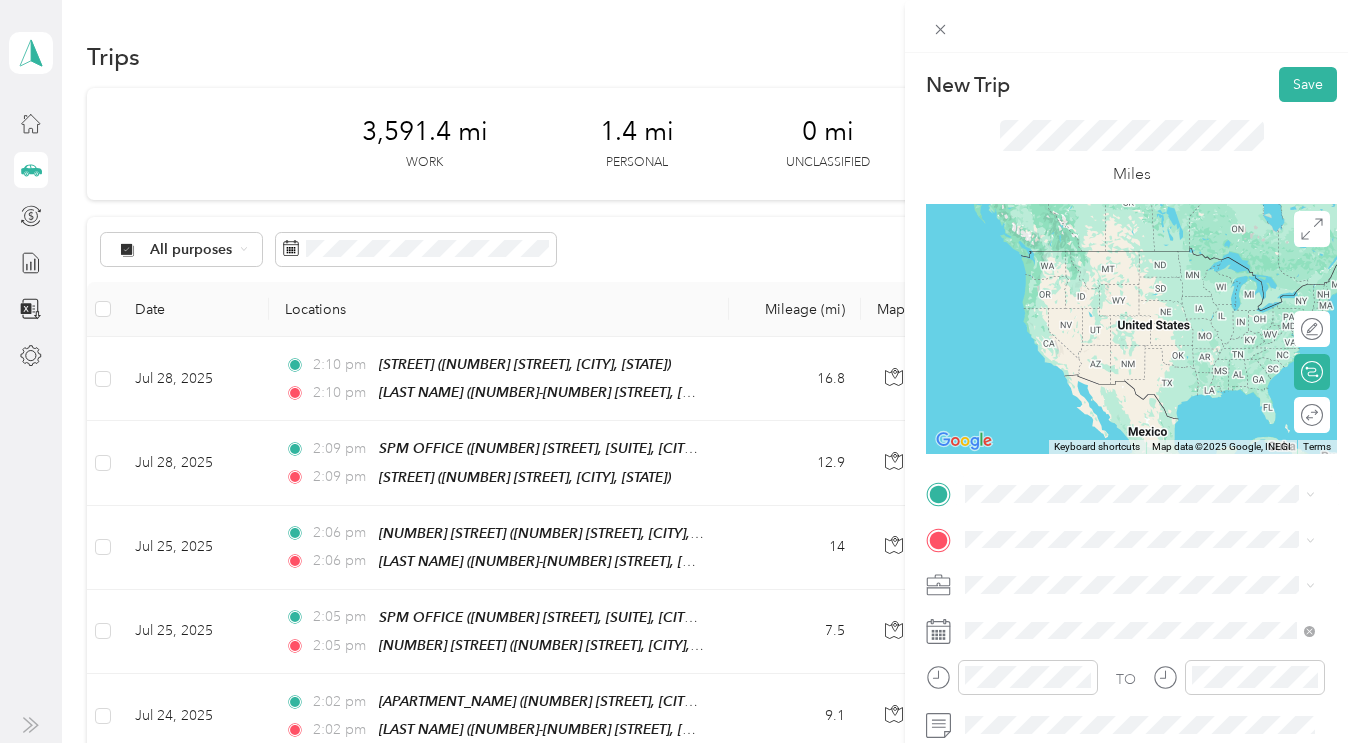 click on "[NUMBER]-[NUMBER] [STREET], [CITY], [STATE]" at bounding box center [1152, 277] 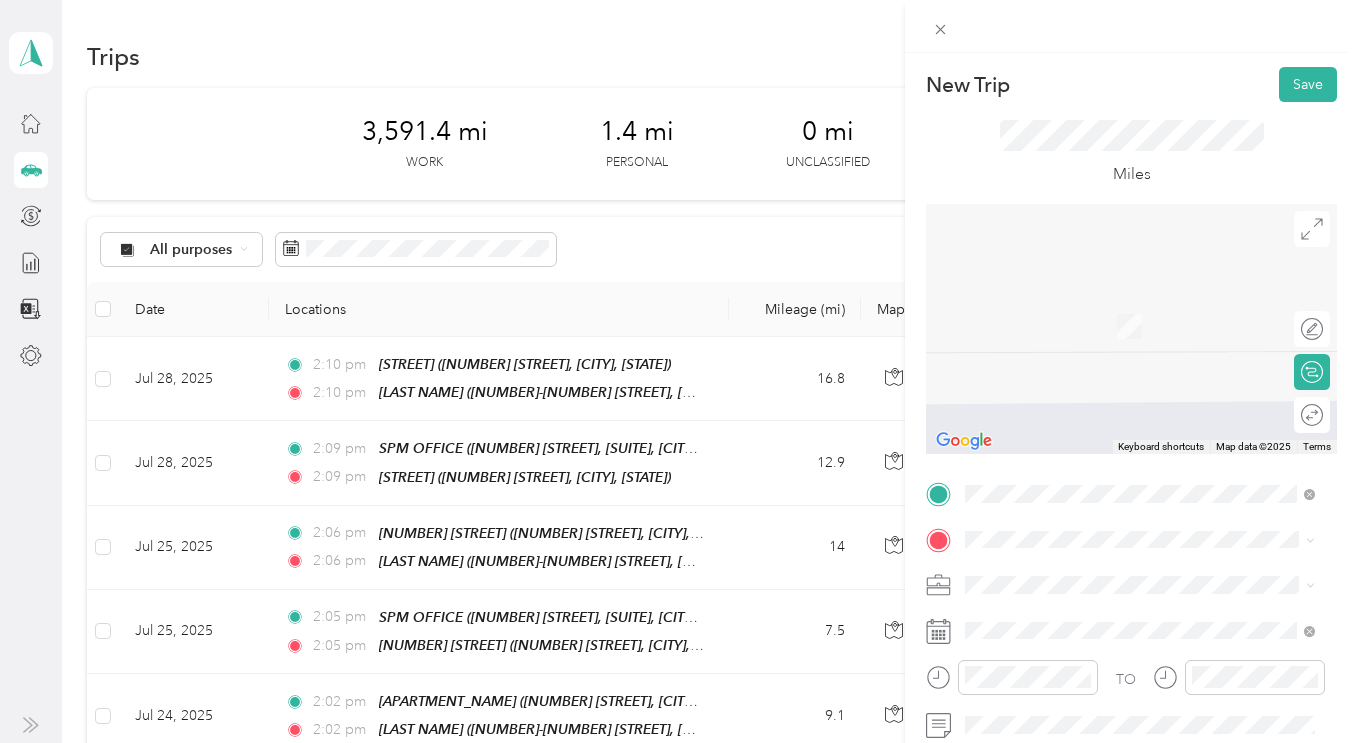 click on "SPM Properties Inc." at bounding box center (1140, 650) 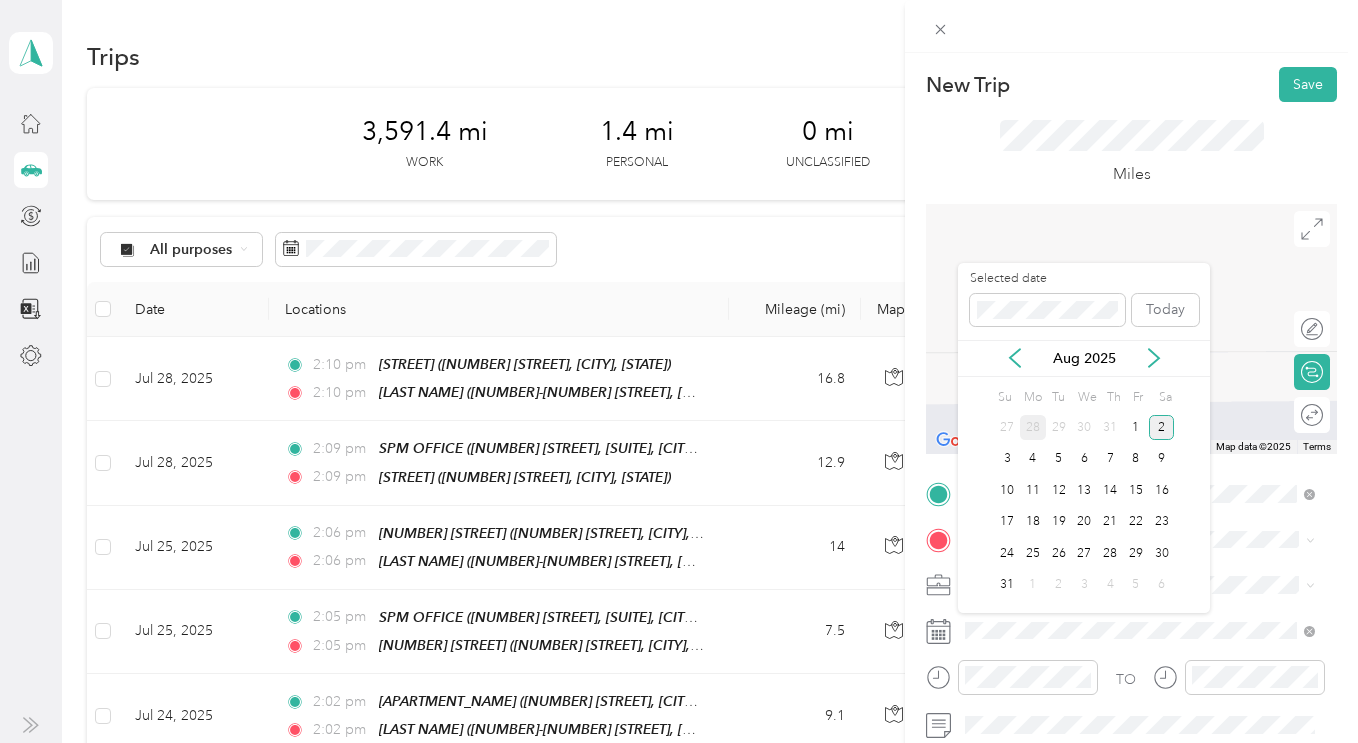 click on "28" at bounding box center (1033, 427) 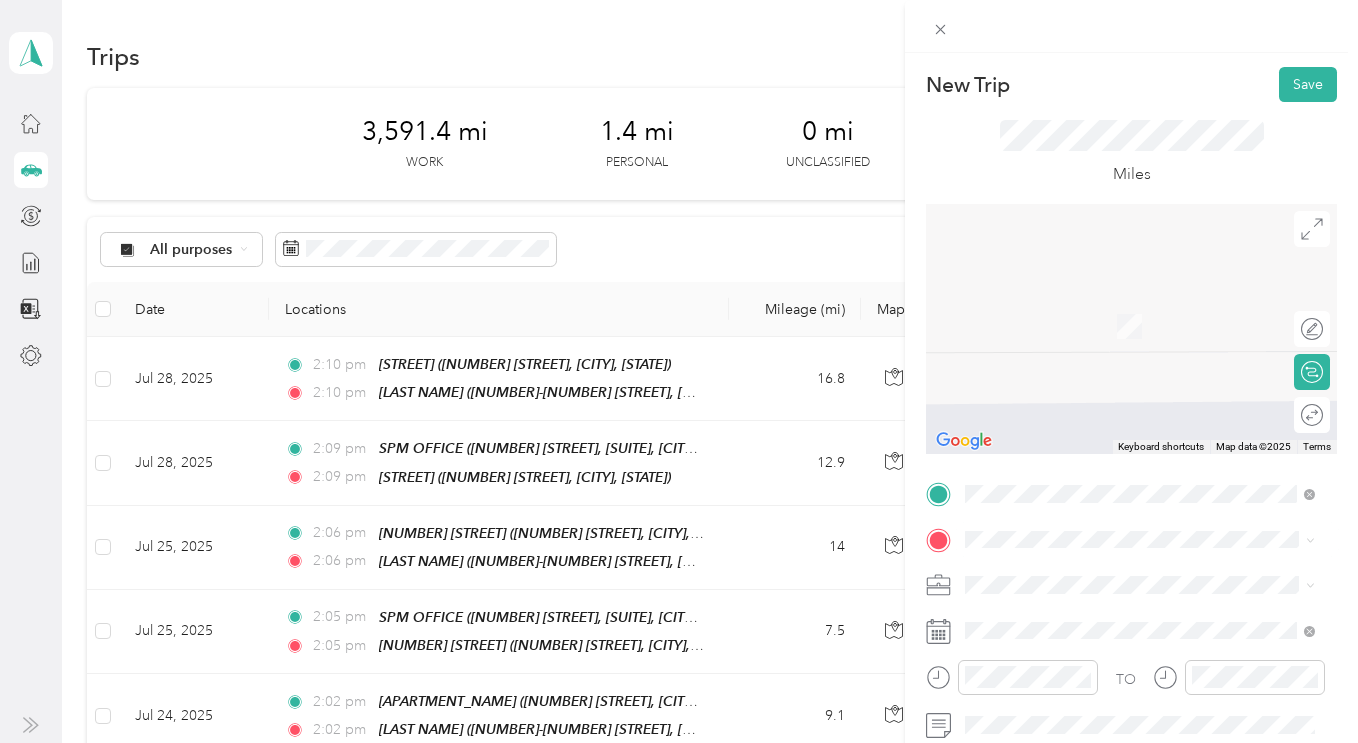 click on "TEAM [LAST NAME] [NUMBER] [STREET], [CITY], [STATE]" at bounding box center (1117, 315) 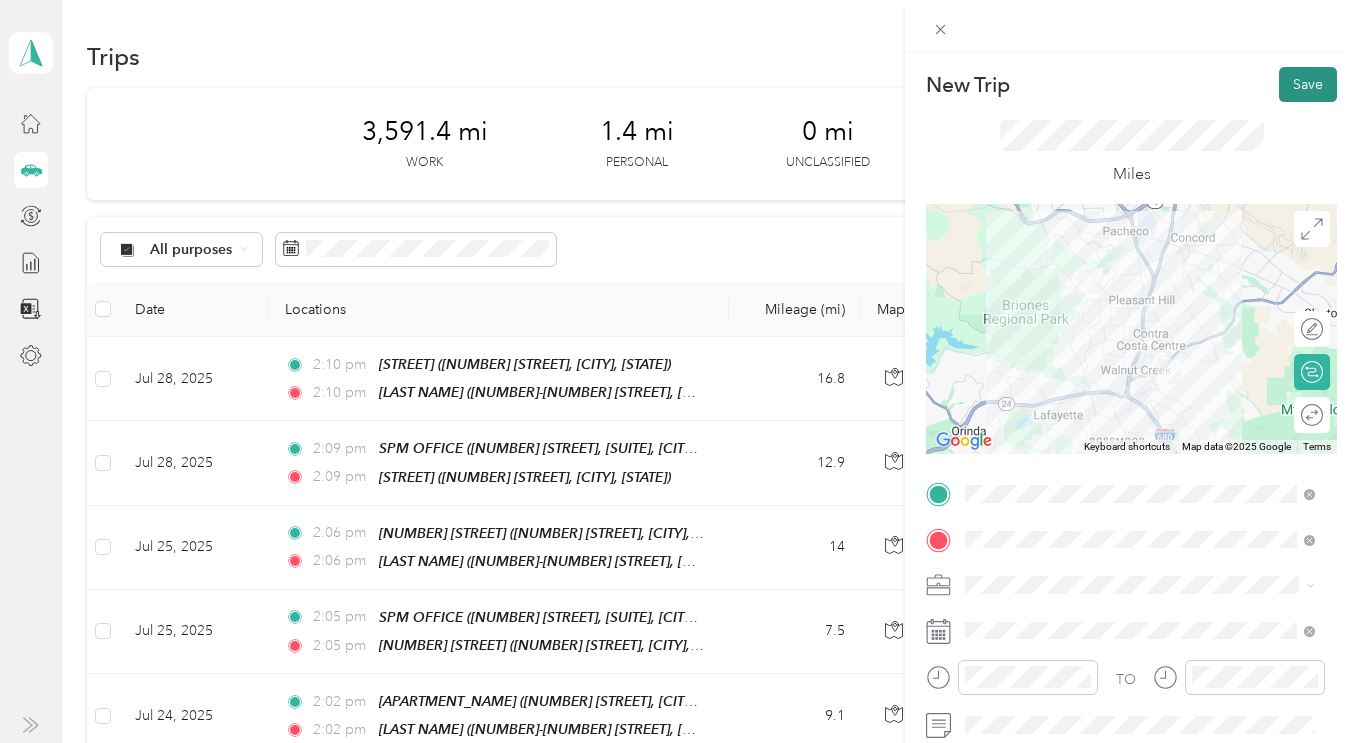 click on "Save" at bounding box center [1308, 84] 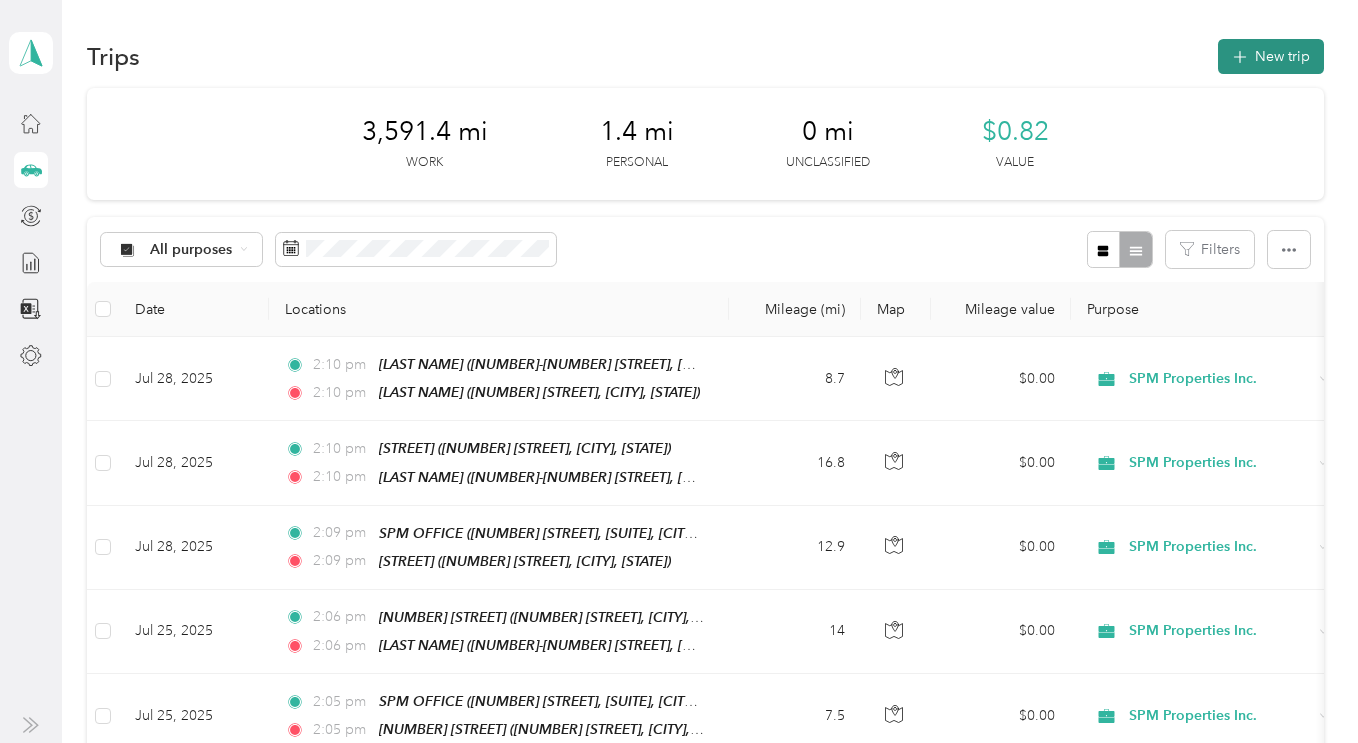 click on "New trip" at bounding box center [1271, 56] 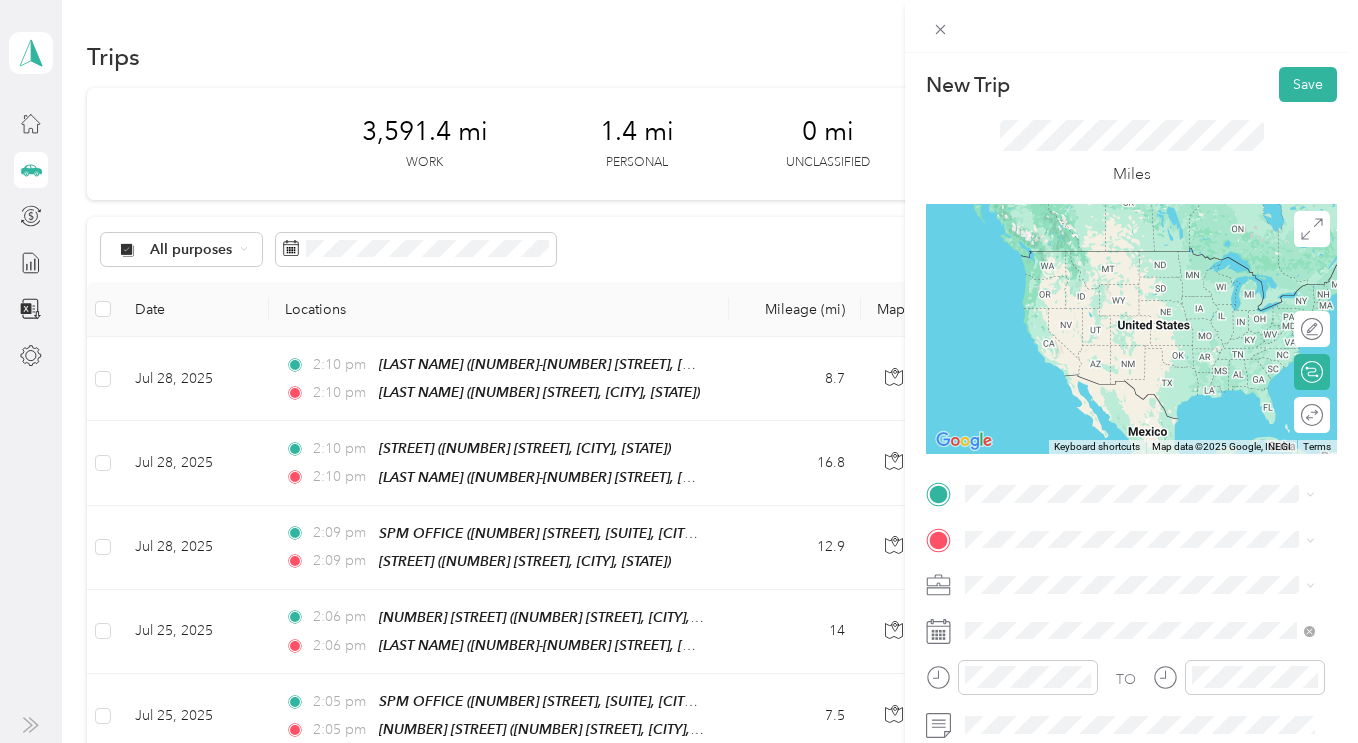 click on "[NUMBER] [STREET], [SUITE], [CITY], [STATE]" at bounding box center (1144, 276) 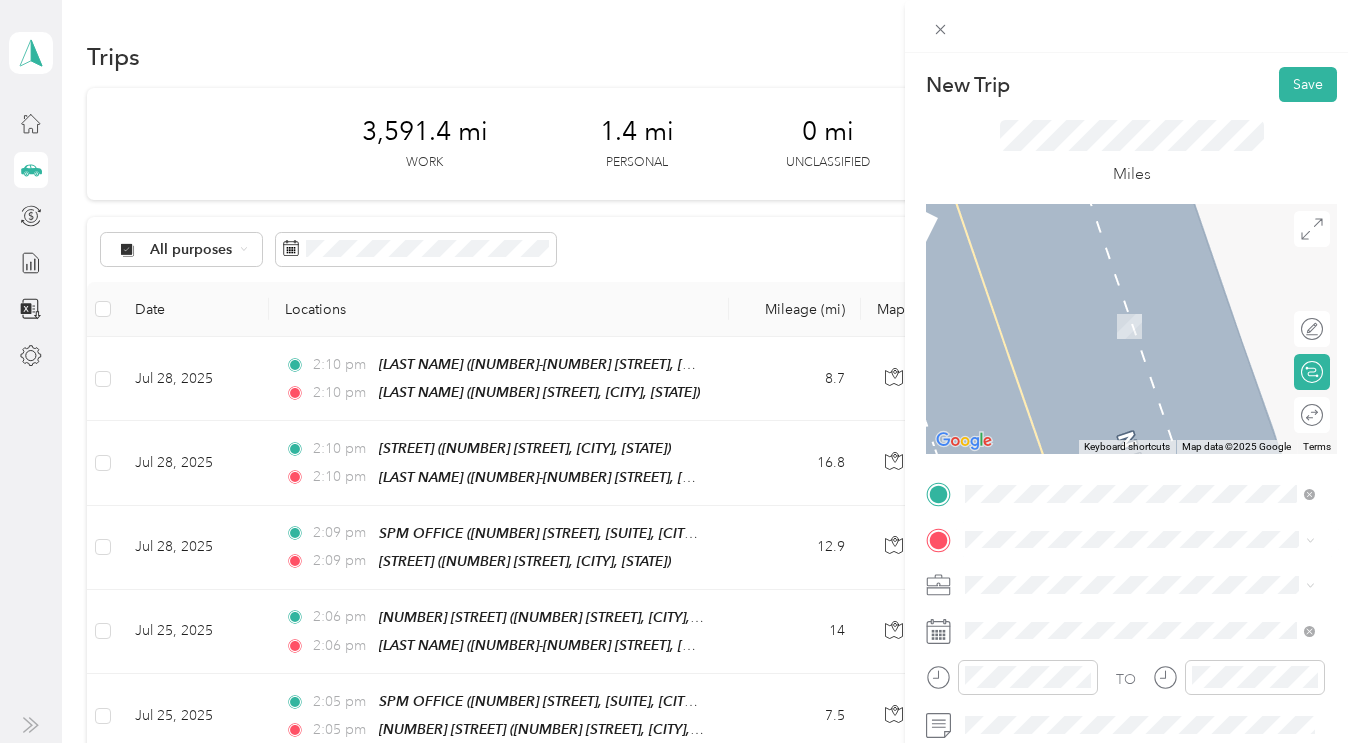 click on "TEAM [NUMBER] [STREET] [NUMBER] [STREET], [CITY], [STATE]" at bounding box center [1130, 386] 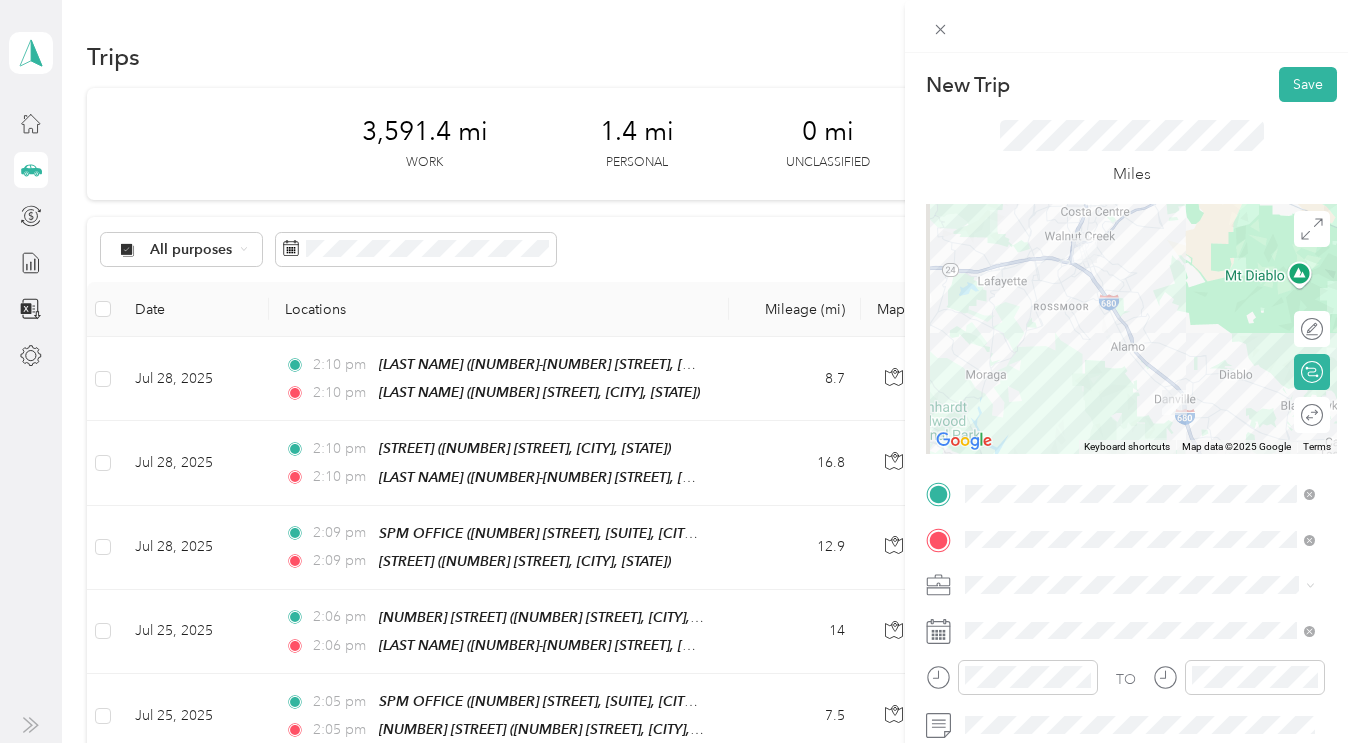 click on "SPM Properties Inc." at bounding box center (1140, 643) 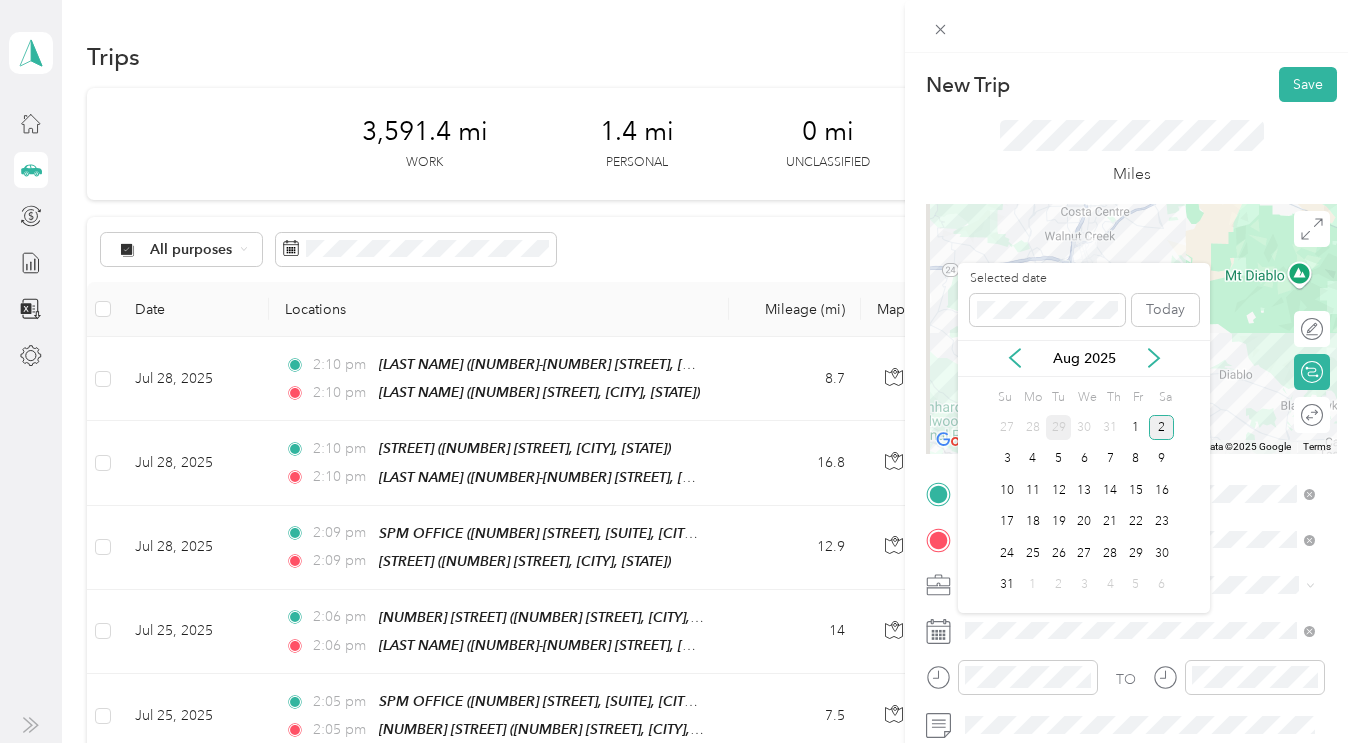 click on "29" at bounding box center (1059, 427) 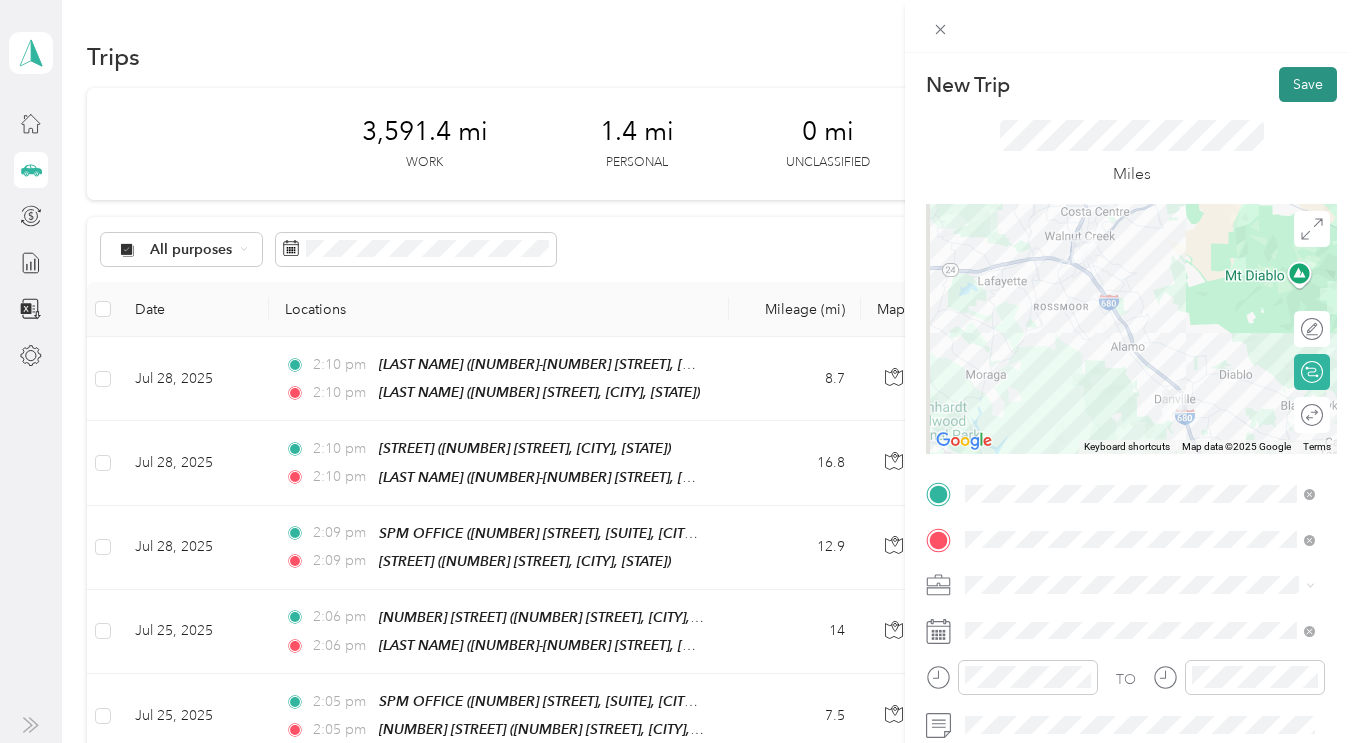 click on "Save" at bounding box center [1308, 84] 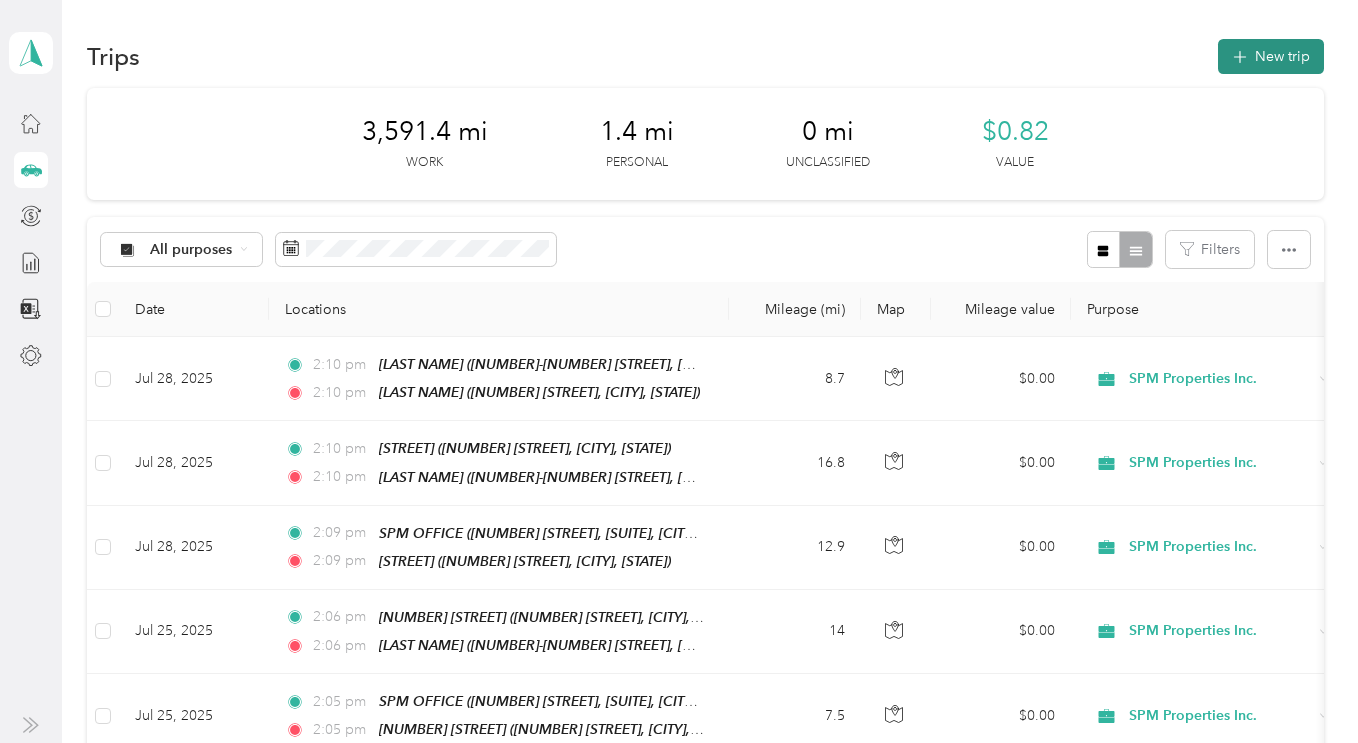 click on "New trip" at bounding box center (1271, 56) 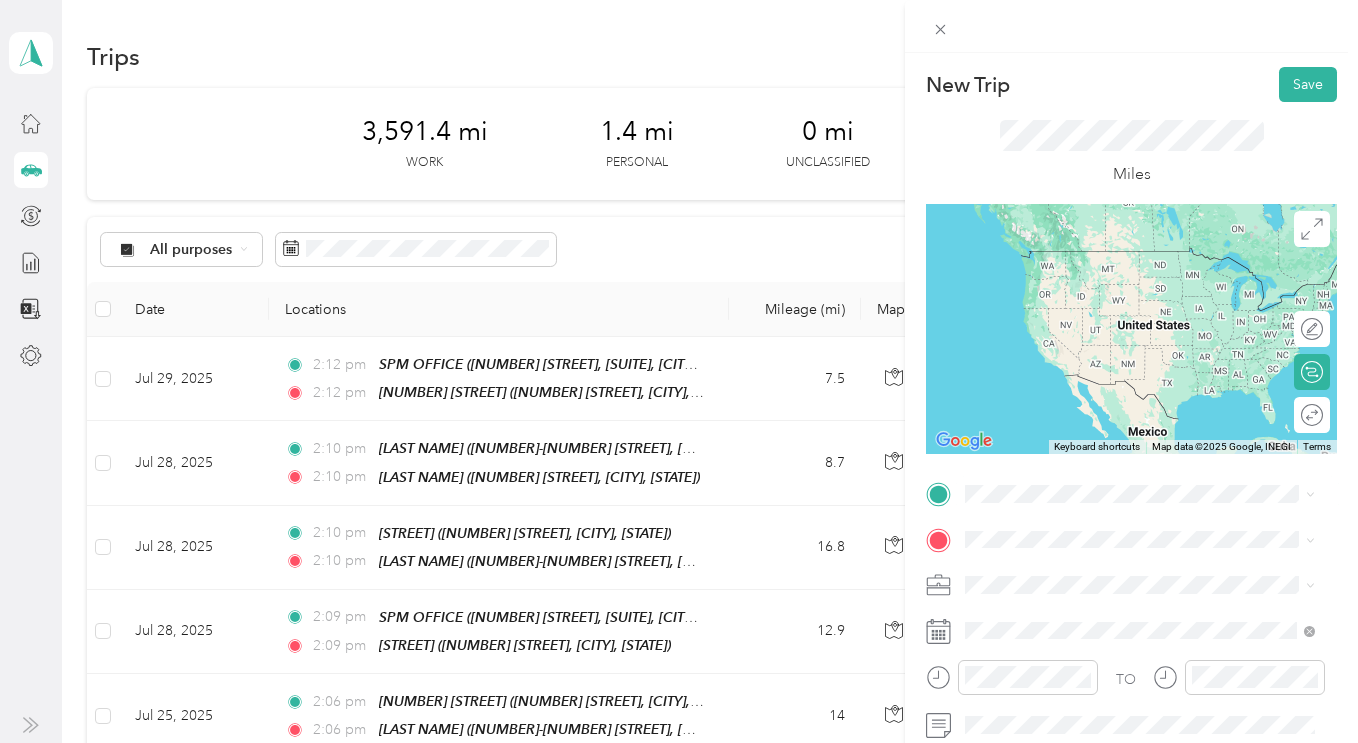 click on "TEAM [NUMBER] [STREET] [NUMBER] [STREET], [CITY], [STATE]" at bounding box center (1130, 337) 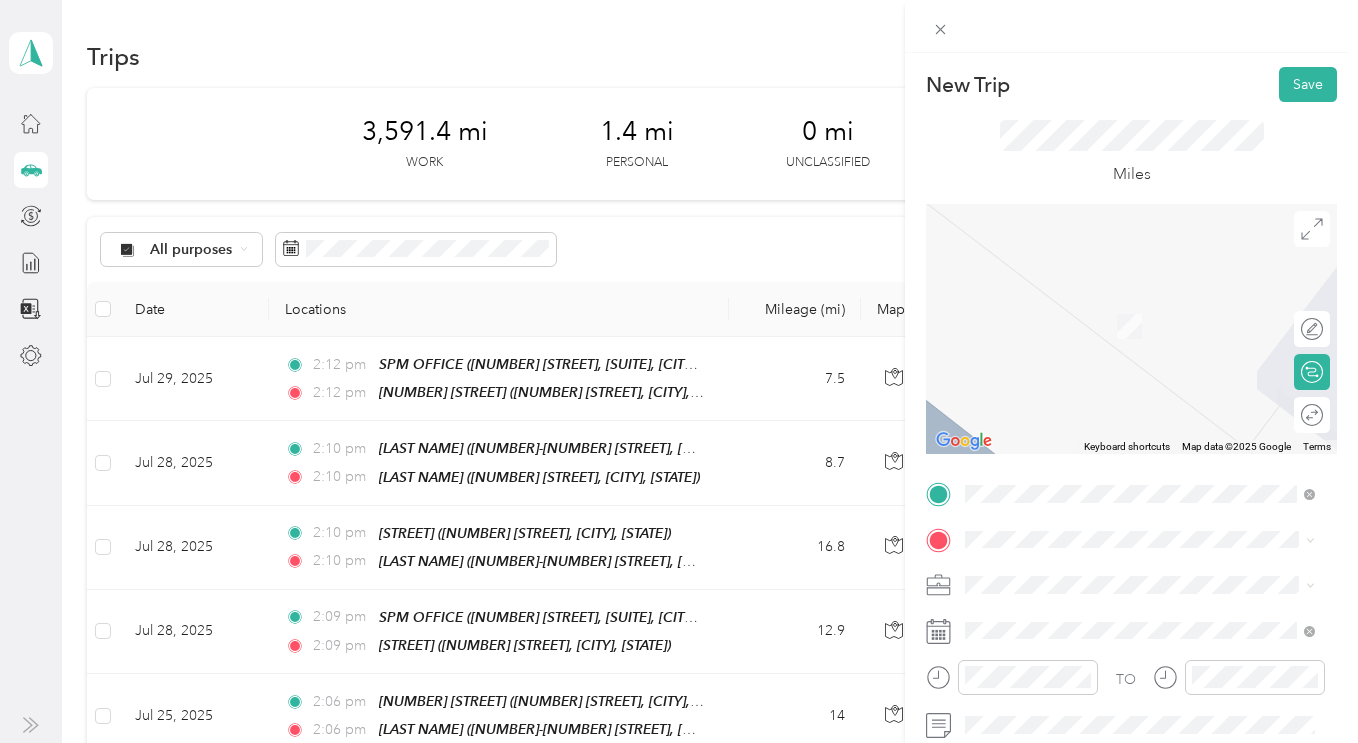click on "SPM Properties Inc." at bounding box center (1140, 643) 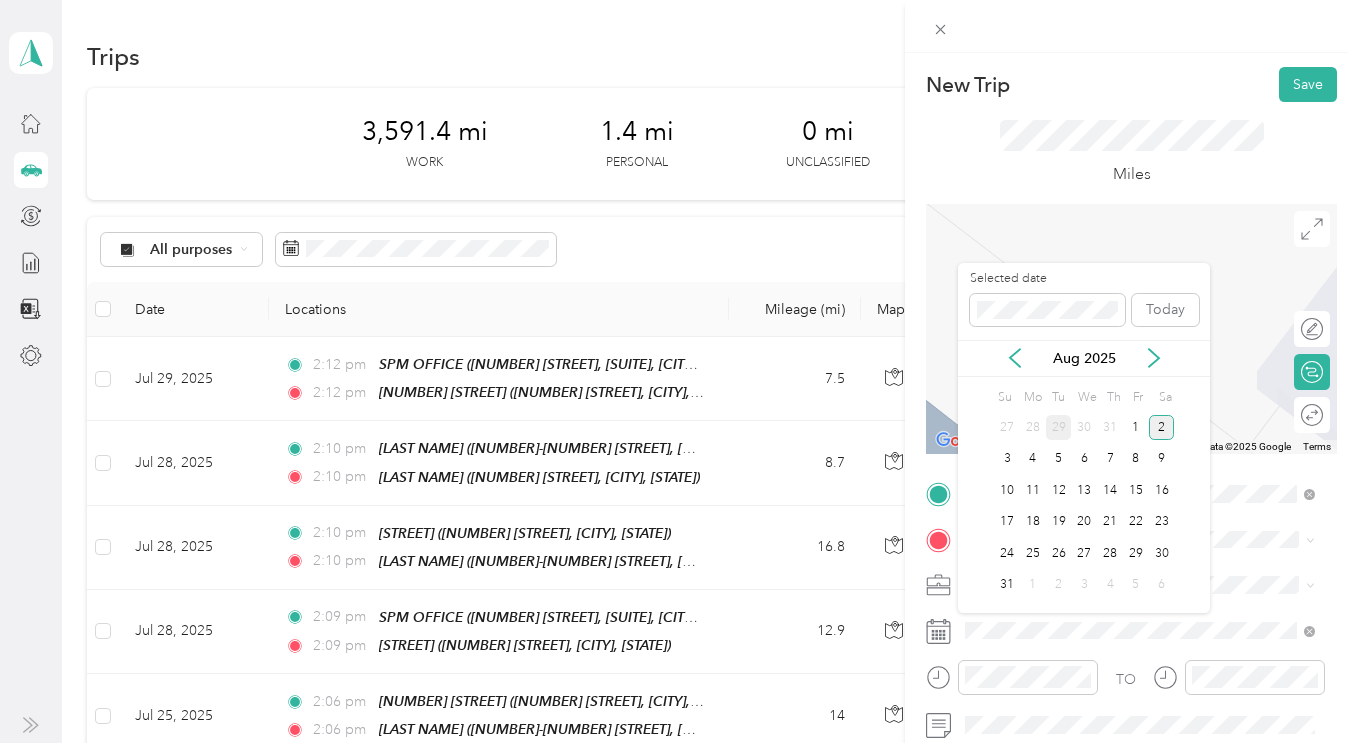 click on "29" at bounding box center [1059, 427] 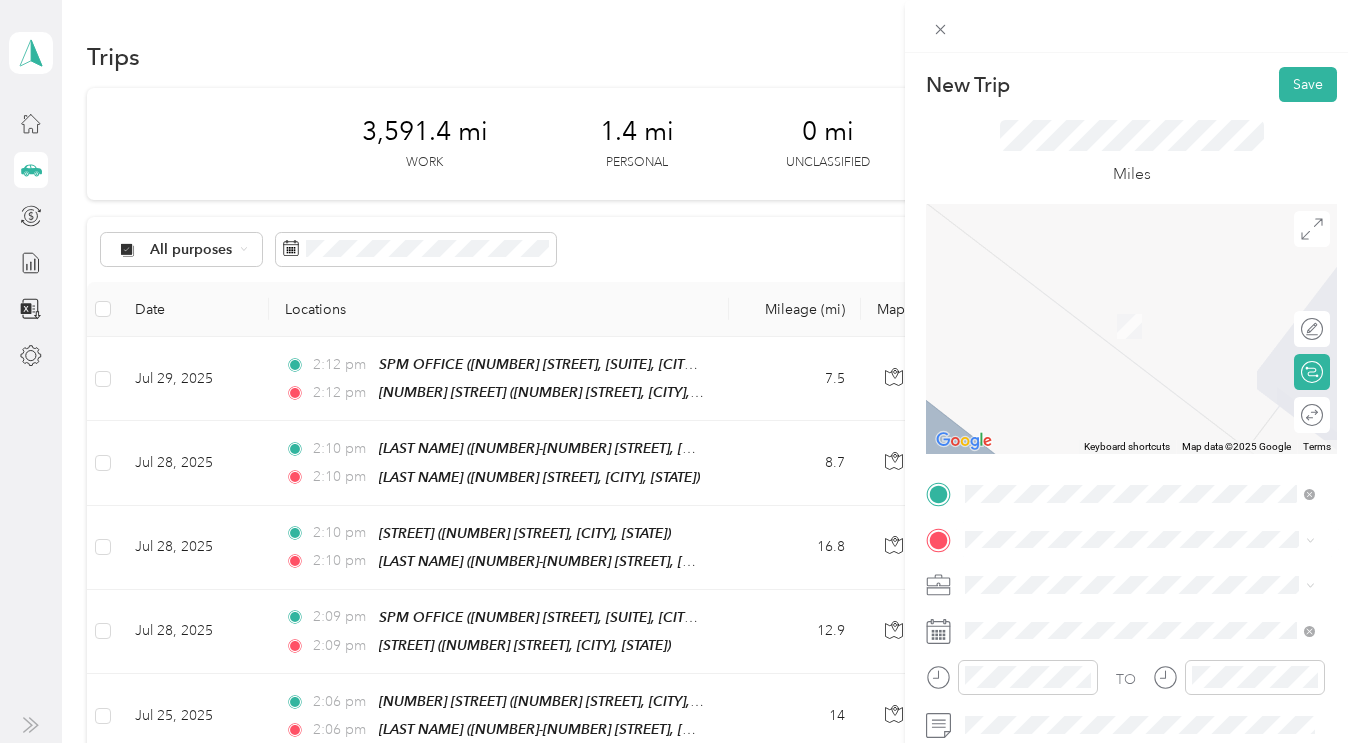 click on "TEAM [COMPANY] [NUMBER] [STREET], [CITY], [STATE]" at bounding box center (1117, 378) 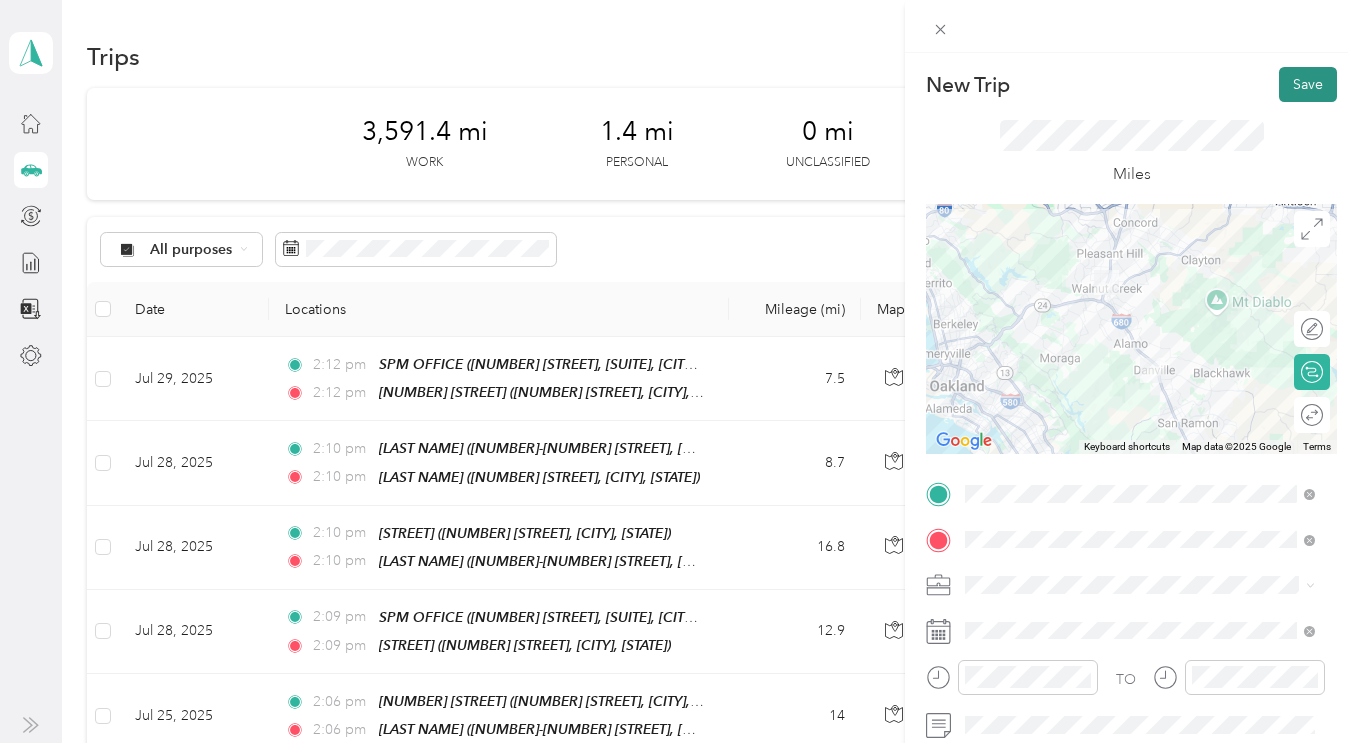 click on "Save" at bounding box center (1308, 84) 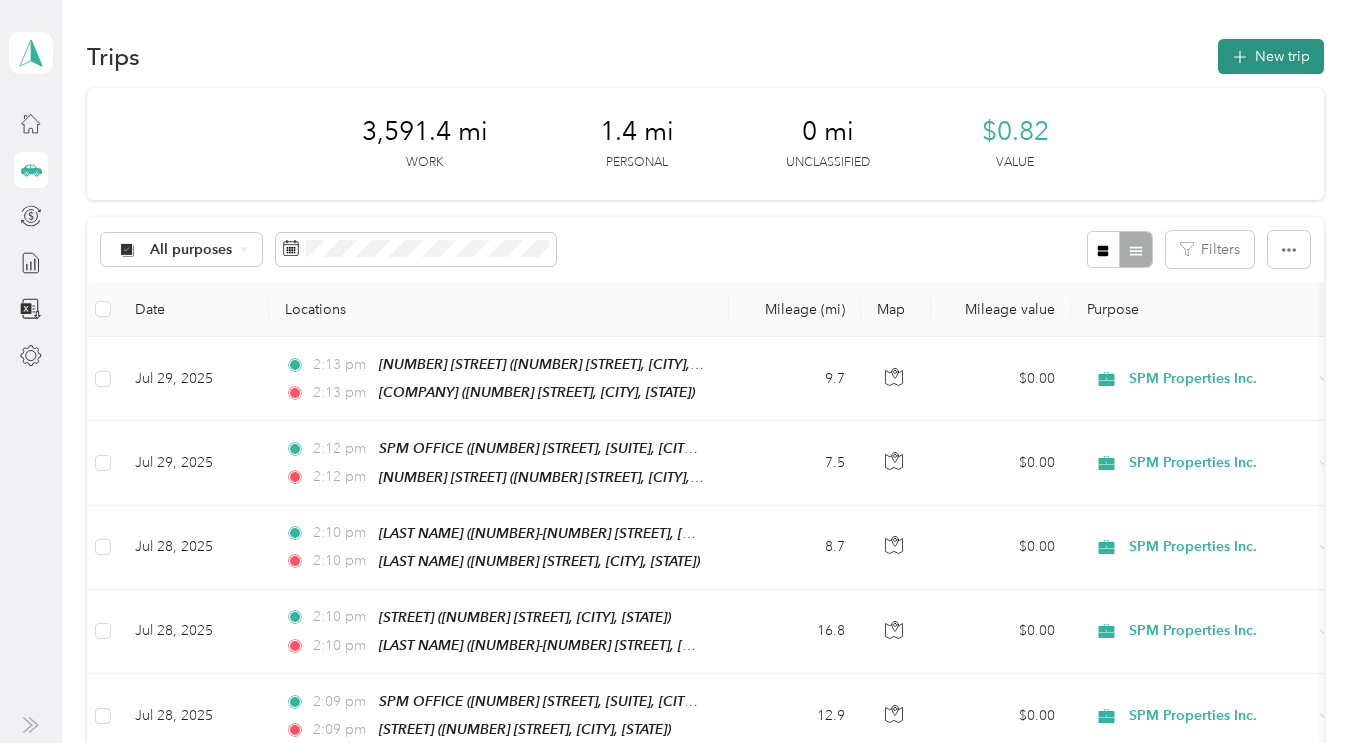 click on "New trip" at bounding box center [1271, 56] 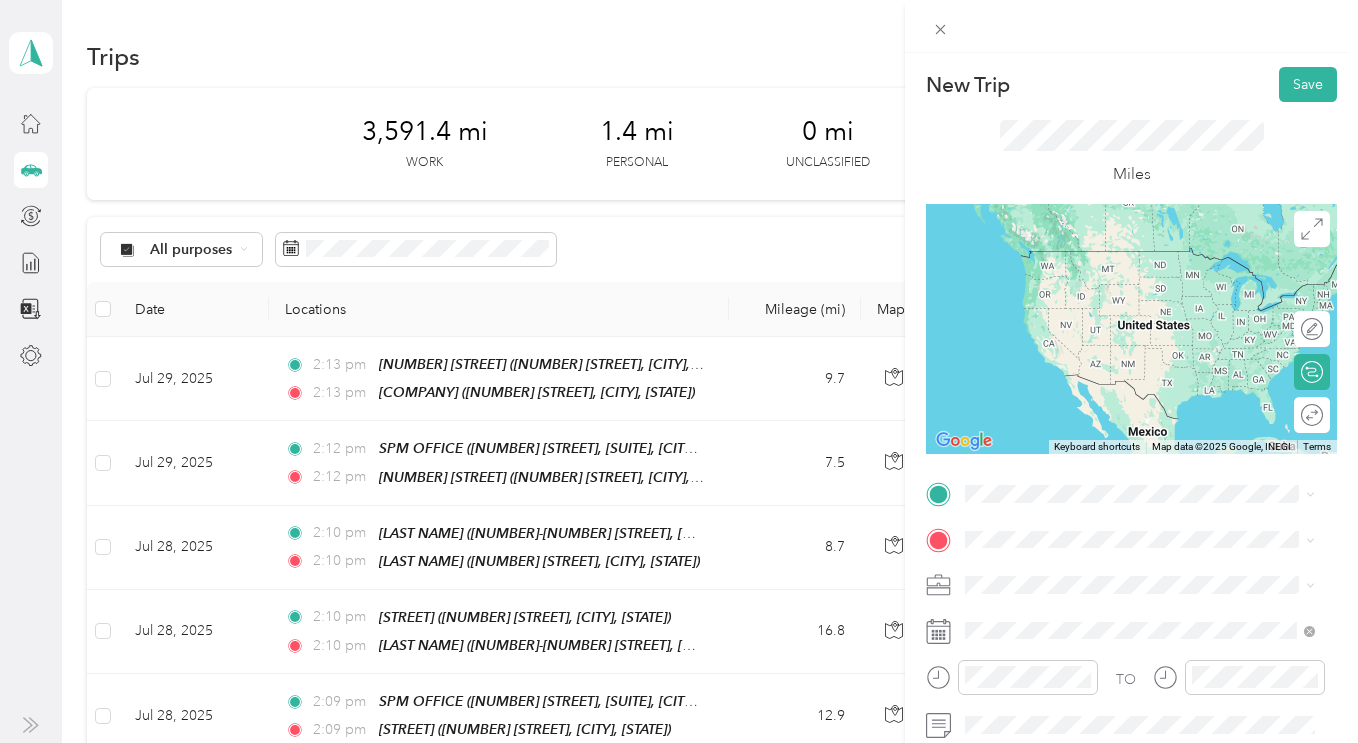 click on "TEAM [COMPANY] [NUMBER] [STREET], [CITY], [STATE]" at bounding box center [1117, 404] 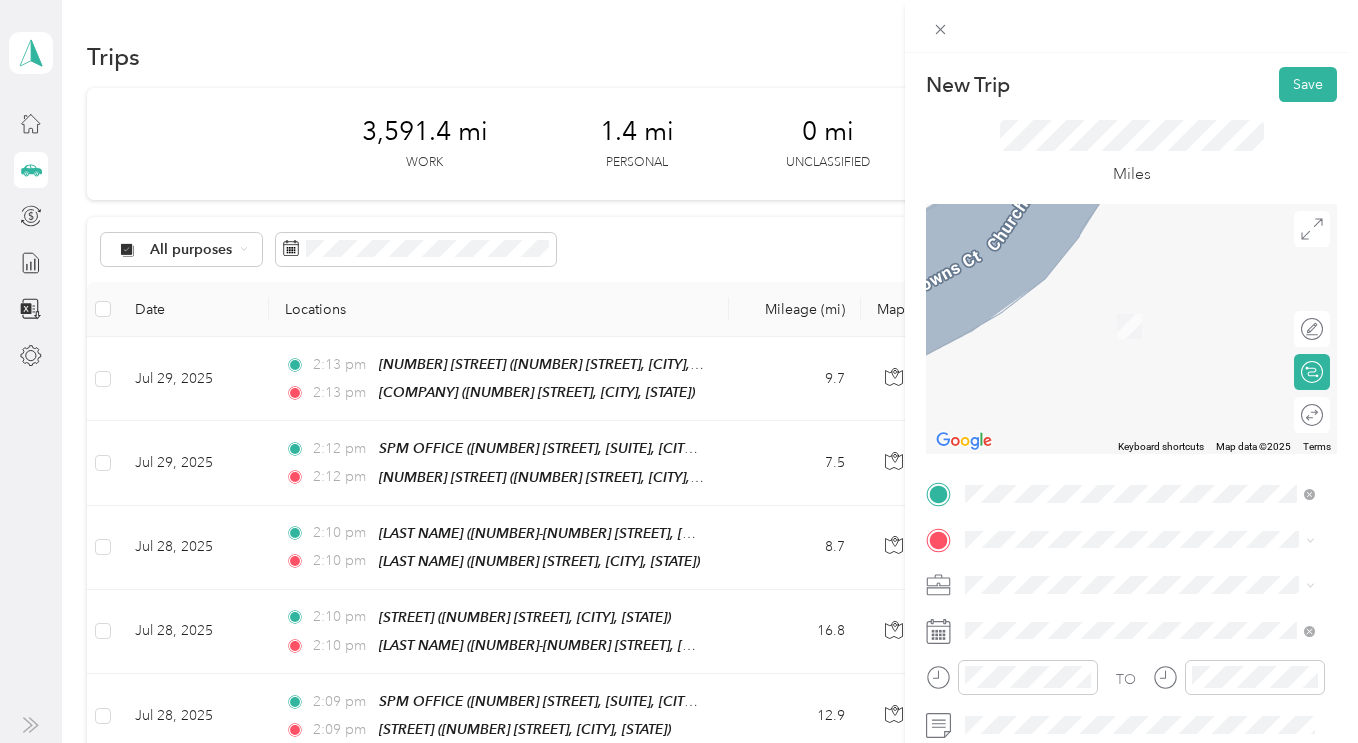 click on "SPM Properties Inc." at bounding box center (1140, 649) 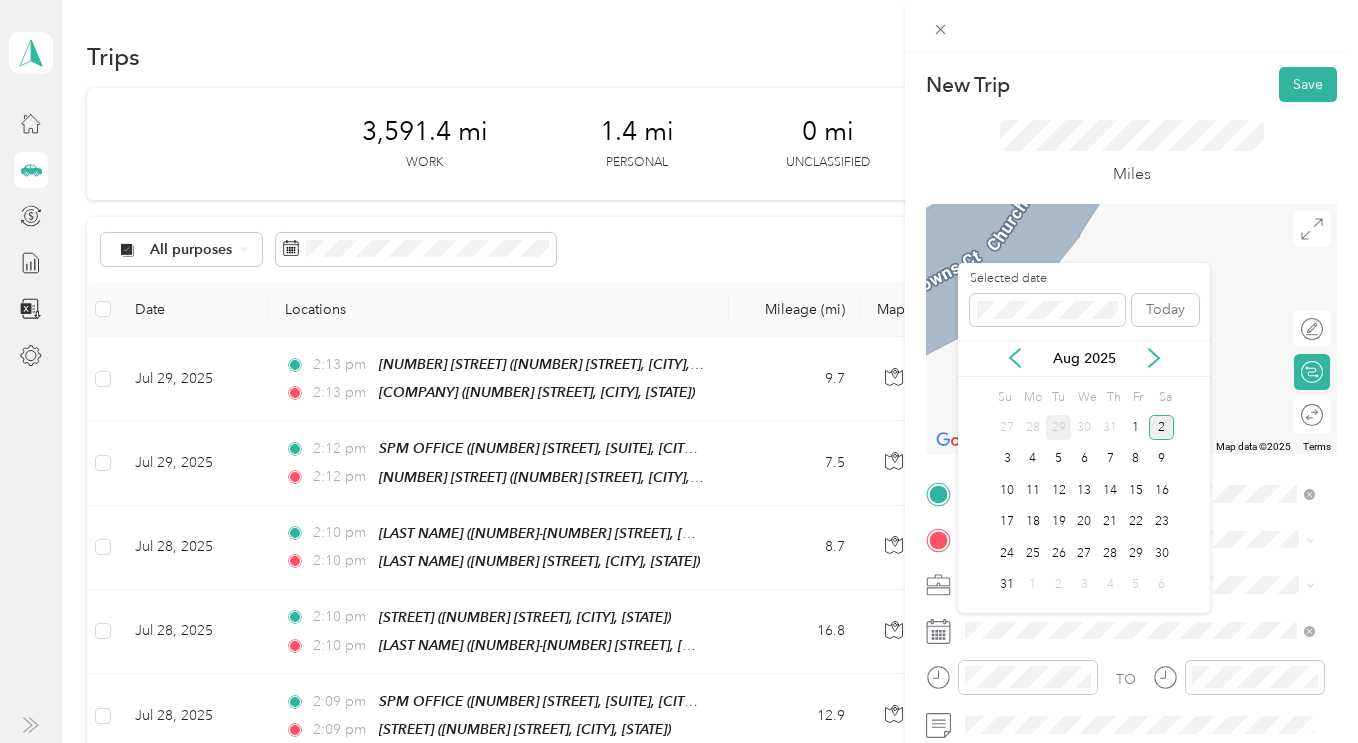 click on "29" at bounding box center (1059, 427) 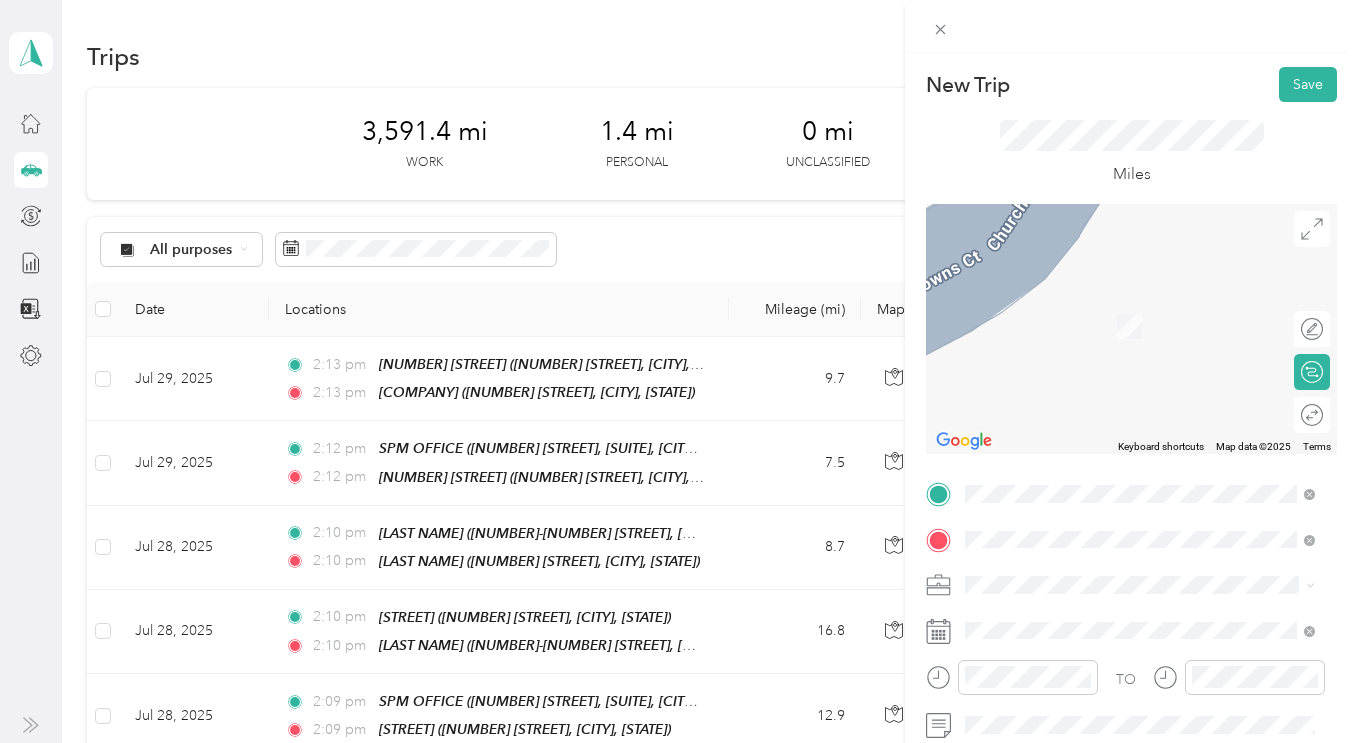 click on "TEAM [LAST NAME] [NUMBER] [STREET], [CITY], [STATE]" at bounding box center [1117, 318] 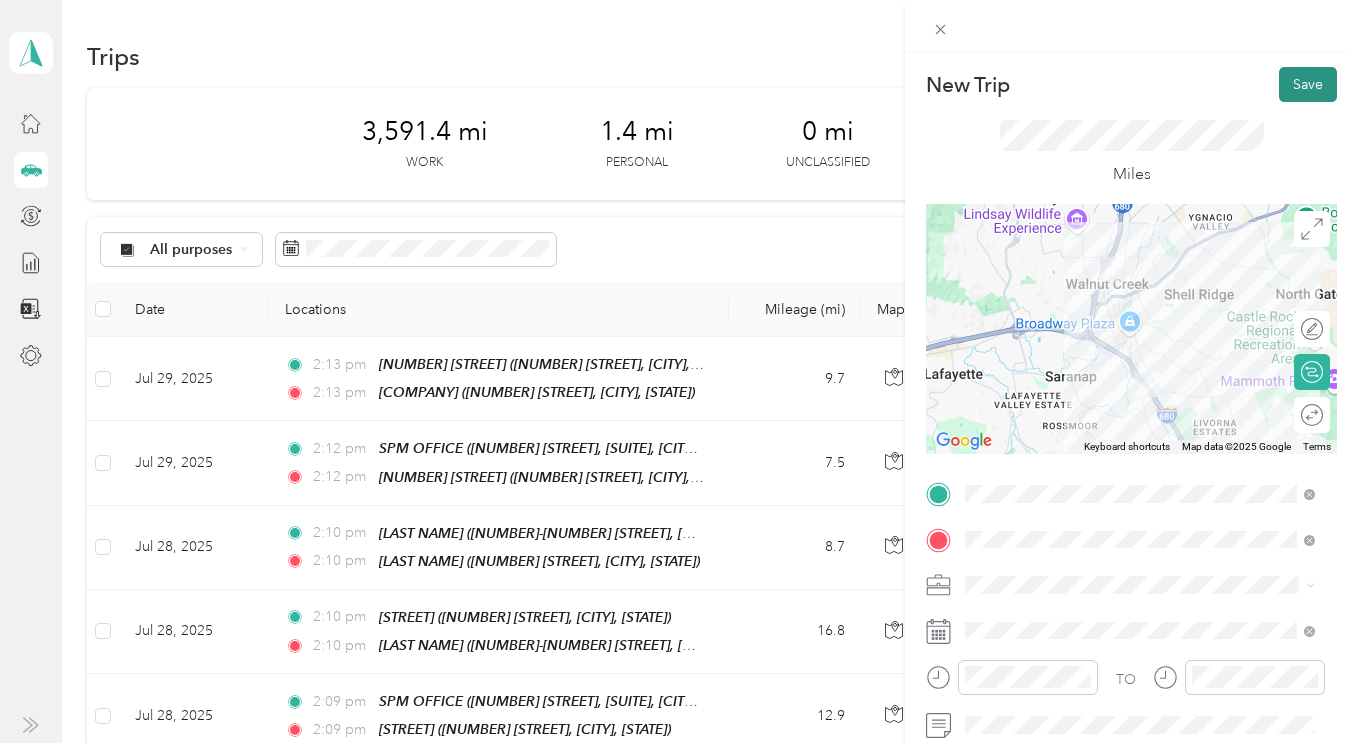 click on "Save" at bounding box center [1308, 84] 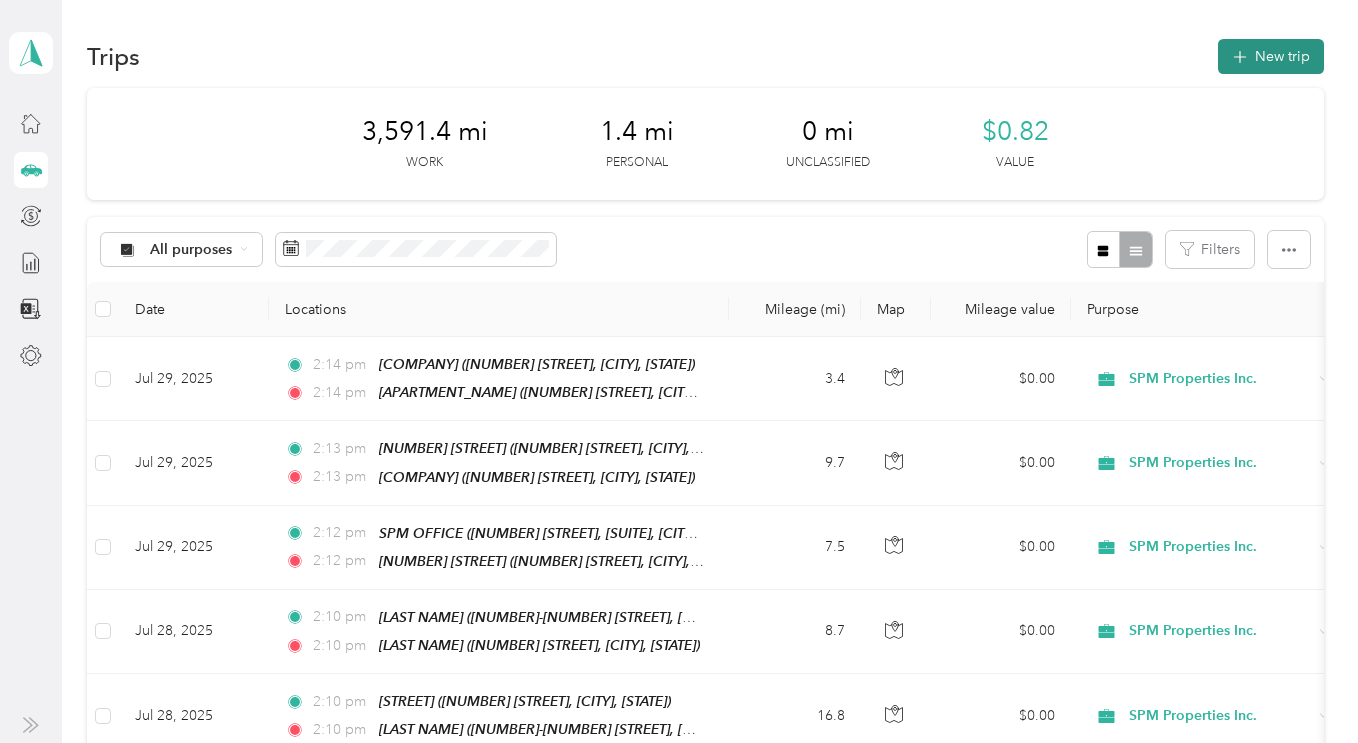 click on "New trip" at bounding box center (1271, 56) 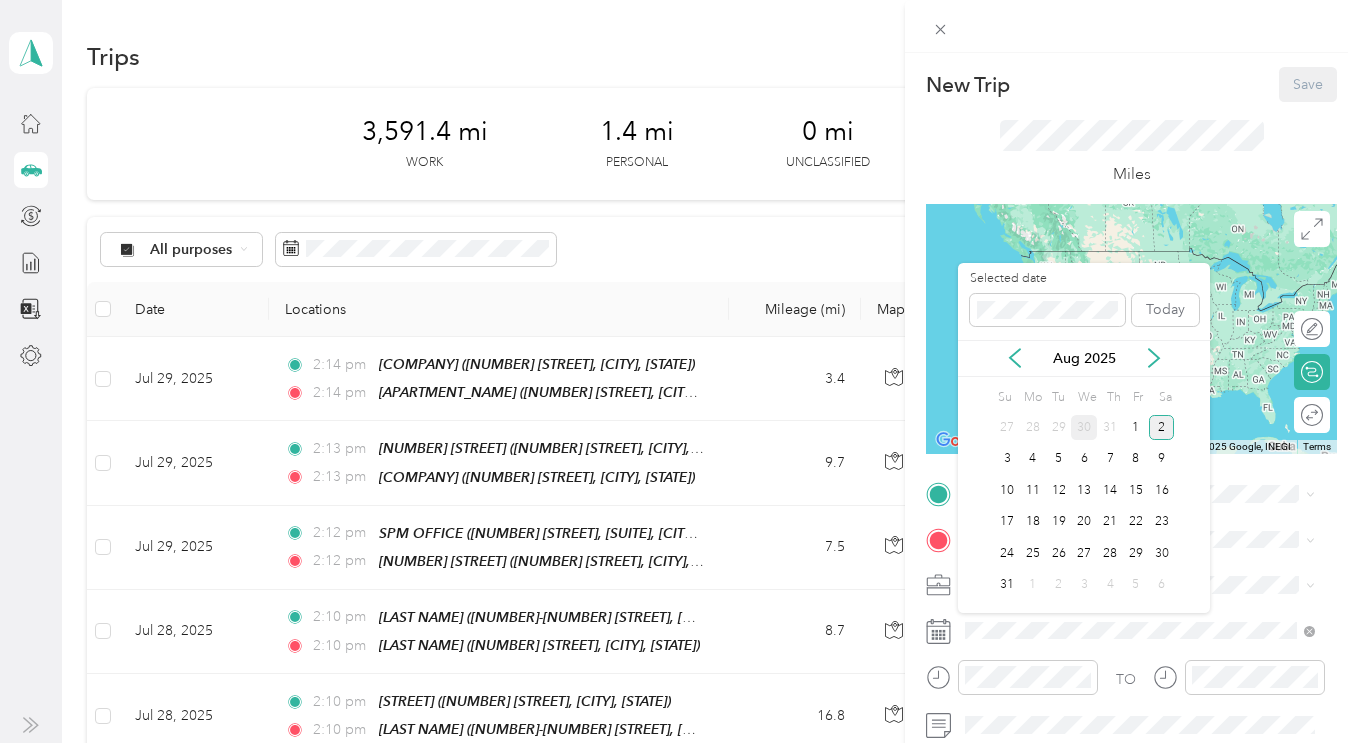 click on "30" at bounding box center [1084, 427] 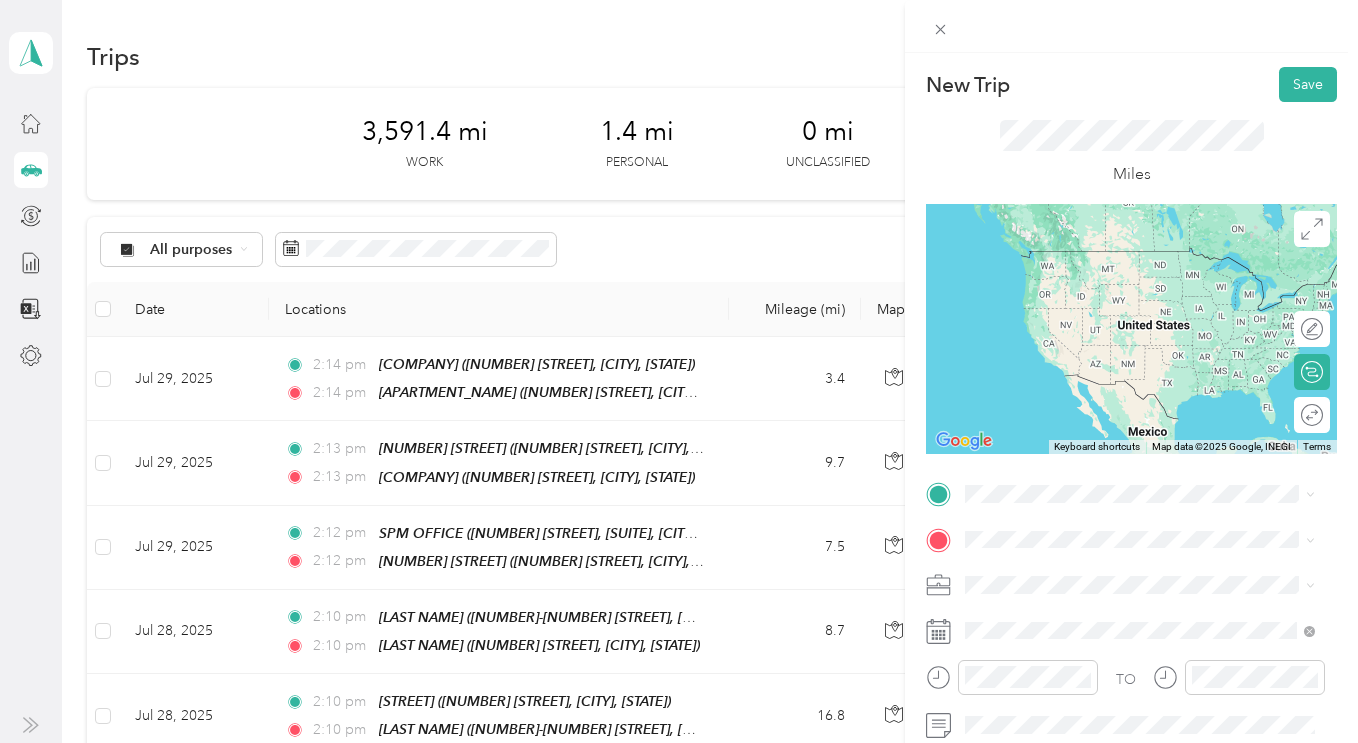 click on "SPM Properties Inc." at bounding box center [1140, 654] 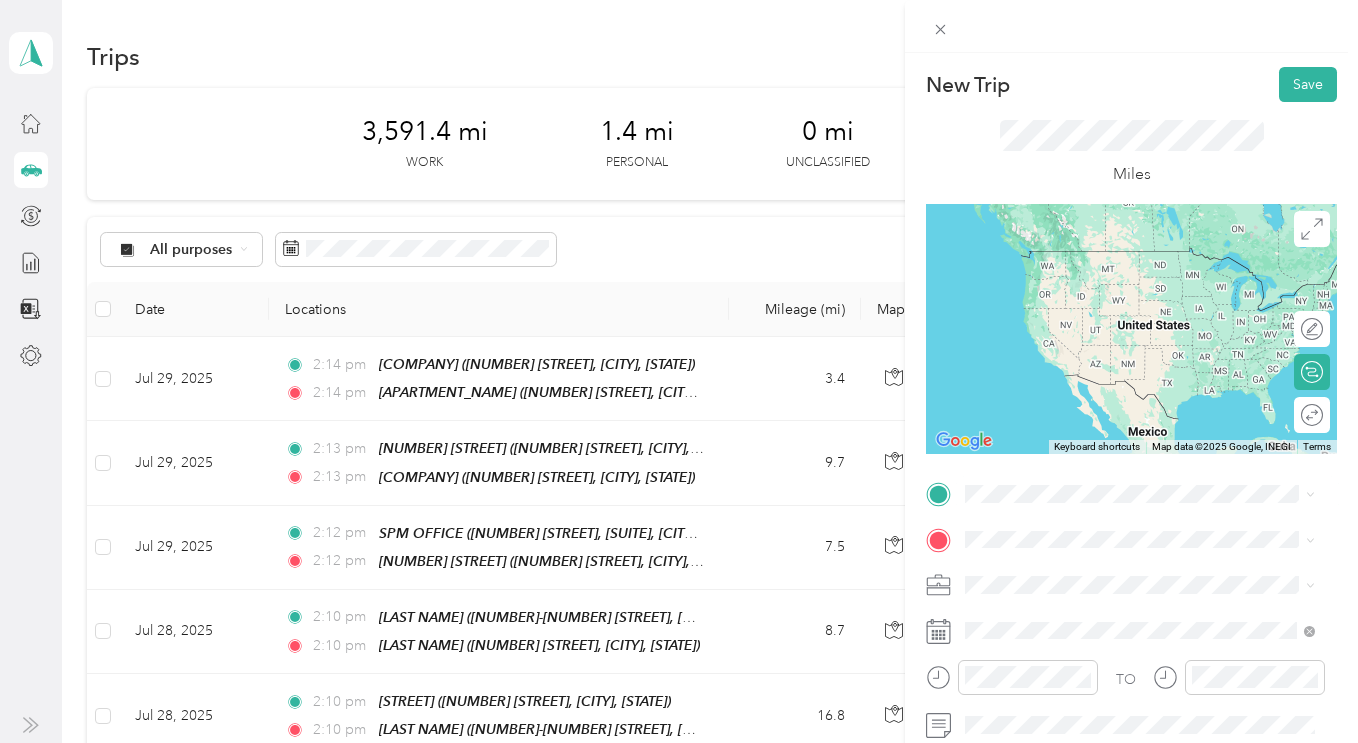 click on "TEAM SPM OFFICE  [NUMBER] [STREET], [SUITE], [CITY], [STATE]" at bounding box center (1144, 264) 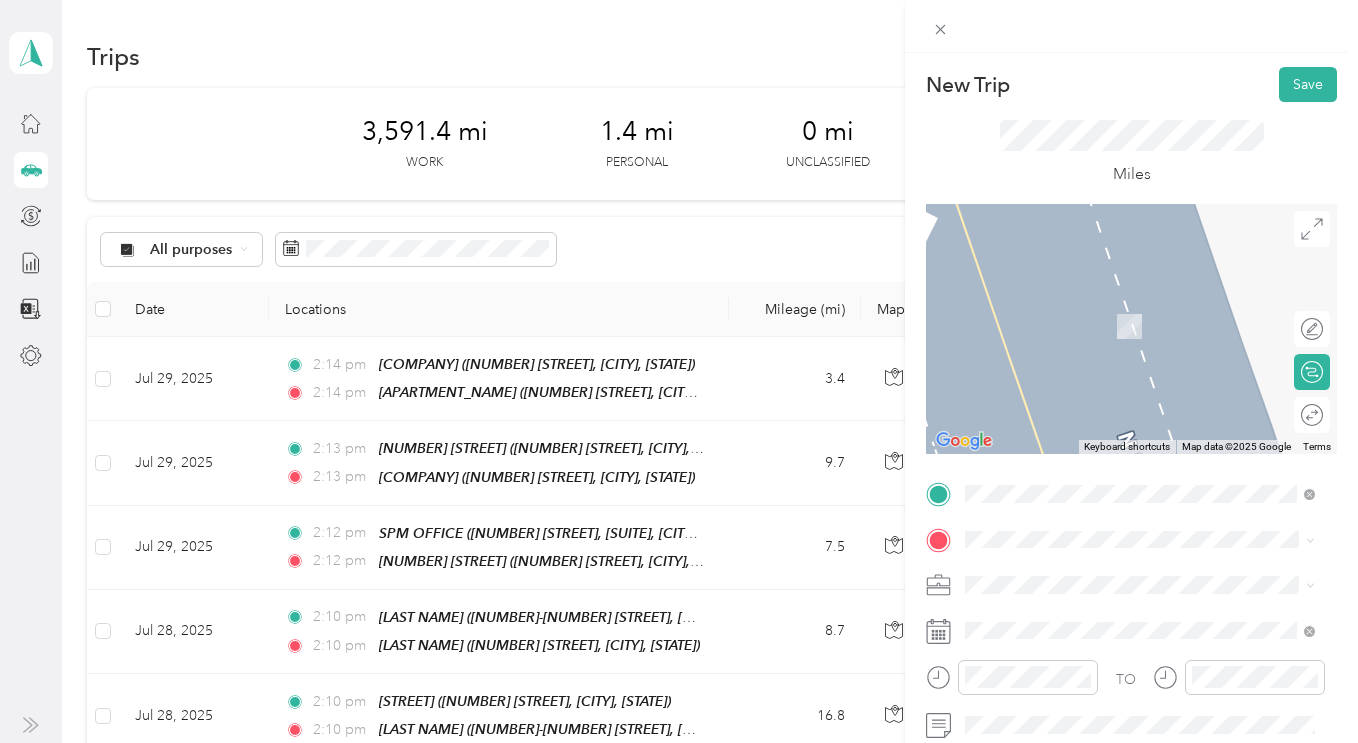 click on "TEAM 164 EL DORADO" at bounding box center [1130, 376] 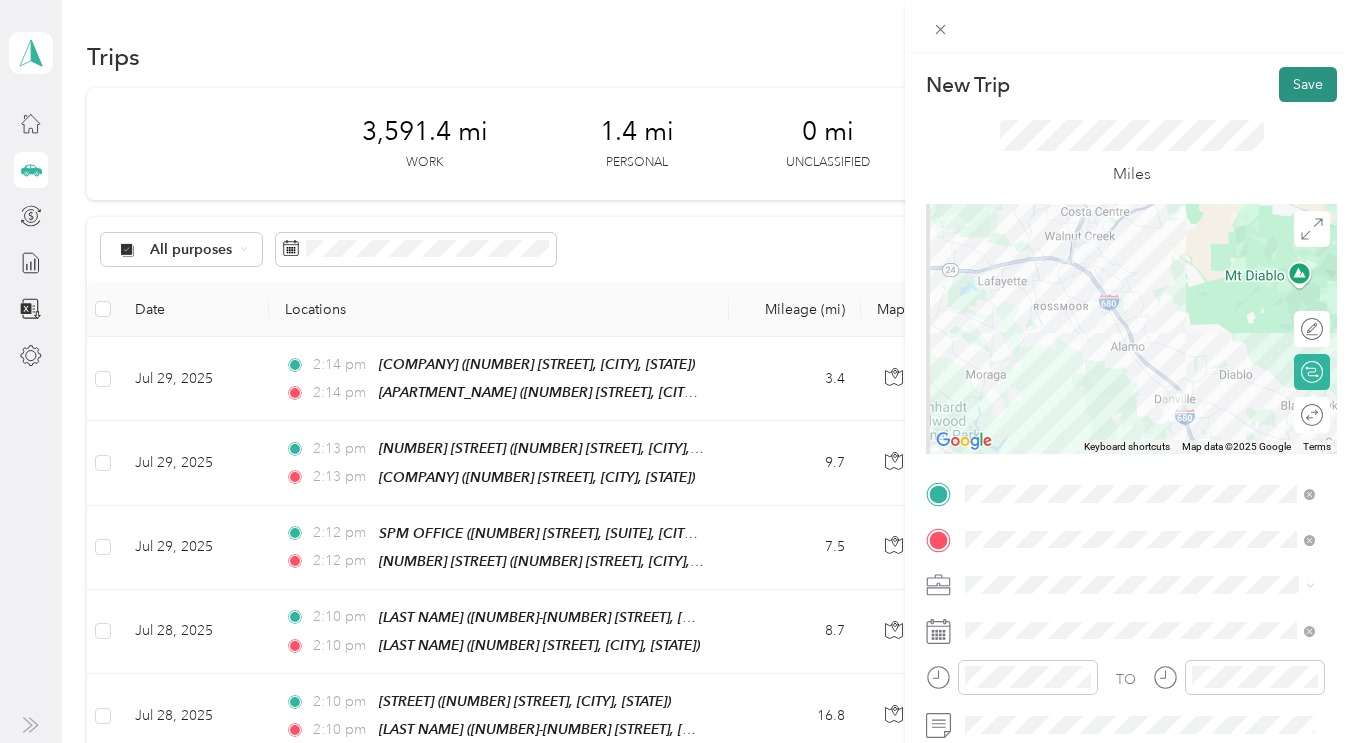 click on "Save" at bounding box center [1308, 84] 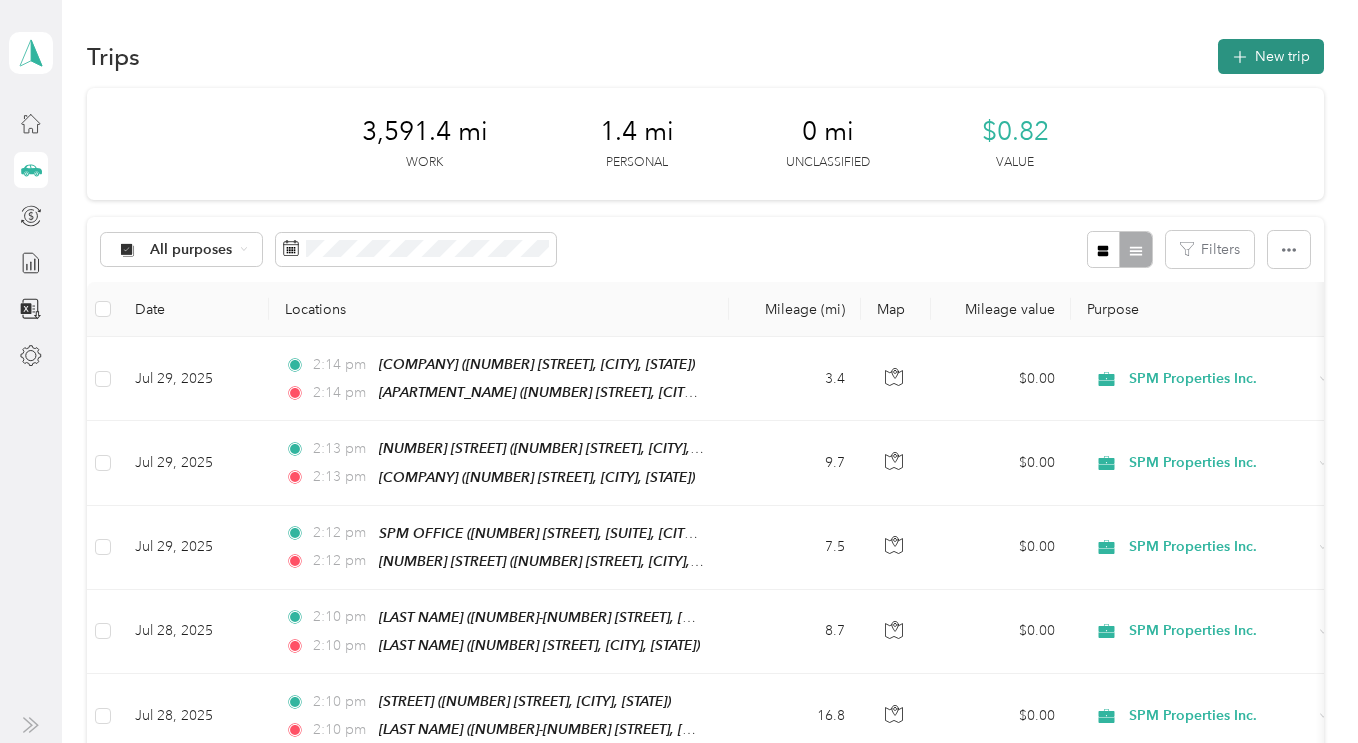 click on "New trip" at bounding box center [1271, 56] 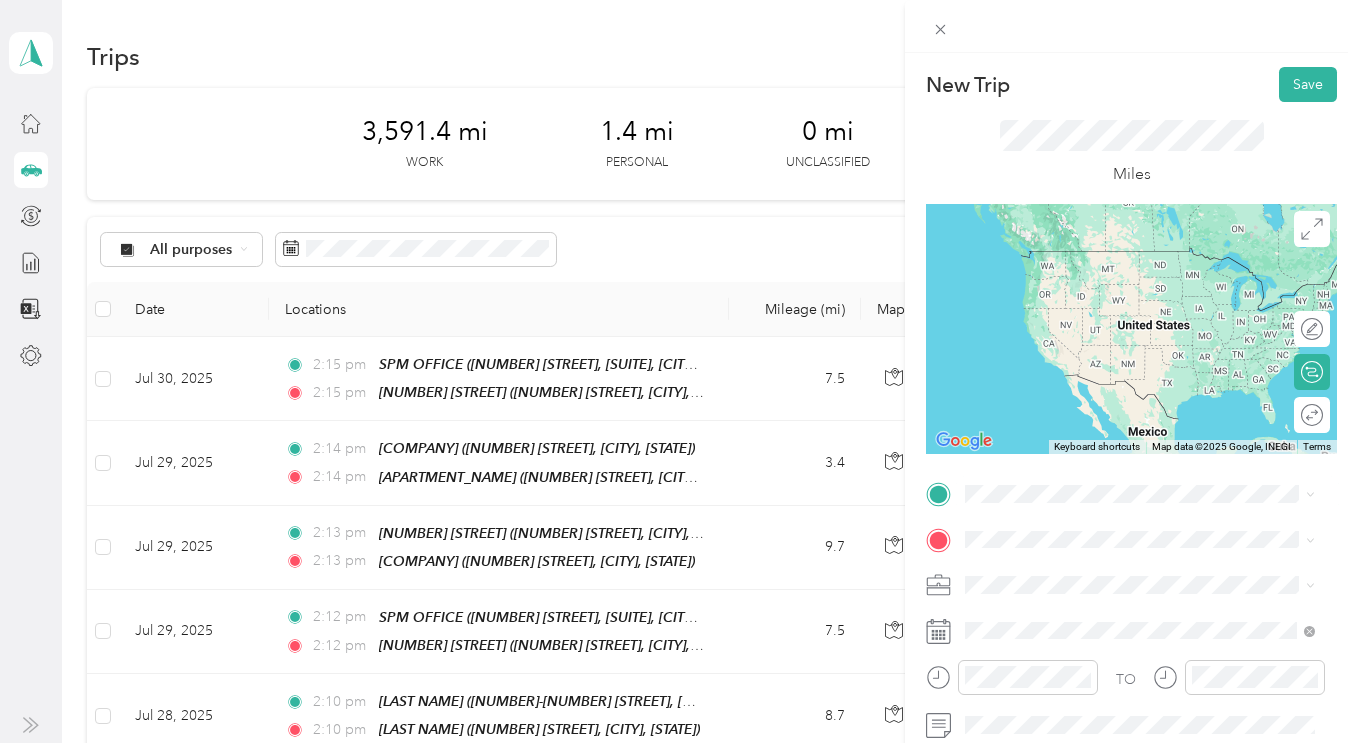 click on "[NUMBER] [STREET], [CITY], [STATE]" at bounding box center (1117, 351) 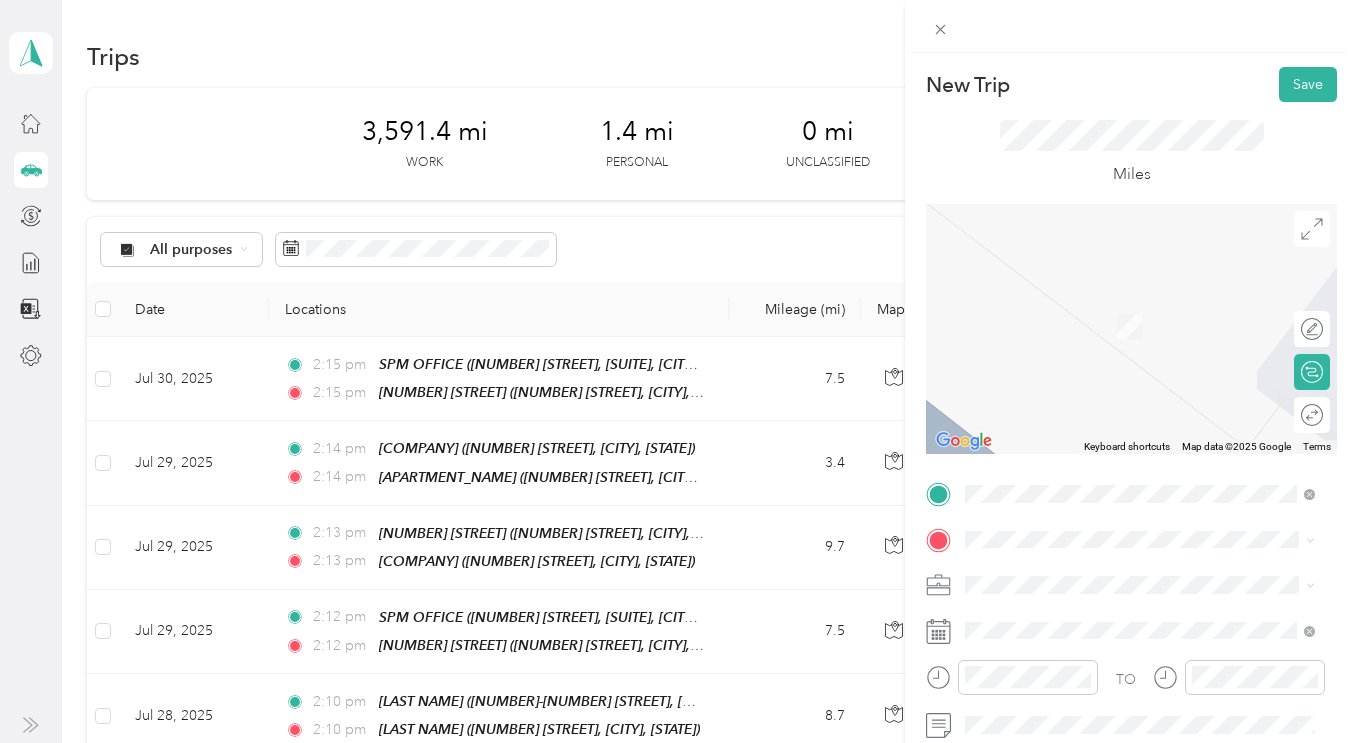 click on "SPM Properties Inc." at bounding box center [1033, 655] 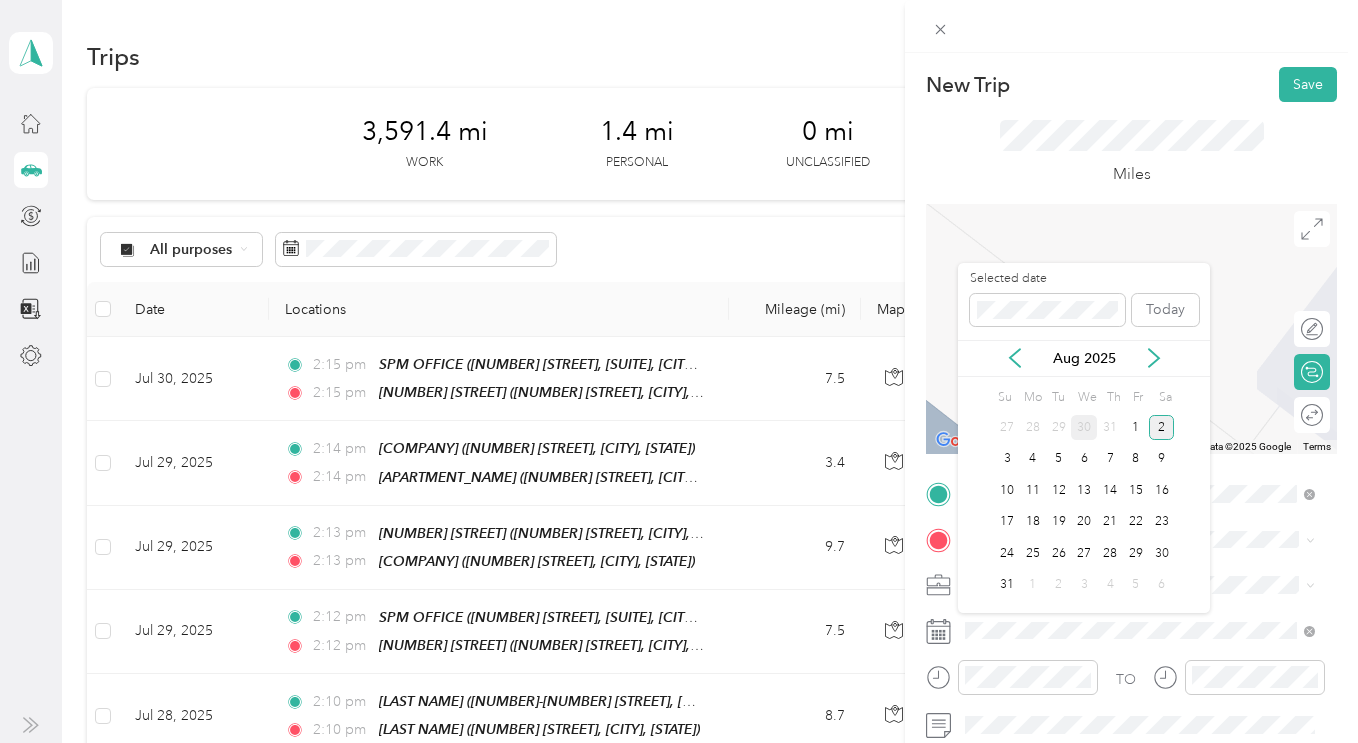 click on "30" at bounding box center (1084, 427) 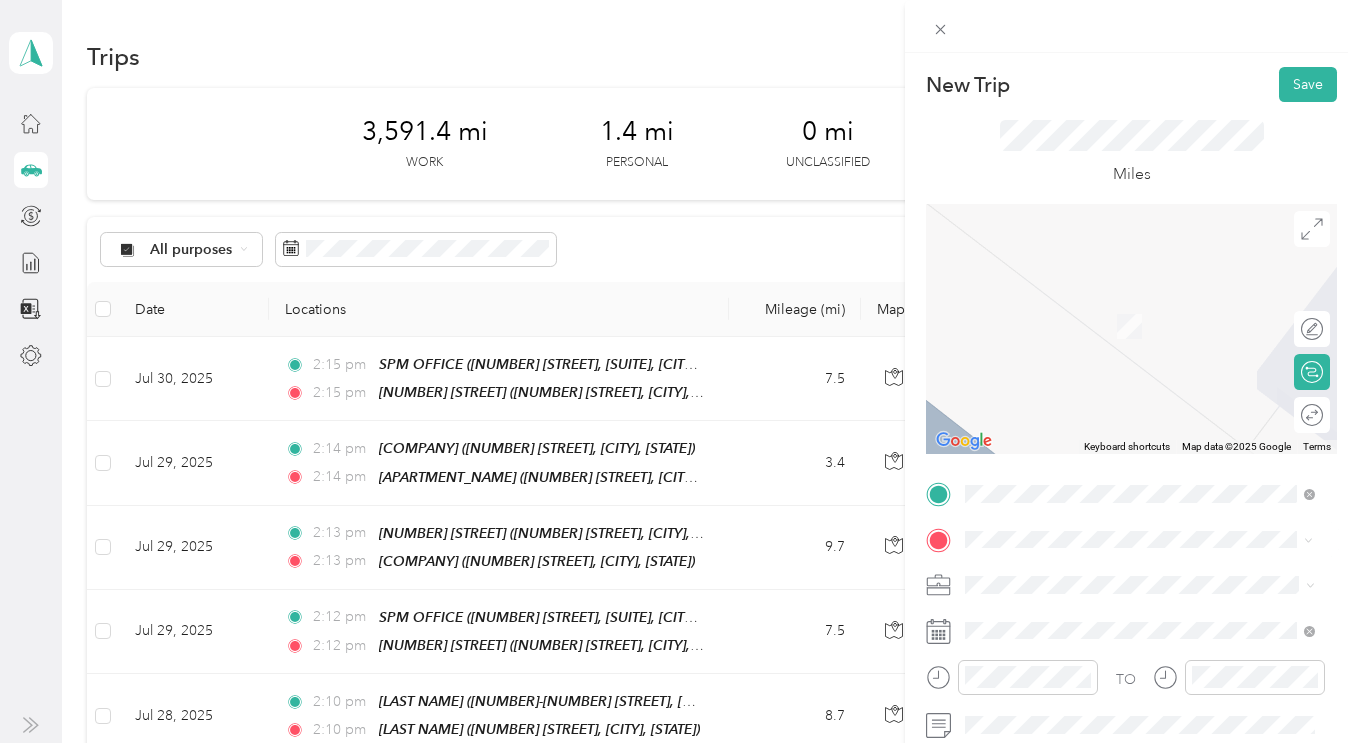 click on "TEAM [COMPANY] [NUMBER] [STREET], [CITY], [STATE]" at bounding box center (1117, 388) 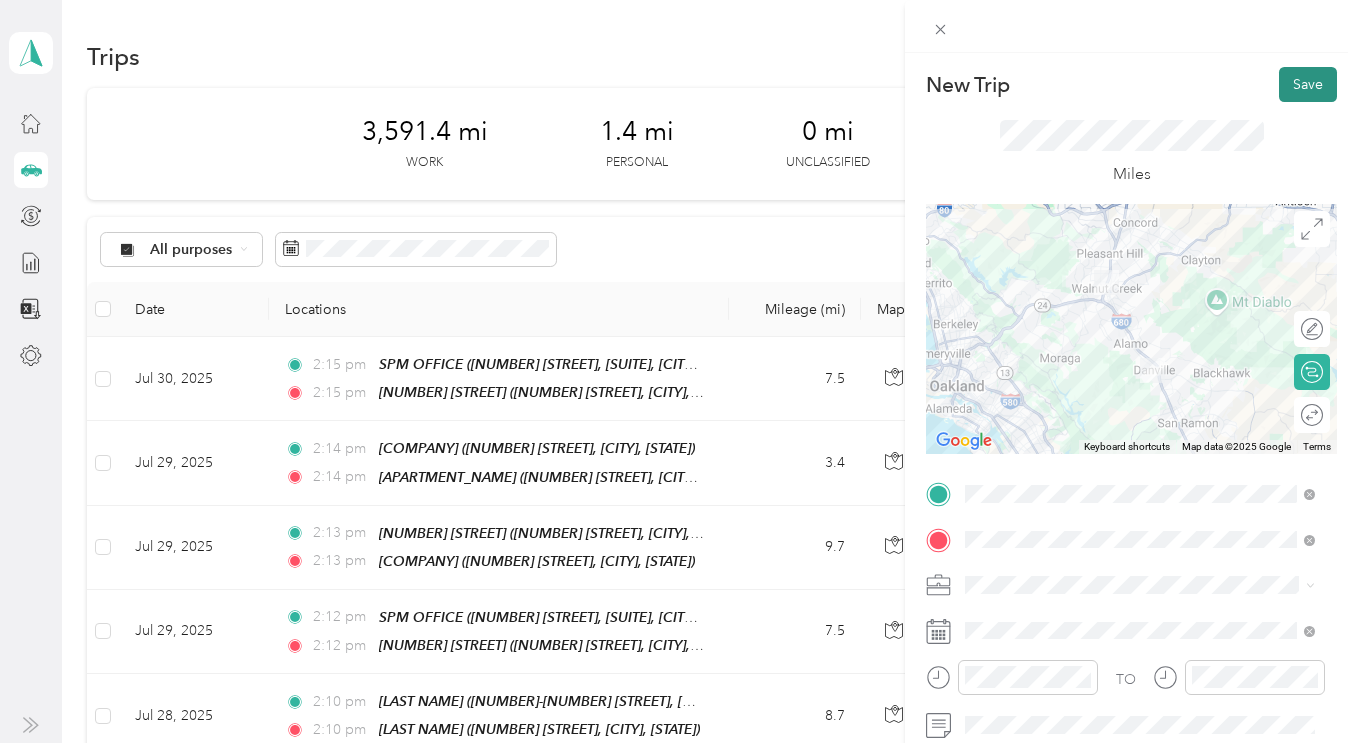 click on "Save" at bounding box center (1308, 84) 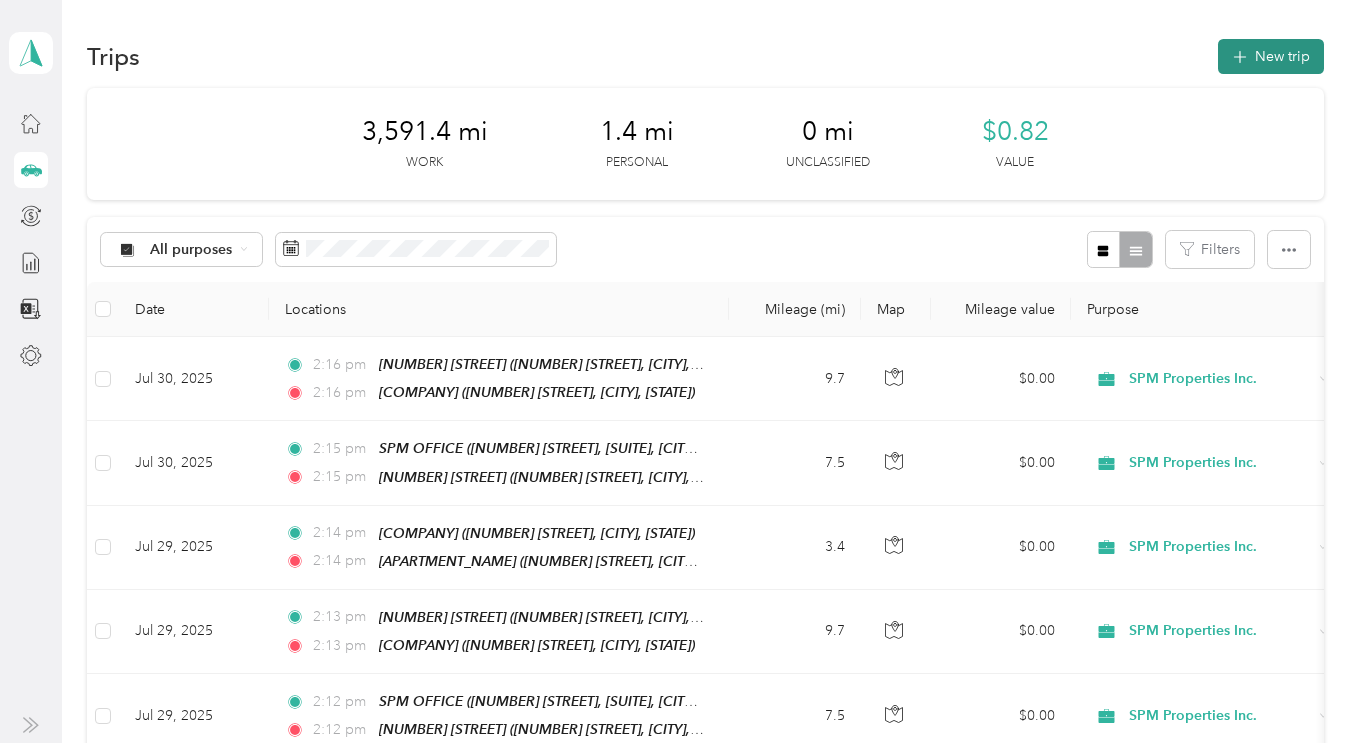 click on "New trip" at bounding box center [1271, 56] 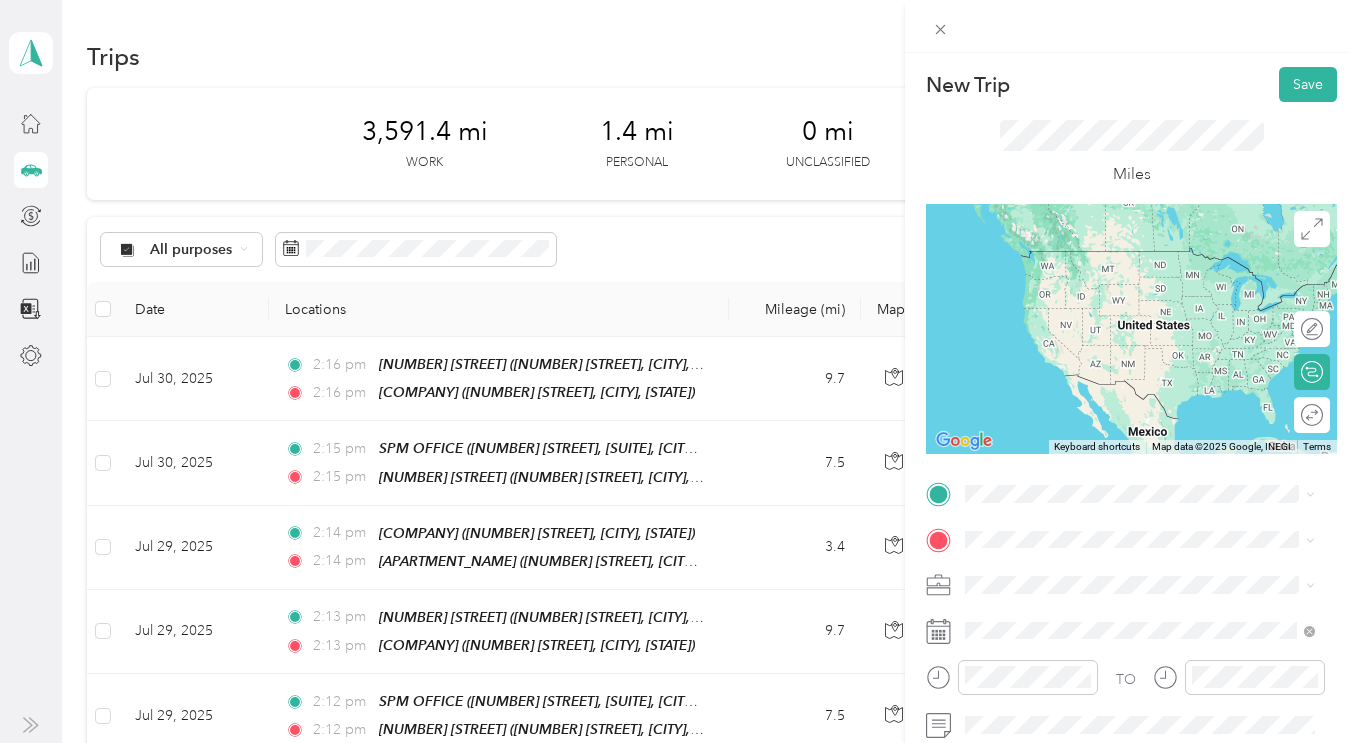 click on "TEAM [COMPANY] [NUMBER] [STREET], [CITY], [STATE]" at bounding box center (1117, 332) 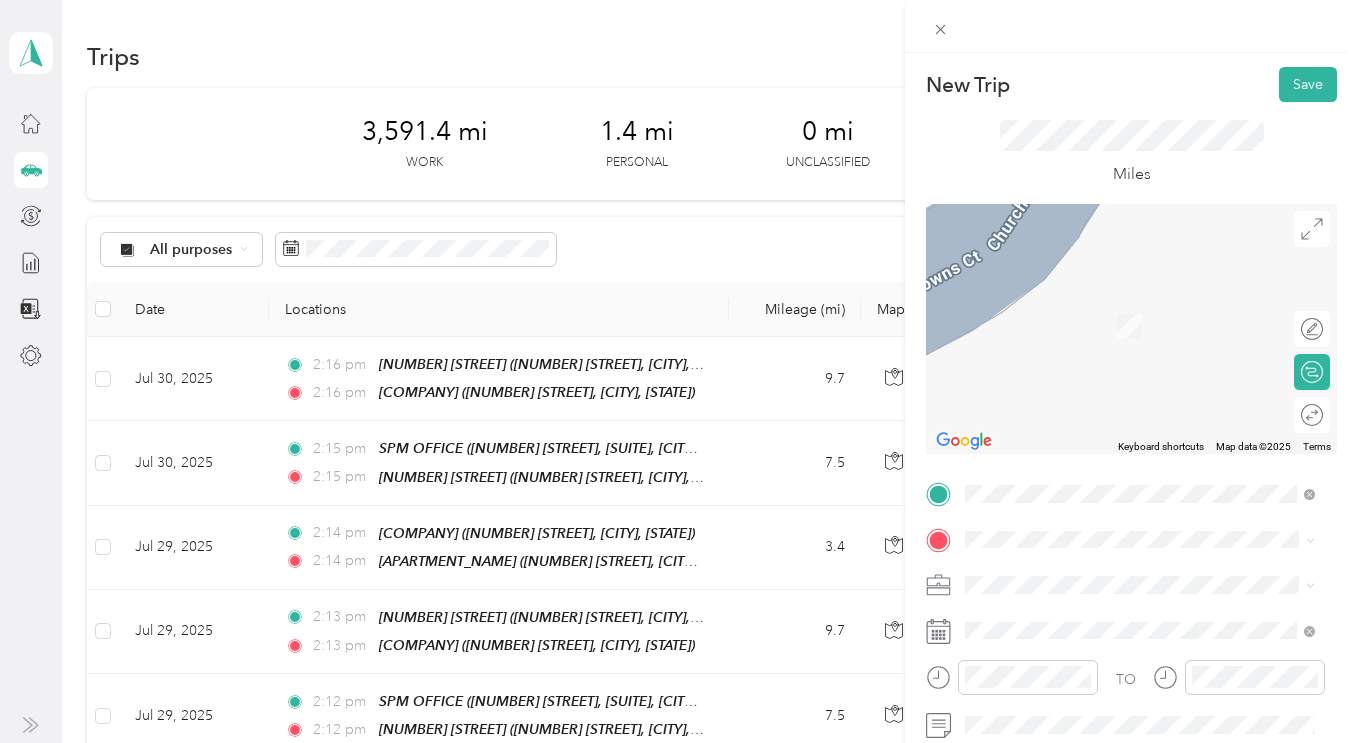 click on "SPM Properties Inc." at bounding box center [1140, 643] 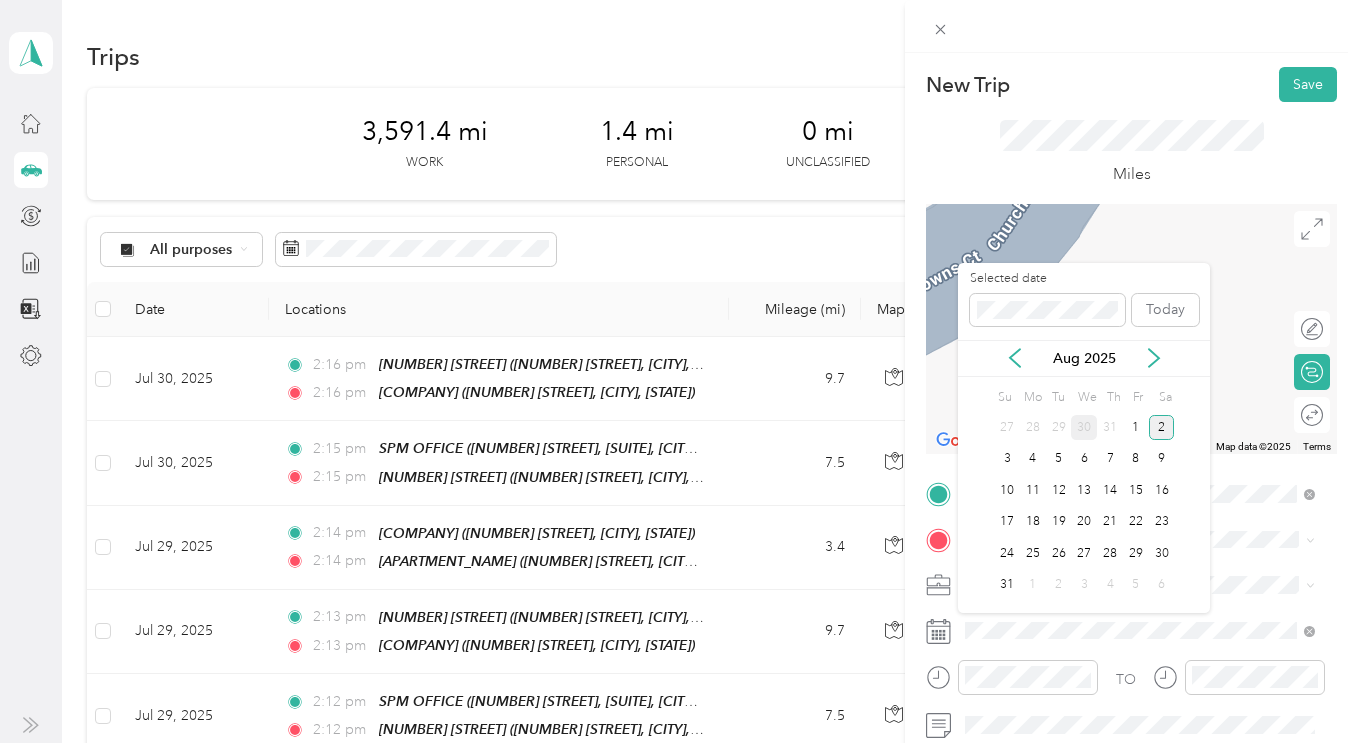 click on "30" at bounding box center (1084, 427) 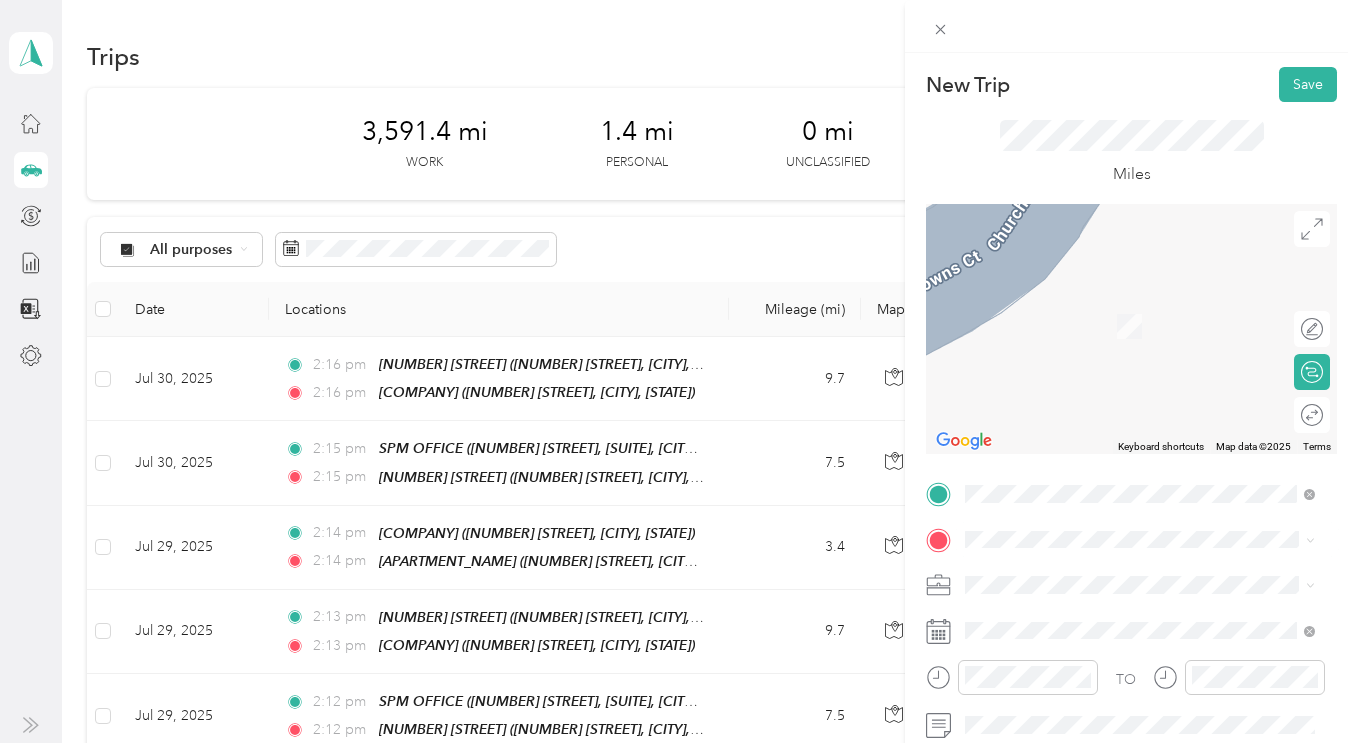 click on "TEAM 51st STREET PROPERTY" at bounding box center (1119, 304) 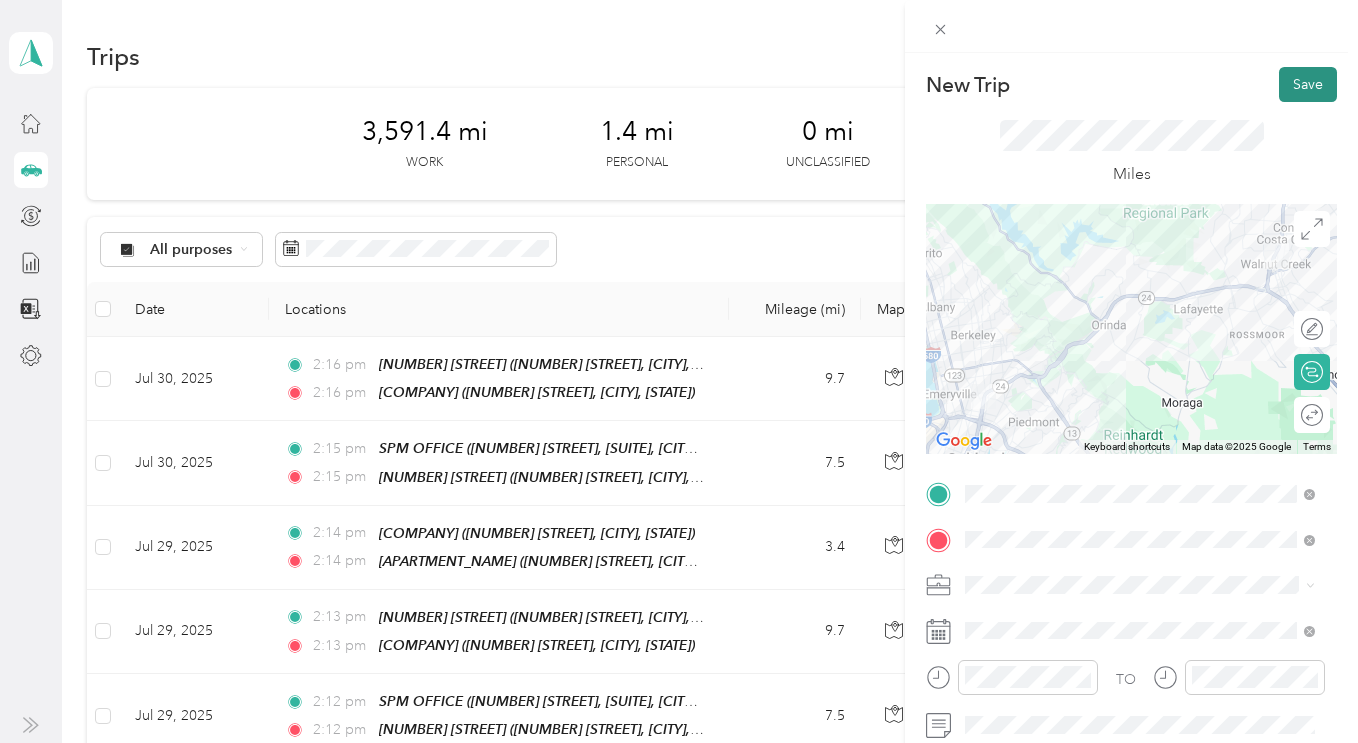 click on "Save" at bounding box center (1308, 84) 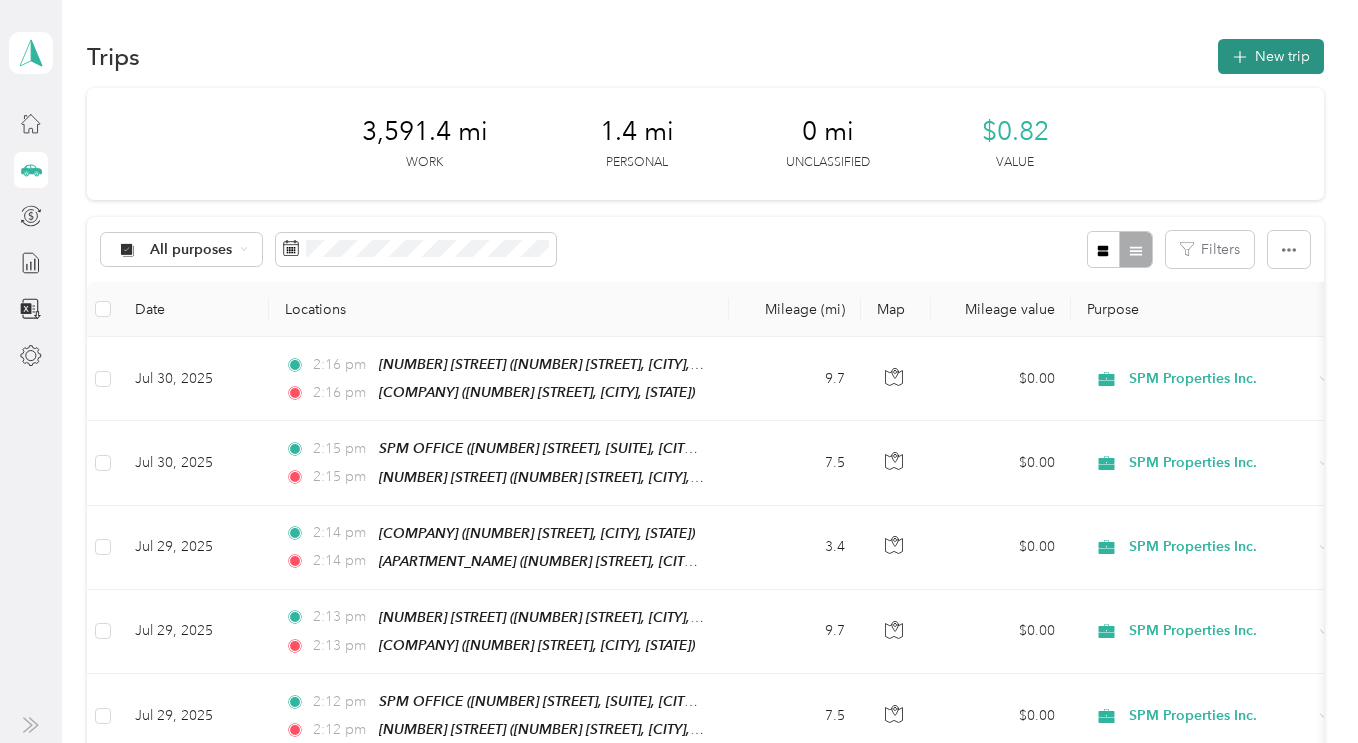 click on "New trip" at bounding box center [1271, 56] 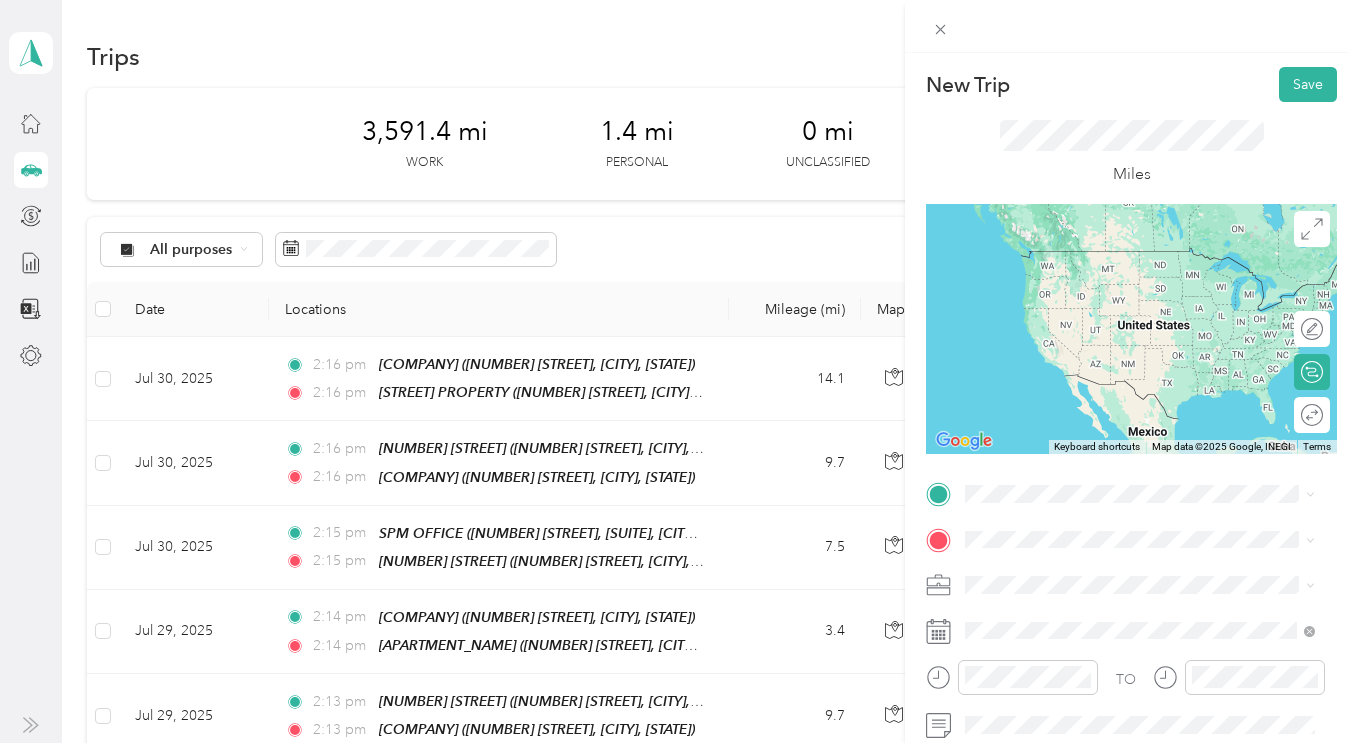 click on "TEAM [STREET] PROPERTY [NUMBER] [STREET], [CITY] , [STATE]" at bounding box center (1119, 261) 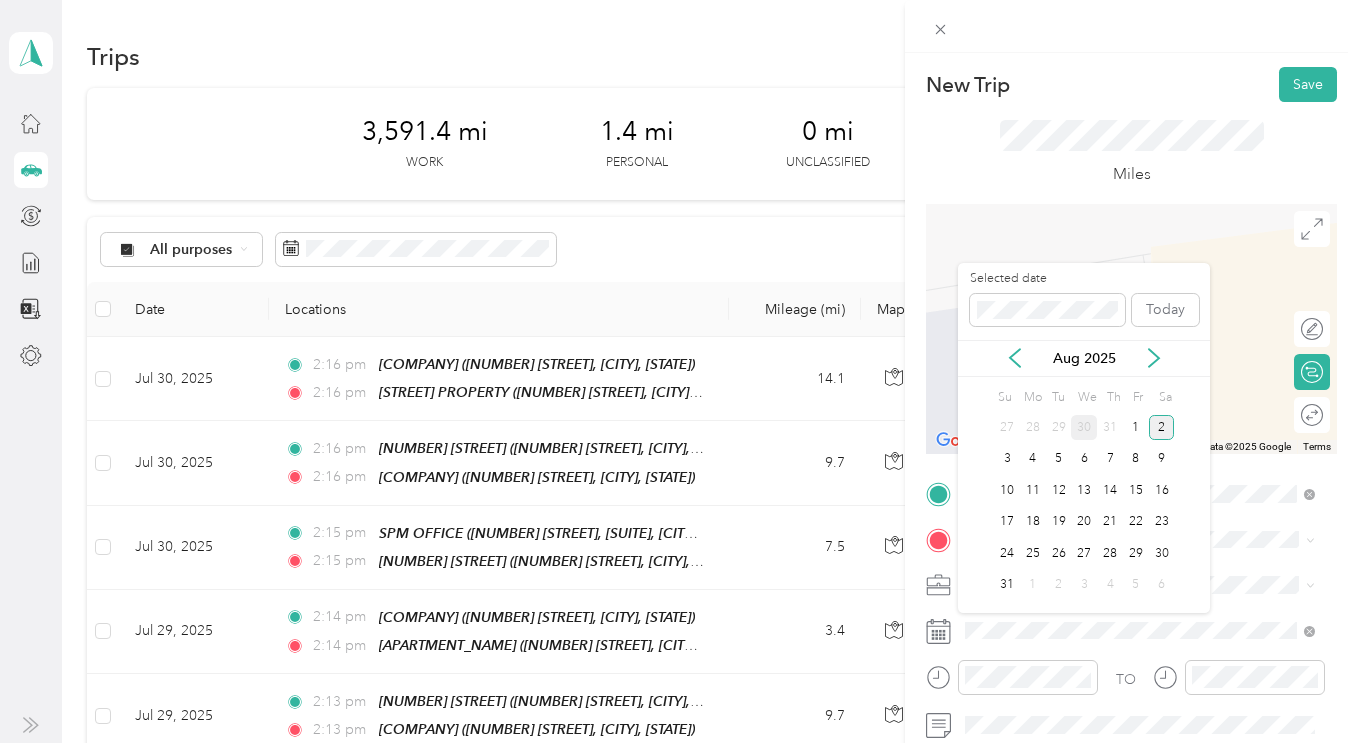 click on "30" at bounding box center (1084, 427) 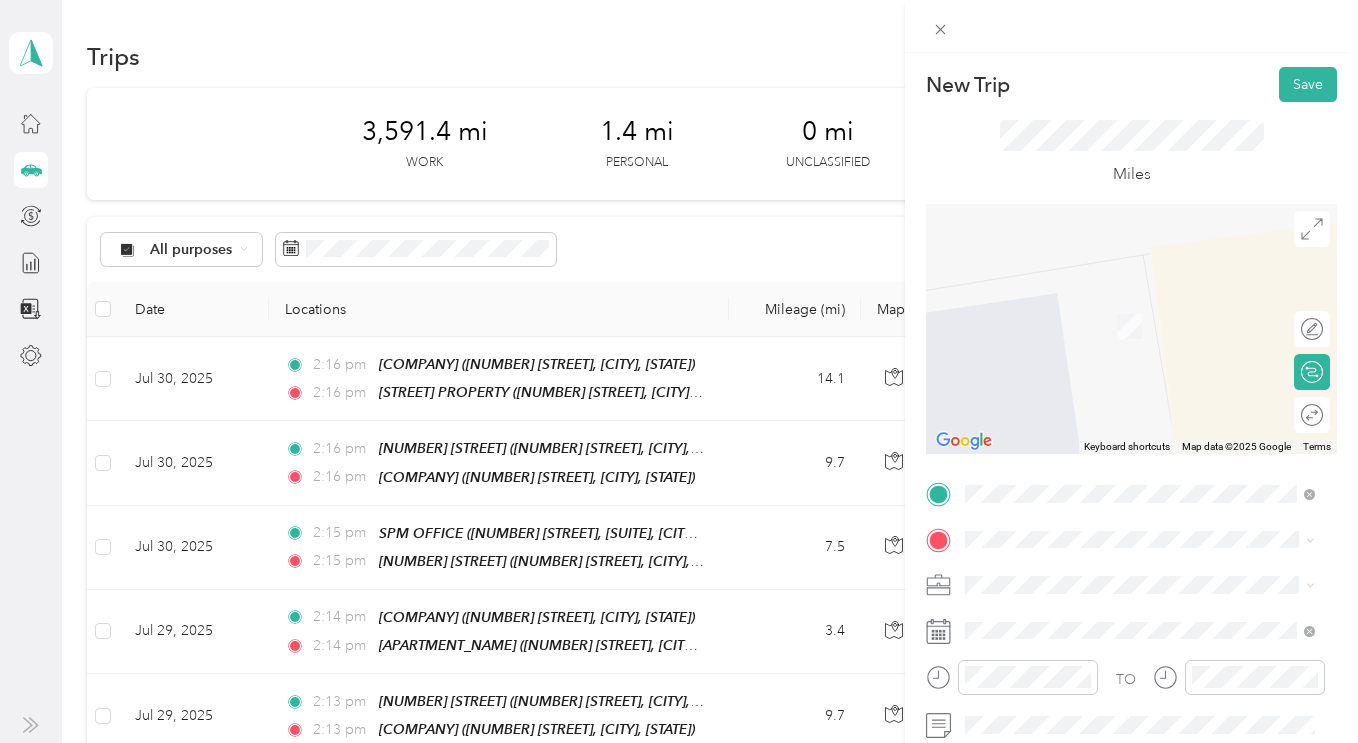 click on "SPM Properties Inc." at bounding box center (1033, 644) 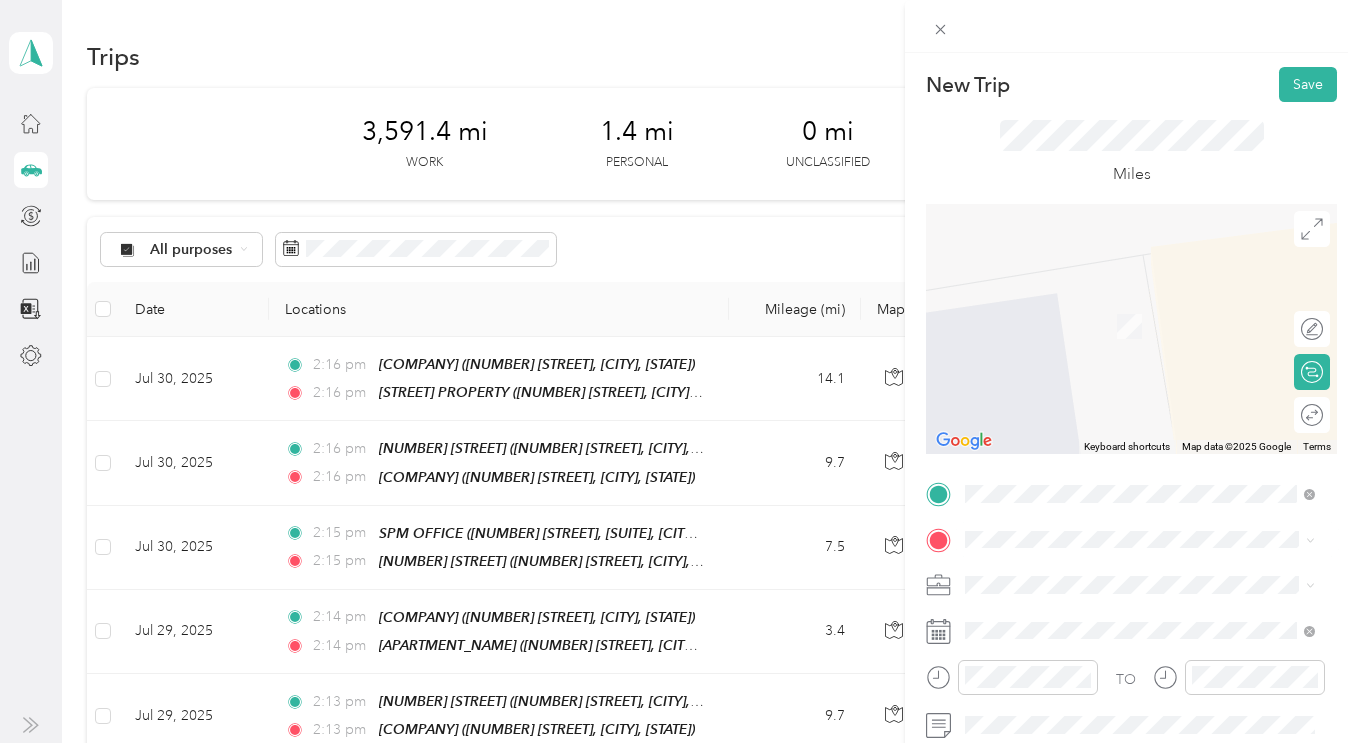 click on "[NUMBER] [STREET]
, [CITY], [STATE]" at bounding box center [1119, 321] 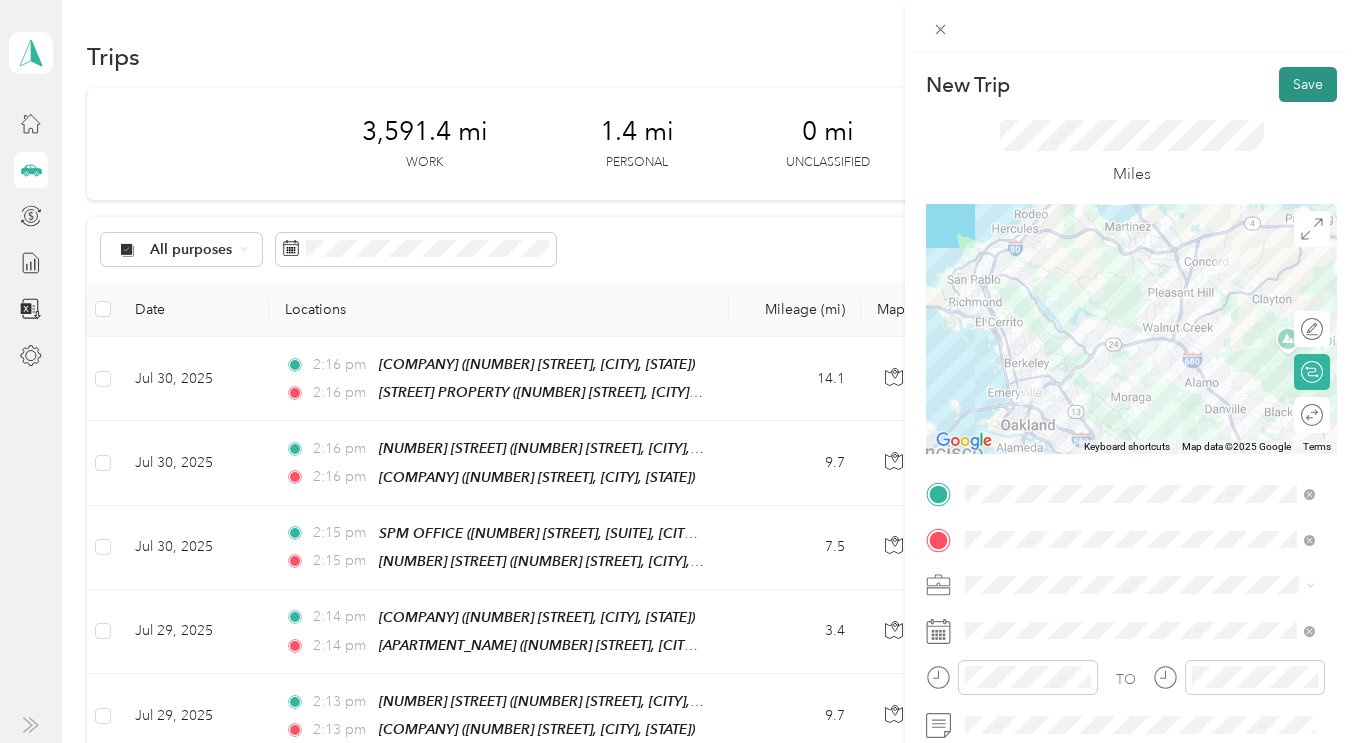 click on "Save" at bounding box center (1308, 84) 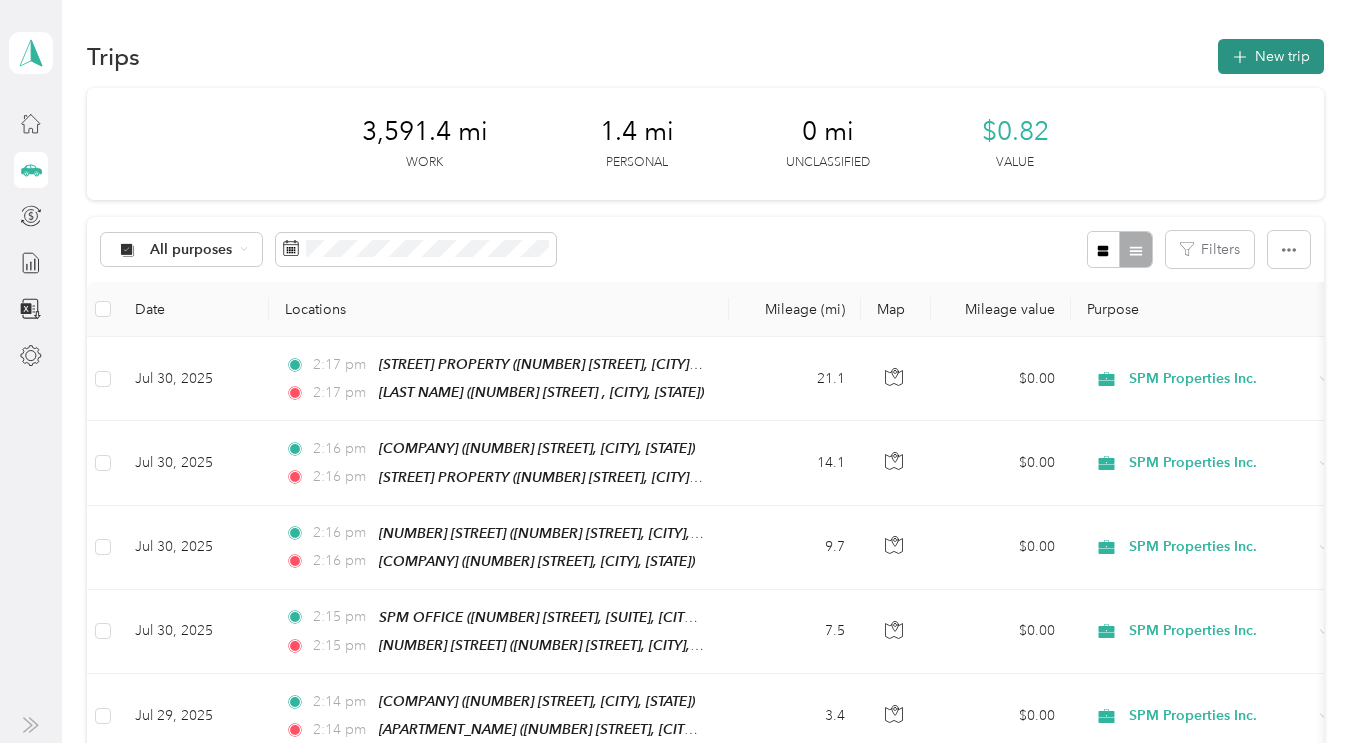 click on "New trip" at bounding box center (1271, 56) 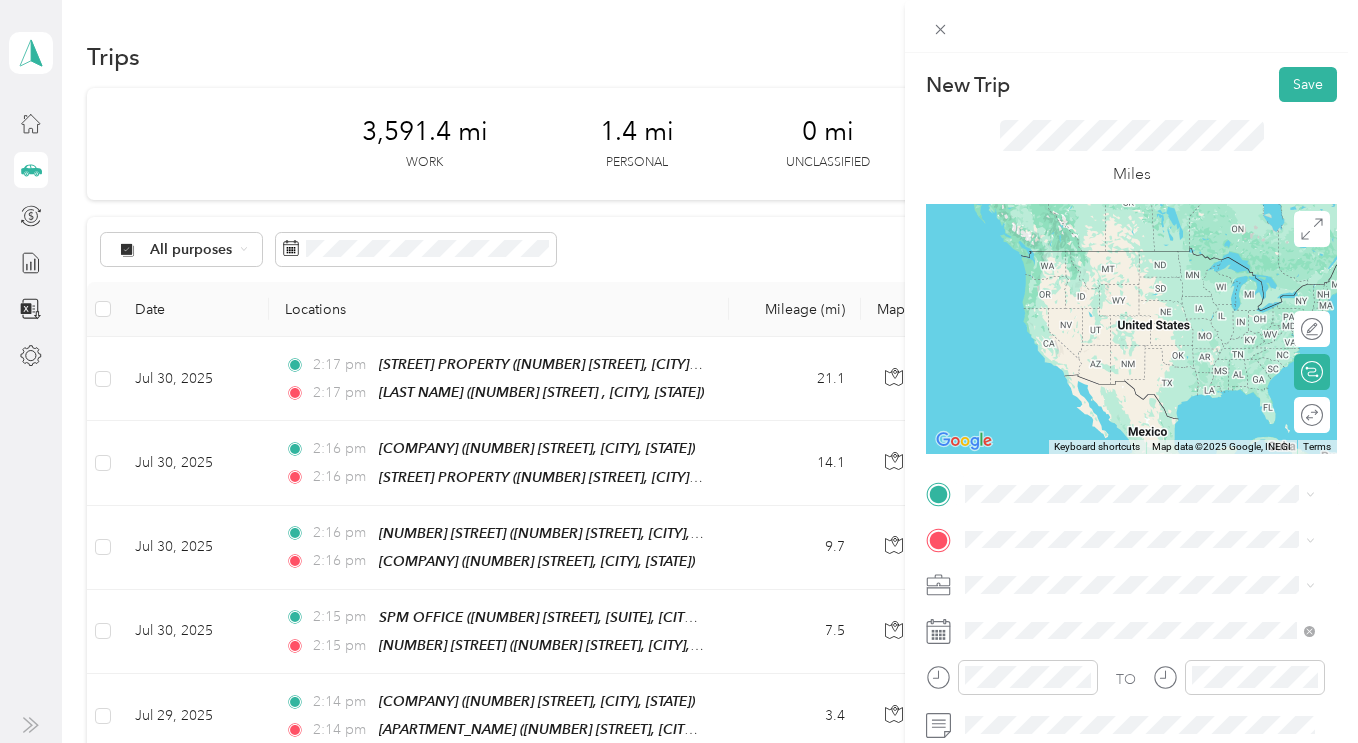 click on "SPM OFFICE" at bounding box center (1114, 252) 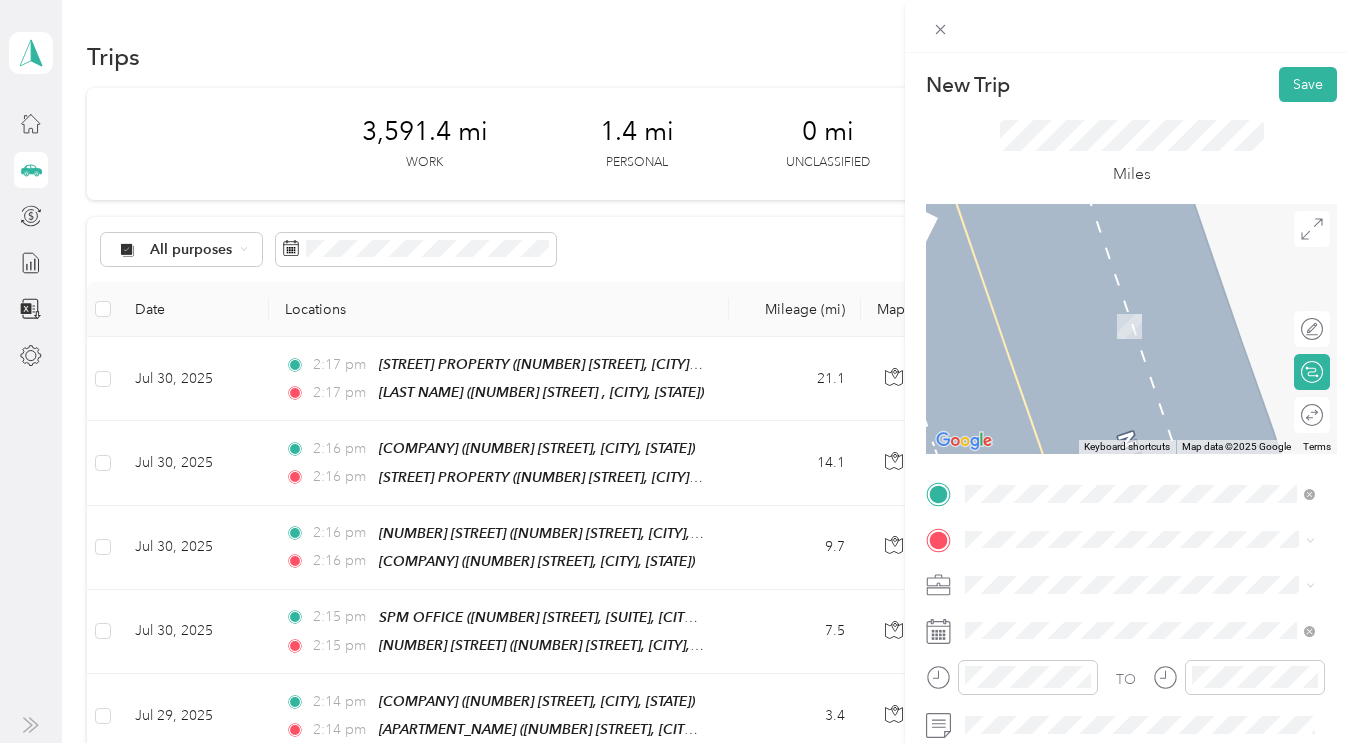 click on "SPM Properties Inc." at bounding box center (1140, 643) 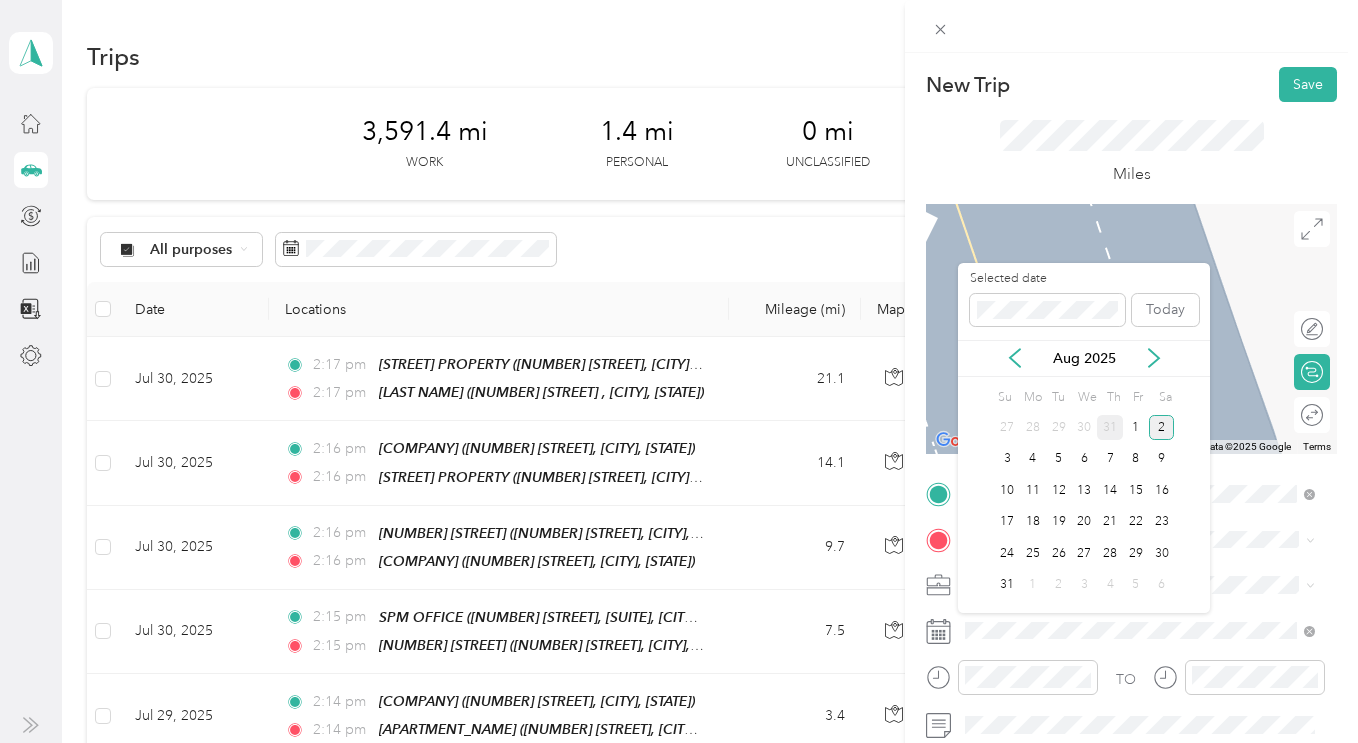 click on "31" at bounding box center [1110, 427] 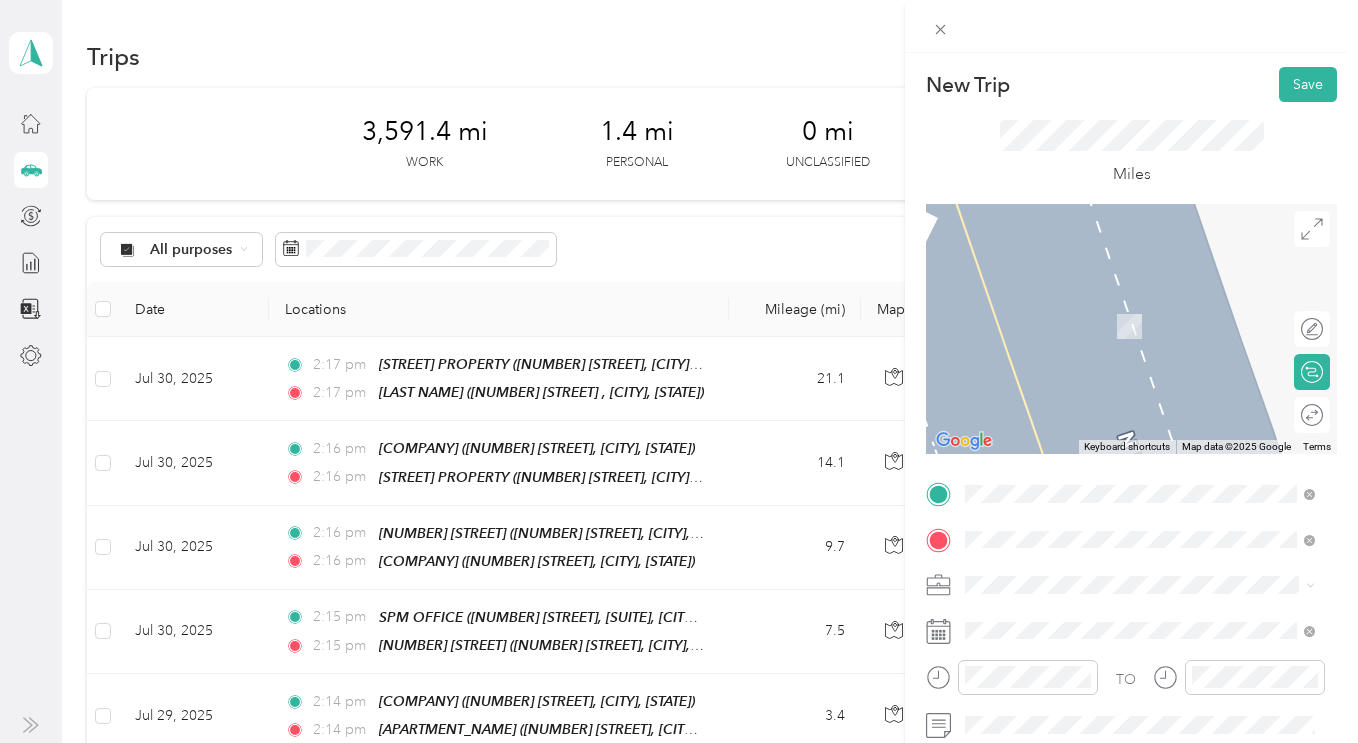 click on "[NUMBER] [STREET], [CITY], [STATE]" at bounding box center (1117, 332) 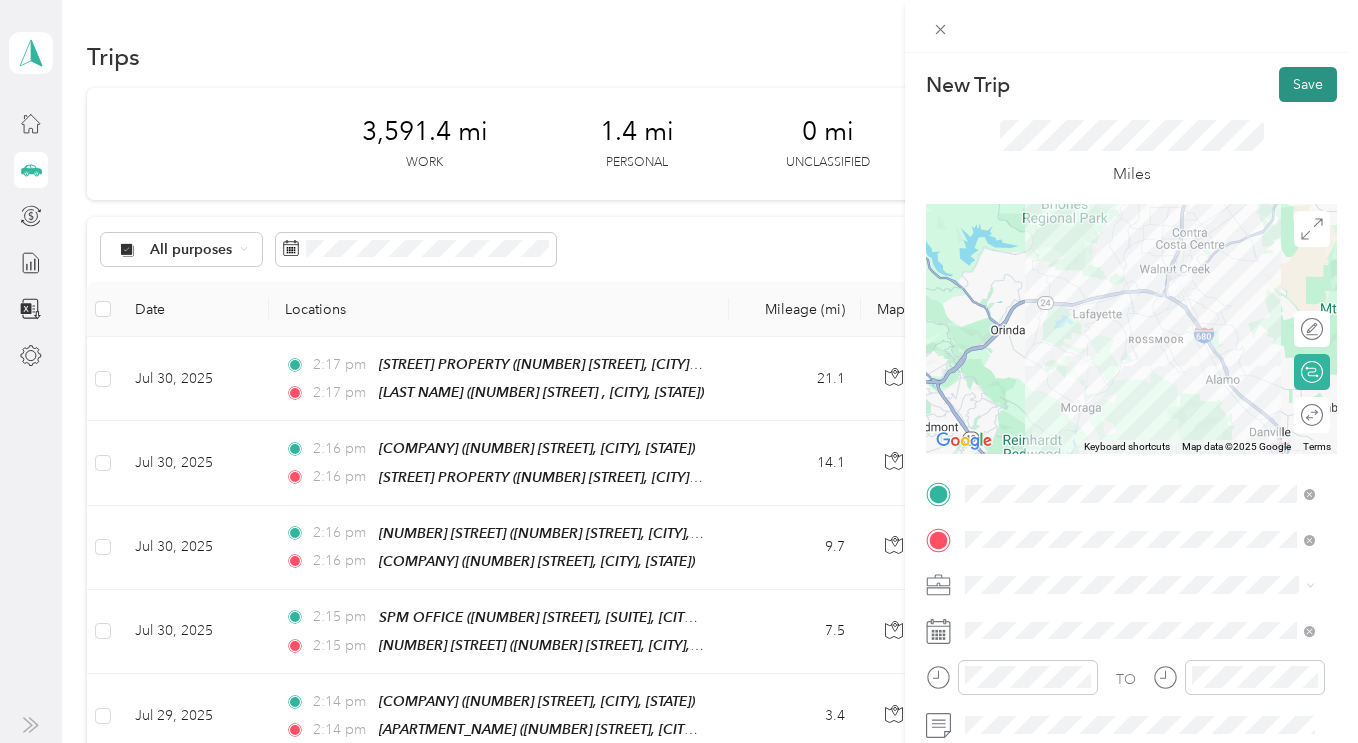 click on "Save" at bounding box center (1308, 84) 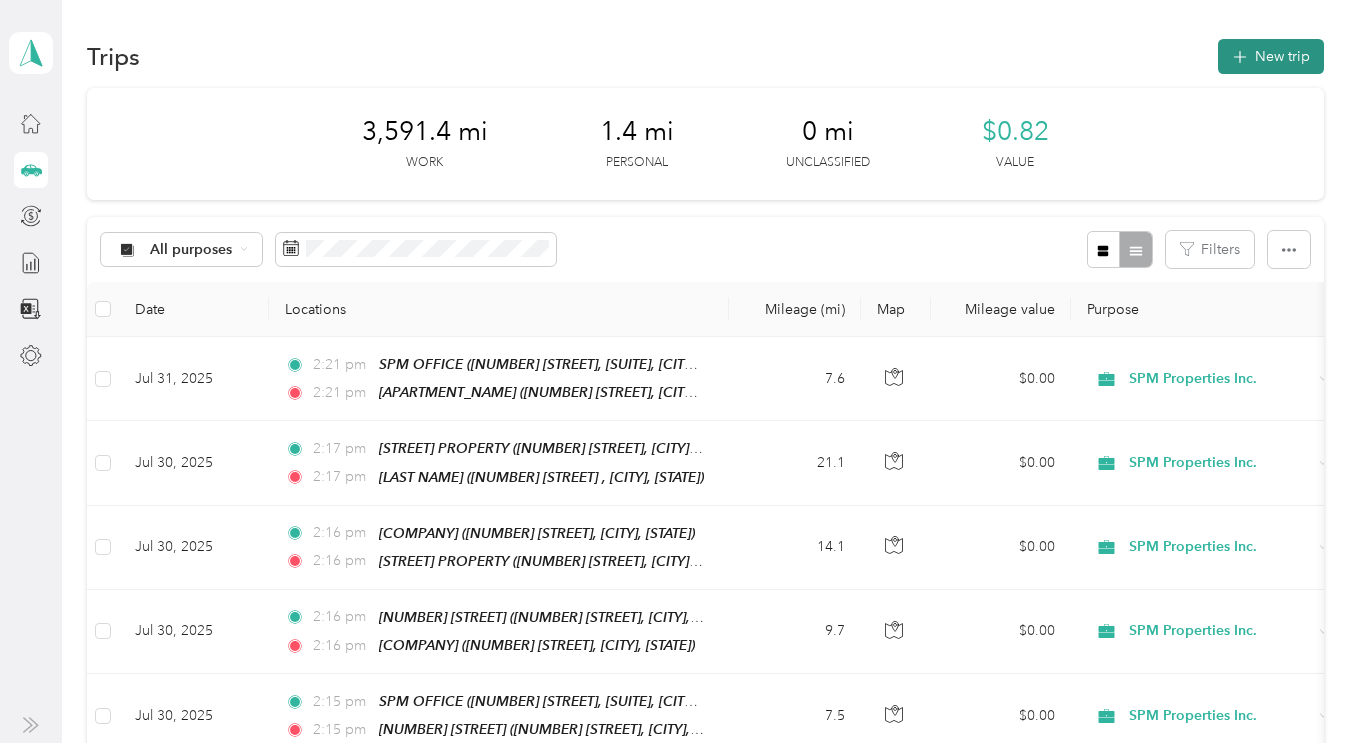 click on "New trip" at bounding box center [1271, 56] 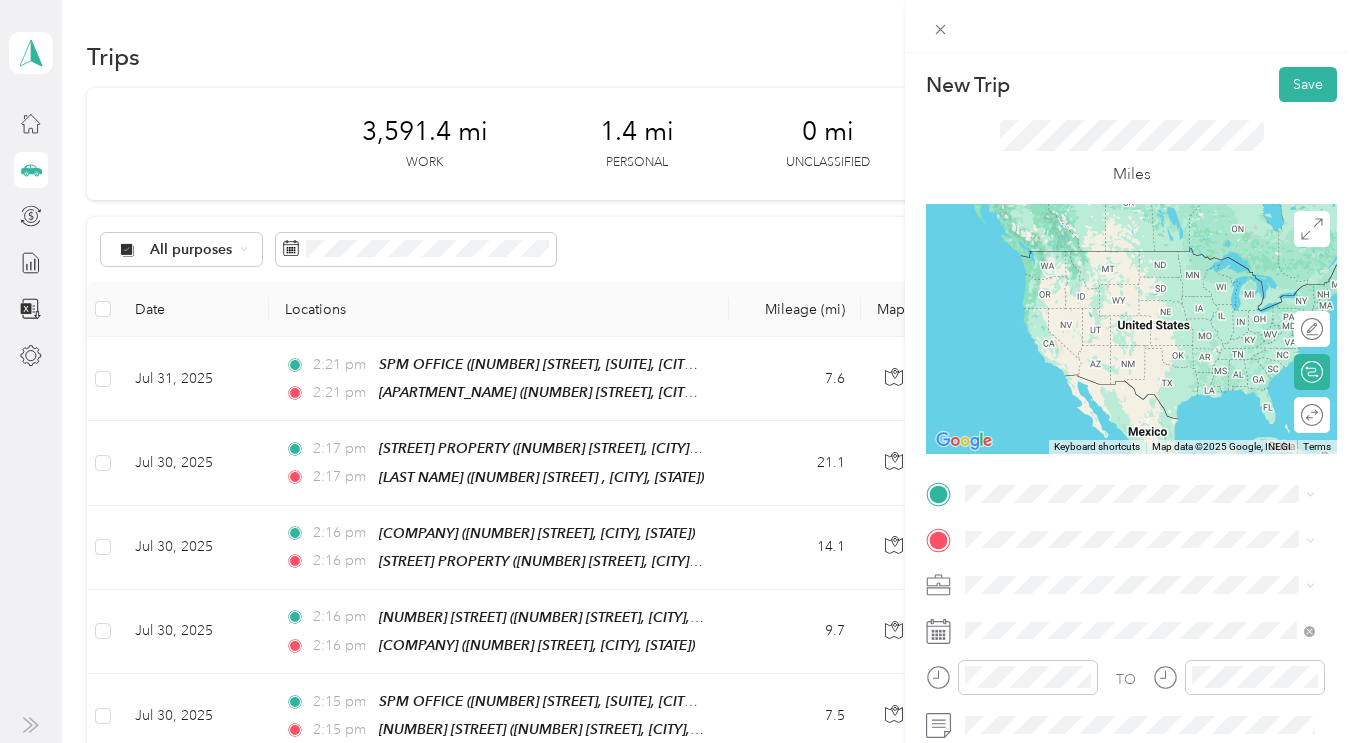 click on "TEAM [LAST NAME] [NUMBER] [STREET], [CITY], [STATE]" at bounding box center (1117, 269) 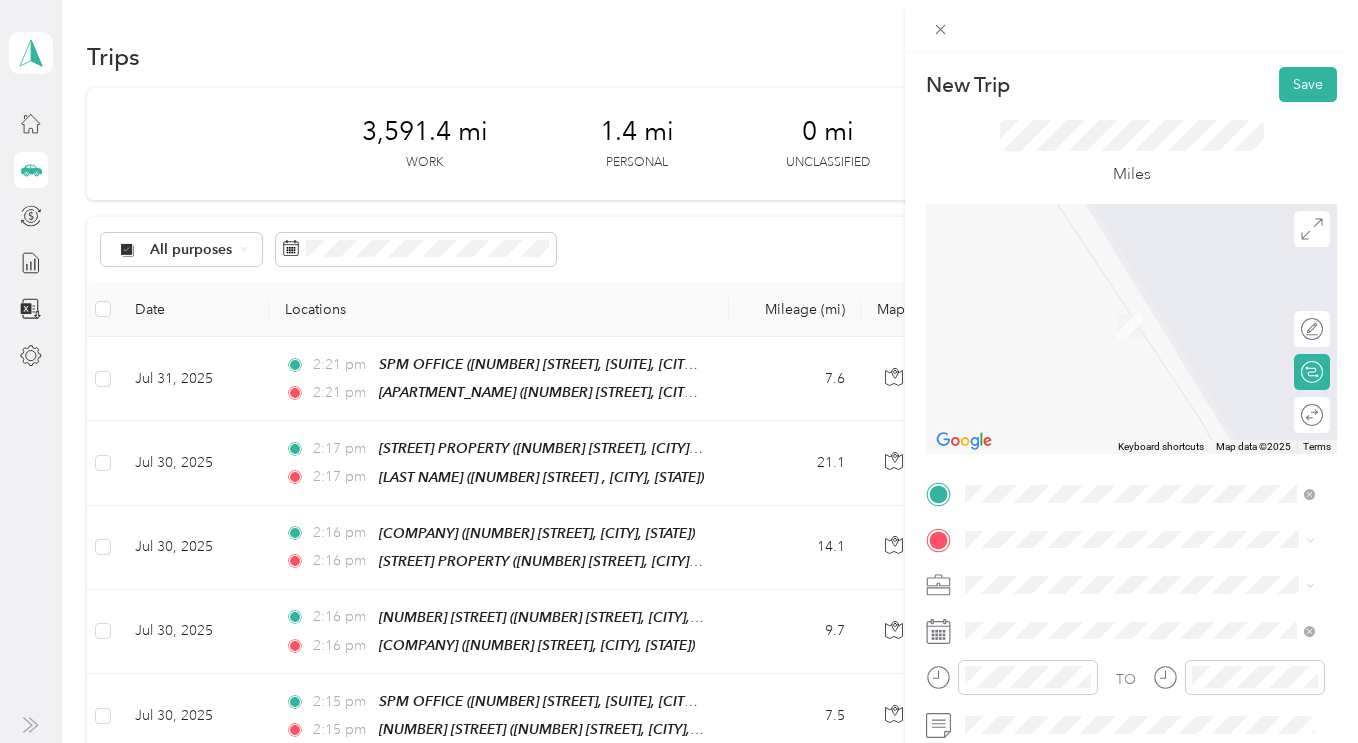 click on "SPM Properties Inc." at bounding box center (1140, 643) 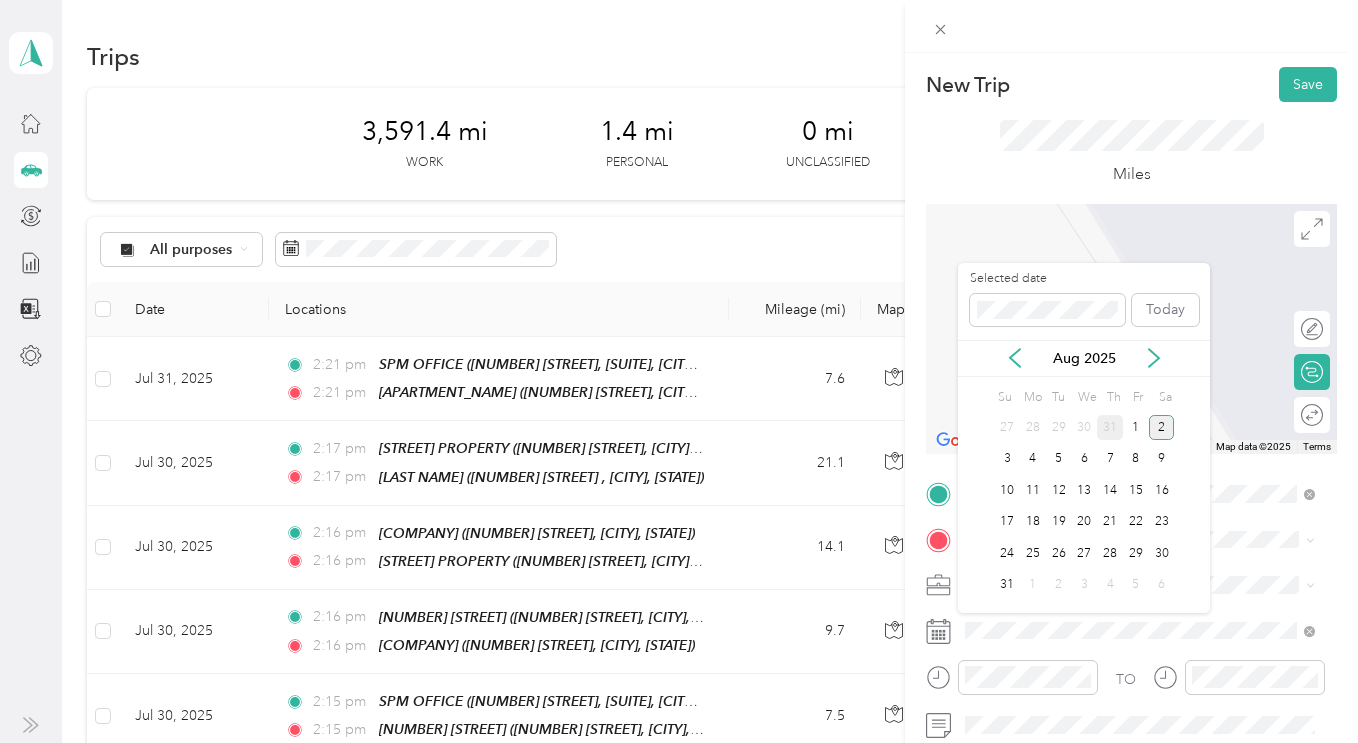 click on "31" at bounding box center (1110, 427) 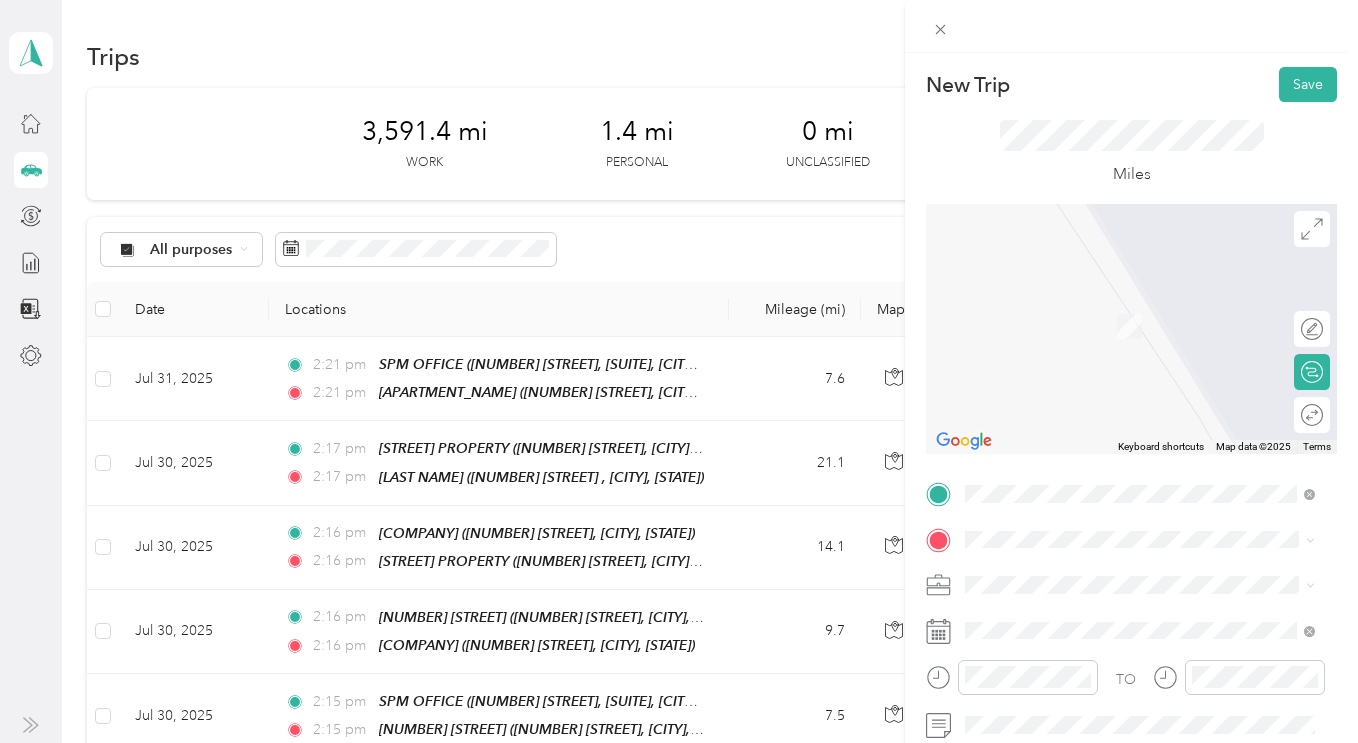 click on "TEAM [NUMBER] [STREET] [NUMBER] [STREET], [CITY], [STATE]" at bounding box center (1130, 388) 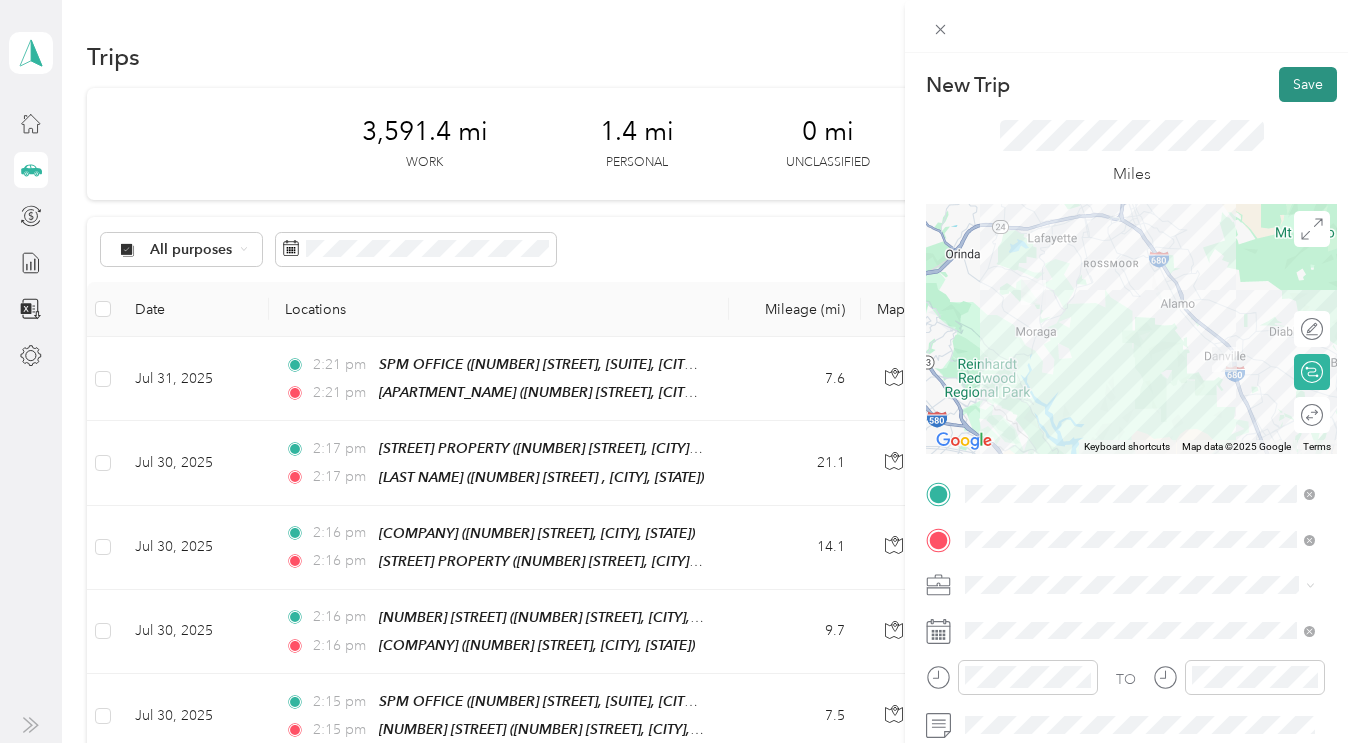 click on "Save" at bounding box center (1308, 84) 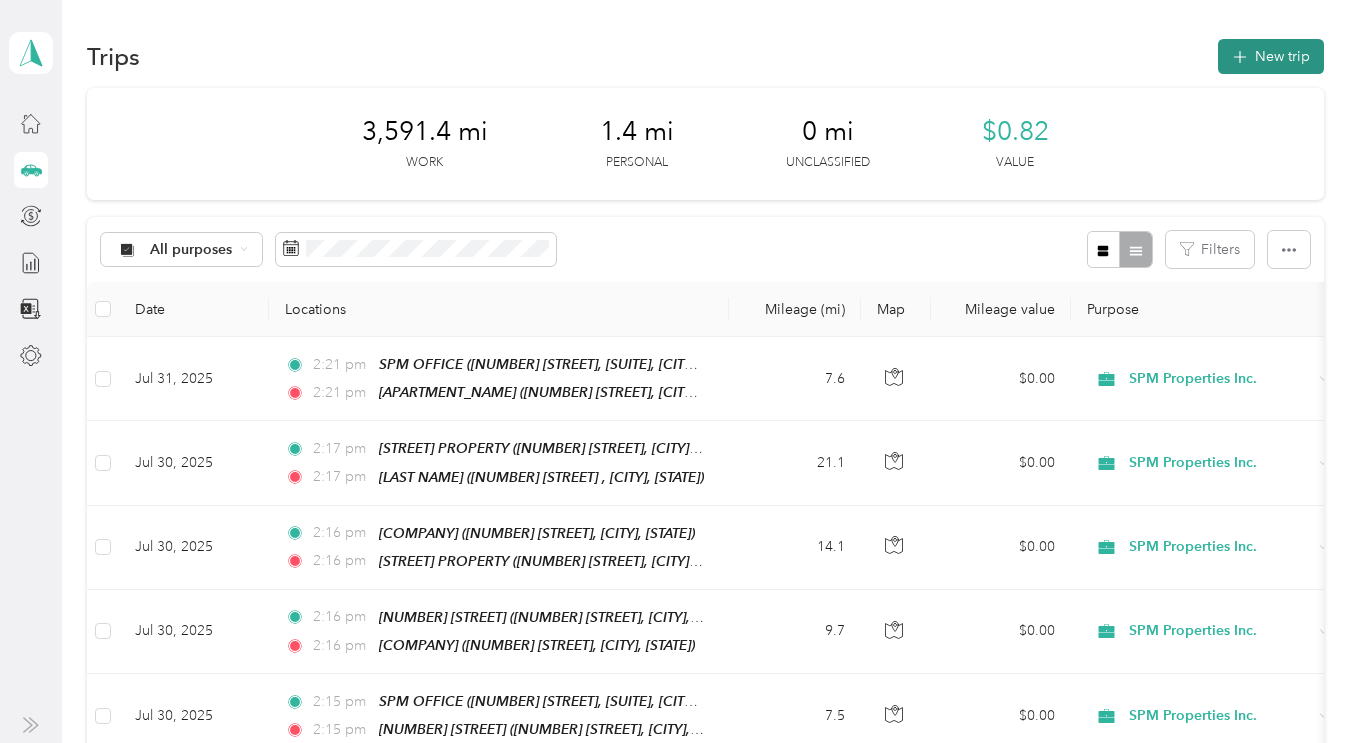 click on "New trip" at bounding box center (1271, 56) 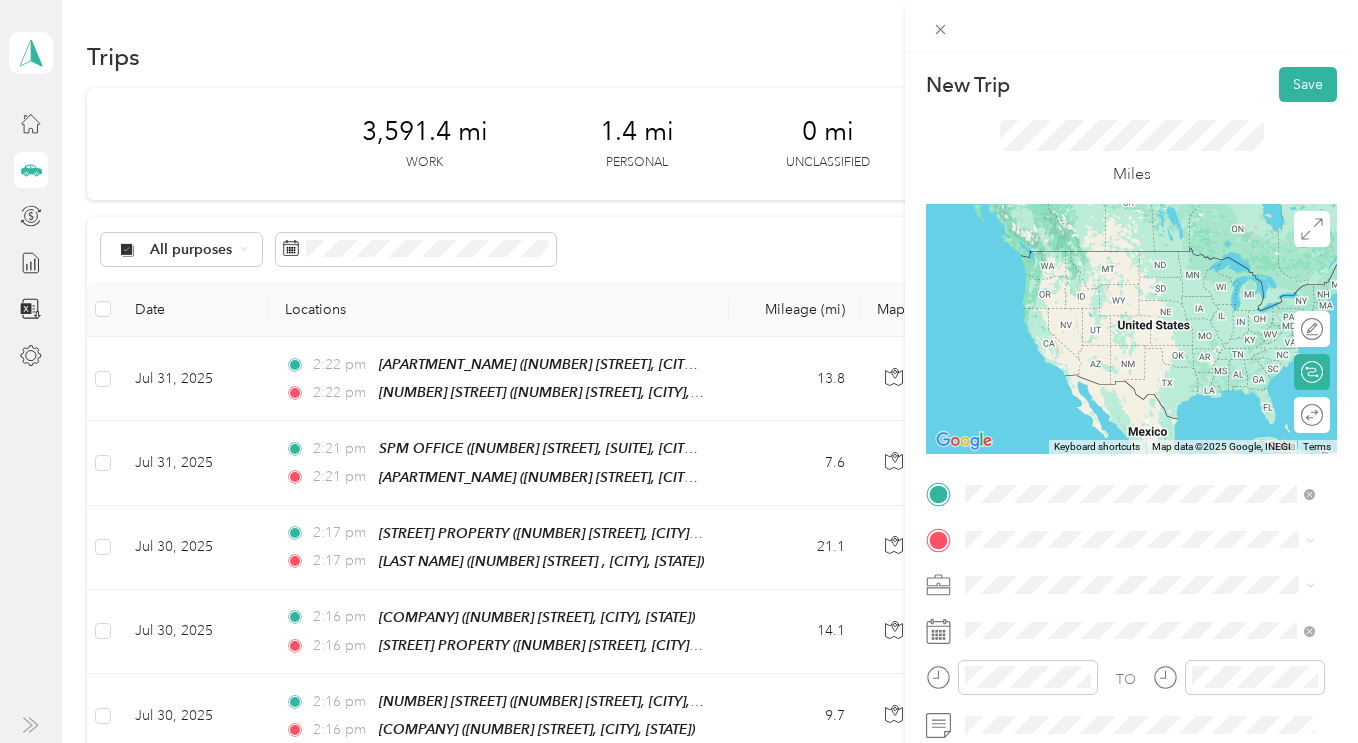 click on "TEAM [NUMBER] [STREET] [NUMBER] [STREET], [CITY], [STATE]" at bounding box center (1130, 343) 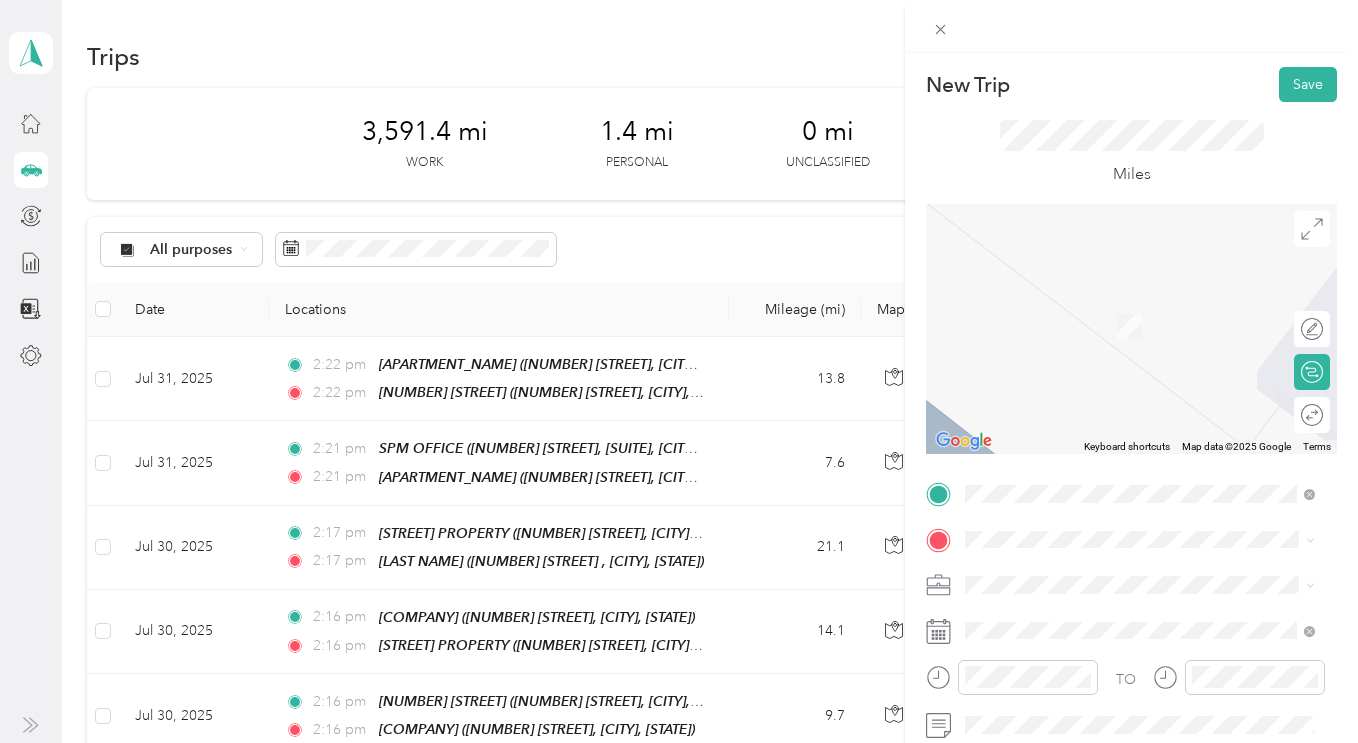 click on "SPM Properties Inc." at bounding box center (1033, 654) 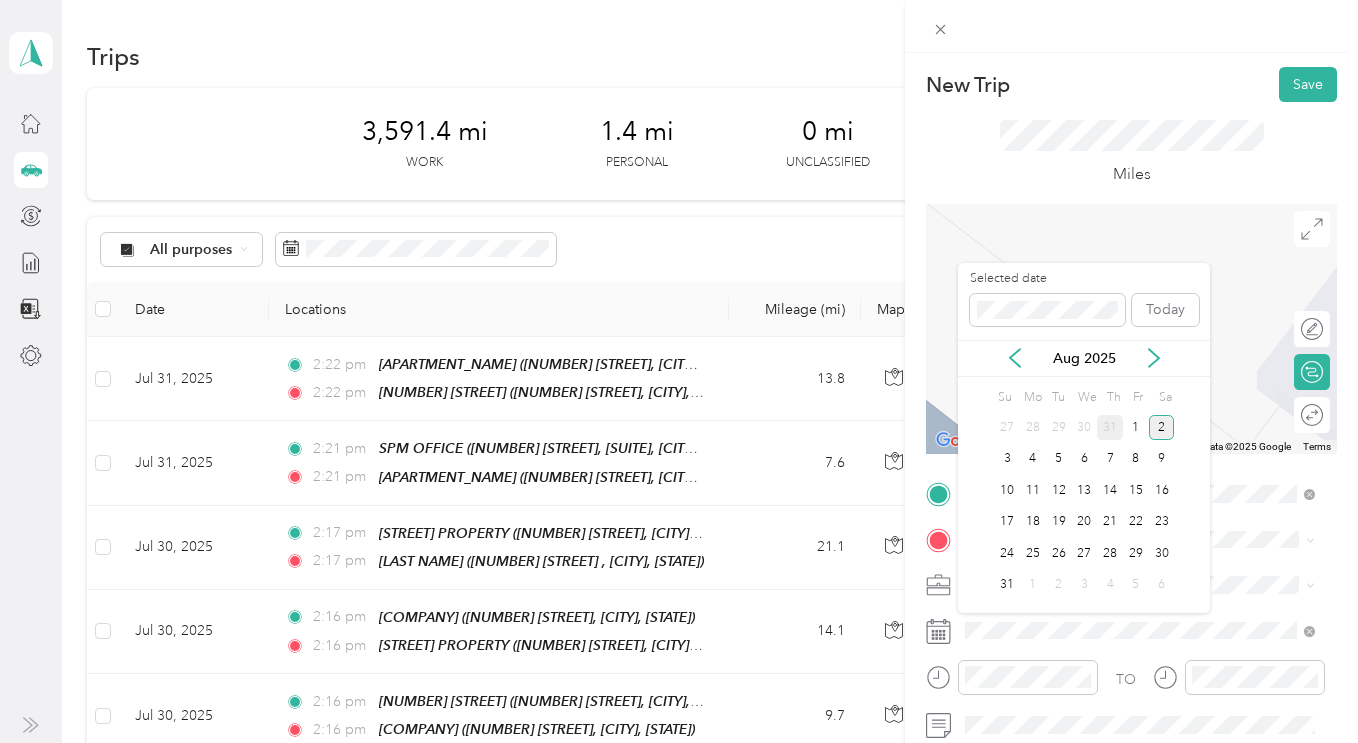 click on "31" at bounding box center [1110, 427] 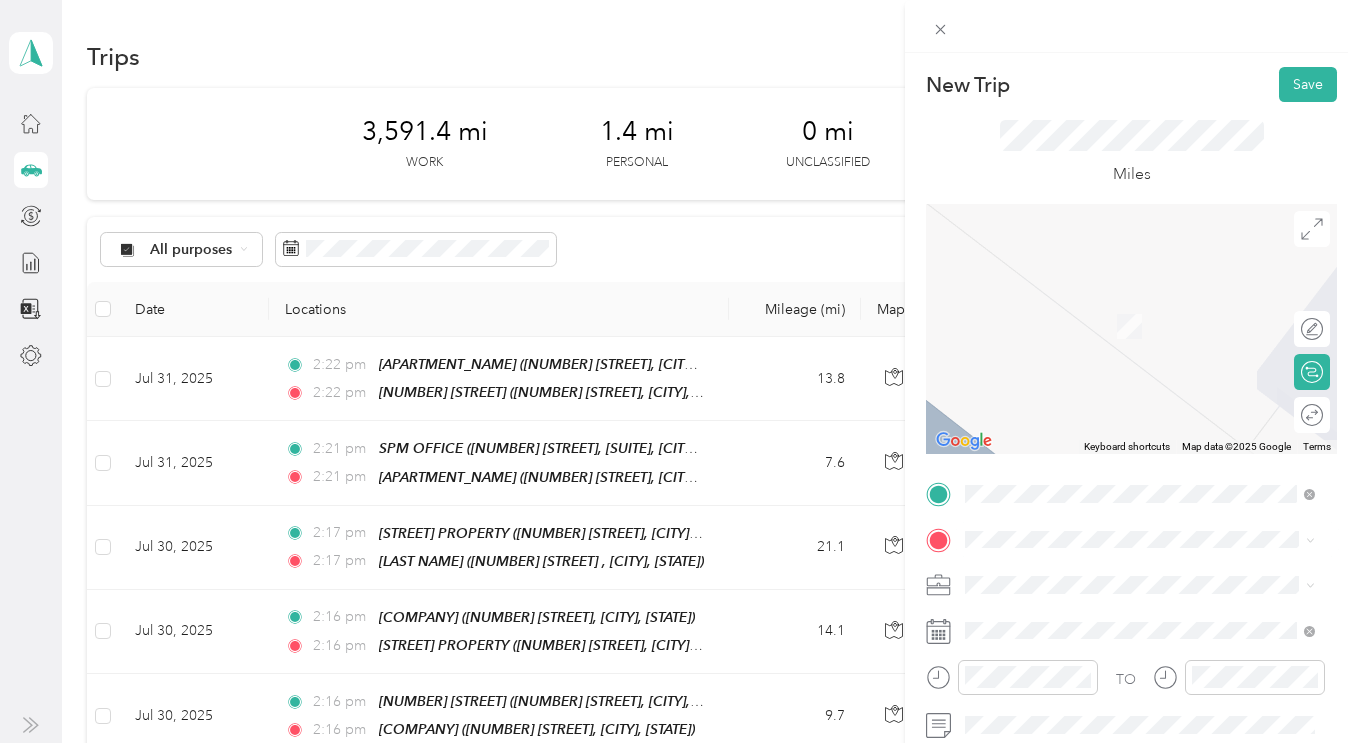 click on "TEAM [APARTMENT_NAME] [NUMBER] [STREET], [CITY], [STATE]" at bounding box center (1155, 325) 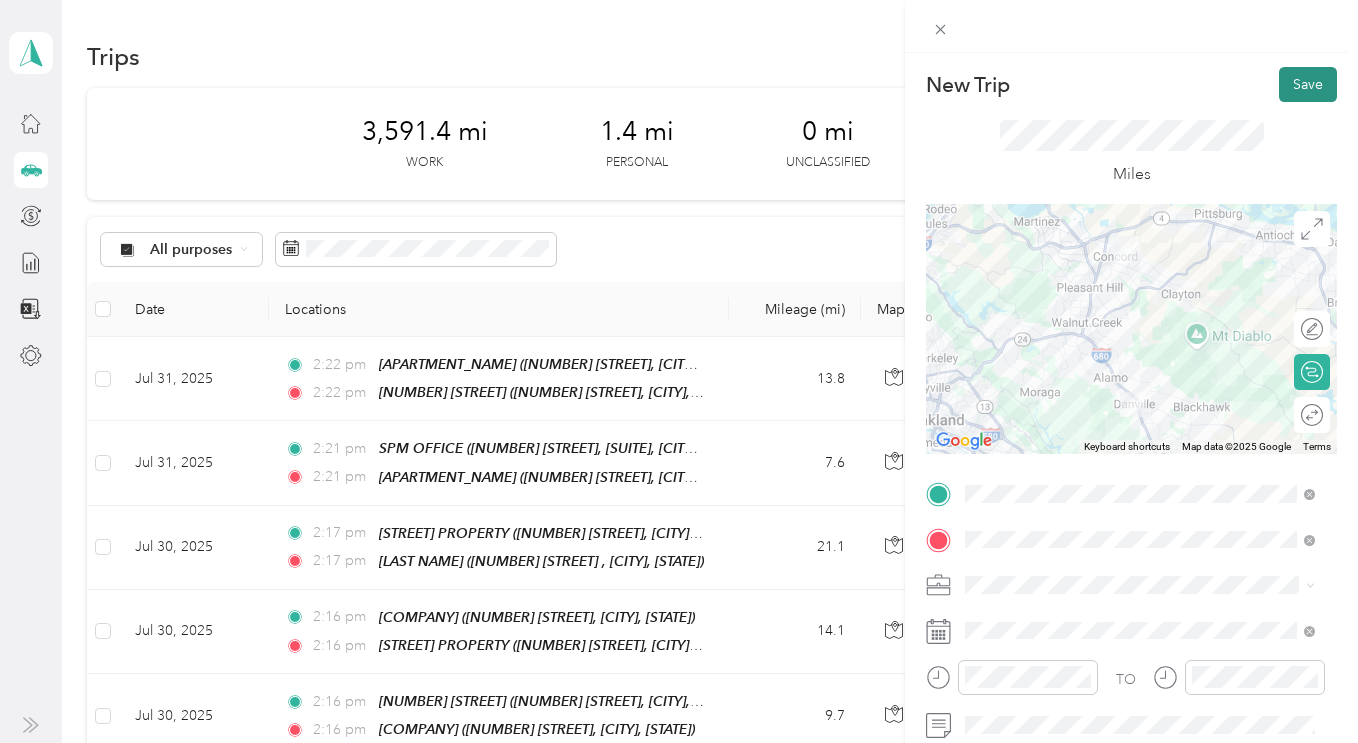 click on "Save" at bounding box center (1308, 84) 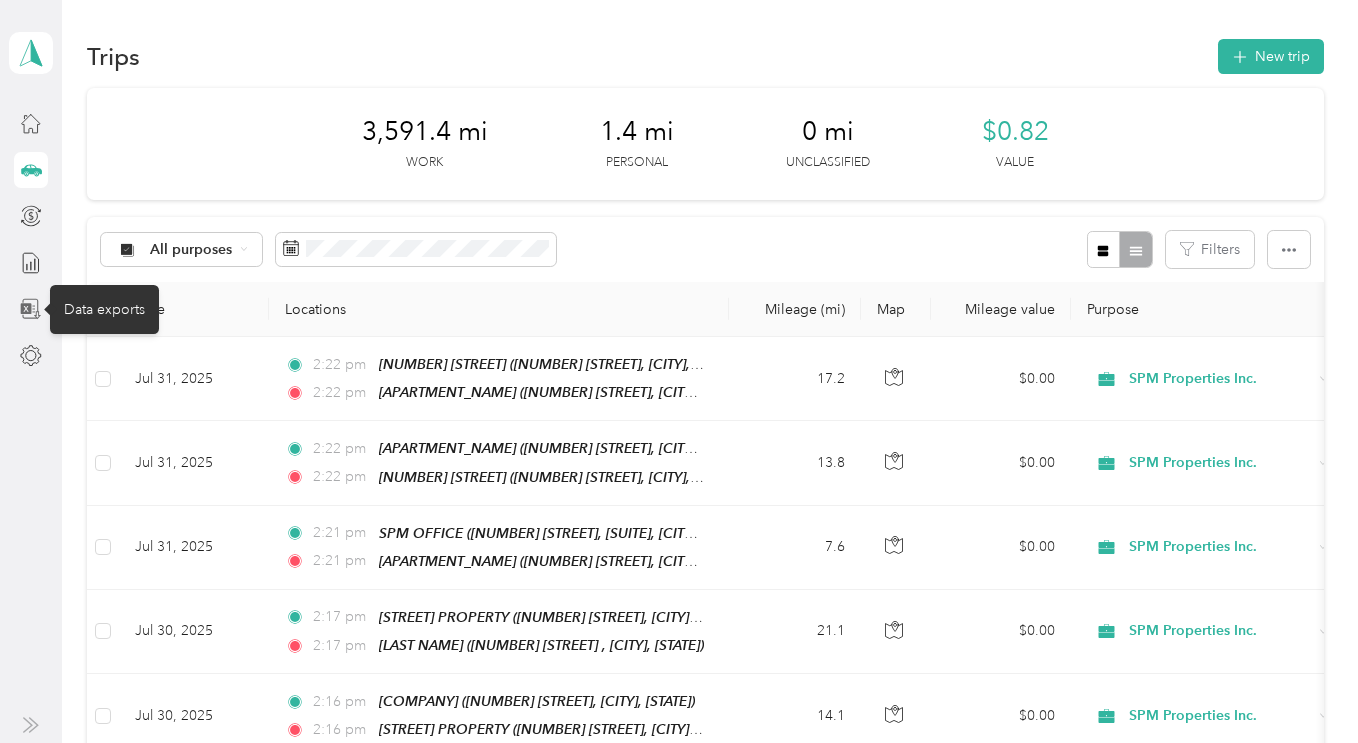 click 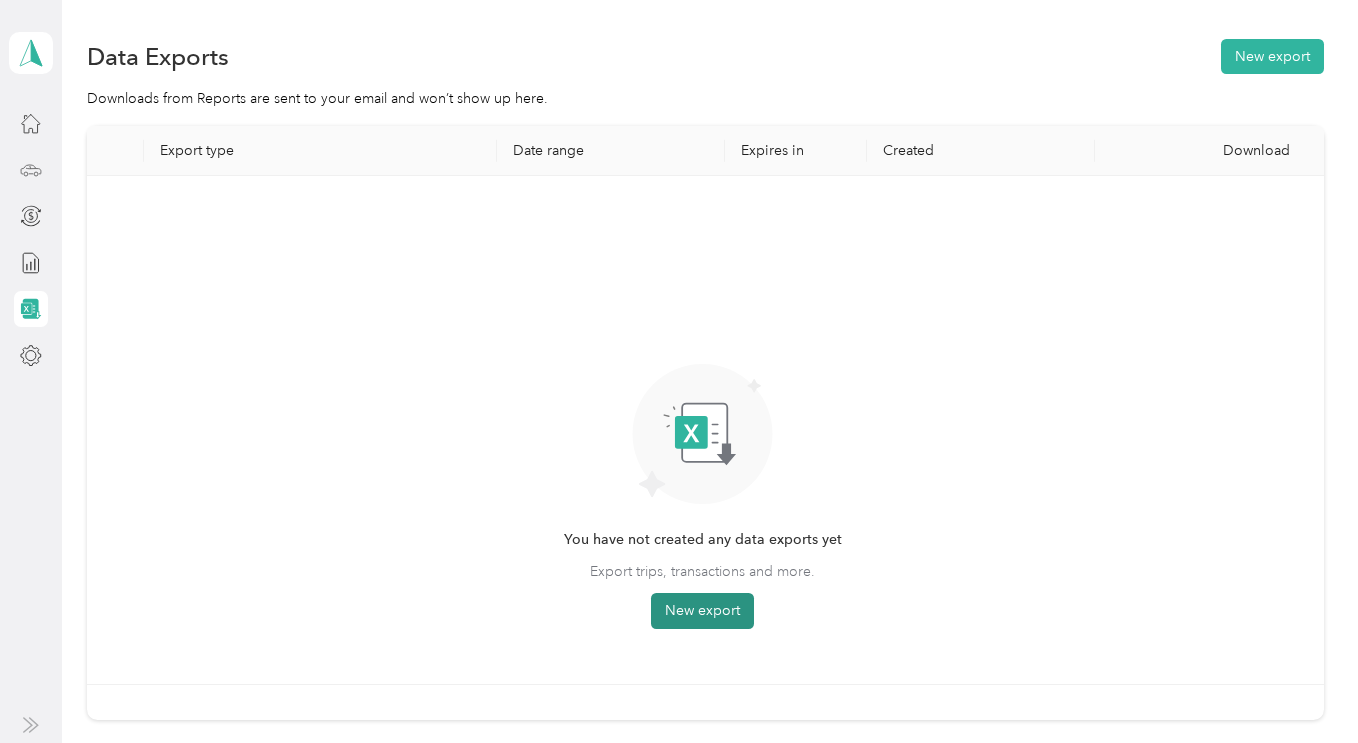 click on "New export" at bounding box center [702, 611] 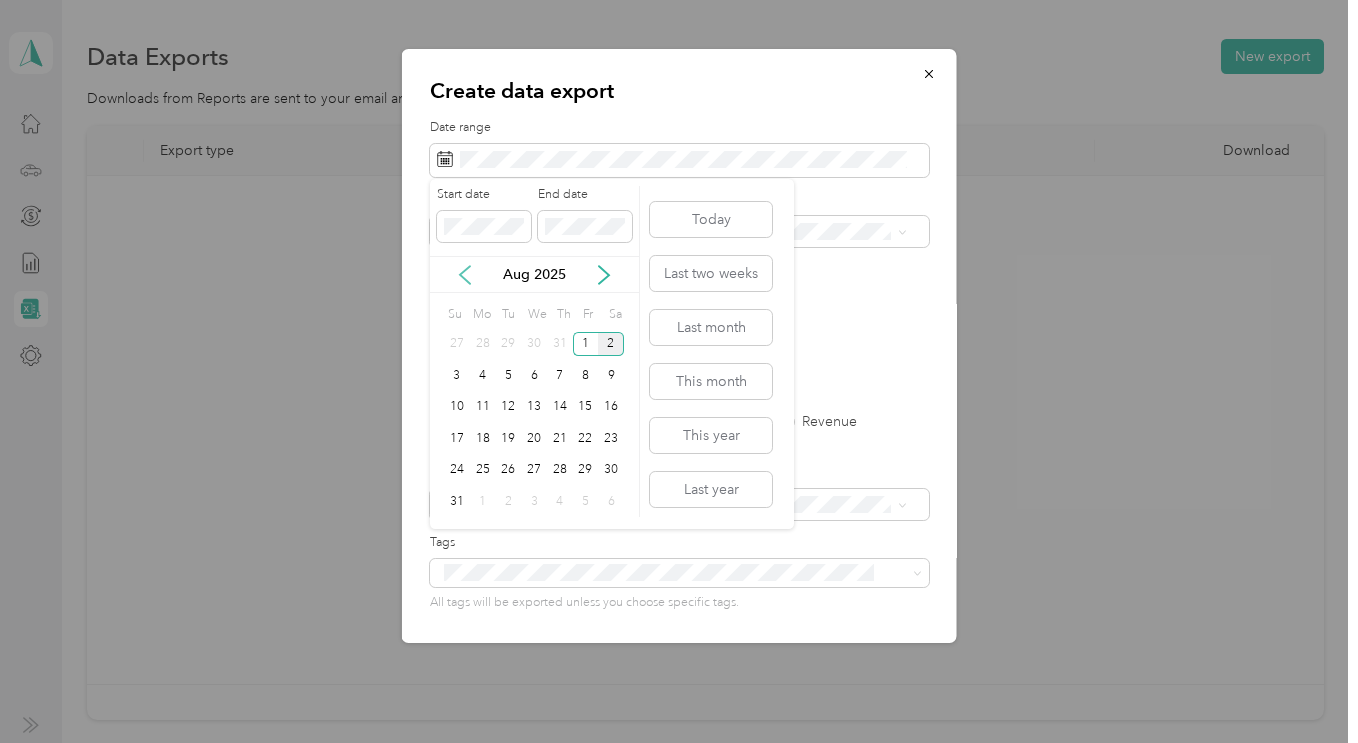 click 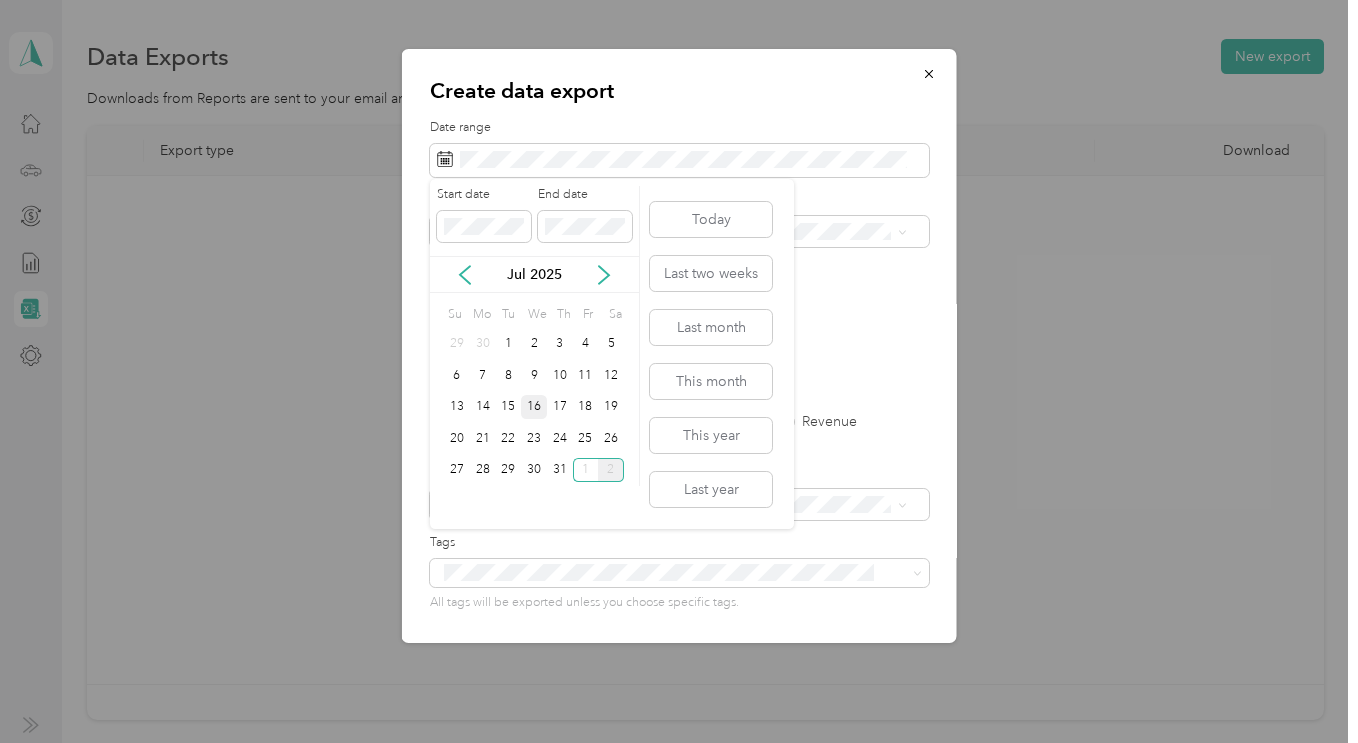click on "16" at bounding box center (534, 407) 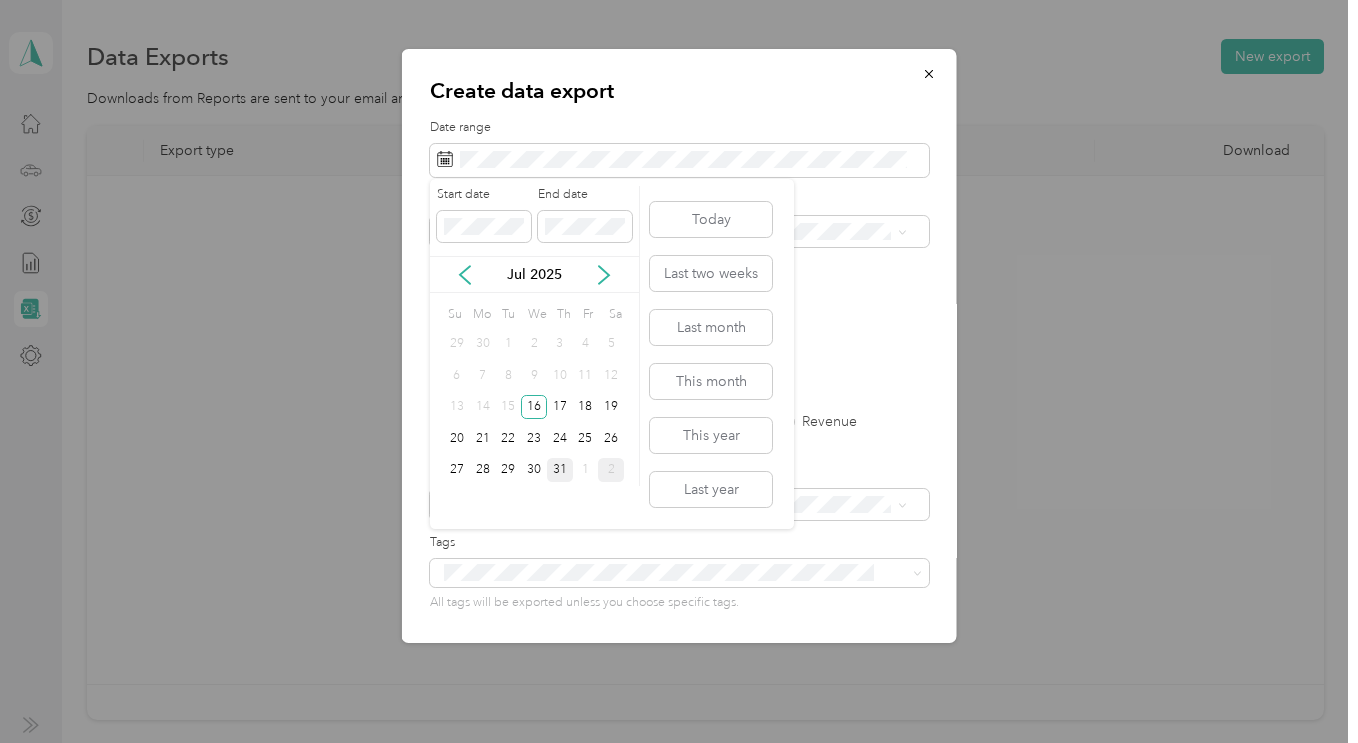 click on "31" at bounding box center (560, 470) 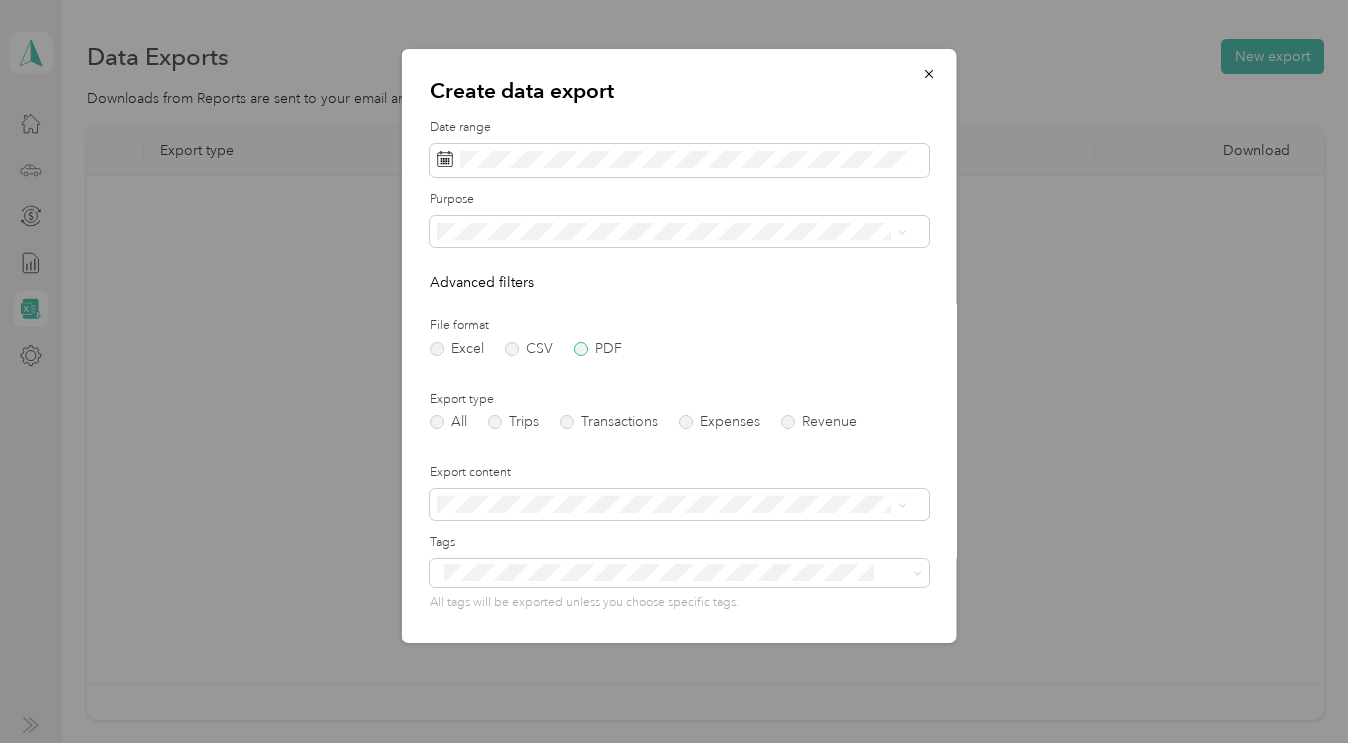 click on "PDF" at bounding box center [598, 349] 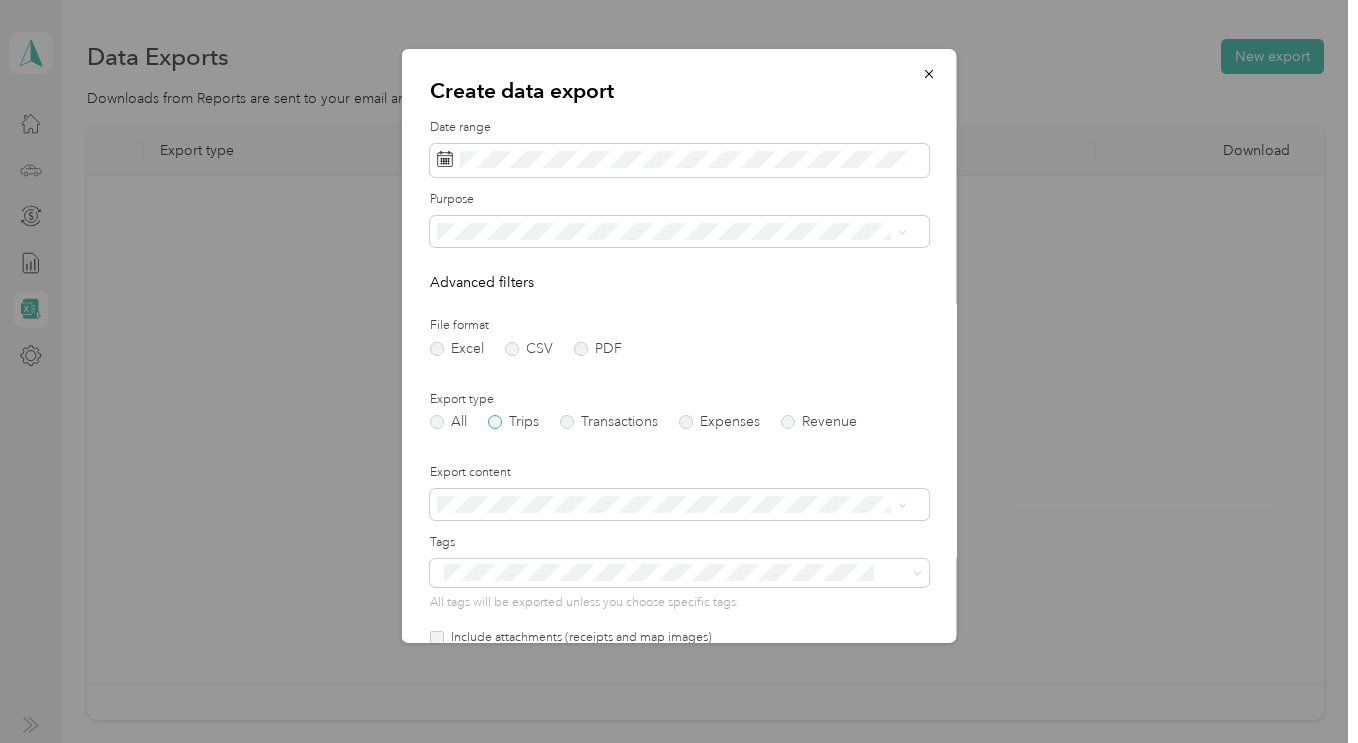 click on "Trips" at bounding box center (513, 422) 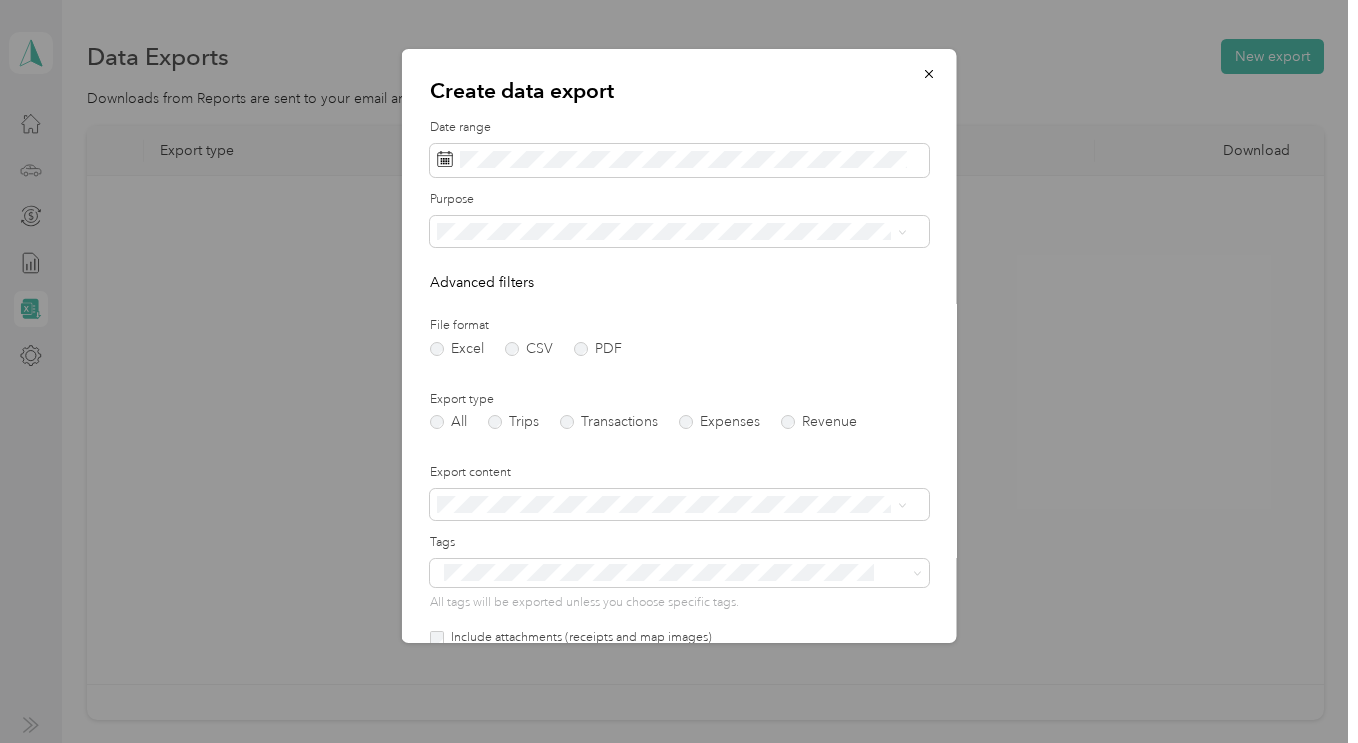 click on "SPM Properties Inc." at bounding box center (672, 328) 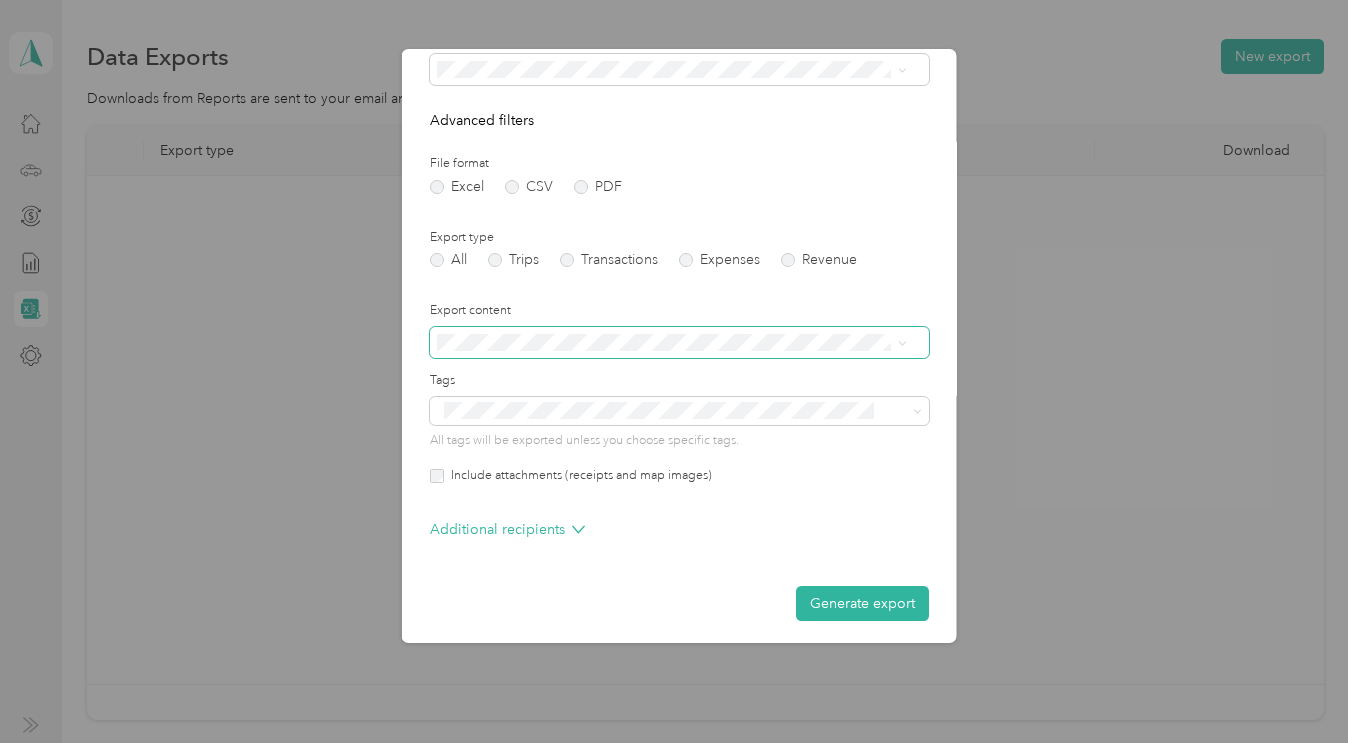 scroll, scrollTop: 167, scrollLeft: 0, axis: vertical 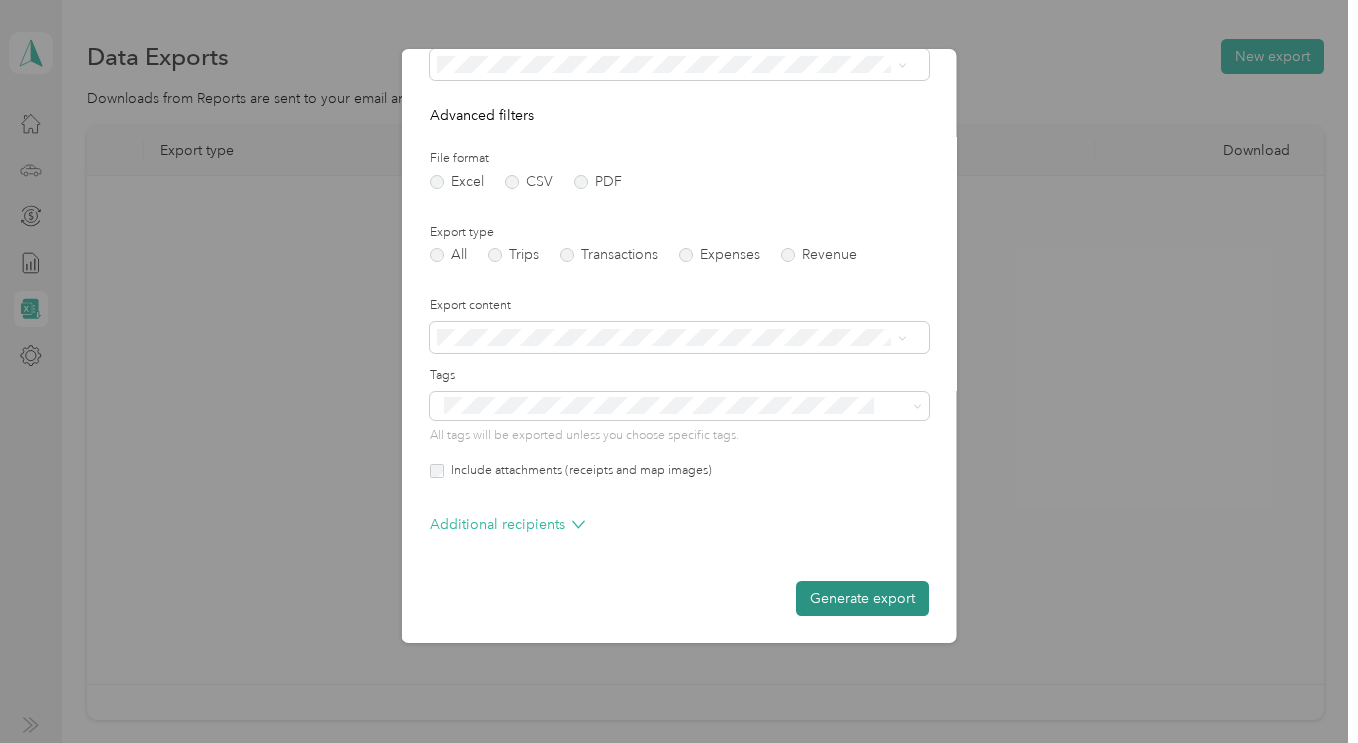click on "Generate export" at bounding box center [862, 598] 